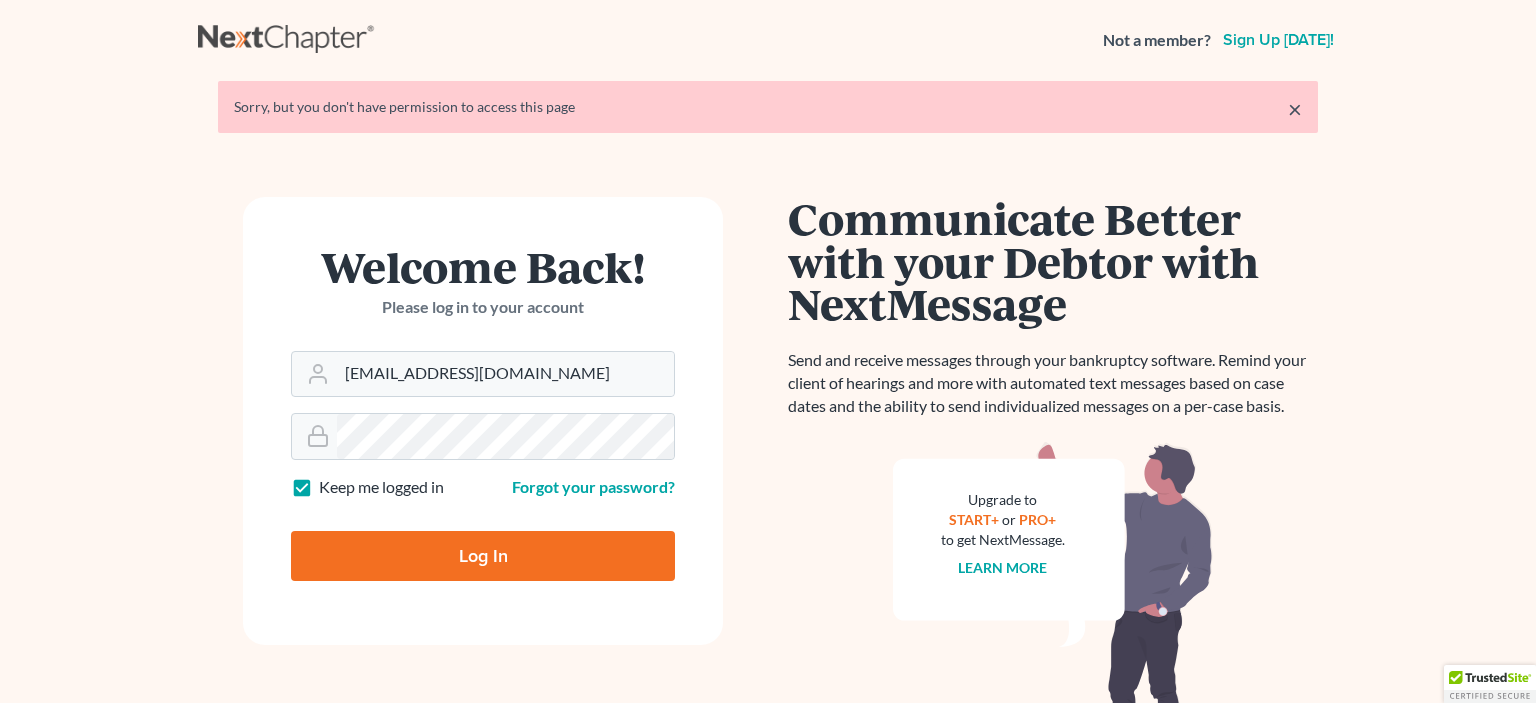 scroll, scrollTop: 0, scrollLeft: 0, axis: both 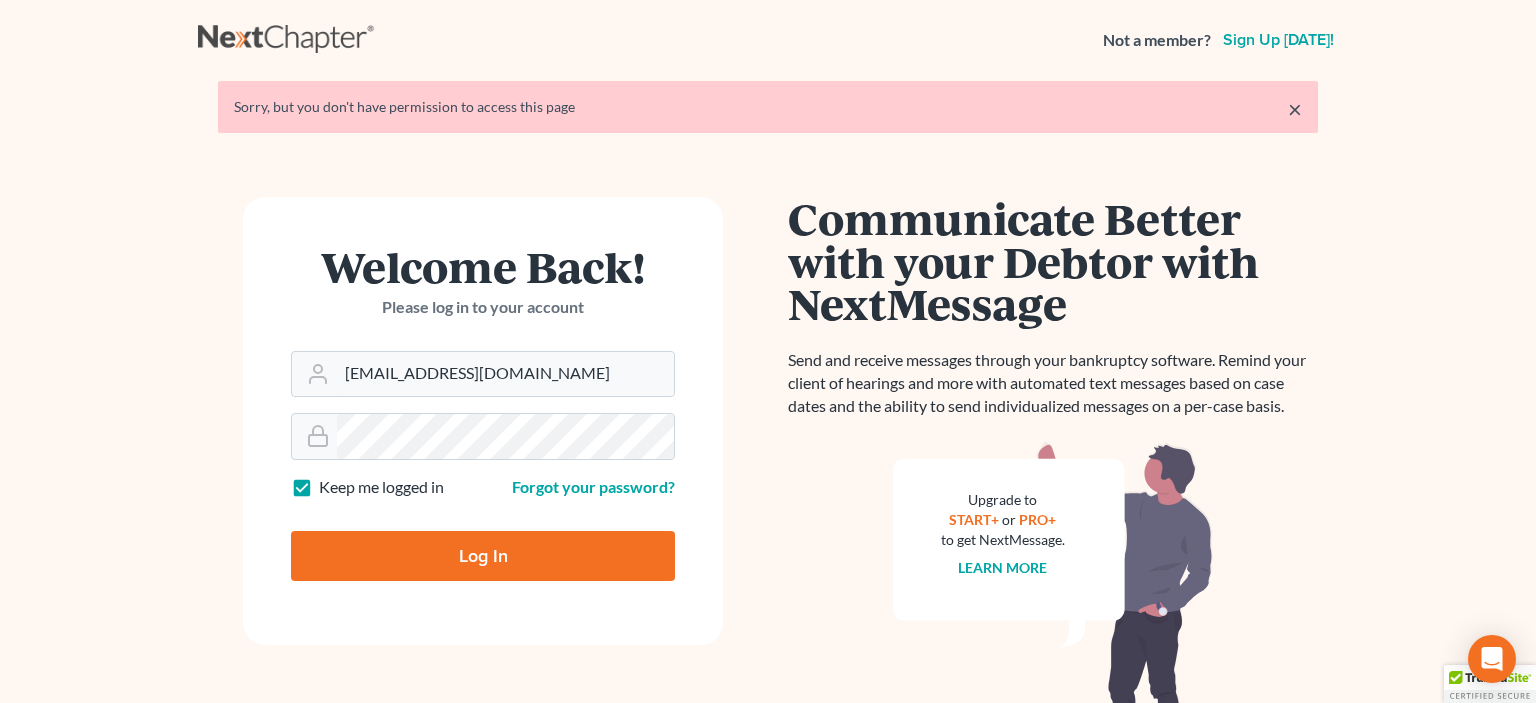 click on "Log In" at bounding box center (483, 556) 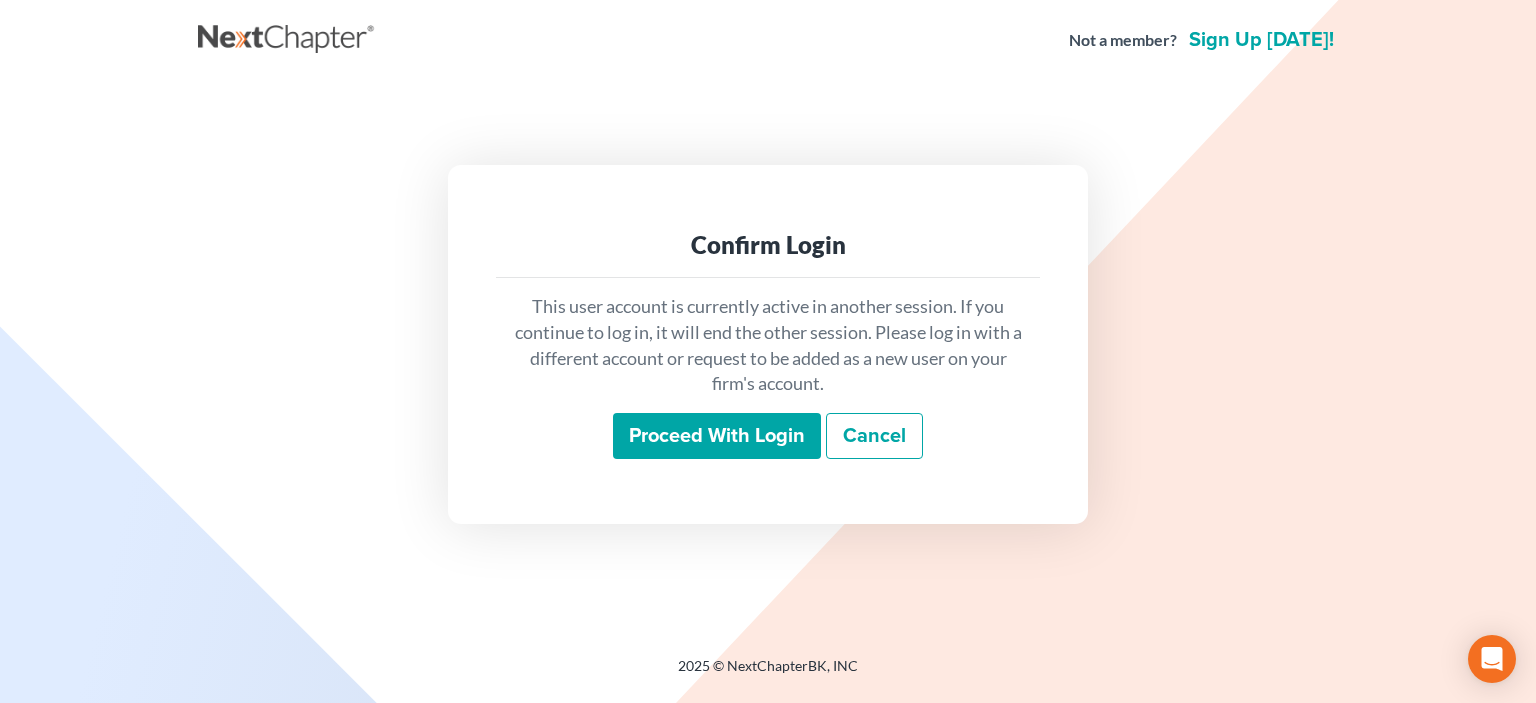 scroll, scrollTop: 0, scrollLeft: 0, axis: both 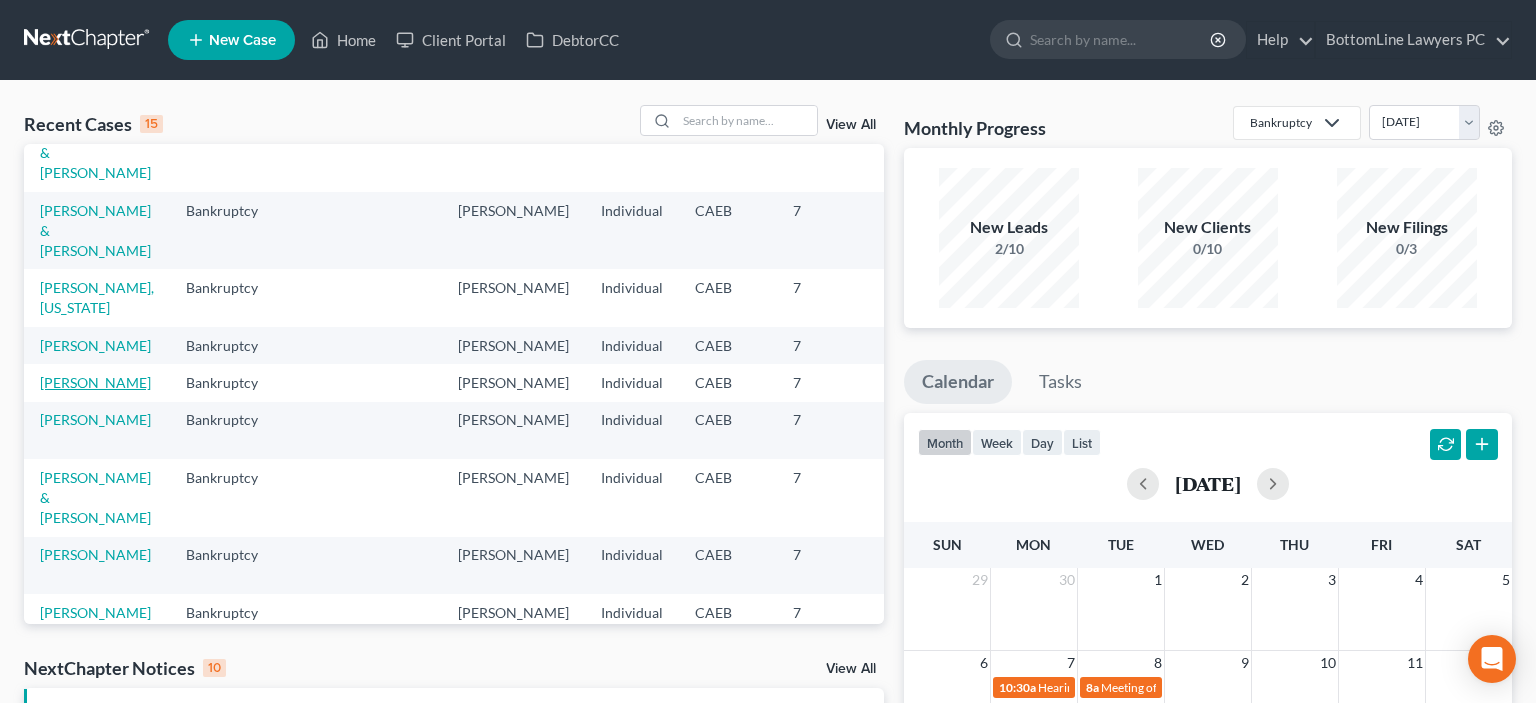 click on "Hartwell, Warren" at bounding box center [95, 382] 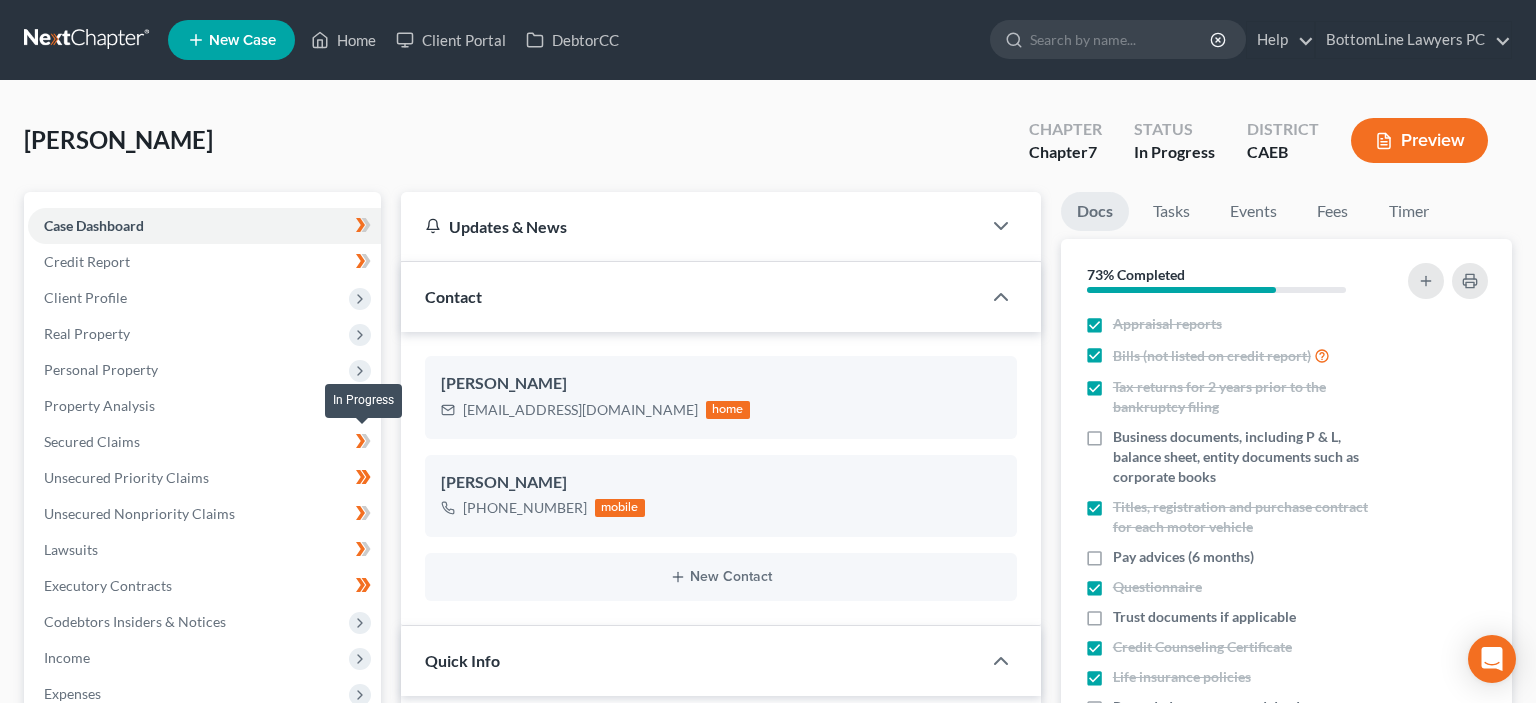 scroll, scrollTop: 963, scrollLeft: 0, axis: vertical 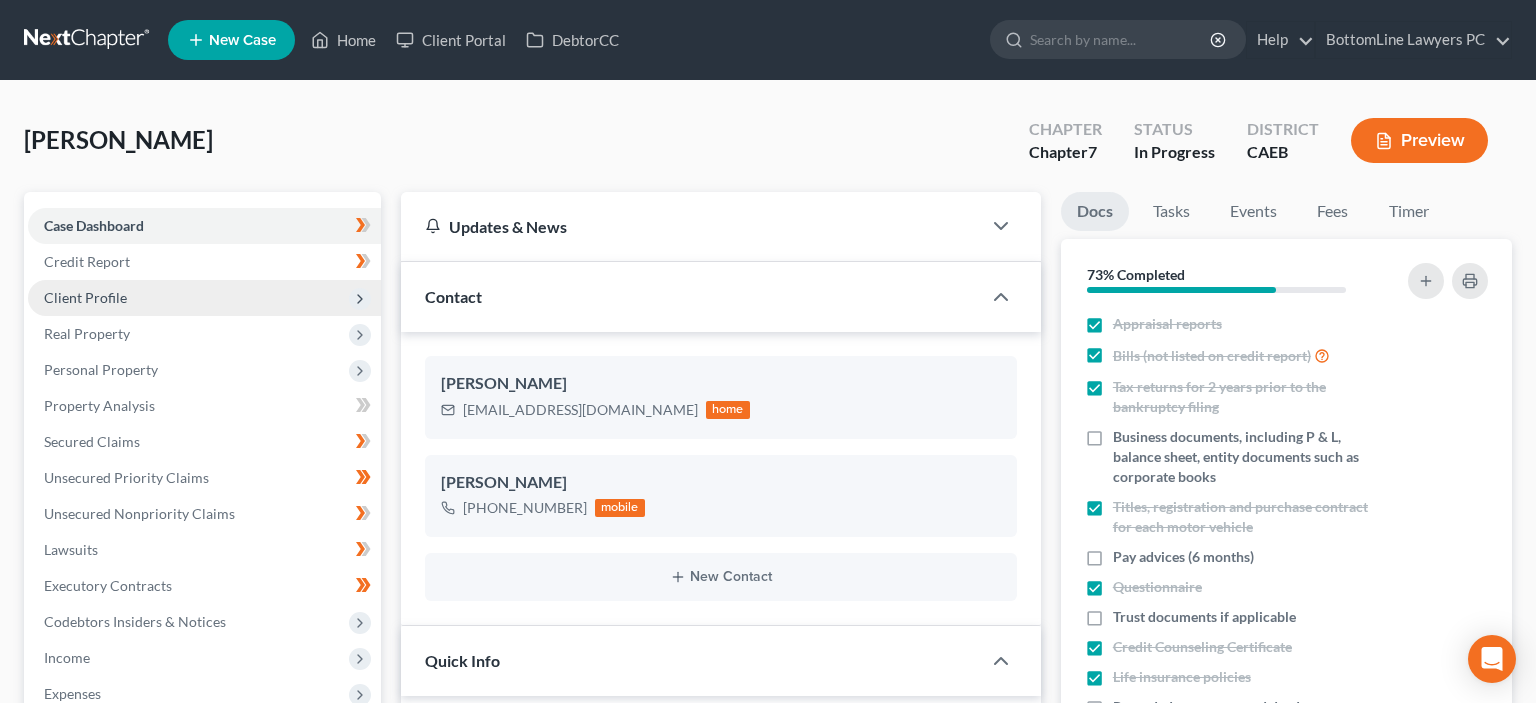 click on "Client Profile" at bounding box center [204, 298] 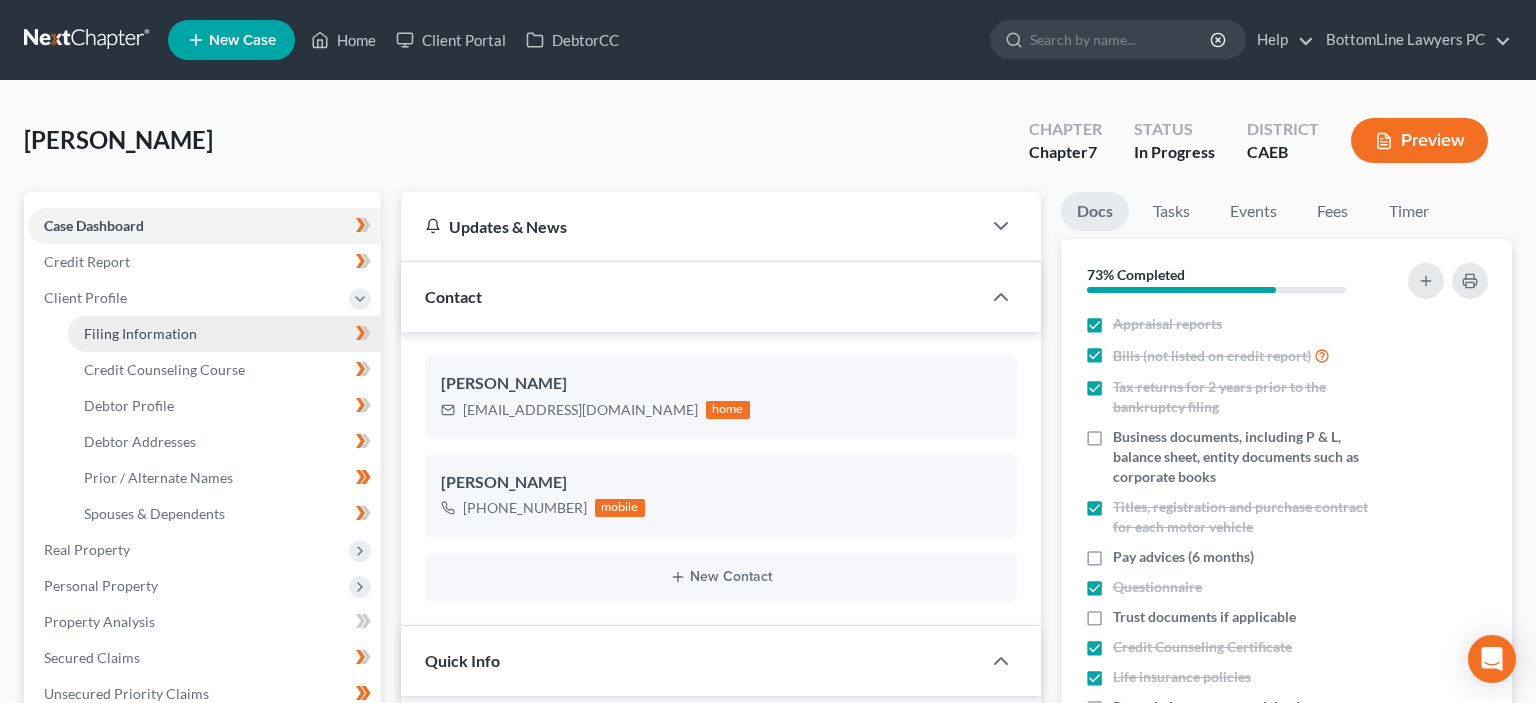 click on "Filing Information" at bounding box center (140, 333) 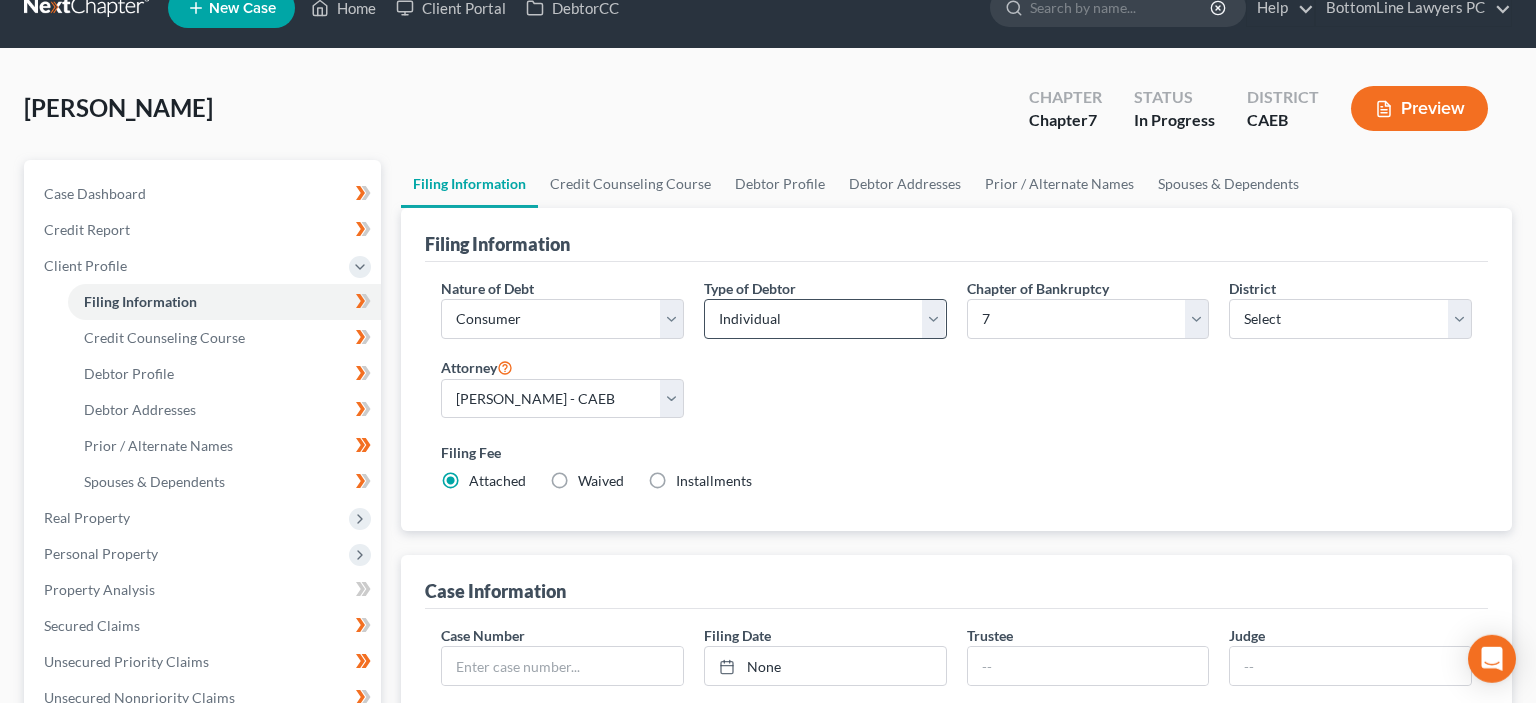 scroll, scrollTop: 0, scrollLeft: 0, axis: both 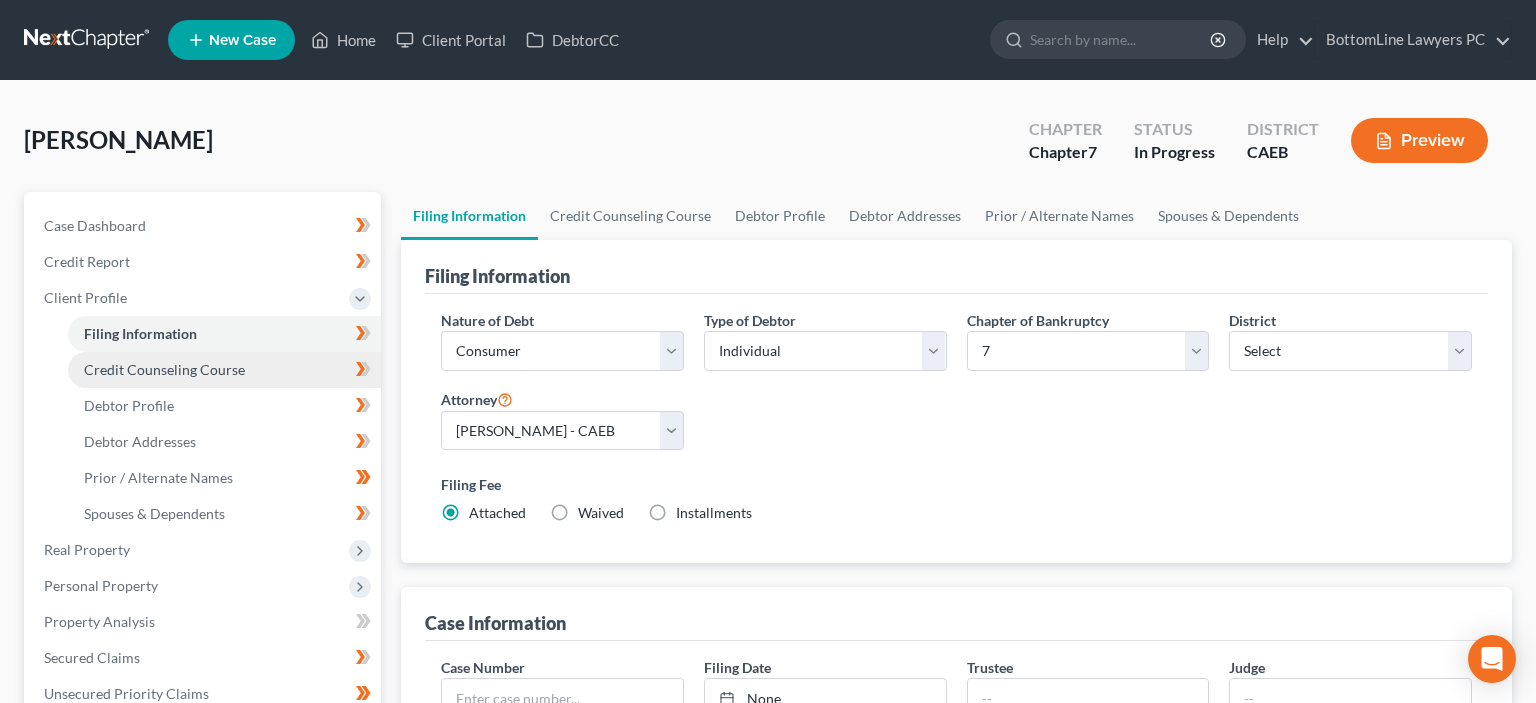 click on "Credit Counseling Course" at bounding box center (164, 369) 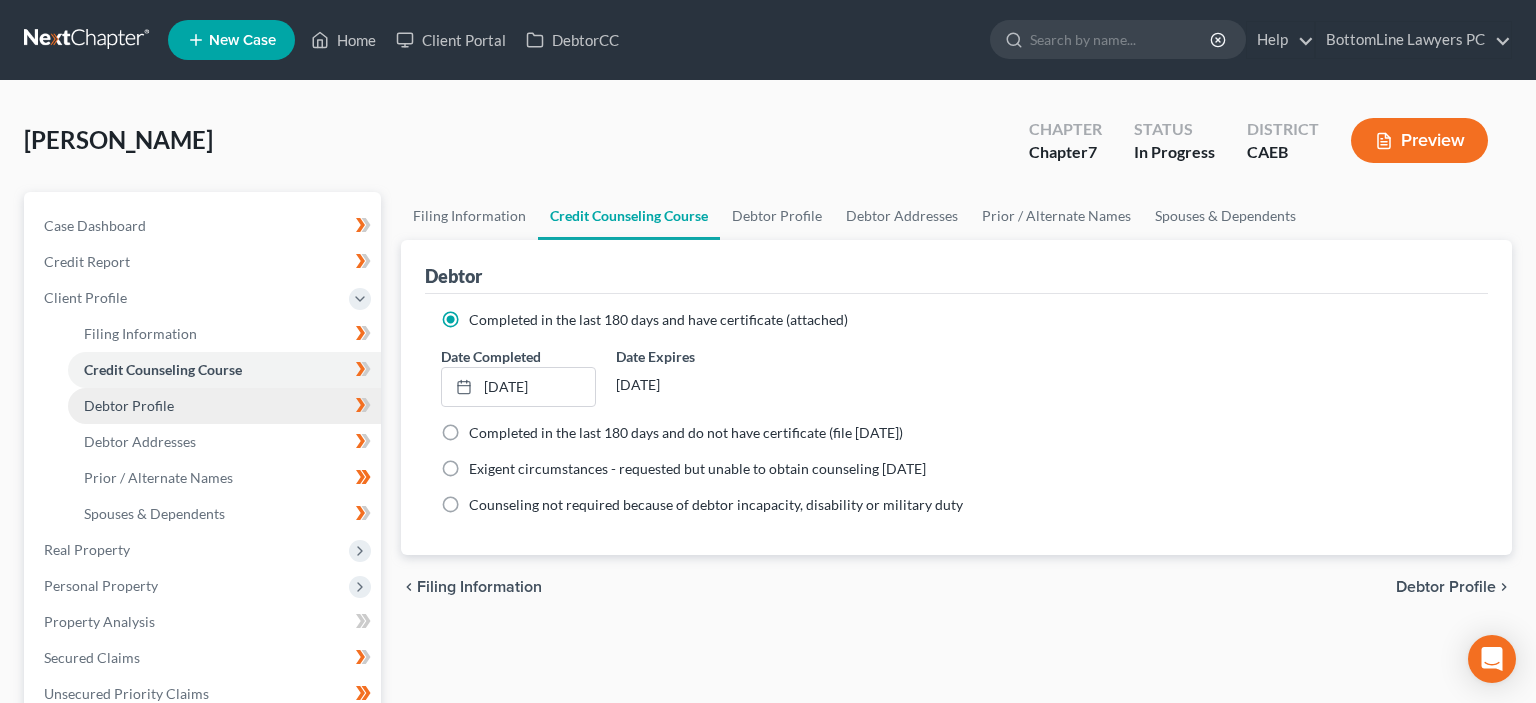 click on "Debtor Profile" at bounding box center (224, 406) 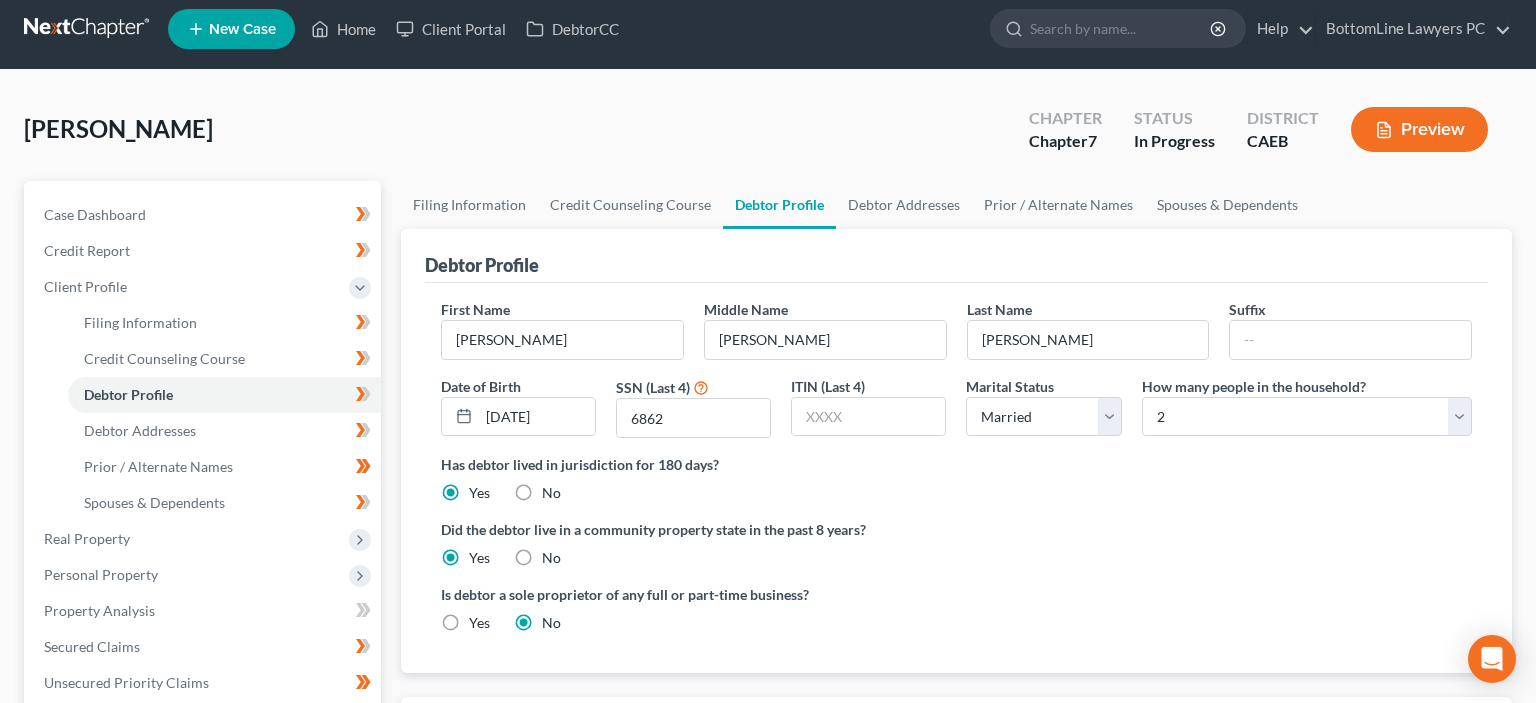 scroll, scrollTop: 0, scrollLeft: 0, axis: both 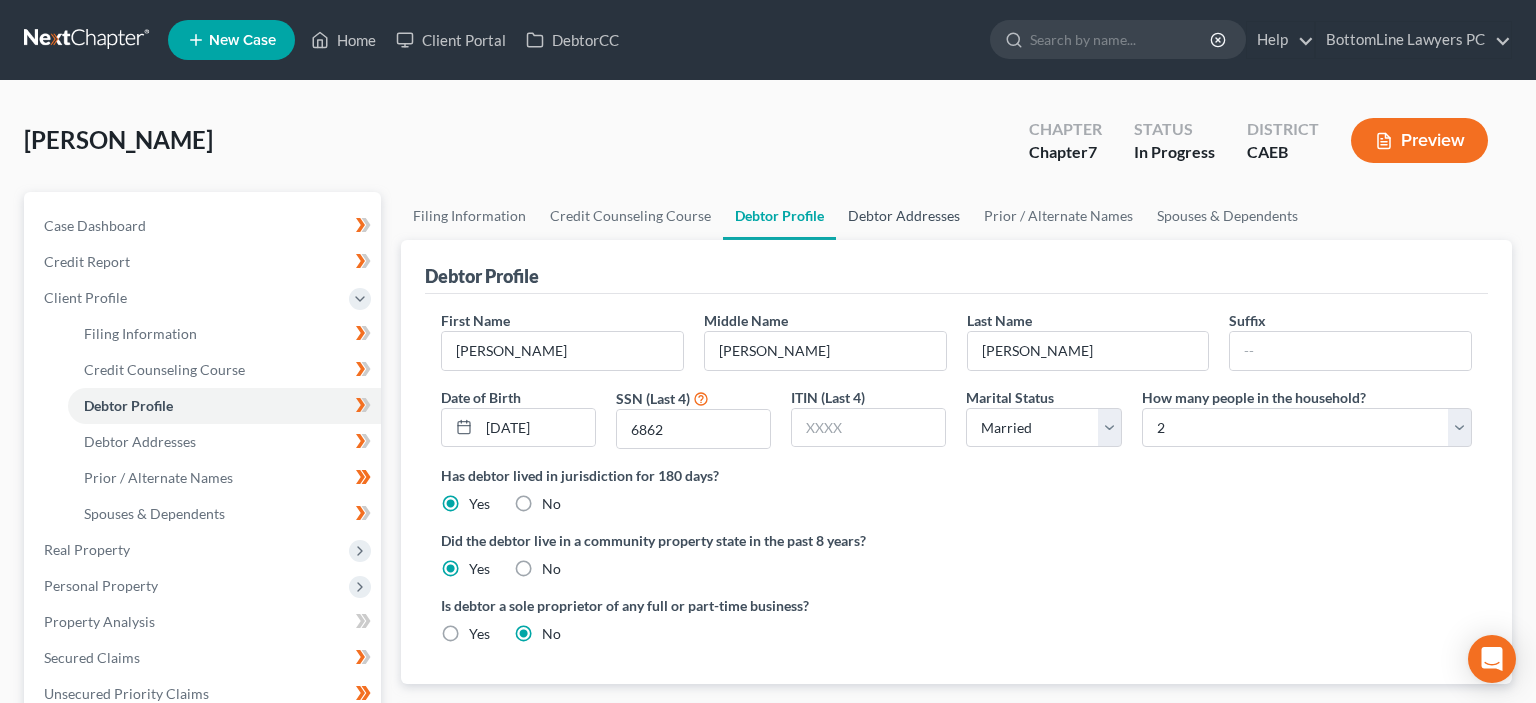 click on "Debtor Addresses" at bounding box center (904, 216) 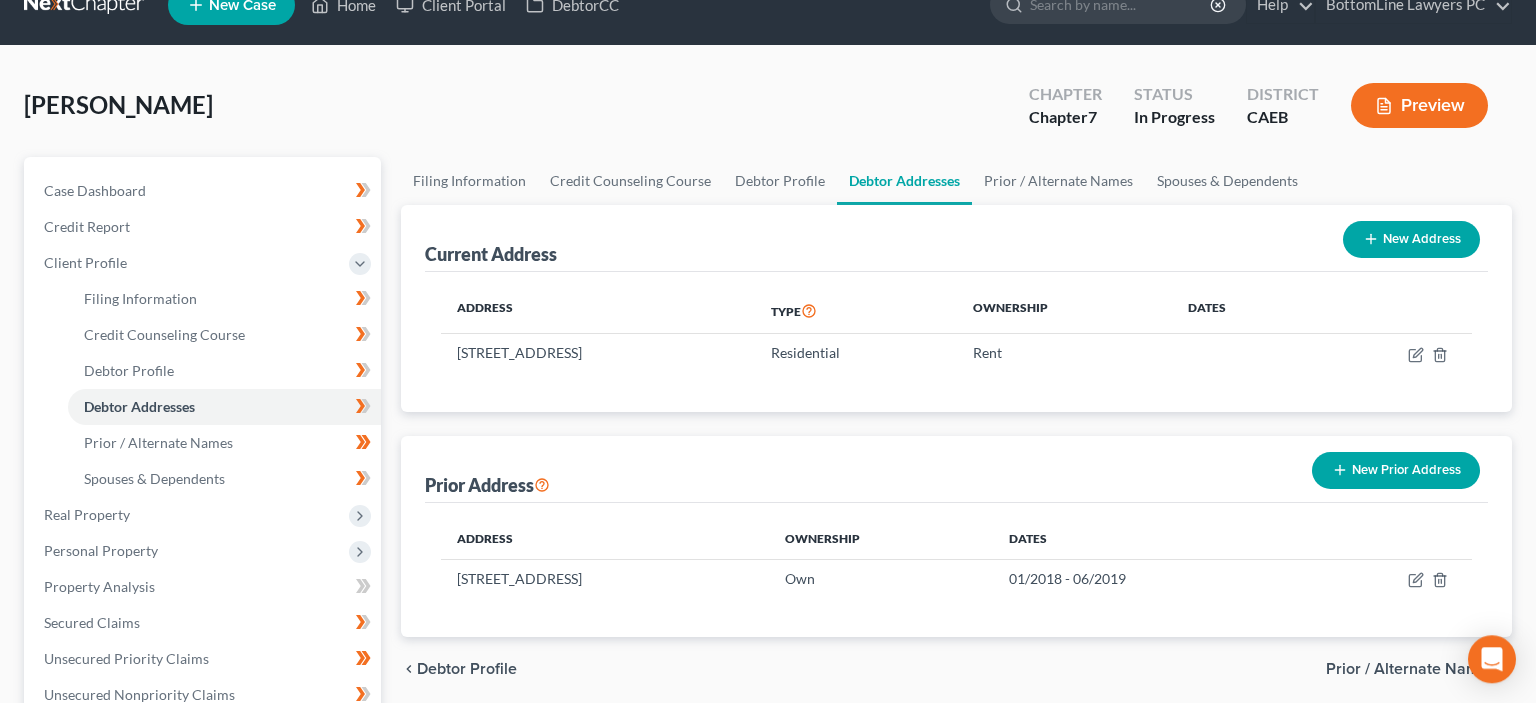 scroll, scrollTop: 0, scrollLeft: 0, axis: both 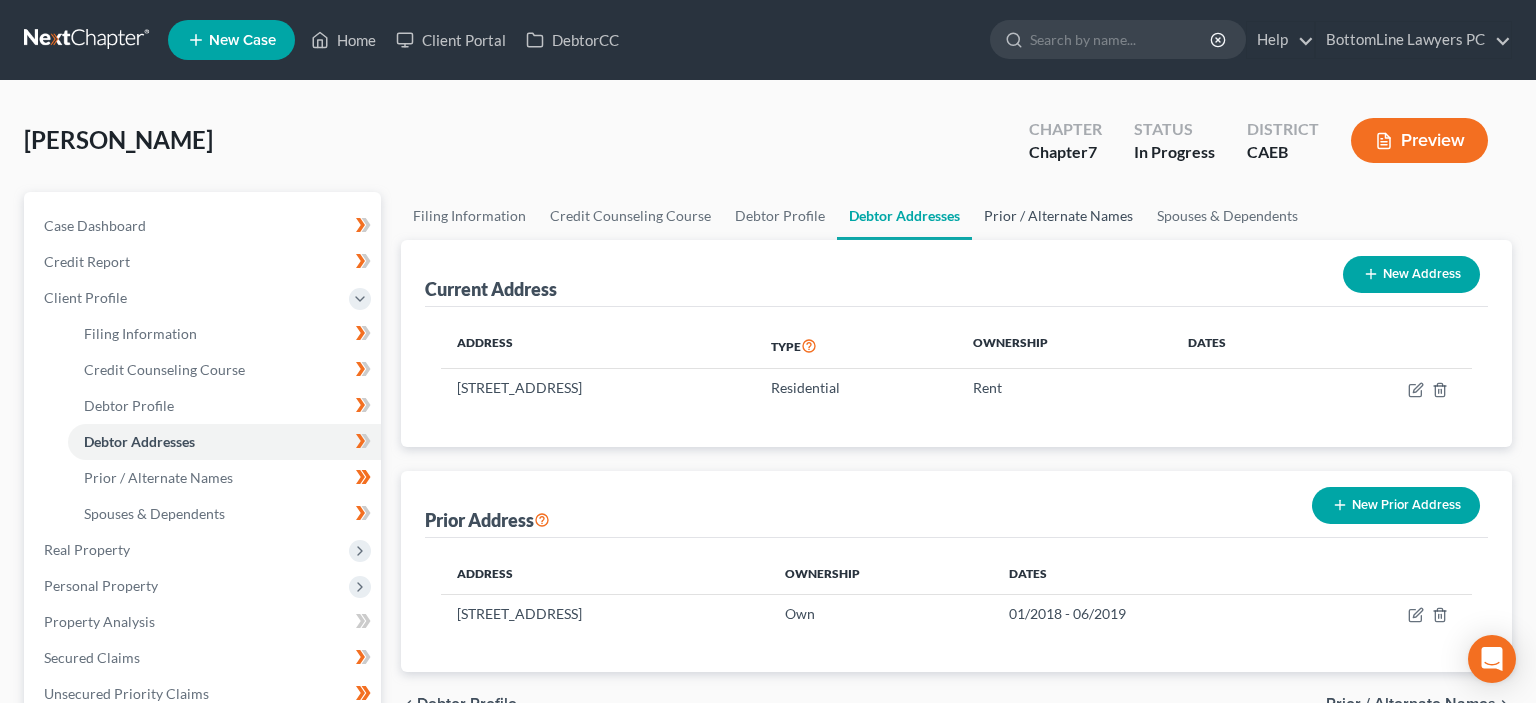 click on "Prior / Alternate Names" at bounding box center (1058, 216) 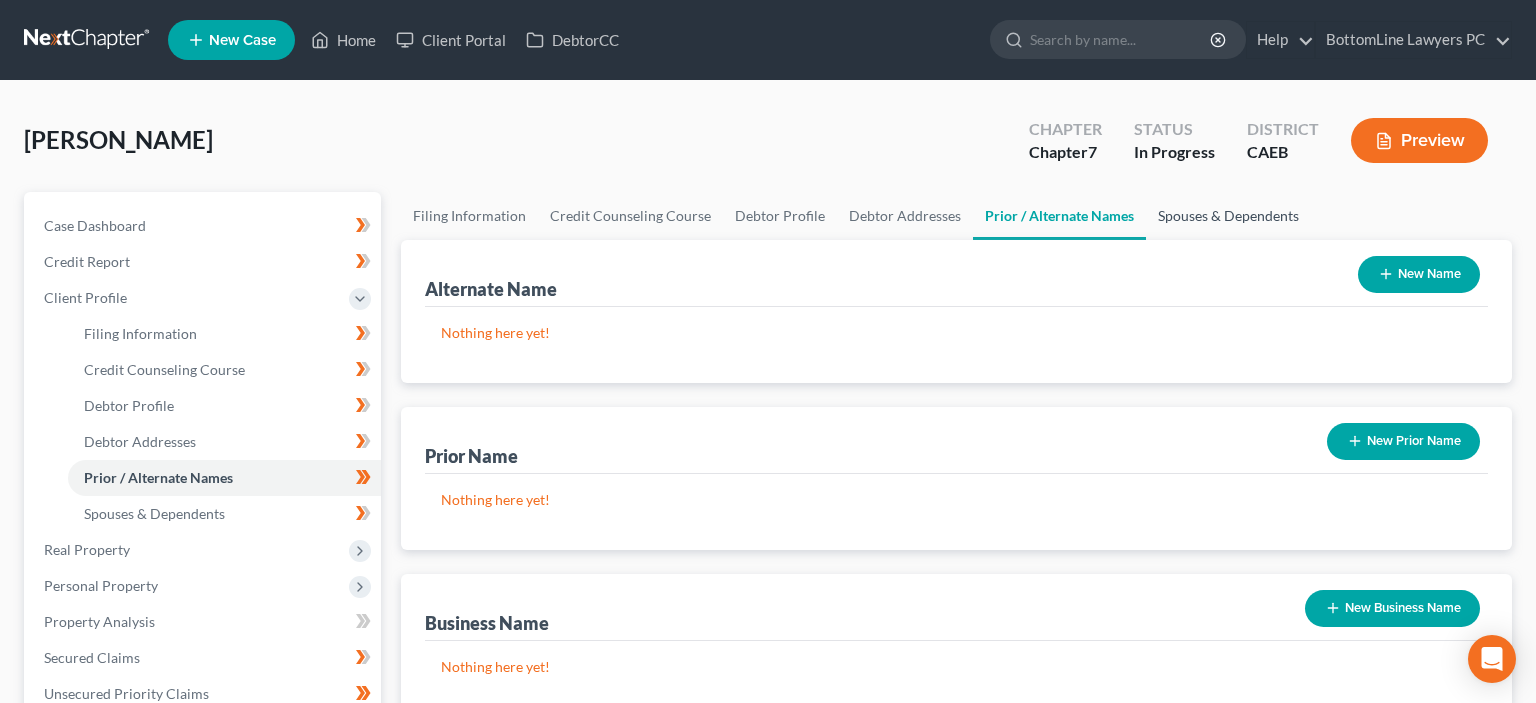 click on "Spouses & Dependents" at bounding box center [1228, 216] 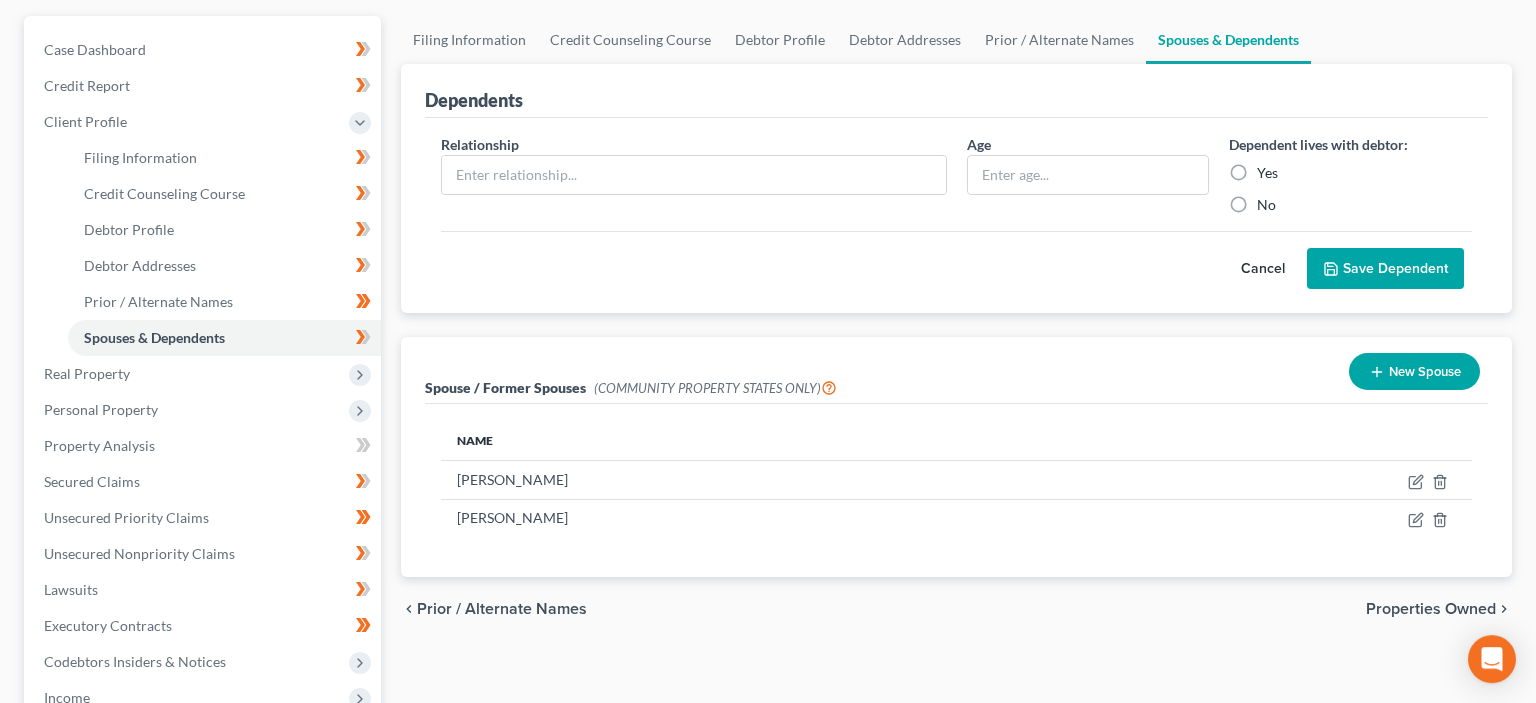 scroll, scrollTop: 211, scrollLeft: 0, axis: vertical 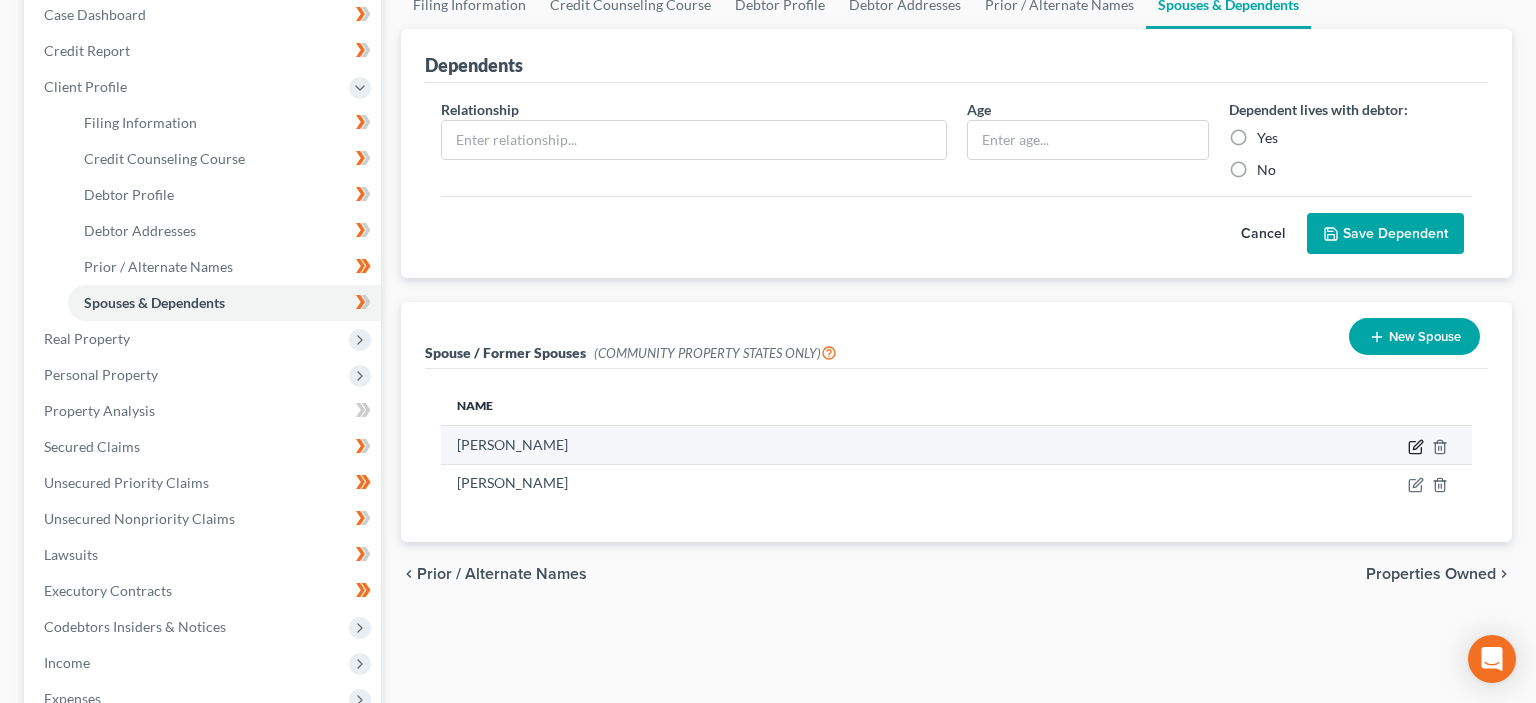 click 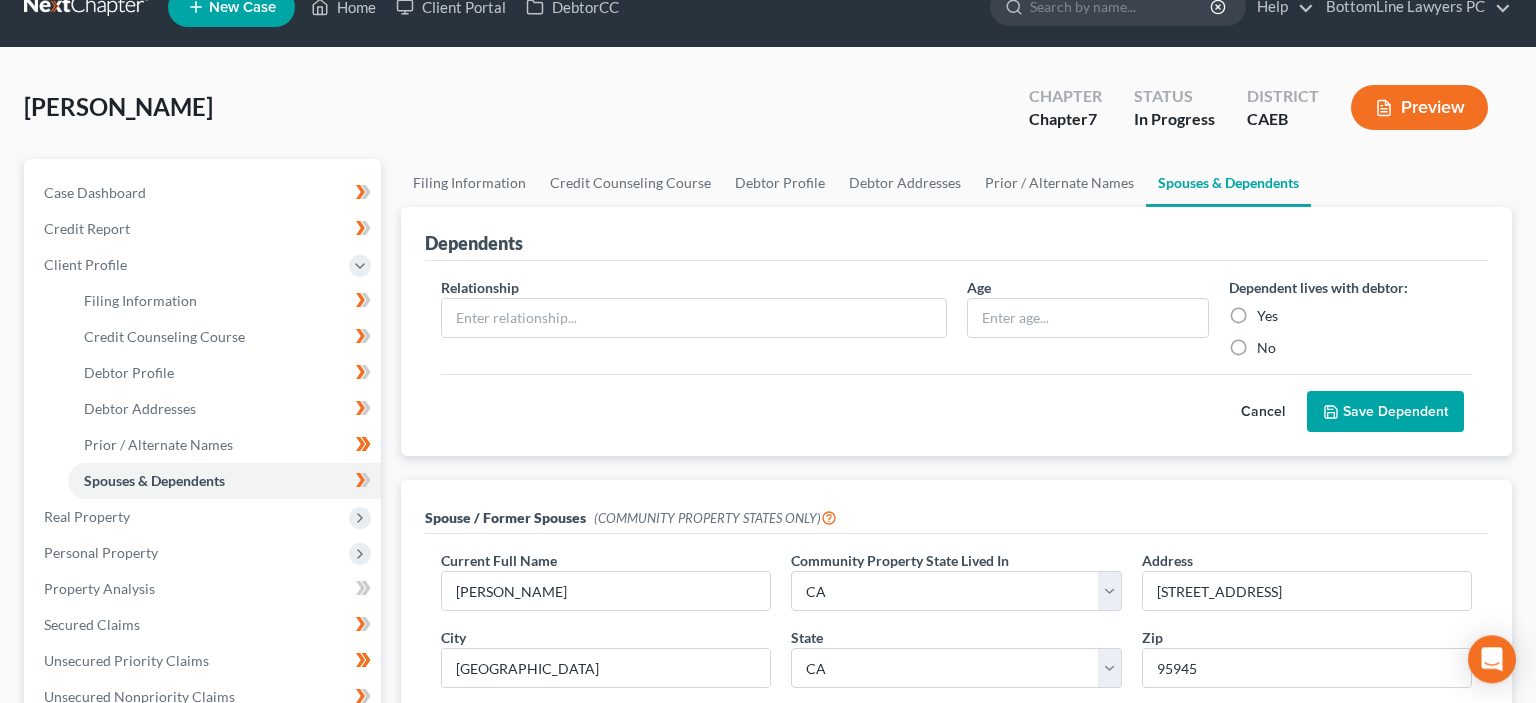 scroll, scrollTop: 0, scrollLeft: 0, axis: both 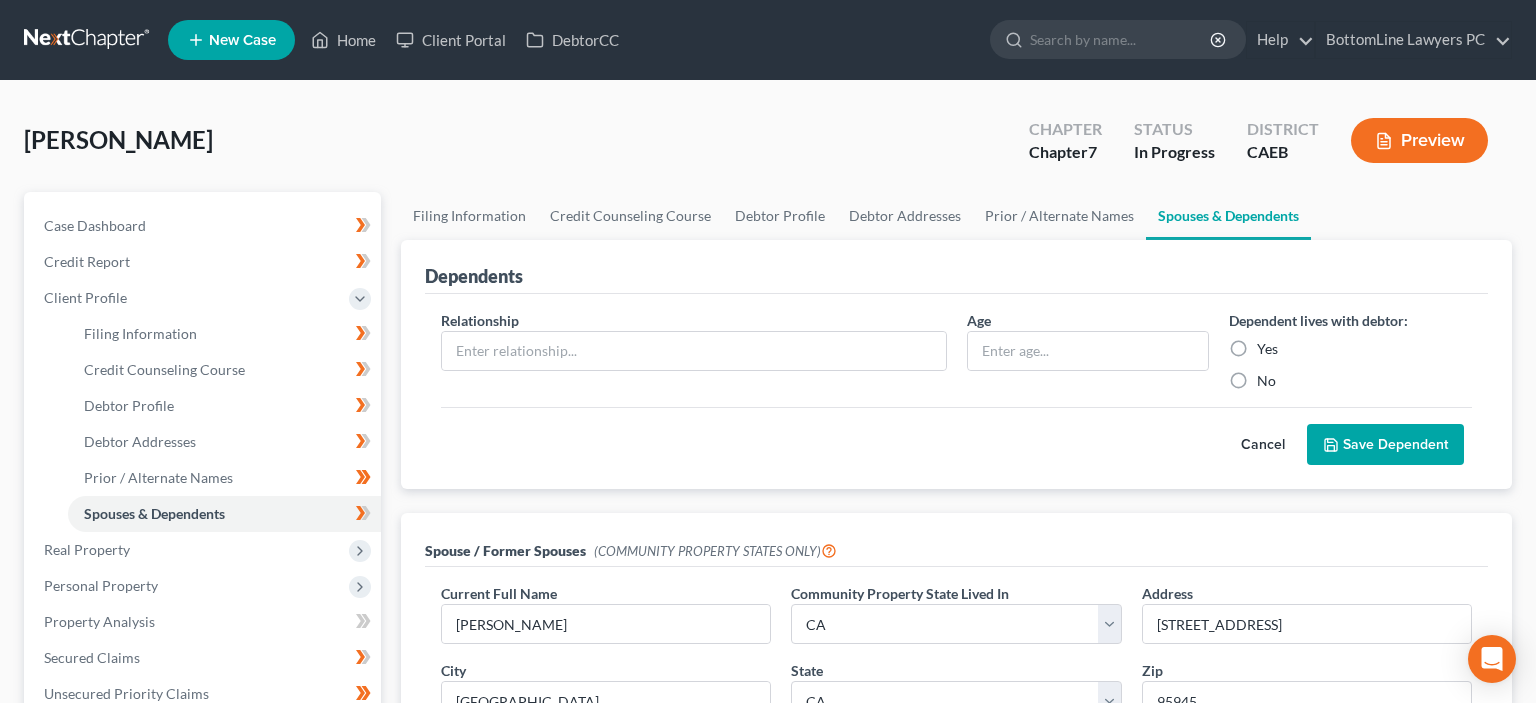 click on "Spouses & Dependents" at bounding box center (1228, 216) 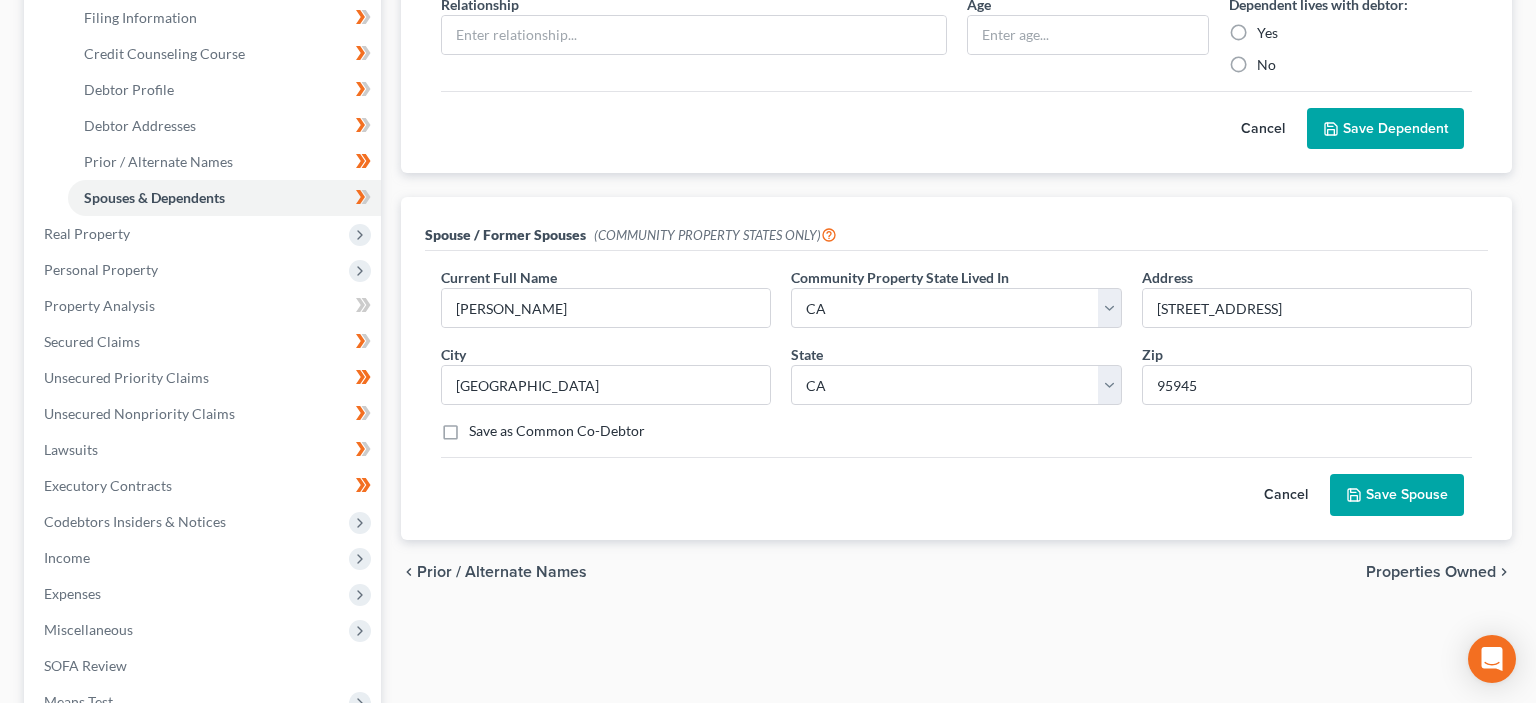 scroll, scrollTop: 211, scrollLeft: 0, axis: vertical 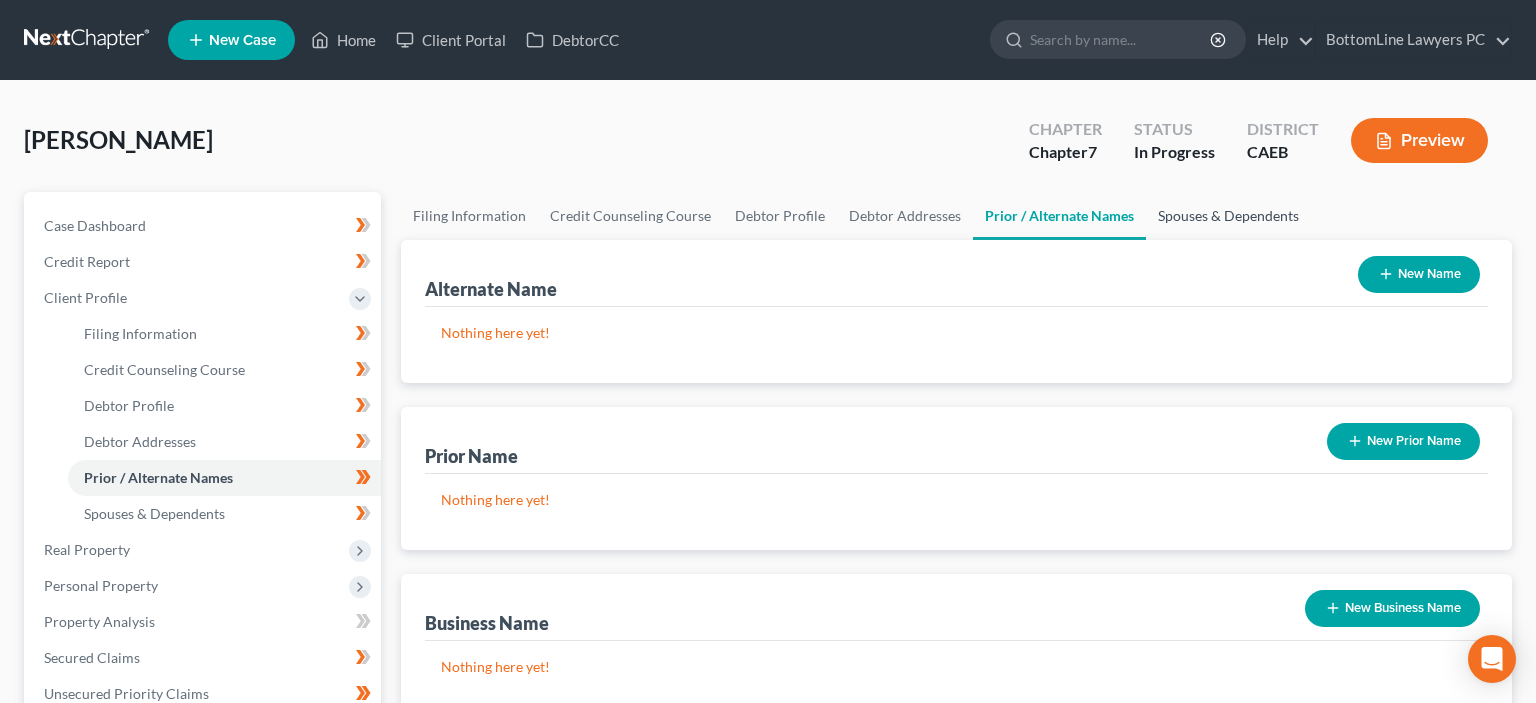 click on "Spouses & Dependents" at bounding box center [1228, 216] 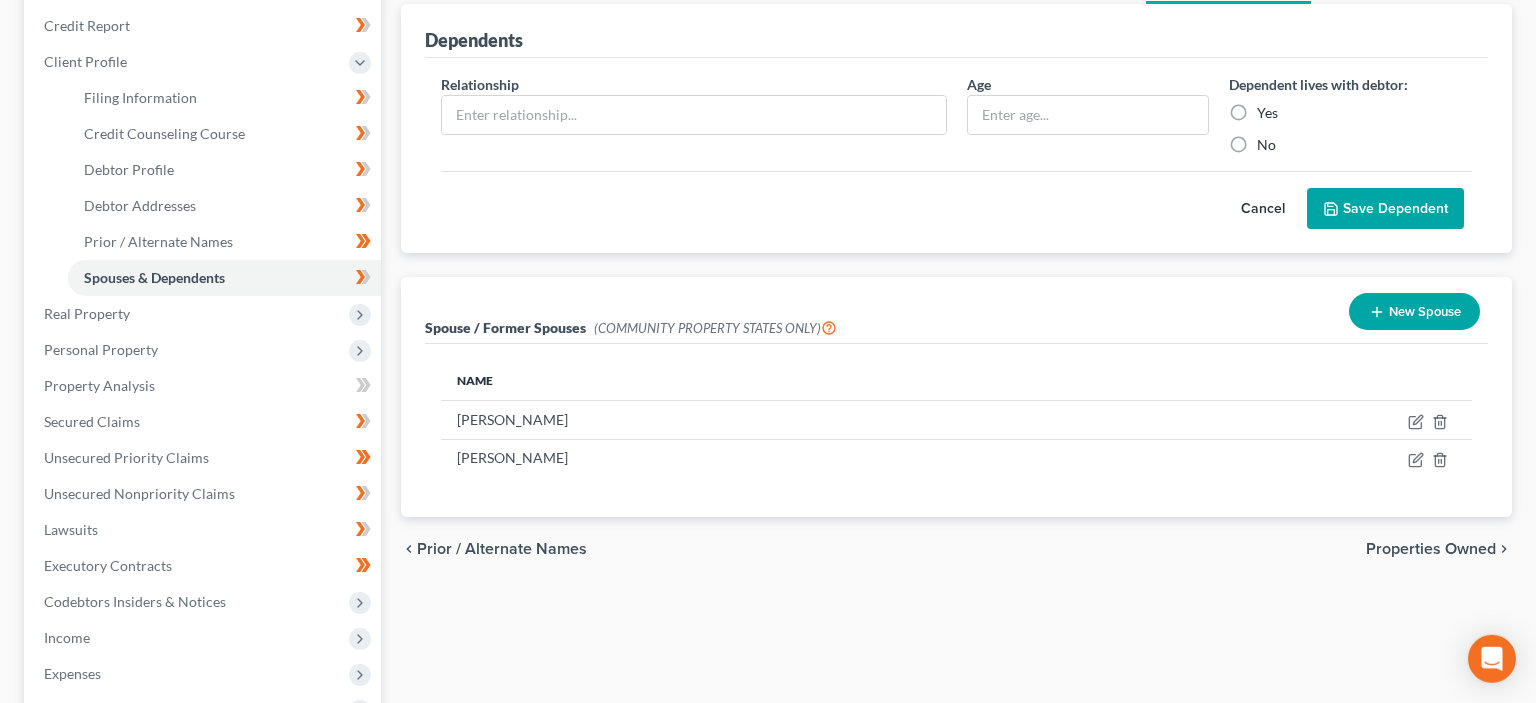 scroll, scrollTop: 211, scrollLeft: 0, axis: vertical 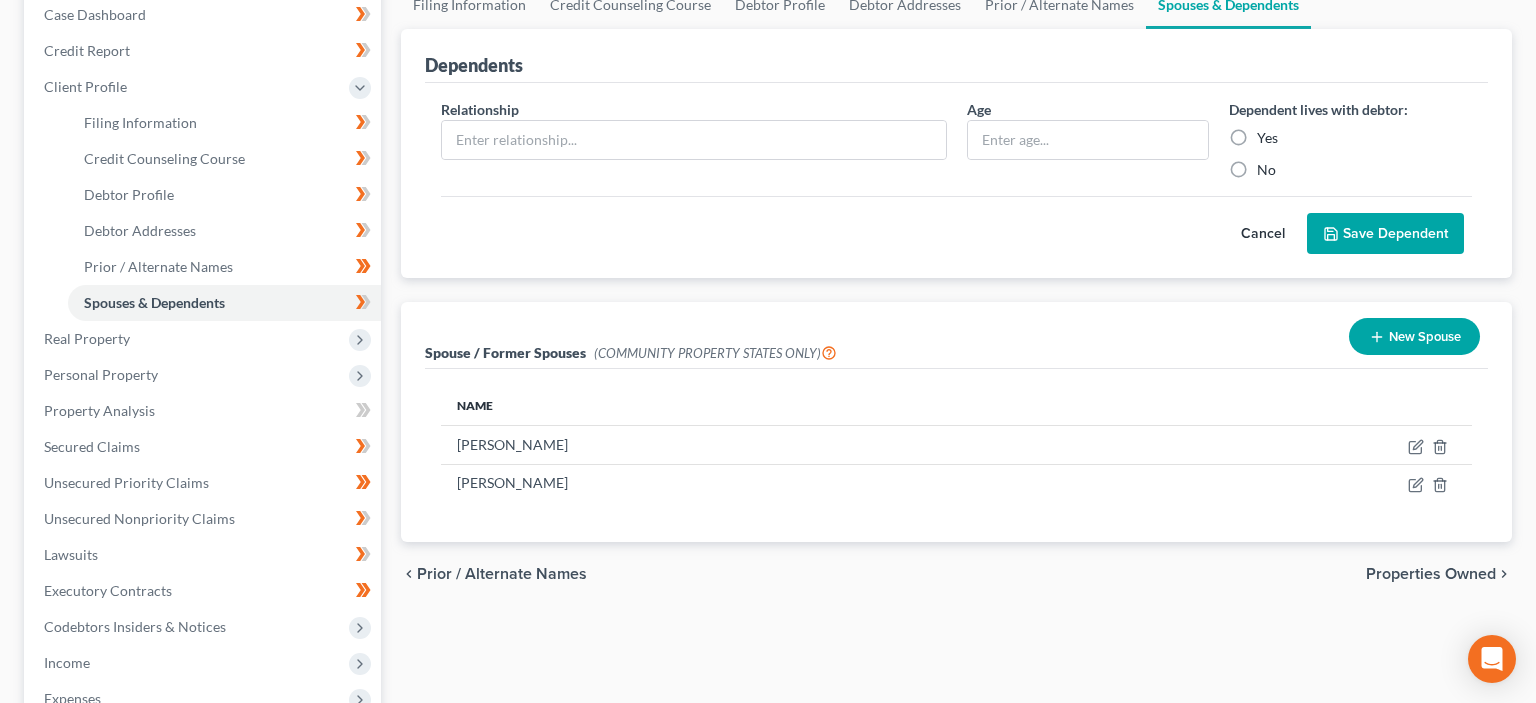 click on "Properties Owned" at bounding box center (1431, 574) 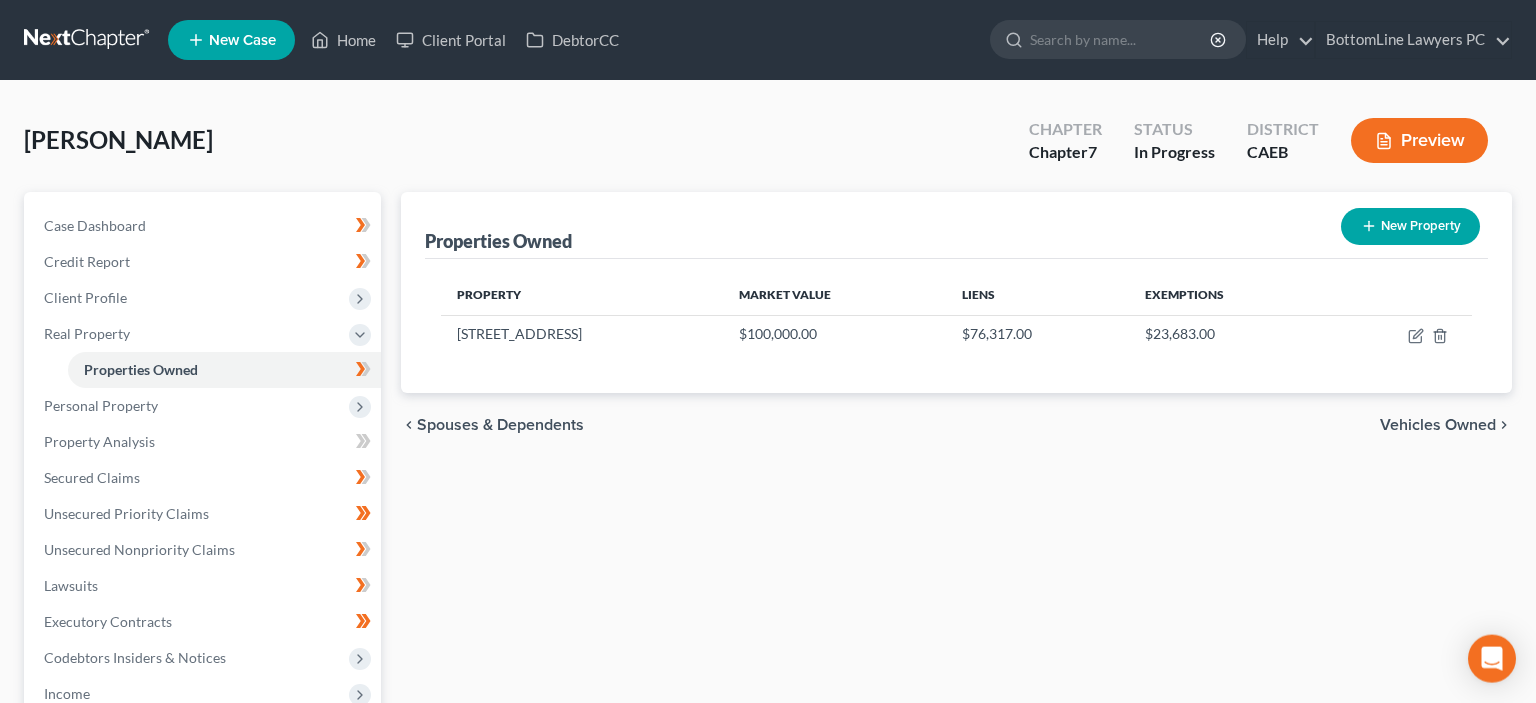 scroll, scrollTop: 0, scrollLeft: 0, axis: both 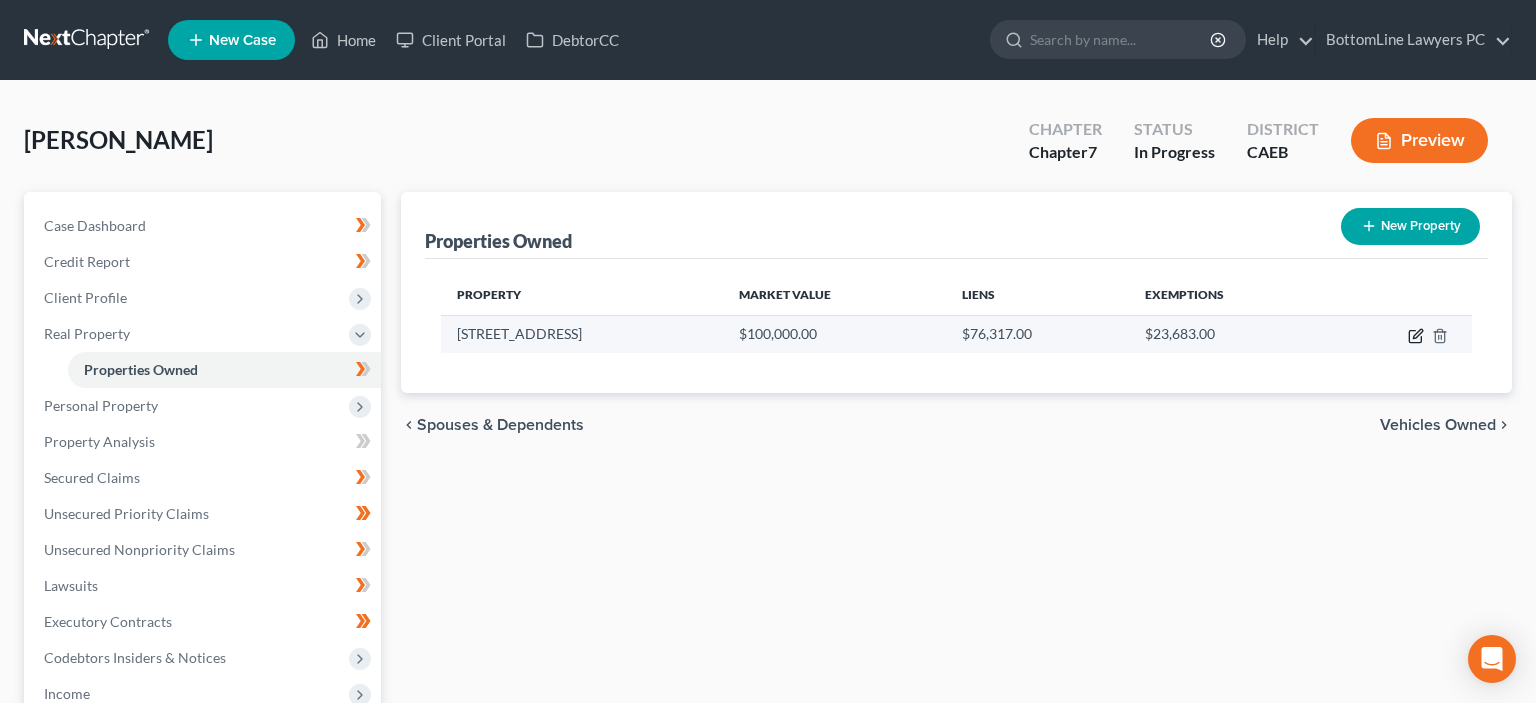 click 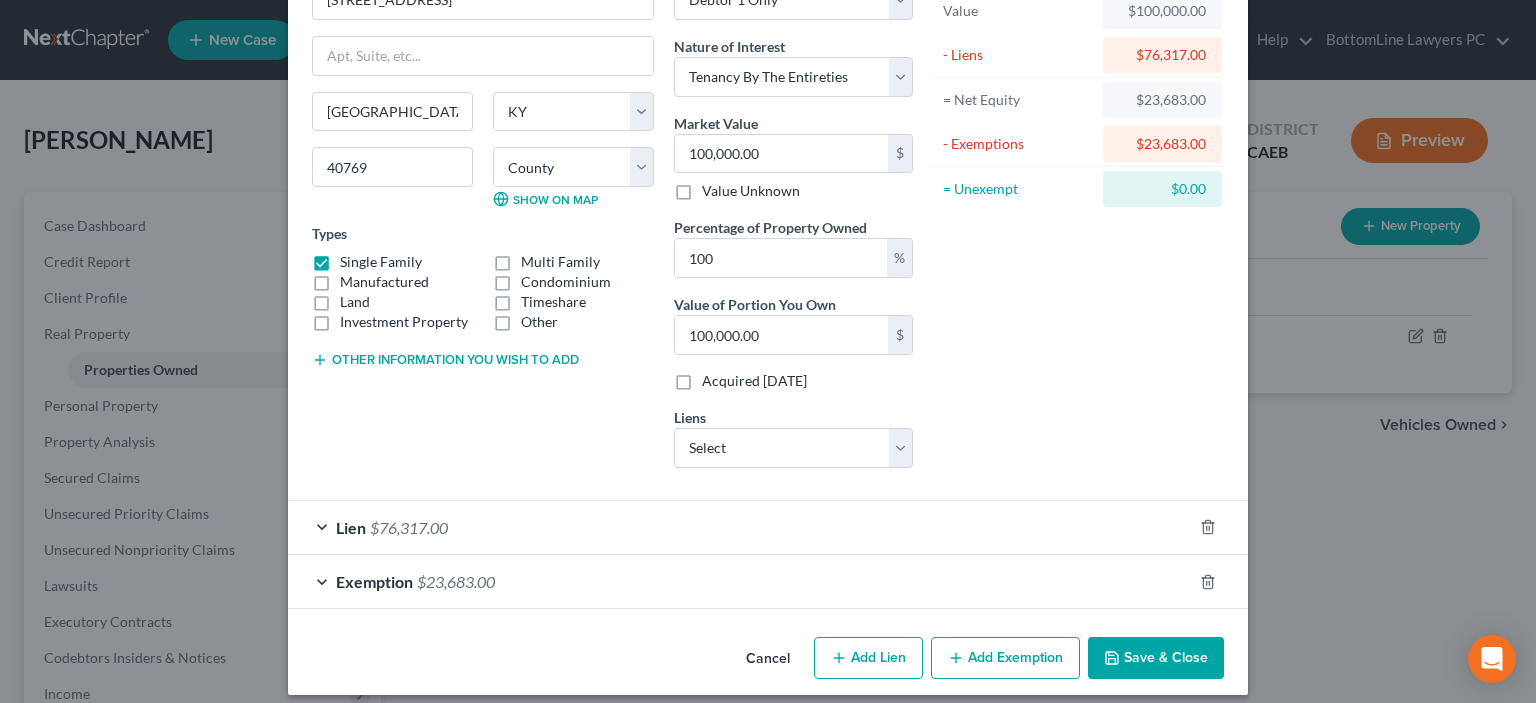 scroll, scrollTop: 146, scrollLeft: 0, axis: vertical 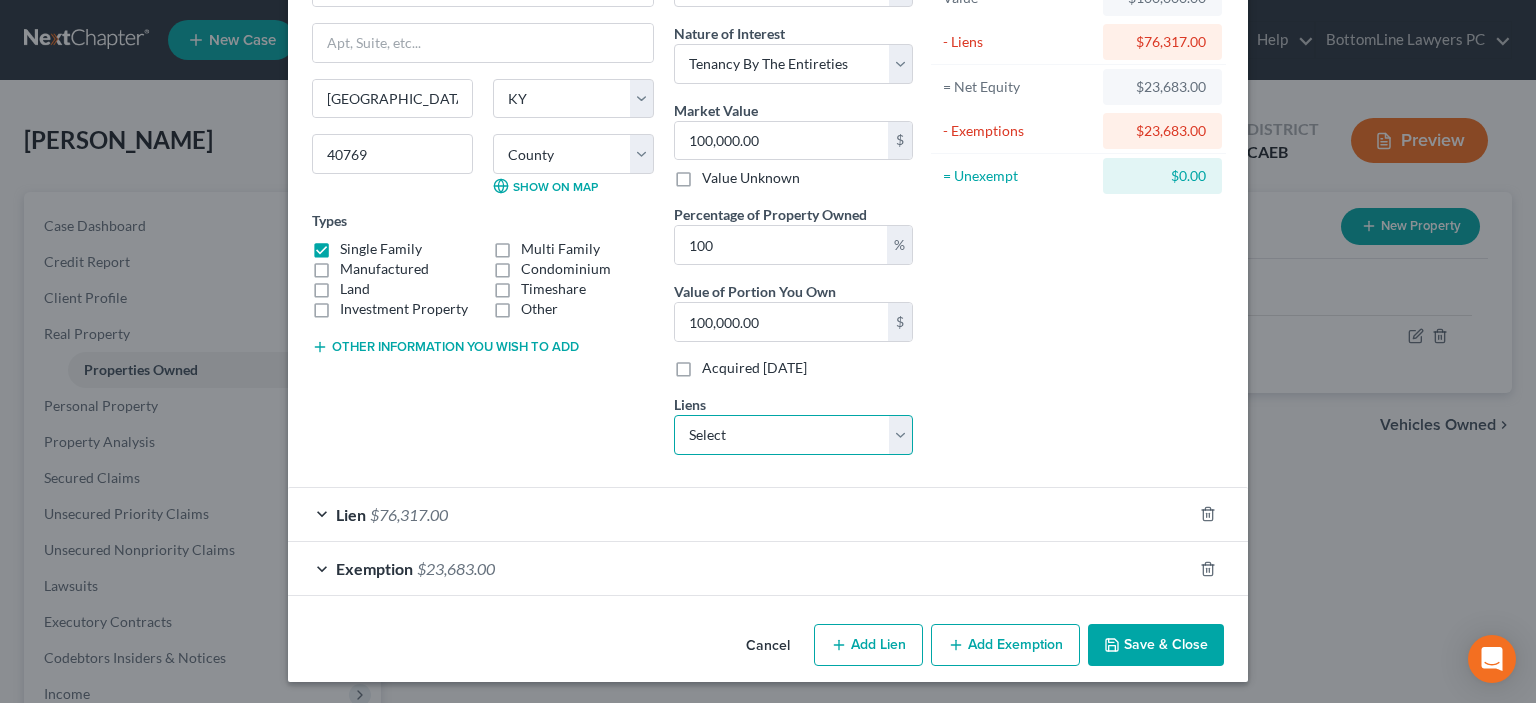 click on "Select Connie Reisenweber - $2,500.00" at bounding box center [793, 435] 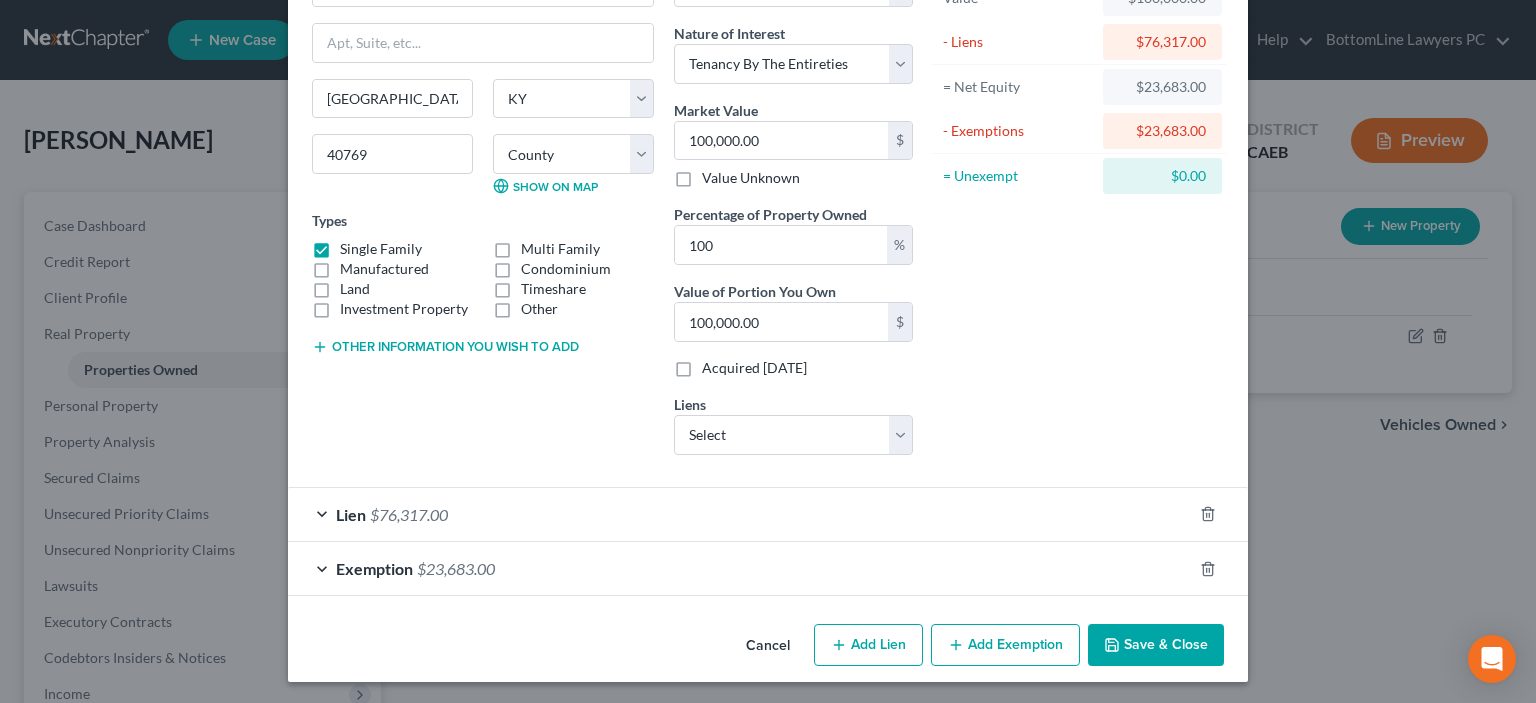 drag, startPoint x: 899, startPoint y: 433, endPoint x: 1004, endPoint y: 383, distance: 116.297035 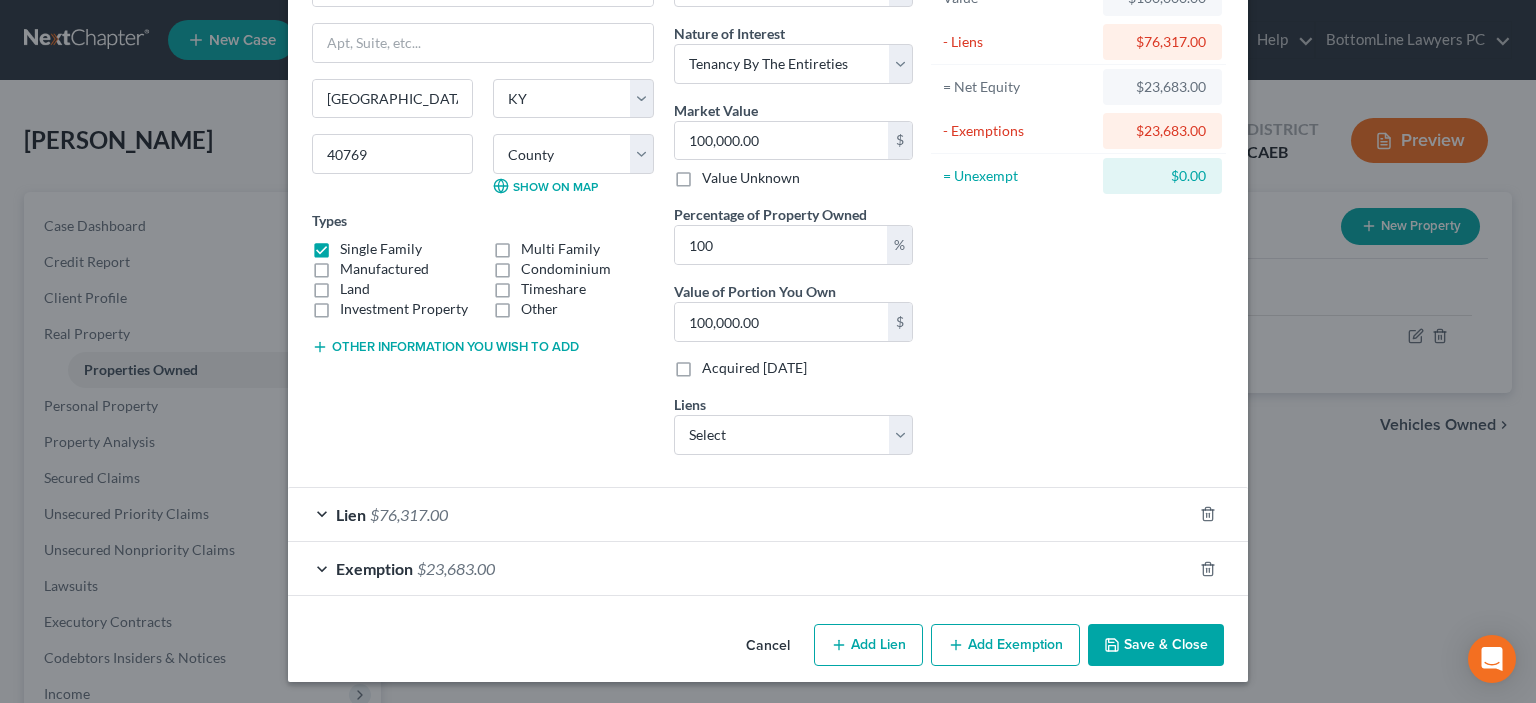 click on "Lien $76,317.00" at bounding box center (740, 514) 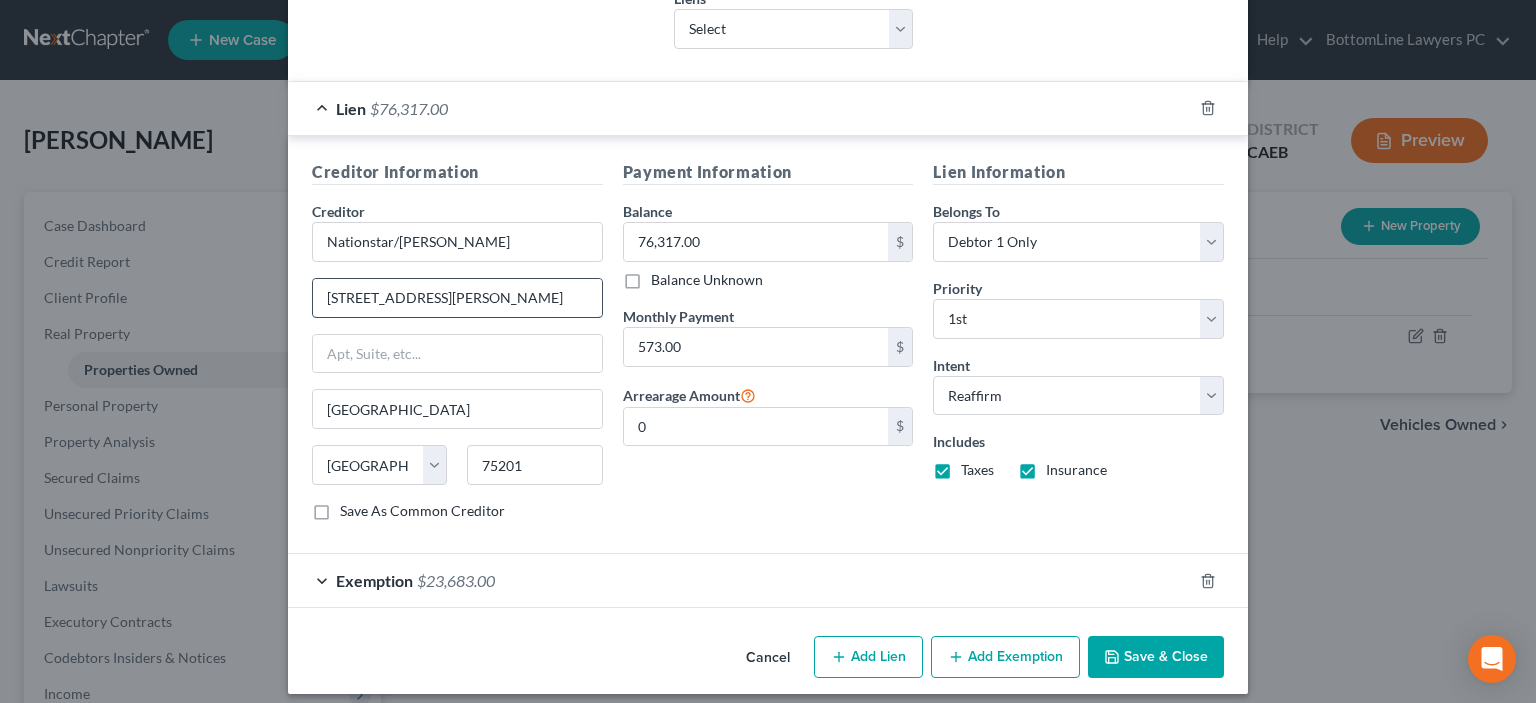 scroll, scrollTop: 562, scrollLeft: 0, axis: vertical 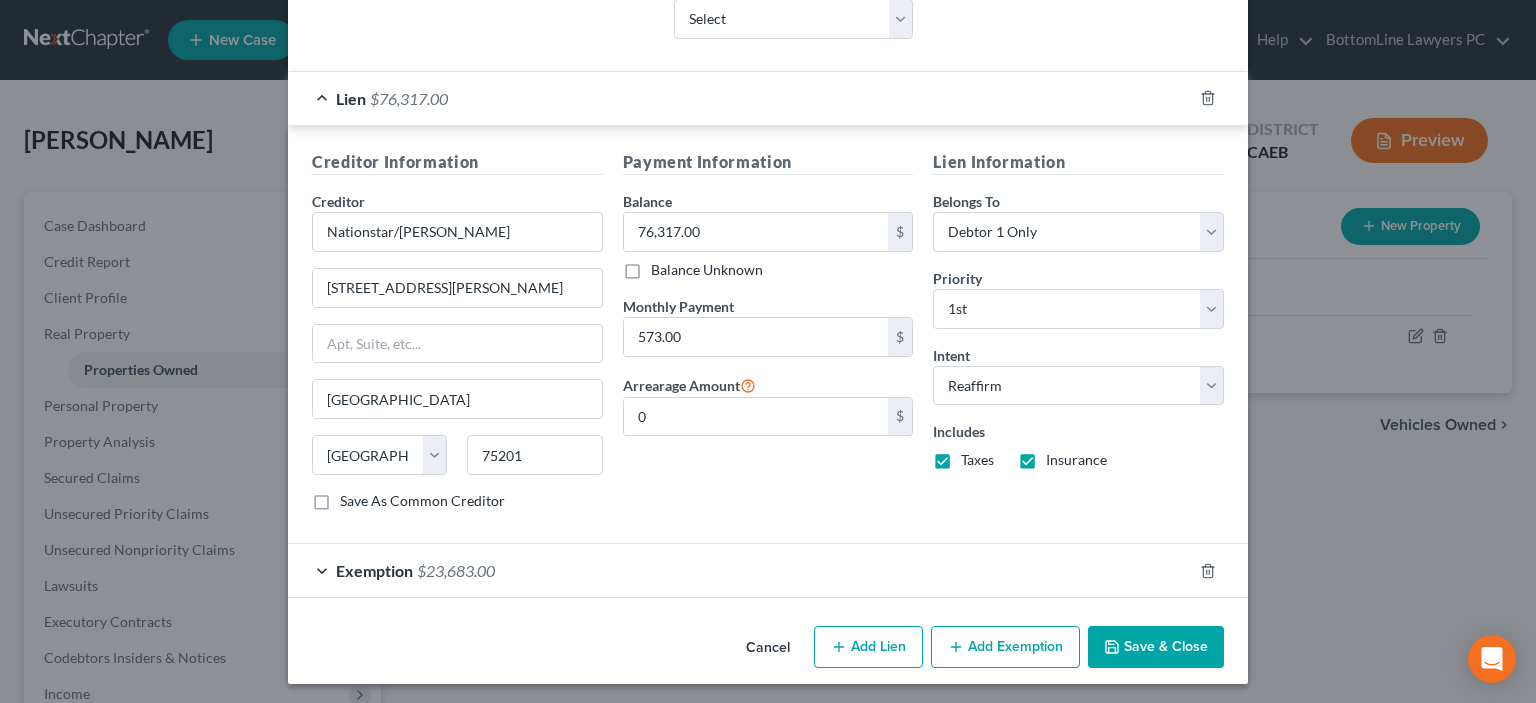 click on "Exemption $23,683.00" at bounding box center (740, 570) 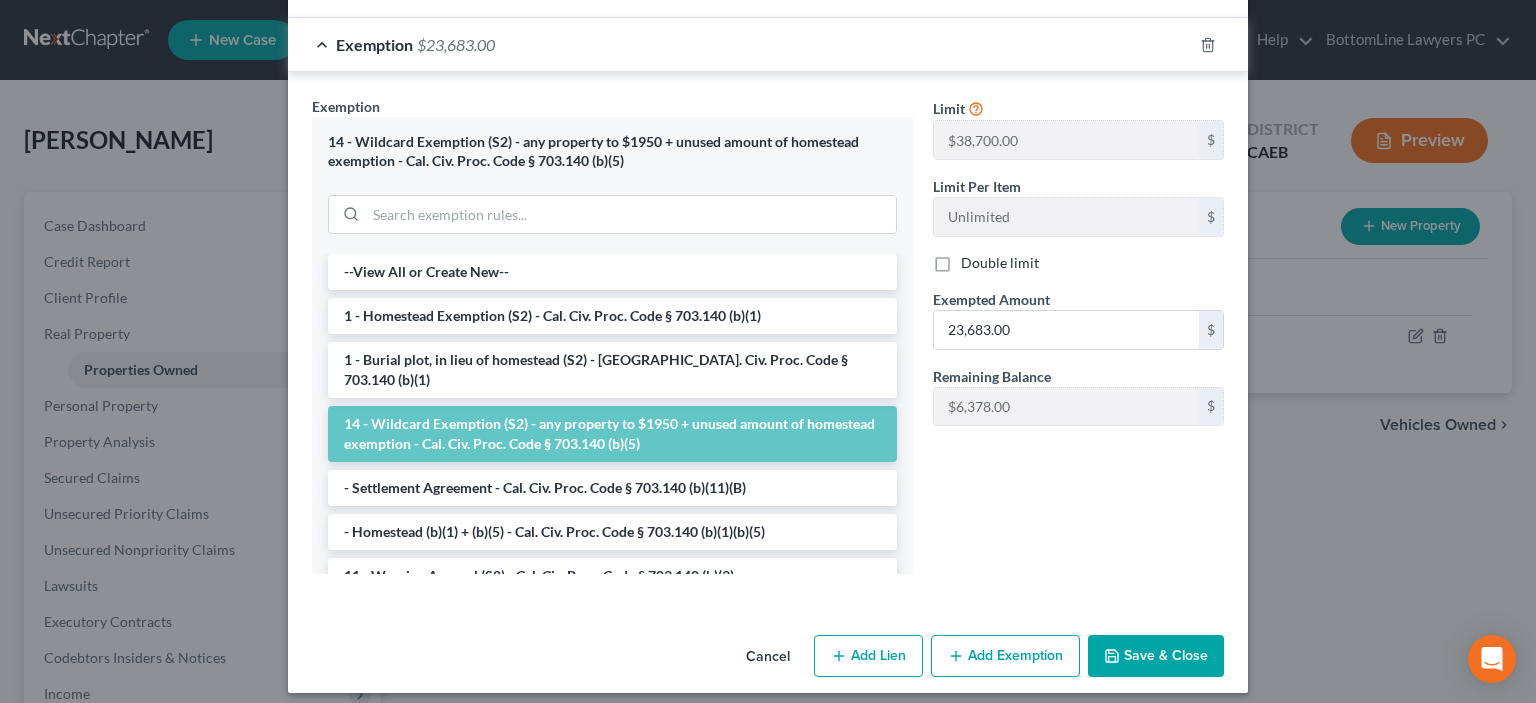 scroll, scrollTop: 1096, scrollLeft: 0, axis: vertical 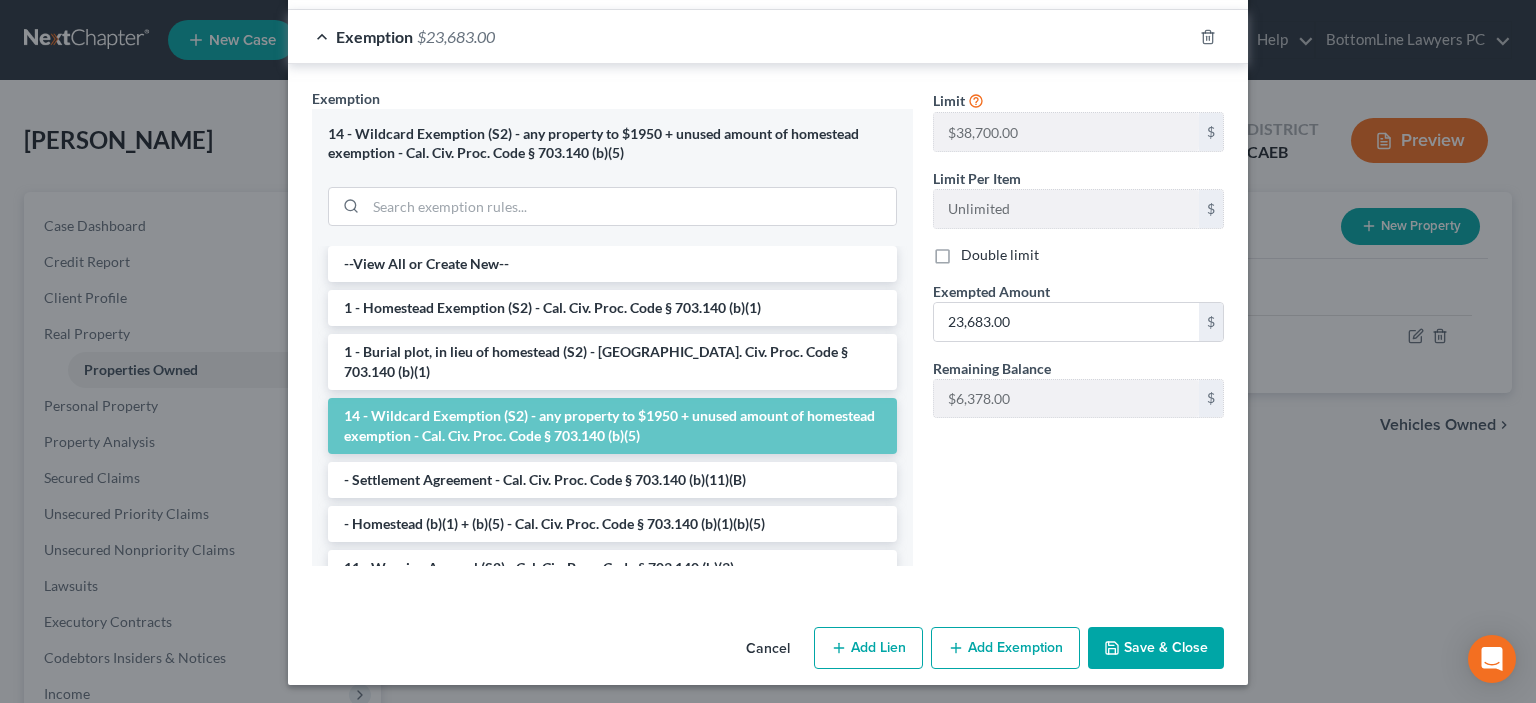 click on "Save & Close" at bounding box center (1156, 648) 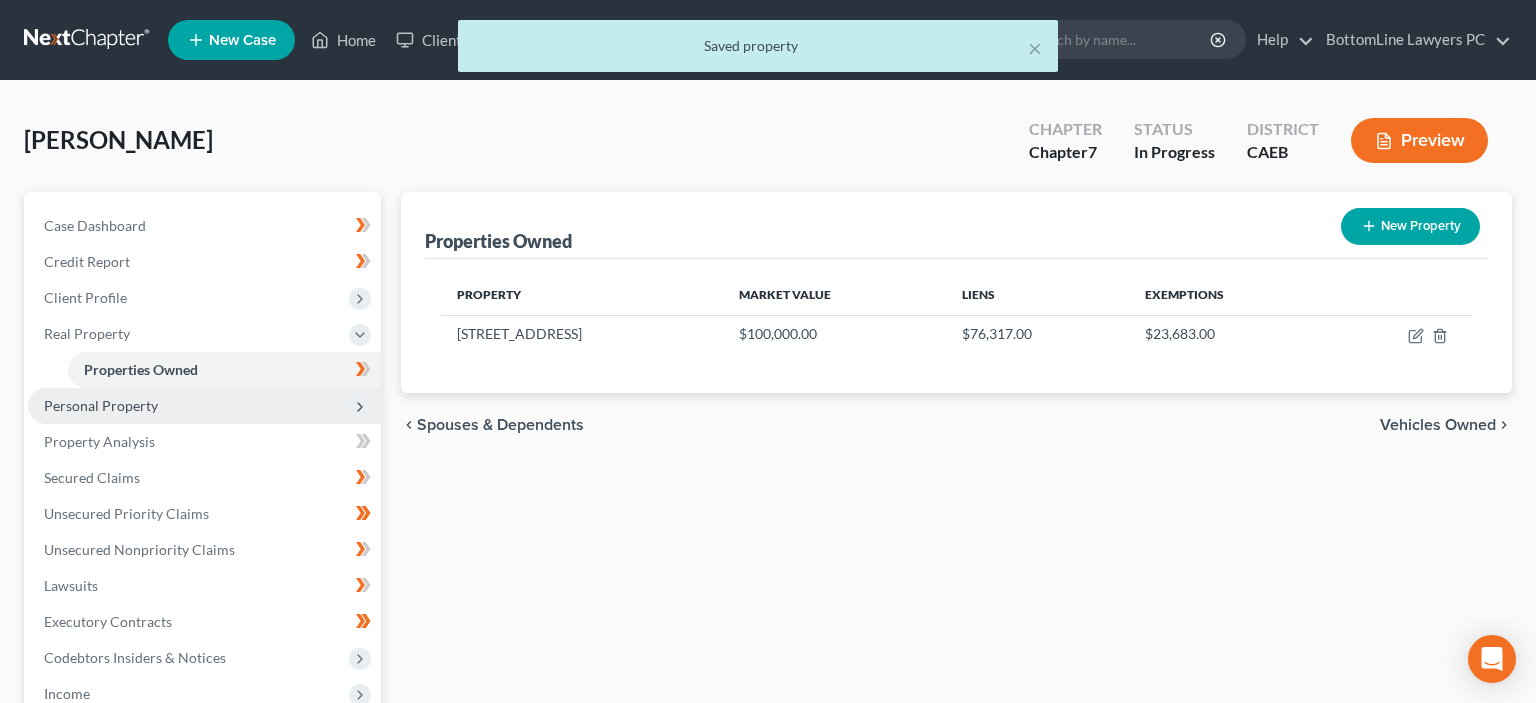 click on "Personal Property" at bounding box center (101, 405) 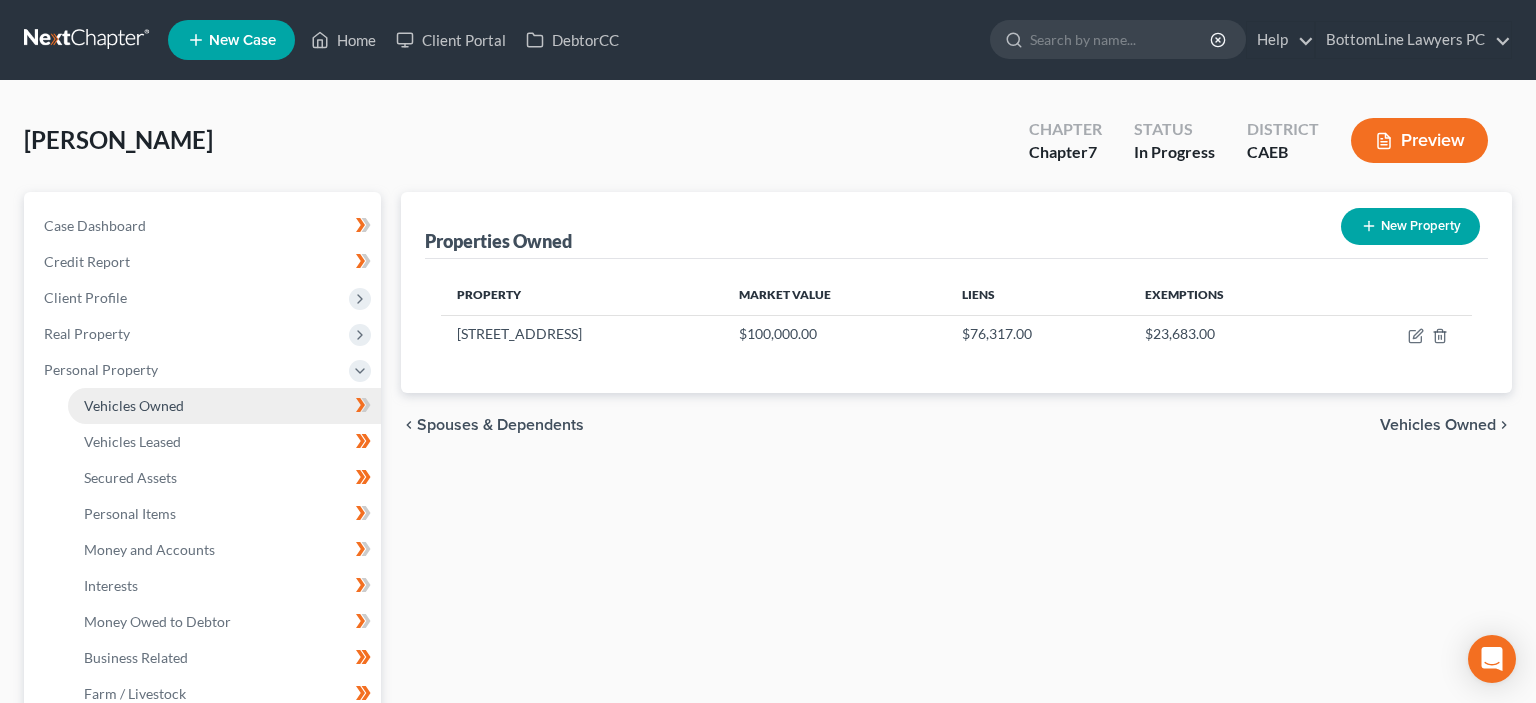 click on "Vehicles Owned" at bounding box center (134, 405) 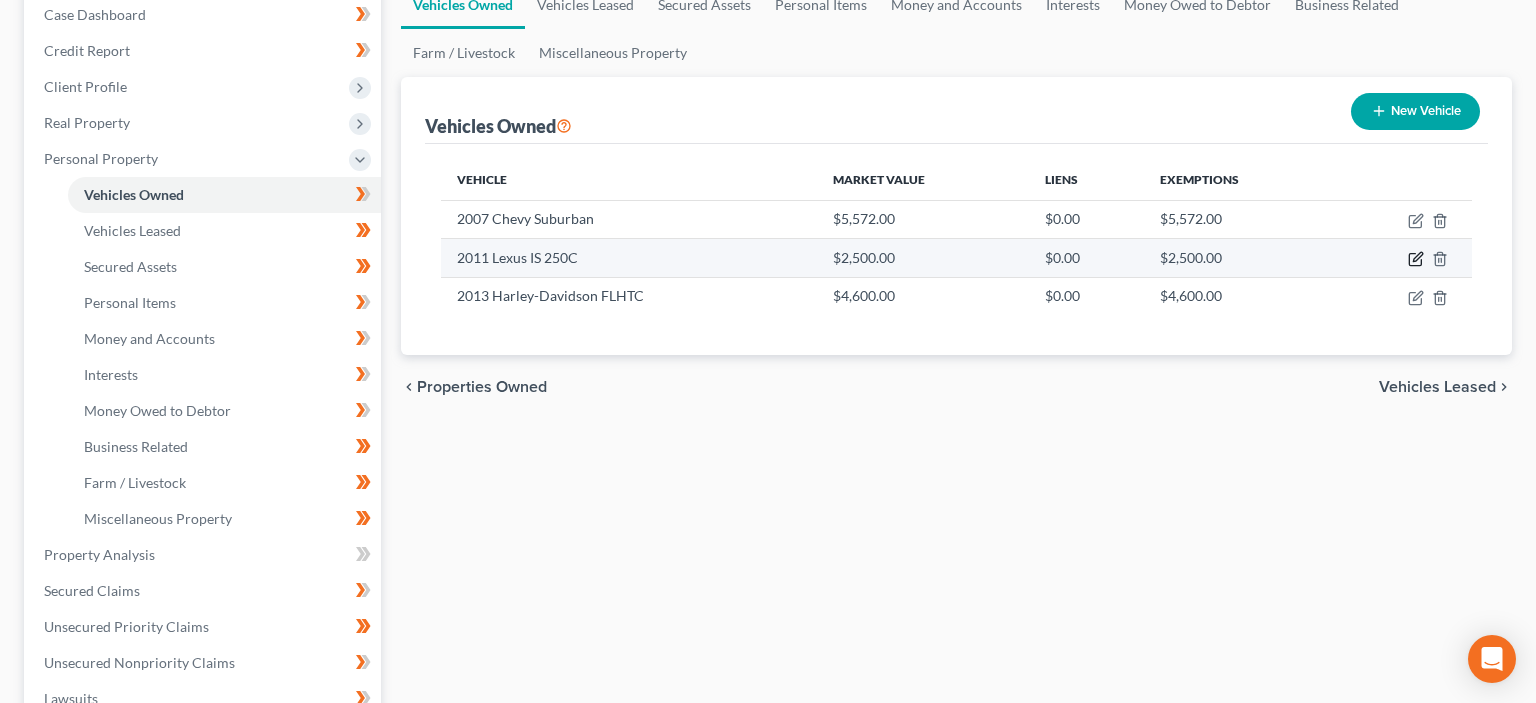 scroll, scrollTop: 0, scrollLeft: 0, axis: both 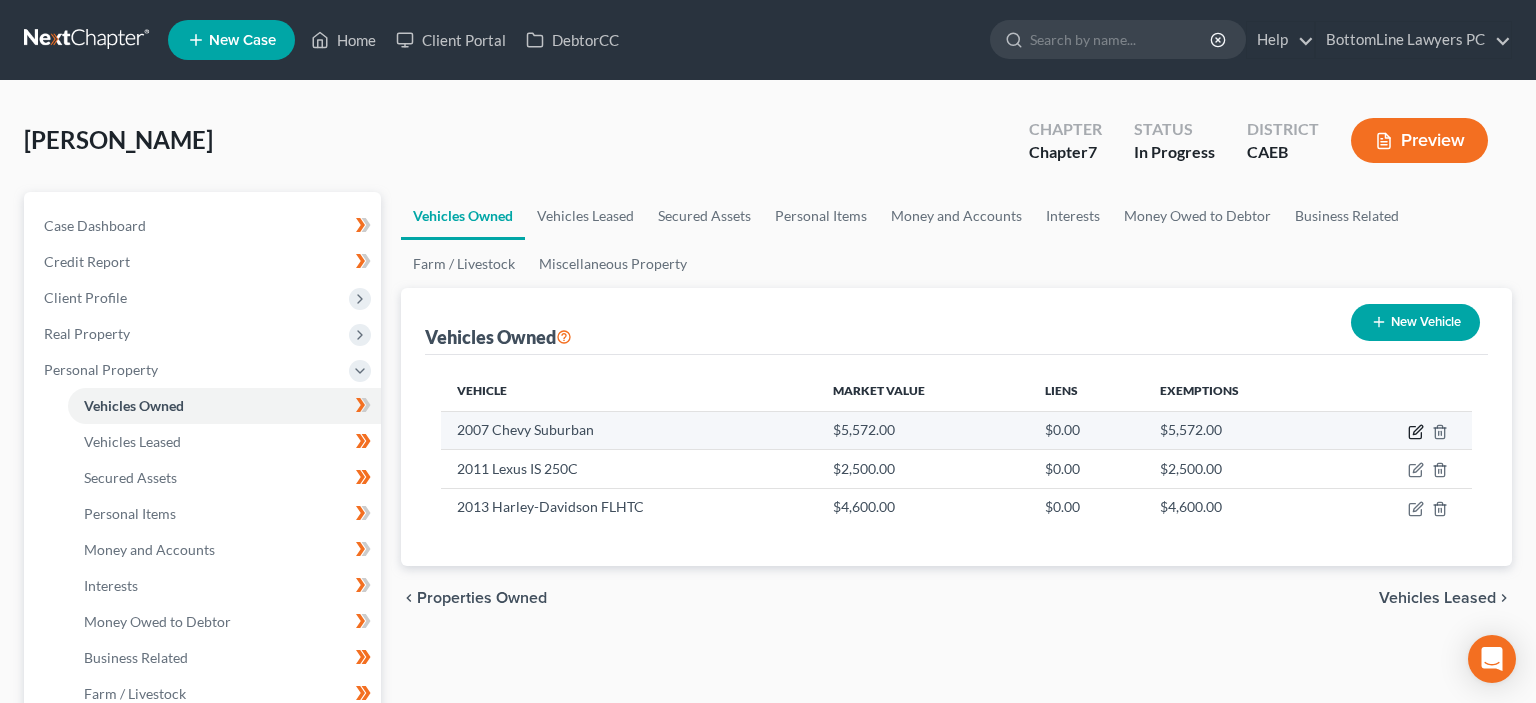 click 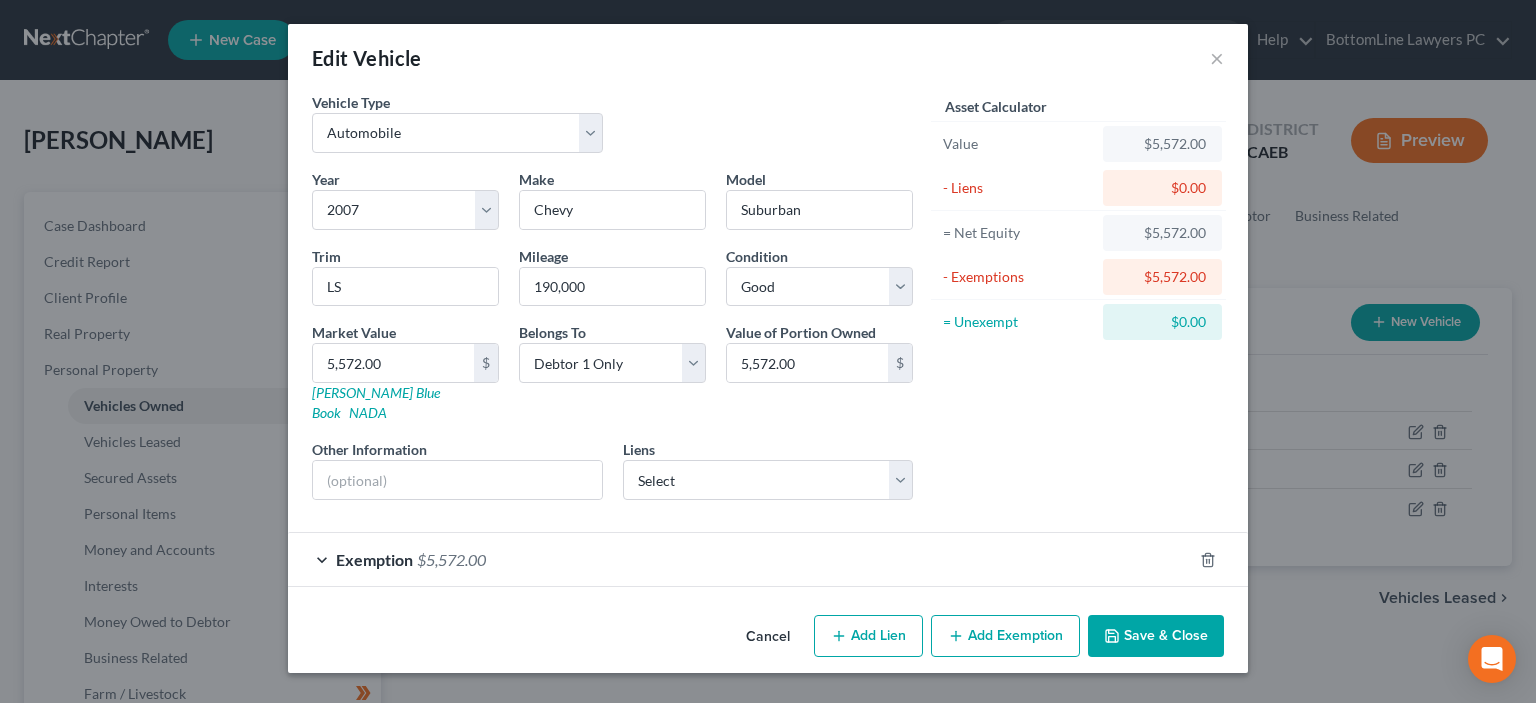 click on "Exemption $5,572.00" at bounding box center (740, 559) 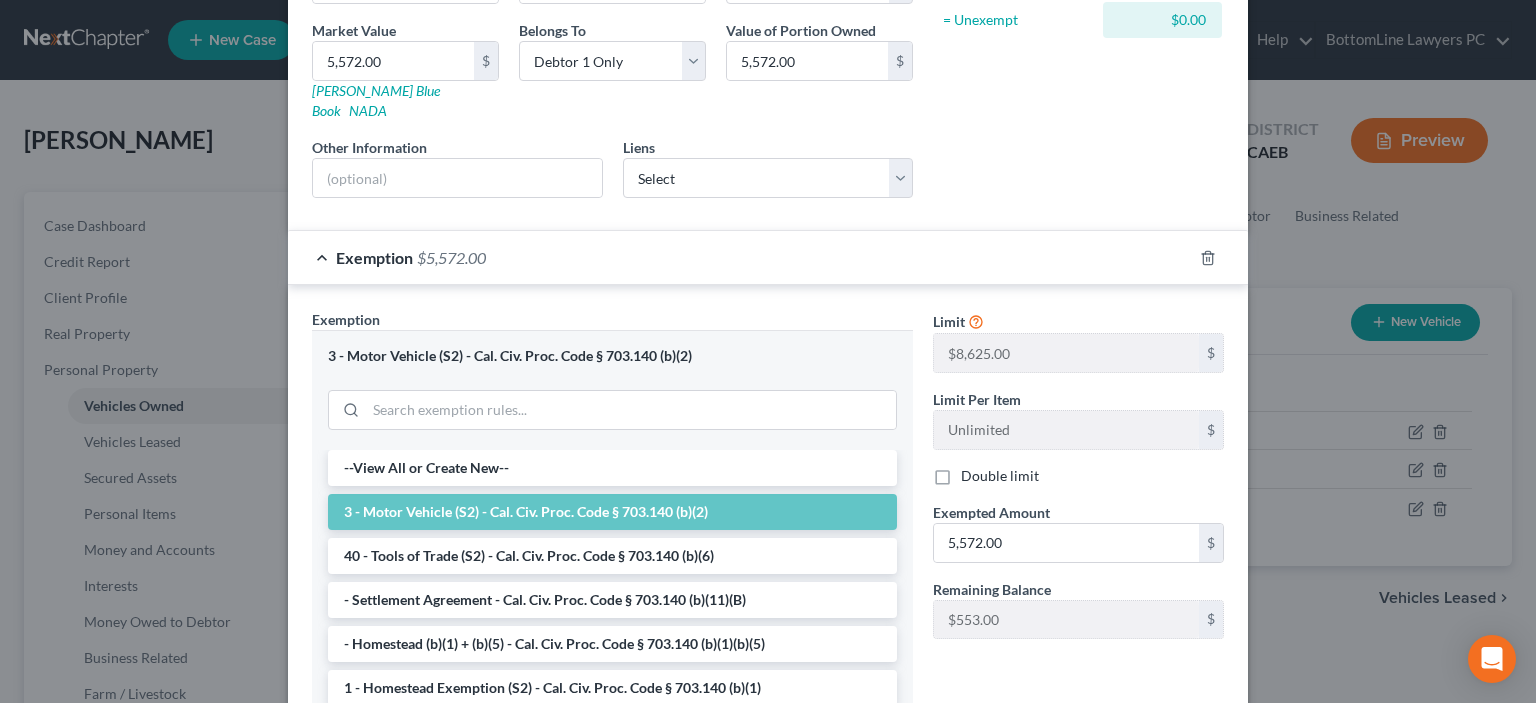 scroll, scrollTop: 0, scrollLeft: 0, axis: both 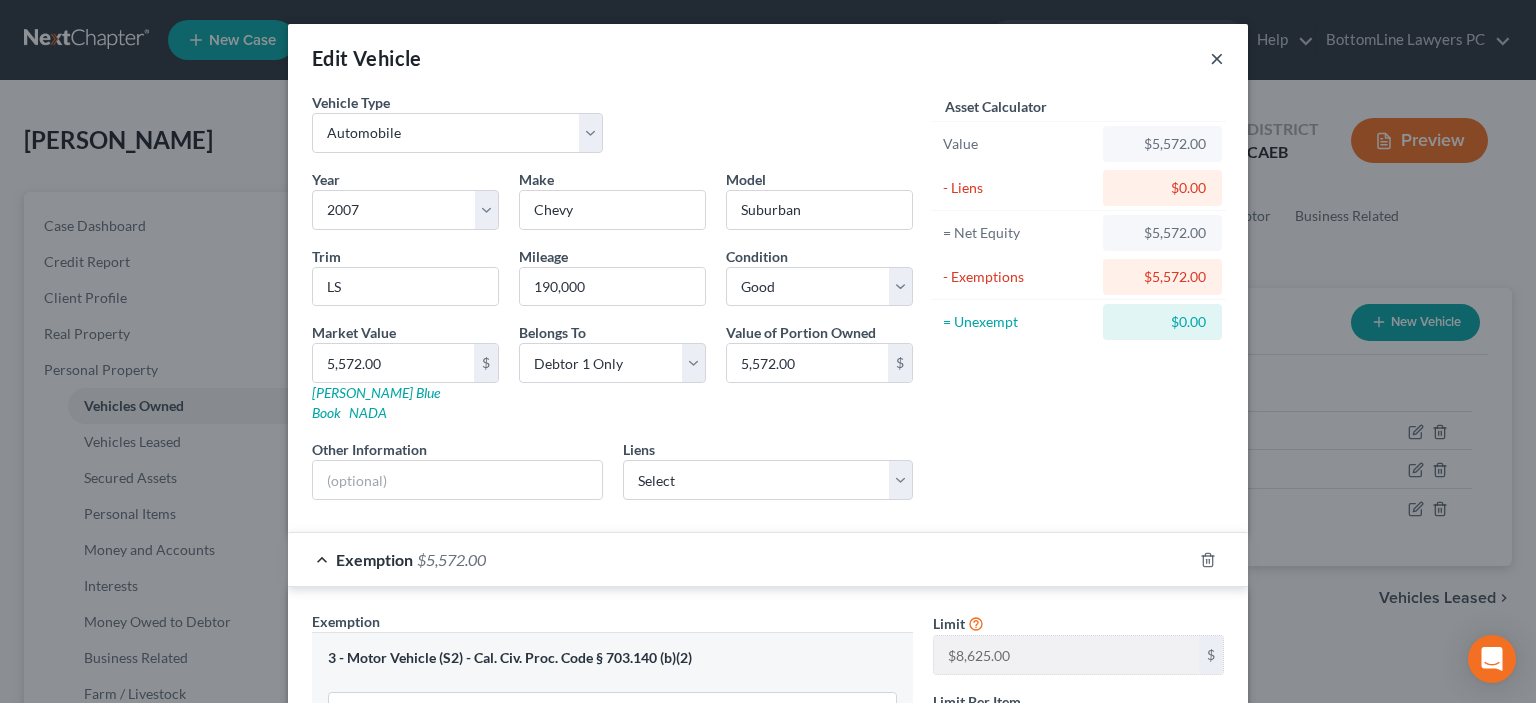 click on "×" at bounding box center [1217, 58] 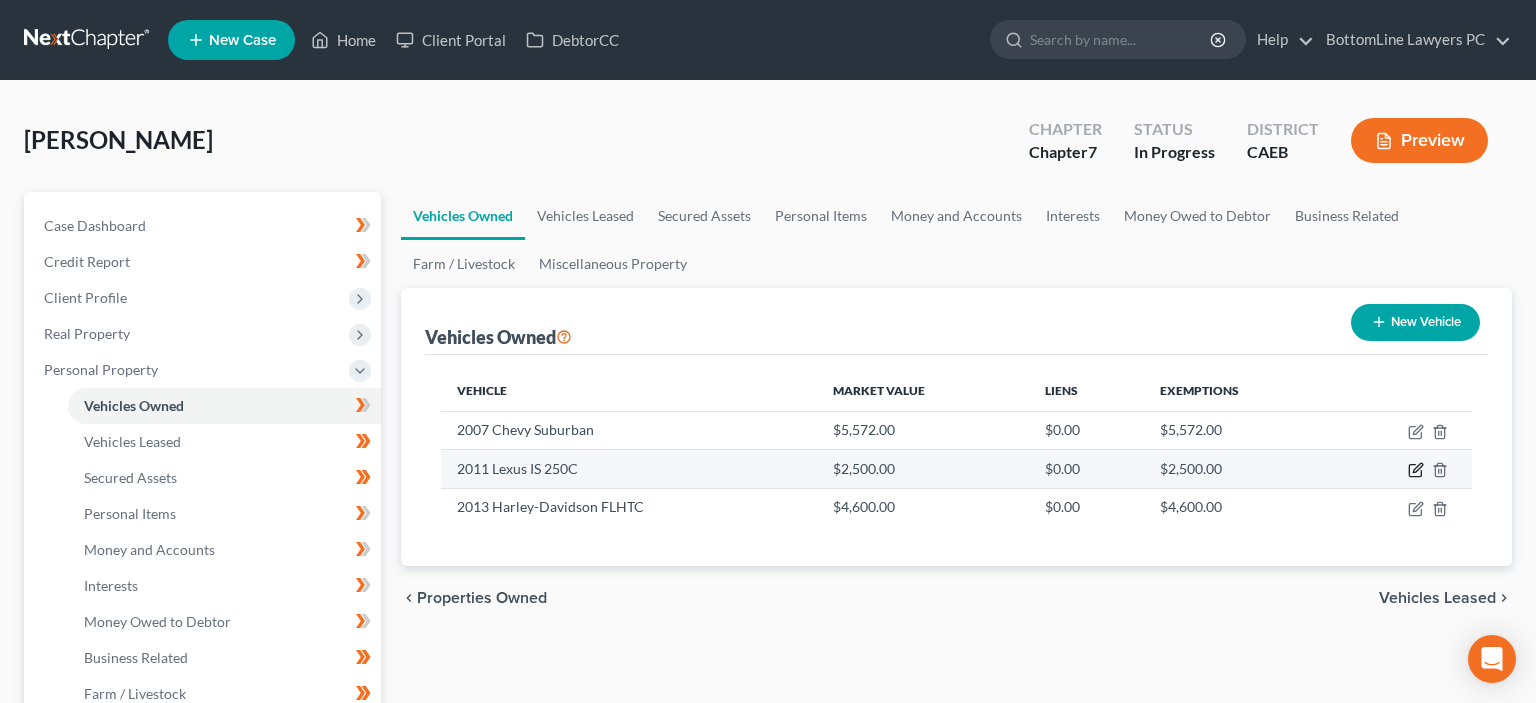 click 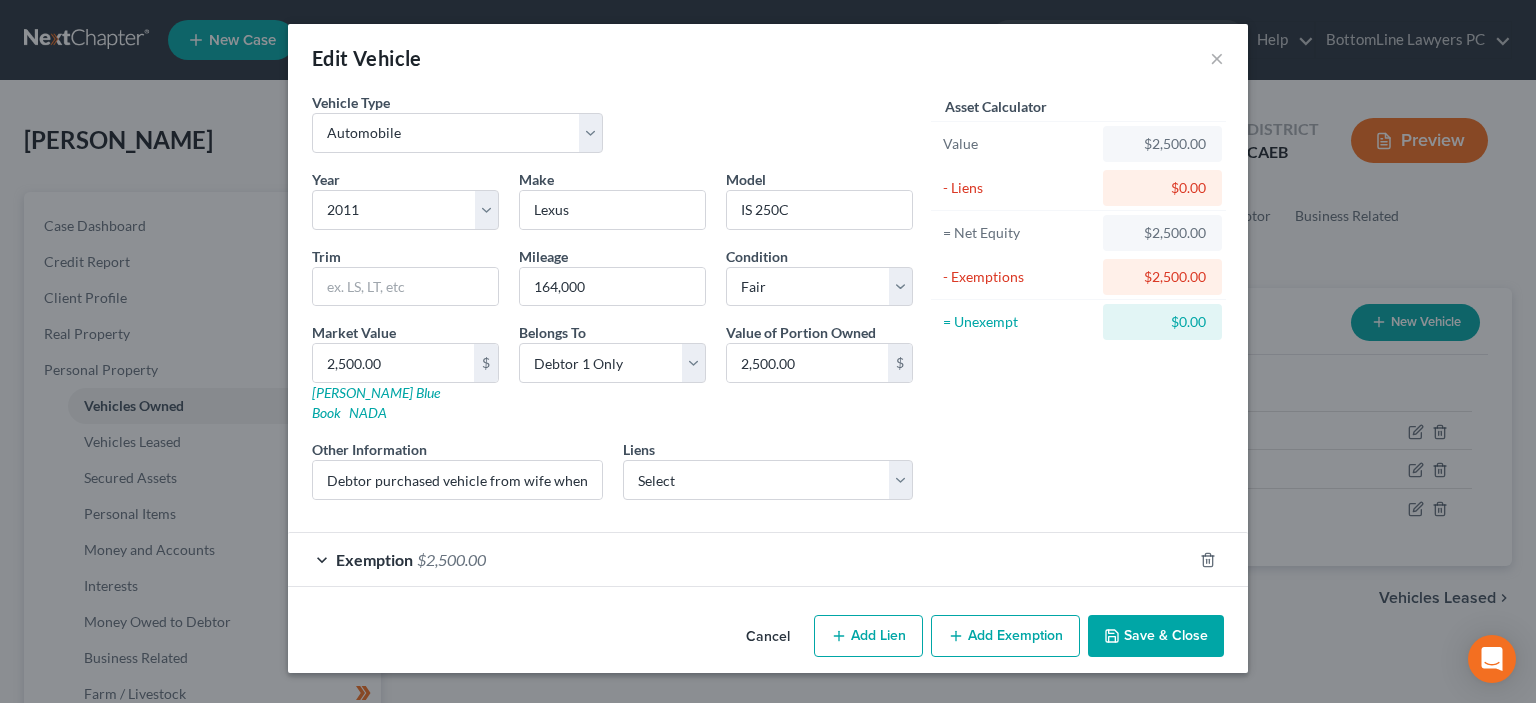 click on "Exemption $2,500.00" at bounding box center [740, 559] 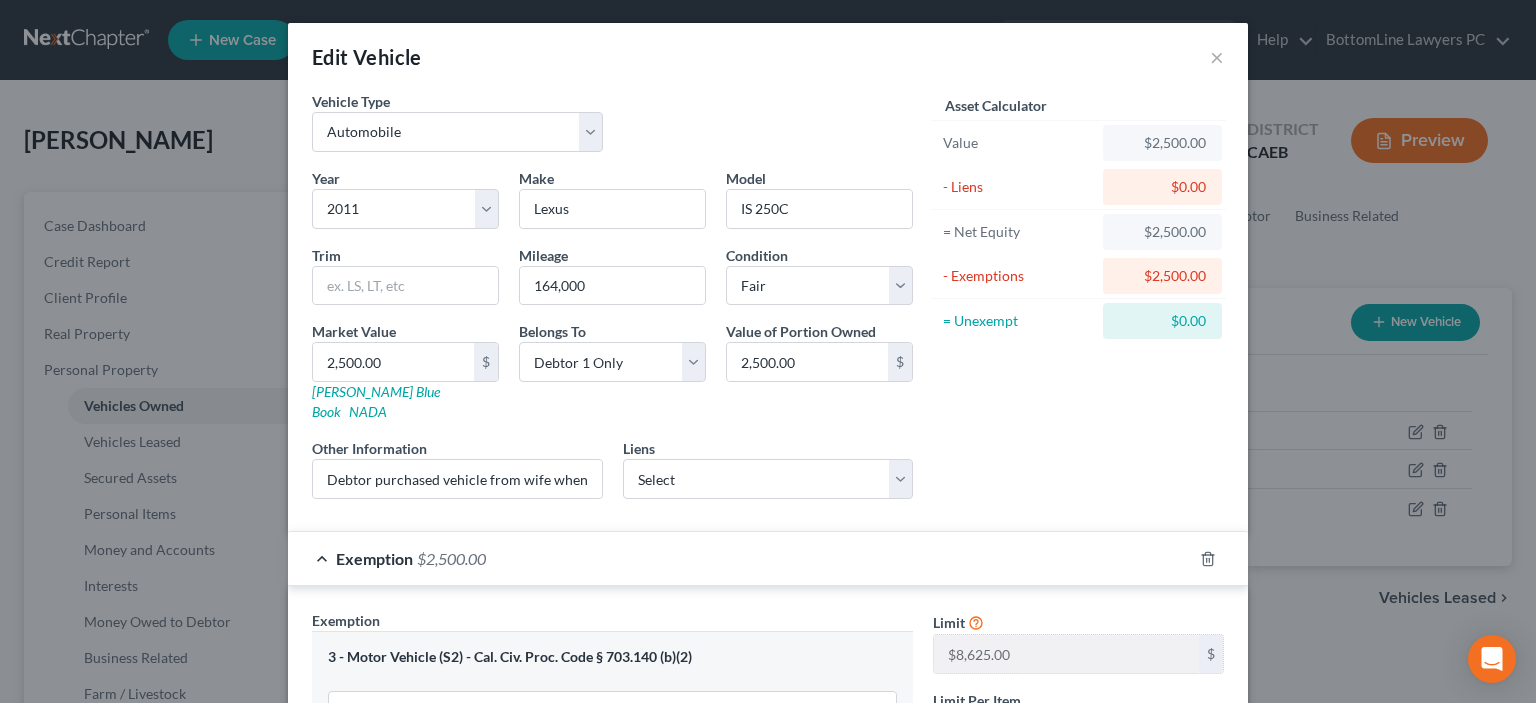 scroll, scrollTop: 0, scrollLeft: 0, axis: both 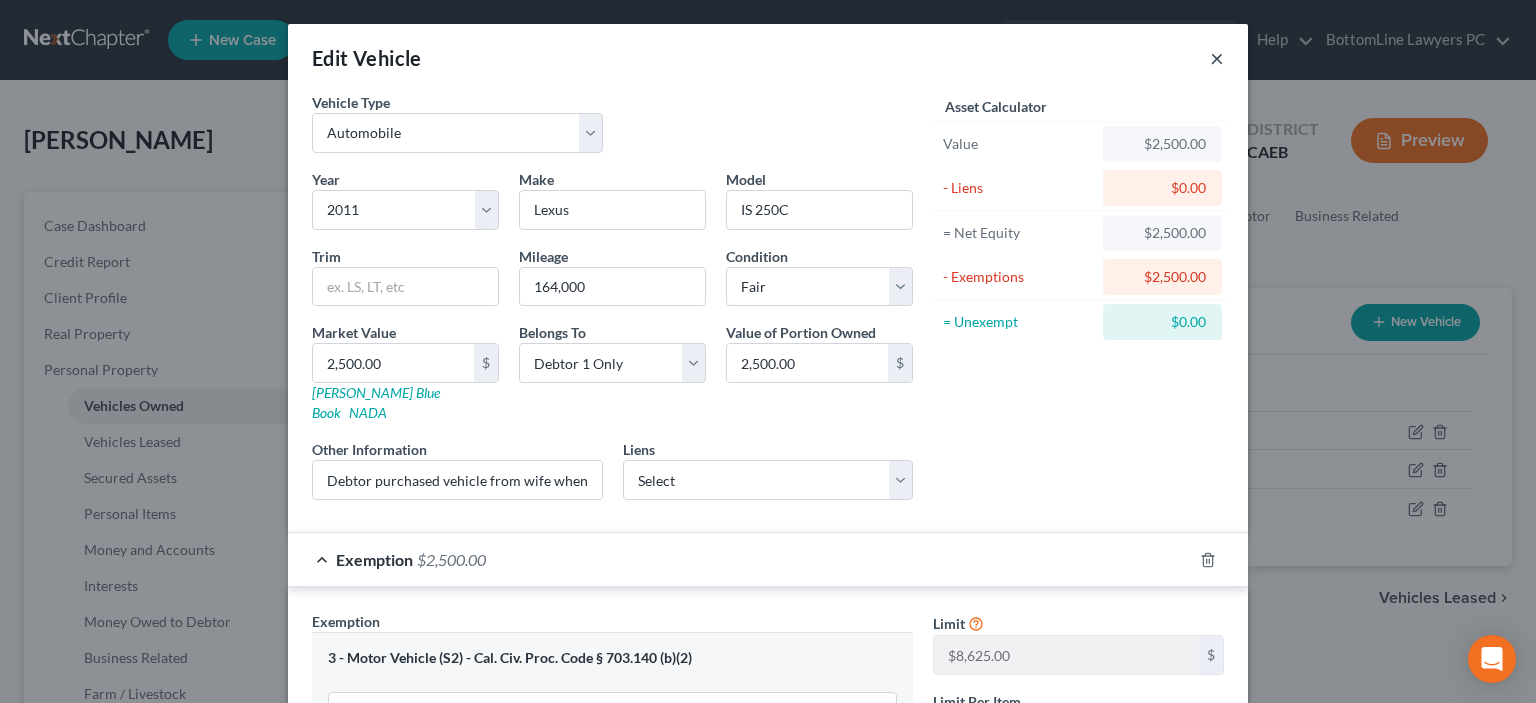 click on "×" at bounding box center [1217, 58] 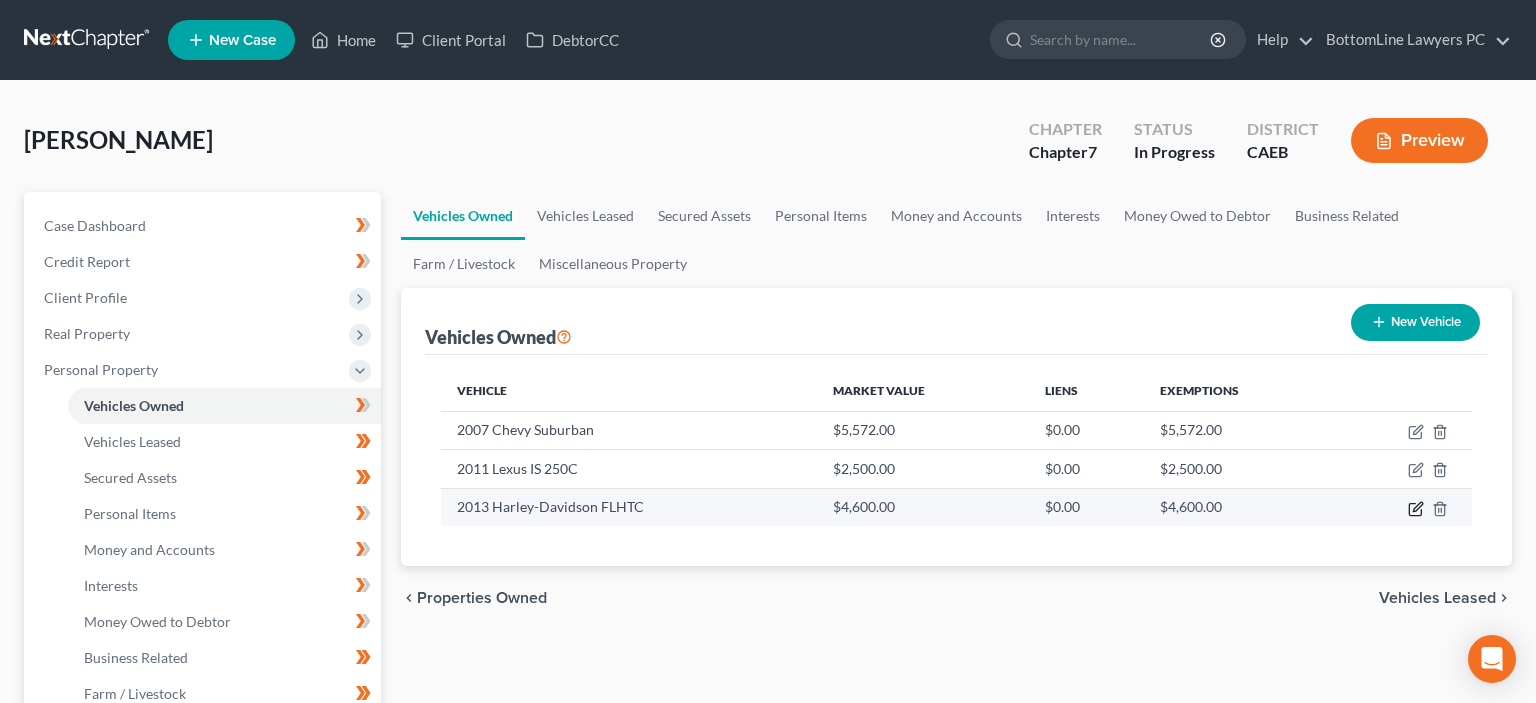 click 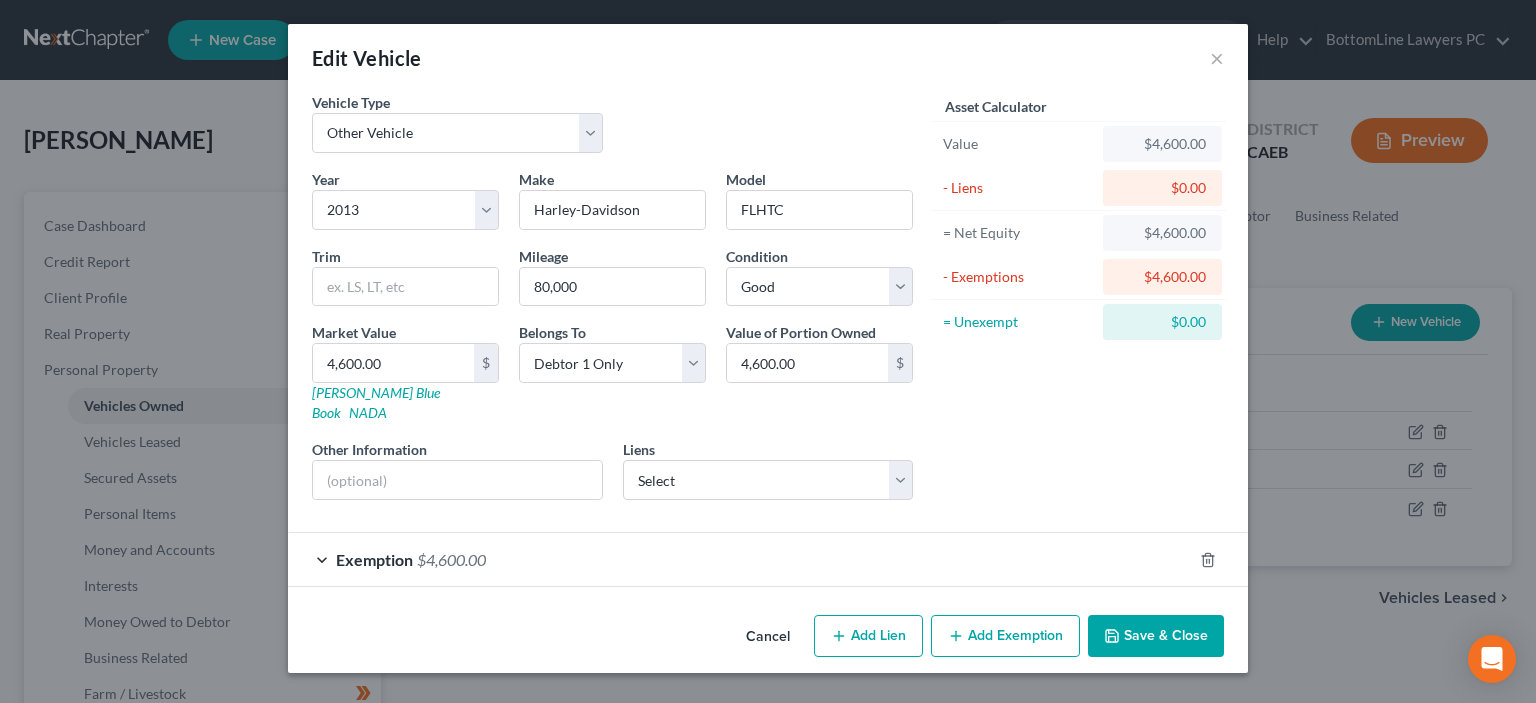 click on "Exemption $4,600.00" at bounding box center [740, 559] 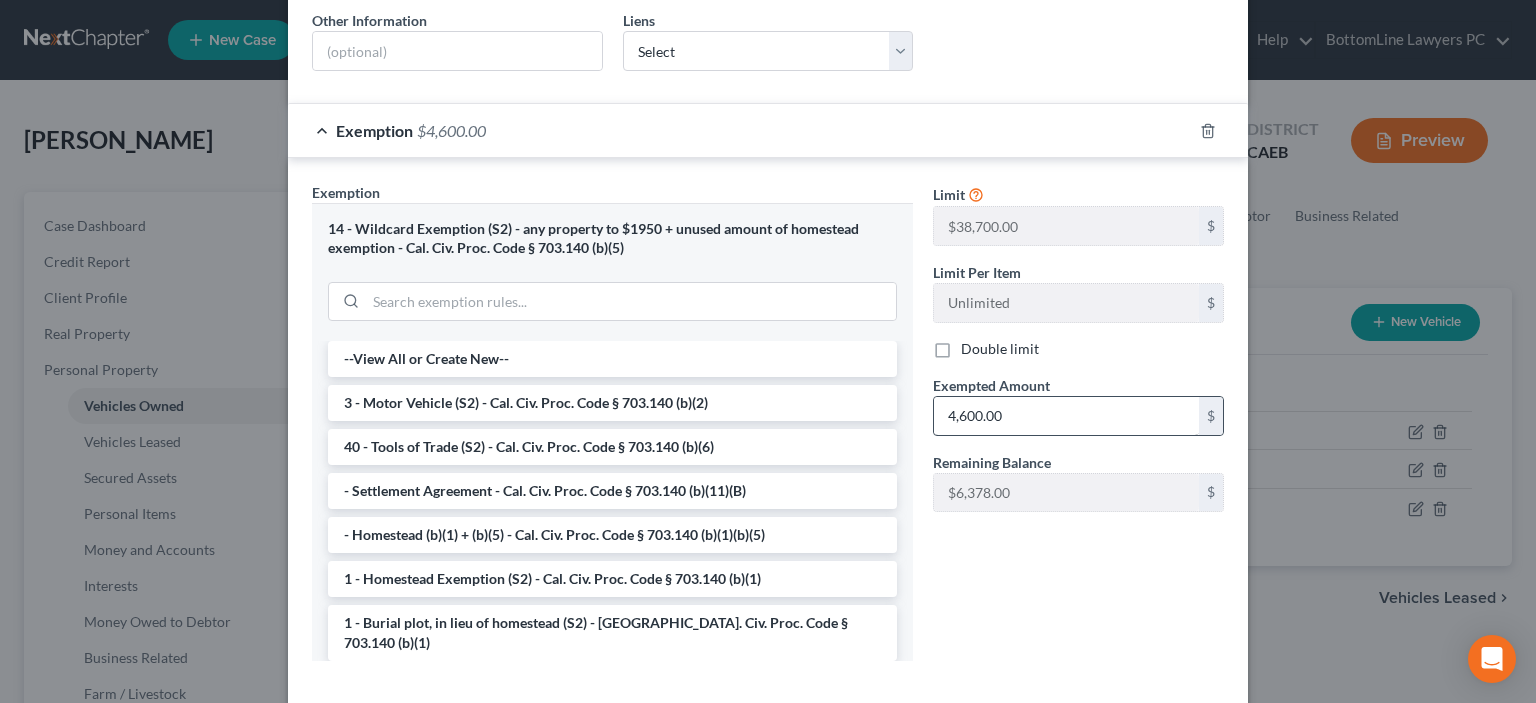 scroll, scrollTop: 504, scrollLeft: 0, axis: vertical 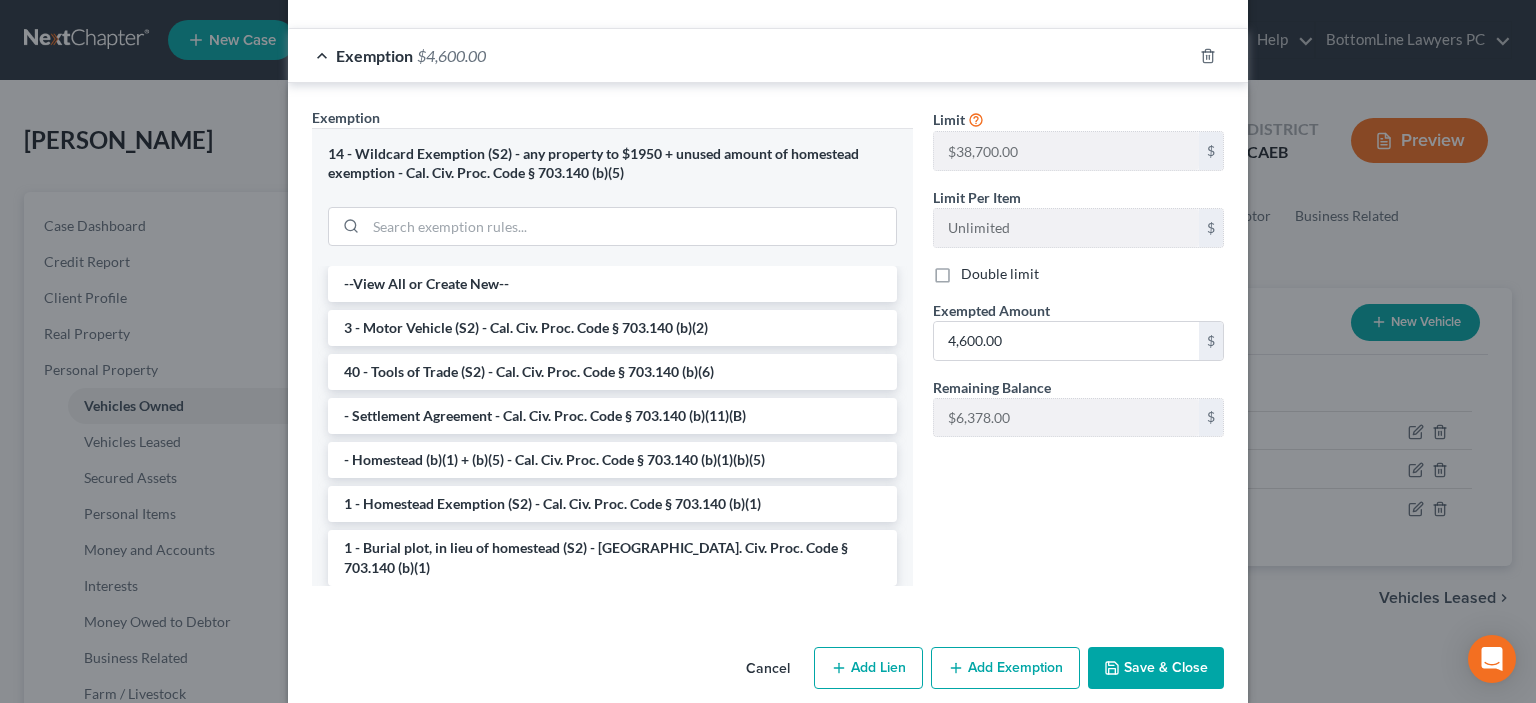 click on "Save & Close" at bounding box center (1156, 668) 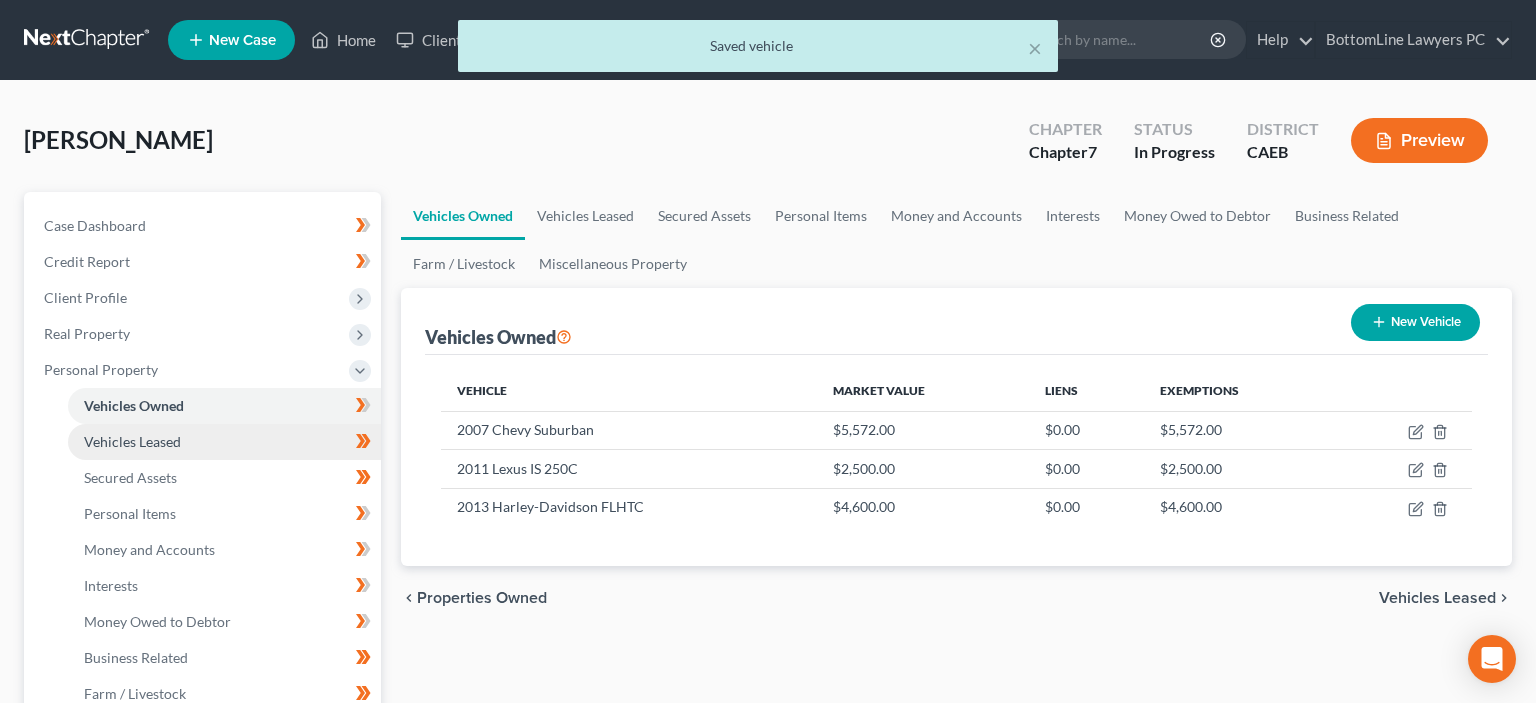 click on "Vehicles Leased" at bounding box center [132, 441] 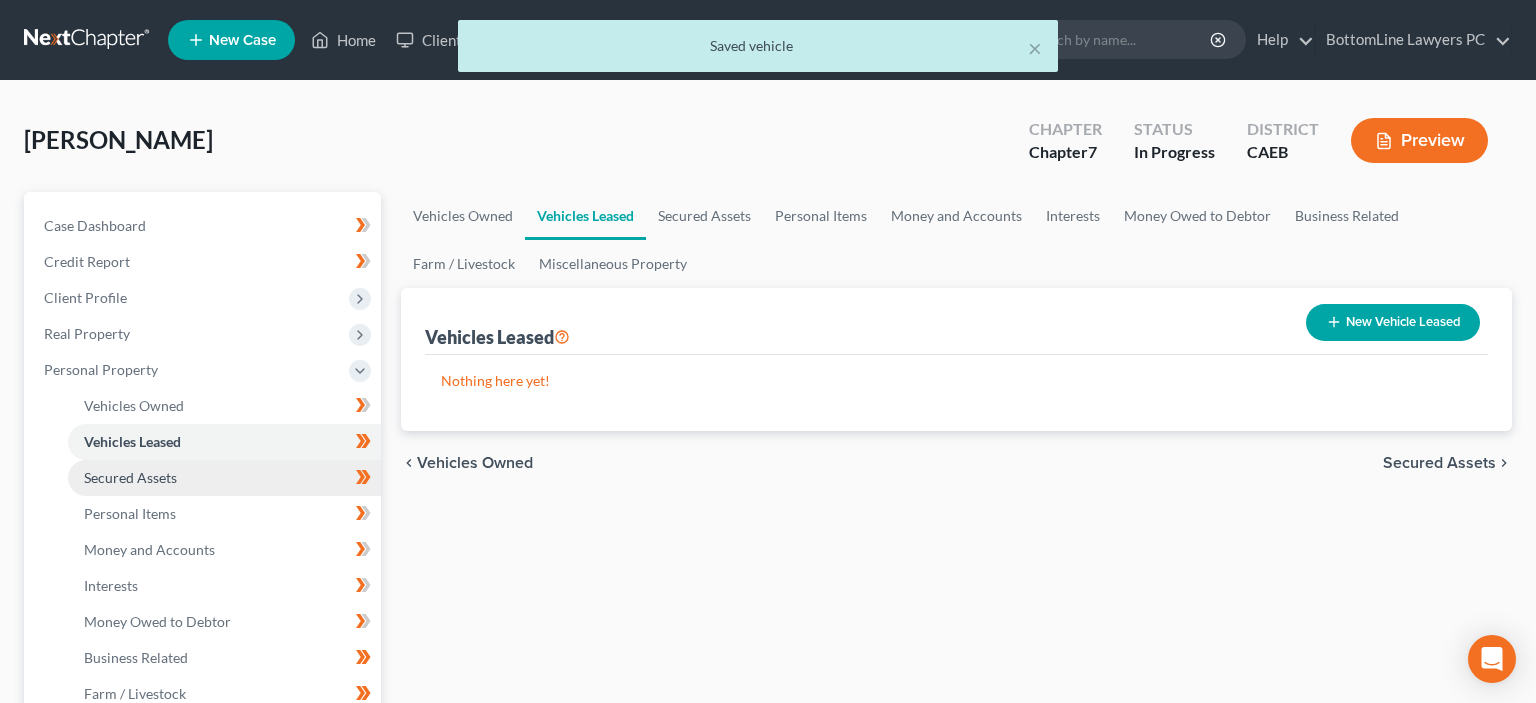 click on "Secured Assets" at bounding box center (130, 477) 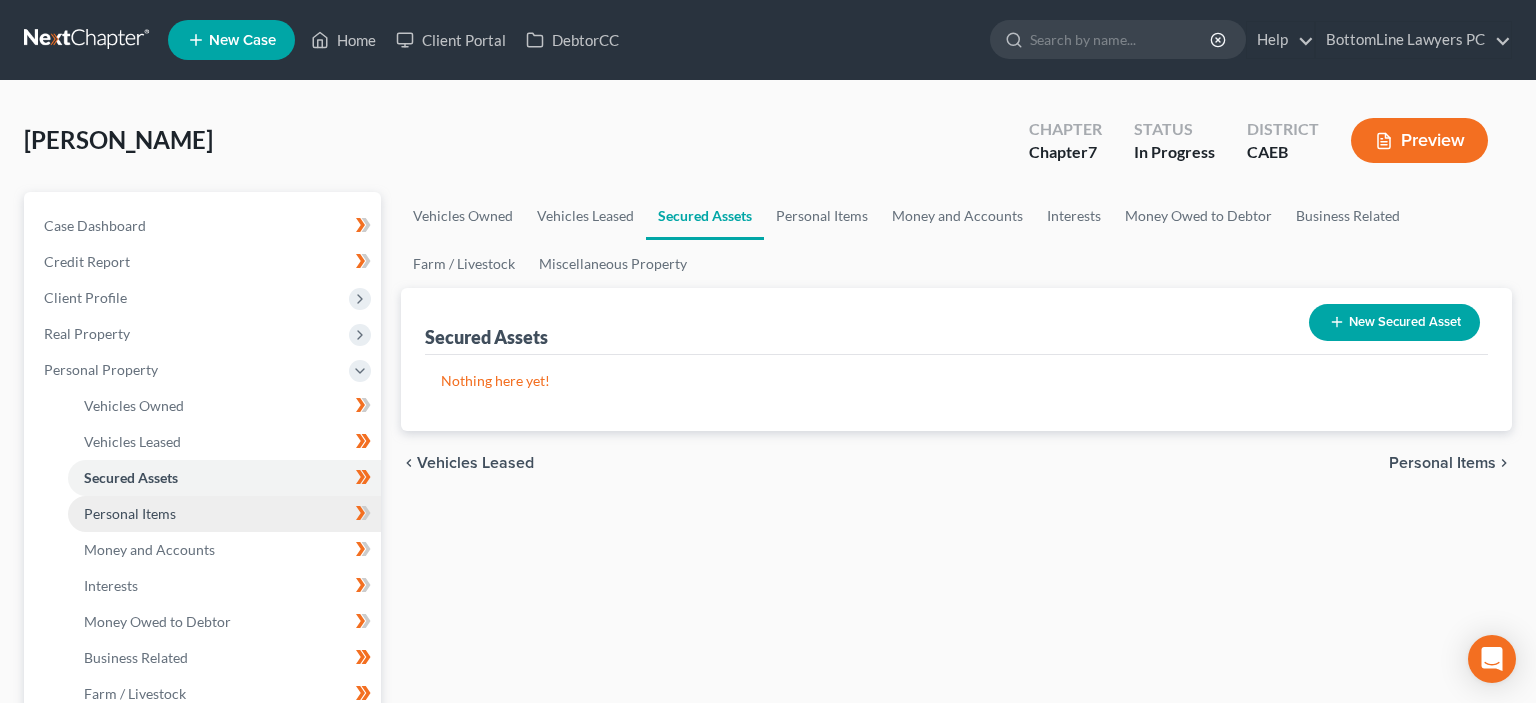 click on "Personal Items" at bounding box center [130, 513] 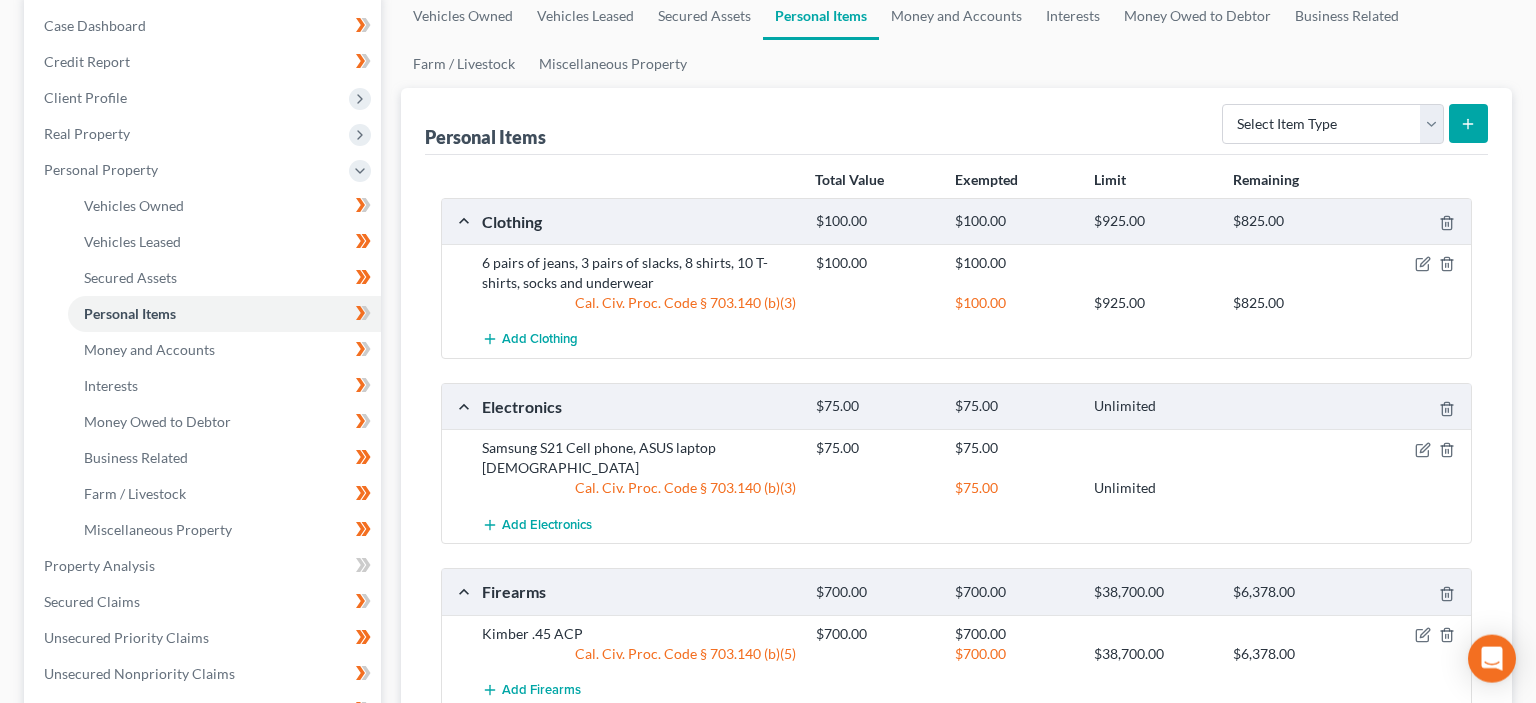 scroll, scrollTop: 211, scrollLeft: 0, axis: vertical 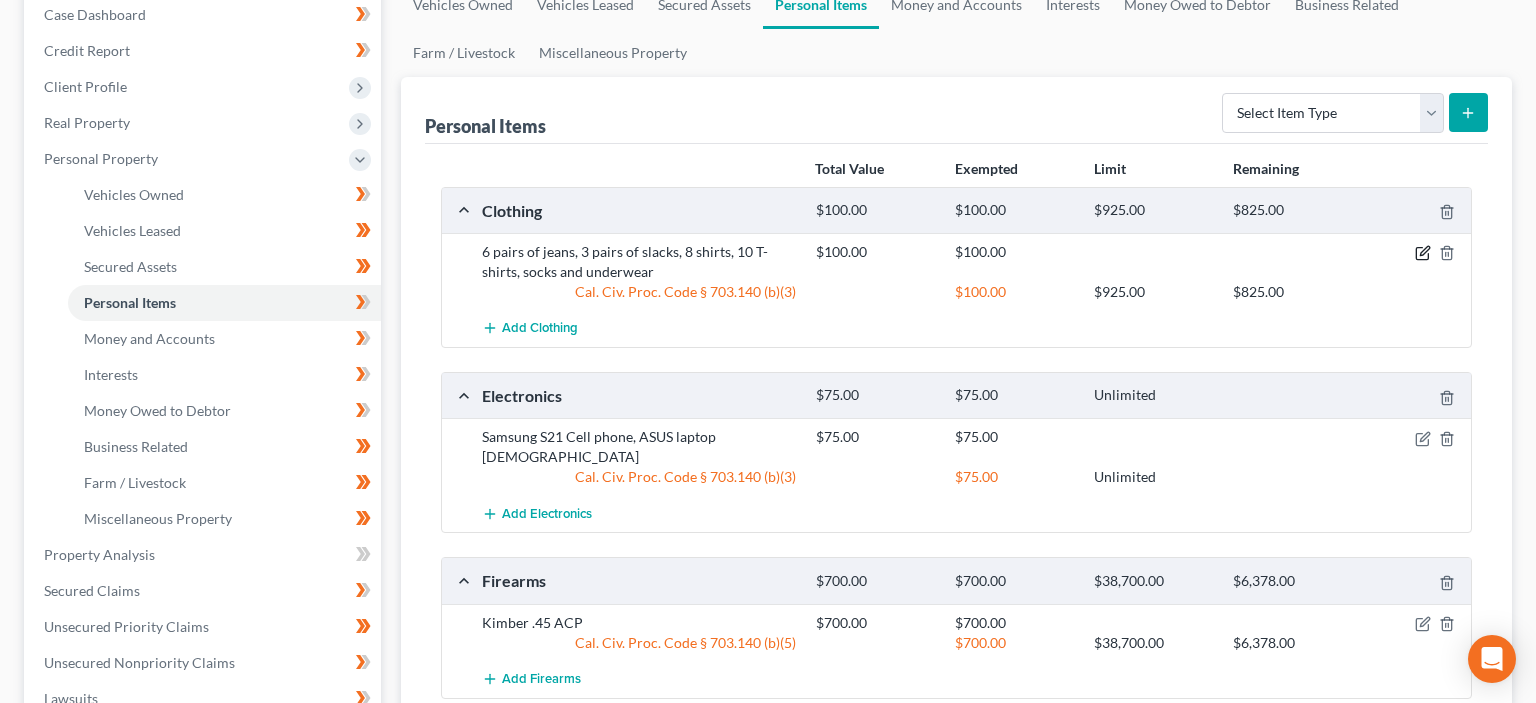 click 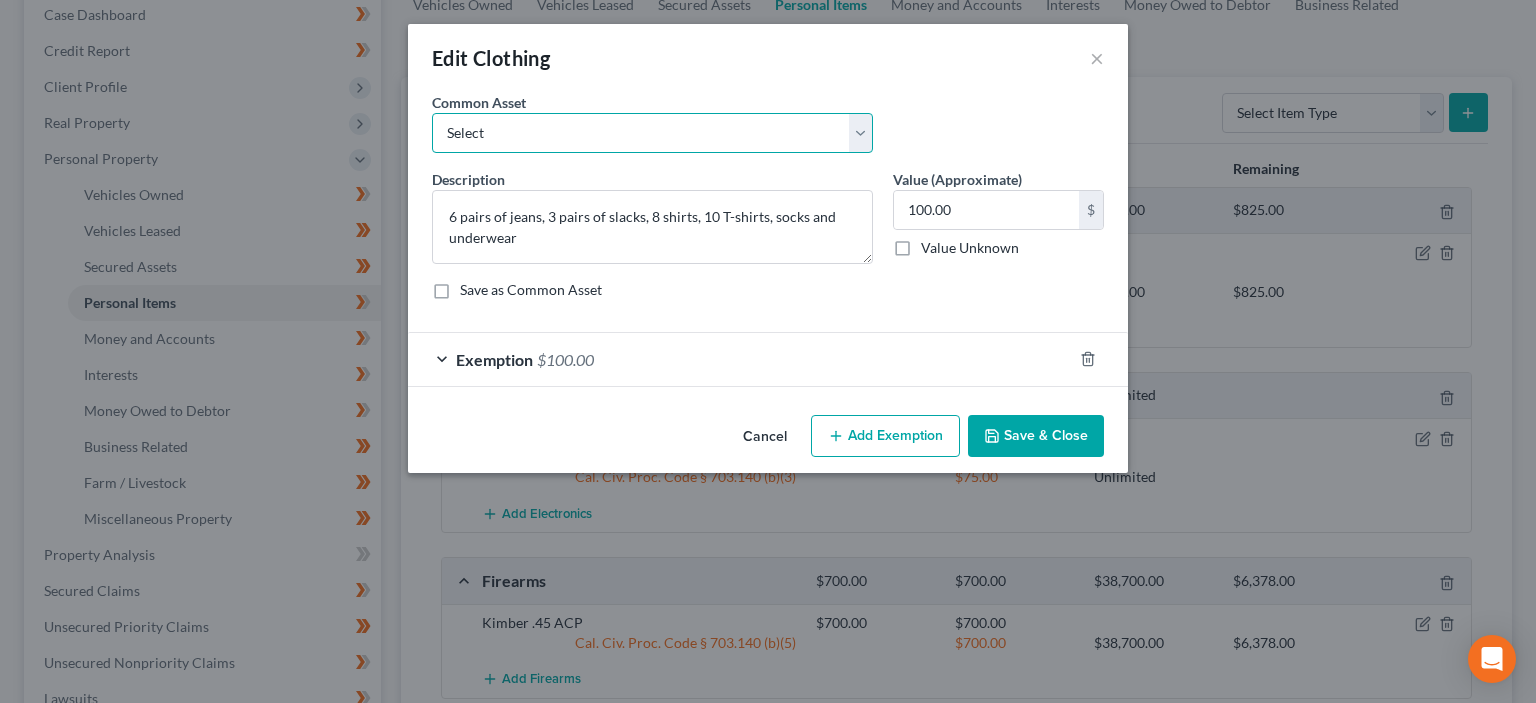 click on "Select Women's shirts, blouses, pants, dresses, skirts, coats, jackets, shoes Everyday clothing, shoes, coats Women's shirts, blouses, pants, jeans, dresses, skirts, coats, jackets, shoes
Men's shirts, pants, jeans, coats, jackets, shoes
Children's shirts, pants, jeans, dresses, skirts, shoes, coats, jackets Women's shirts, blouses, pants, jeans, dresses, skirts, coats, jackets, shoes
Men's shirts, pants, jeans, coats, jackets, shoes
Boy's shirts, pants, jeans, shoes, coats, jackets Men's shirts, pants, coats, jackets, shoes" at bounding box center (652, 133) 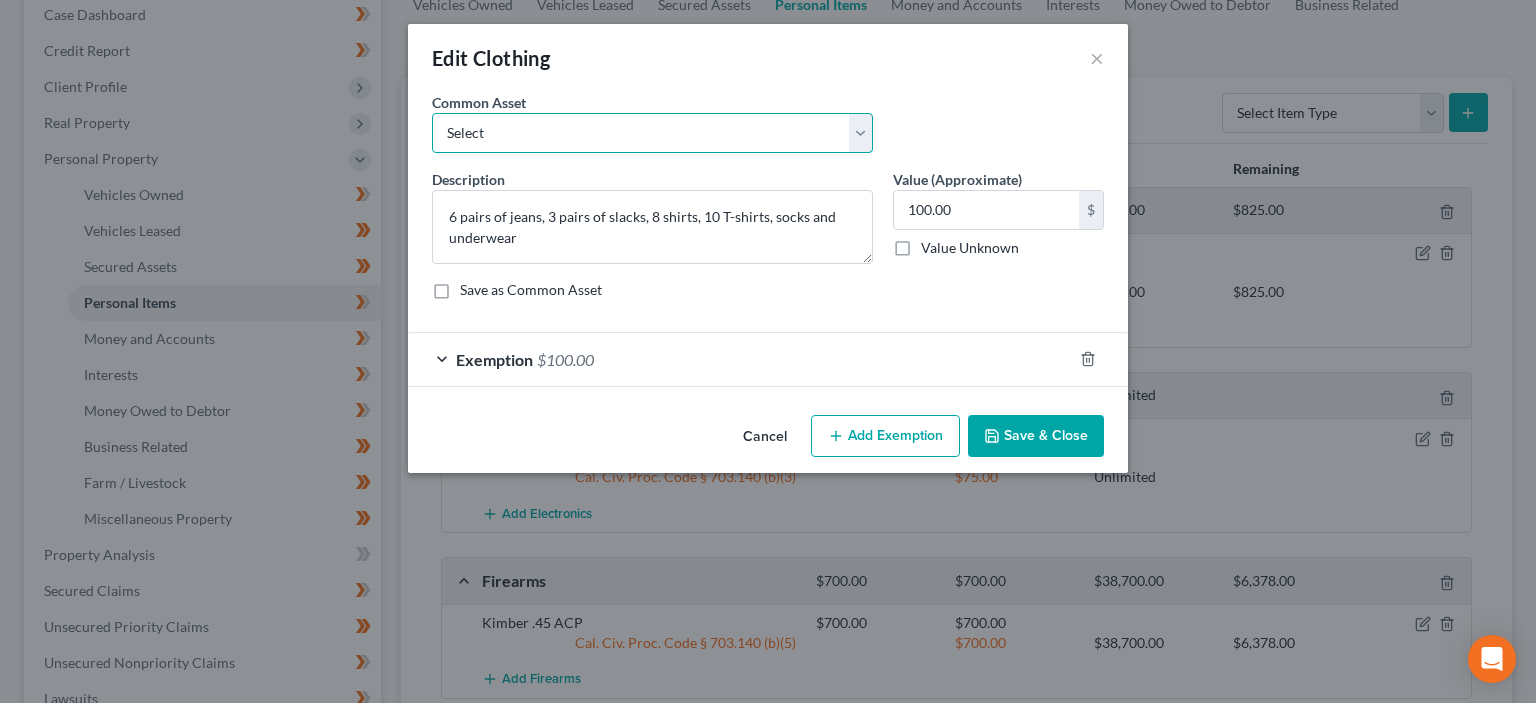 select on "4" 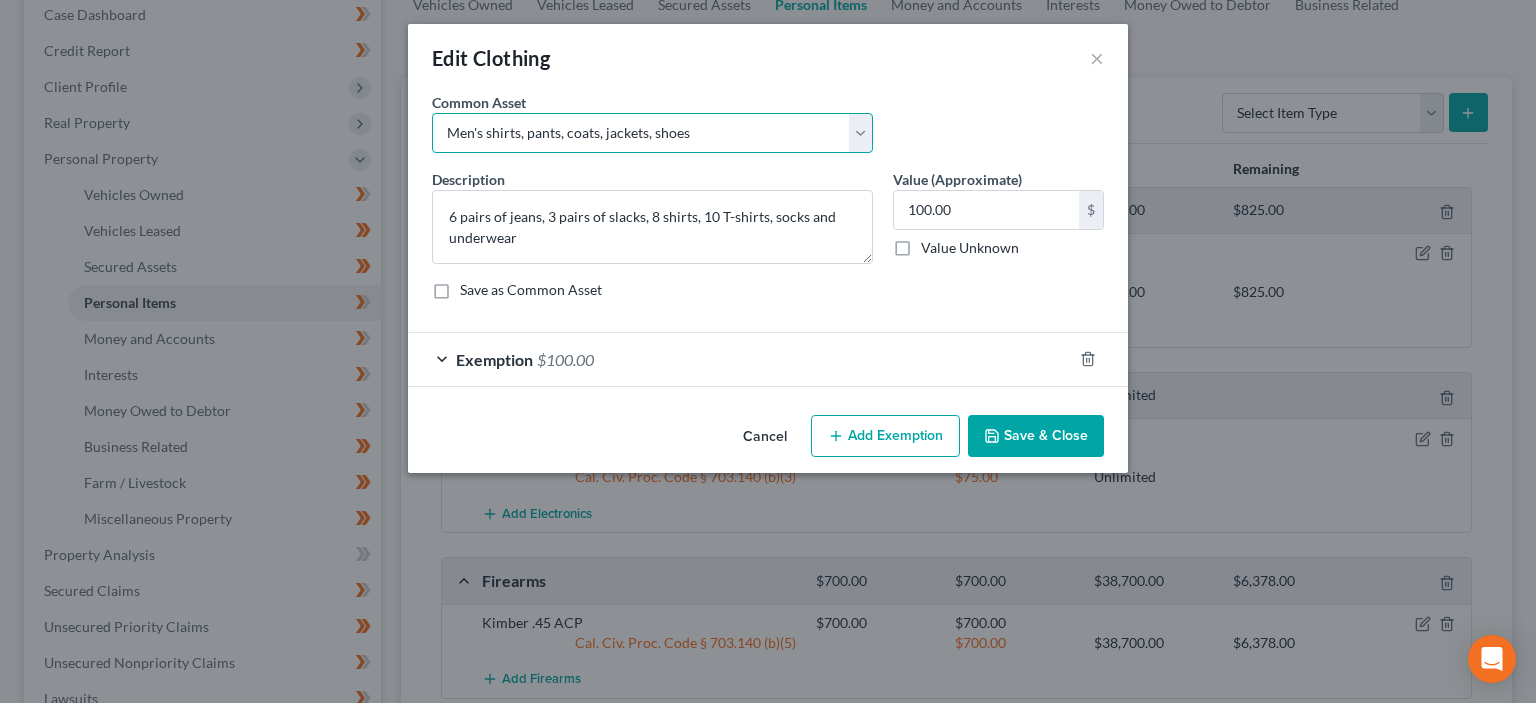 click on "Men's shirts, pants, coats, jackets, shoes" at bounding box center [0, 0] 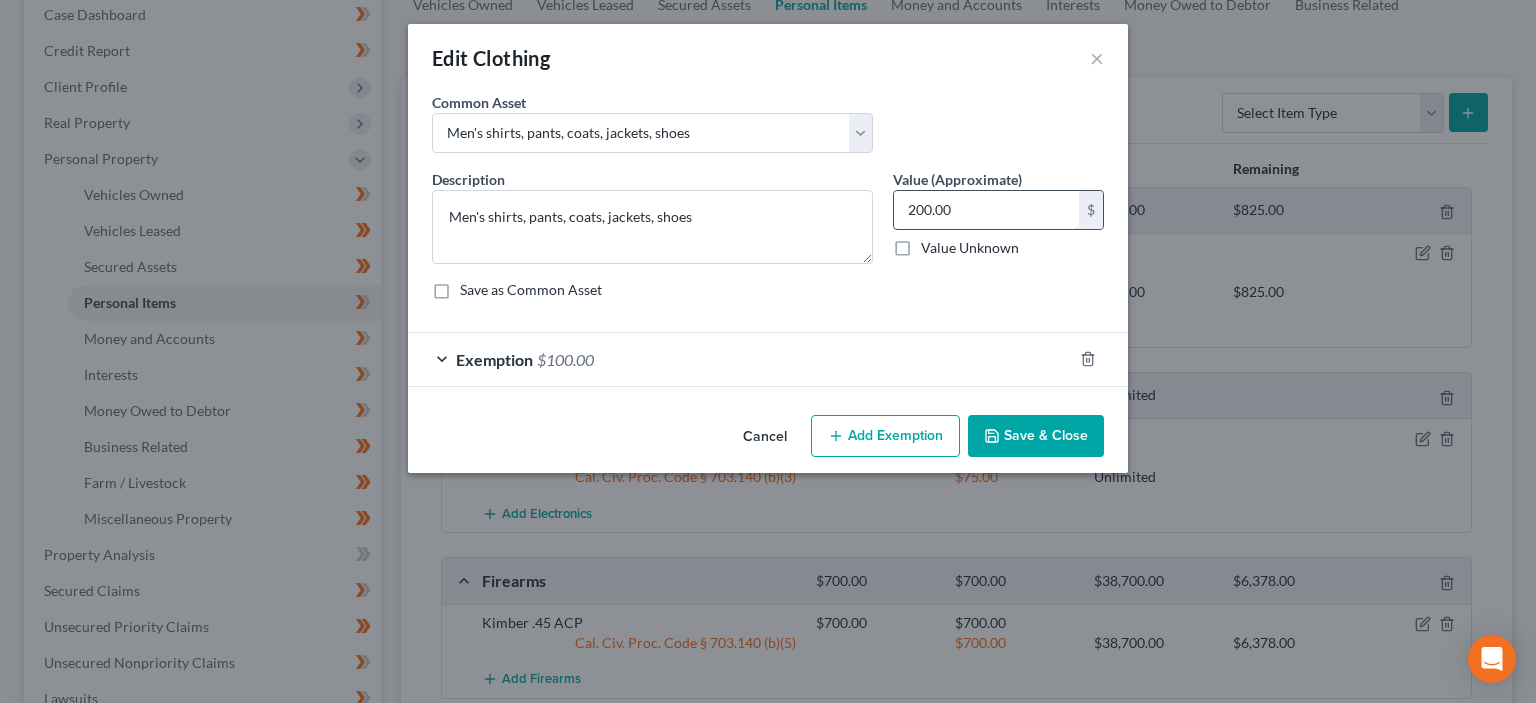 click on "200.00" at bounding box center [986, 210] 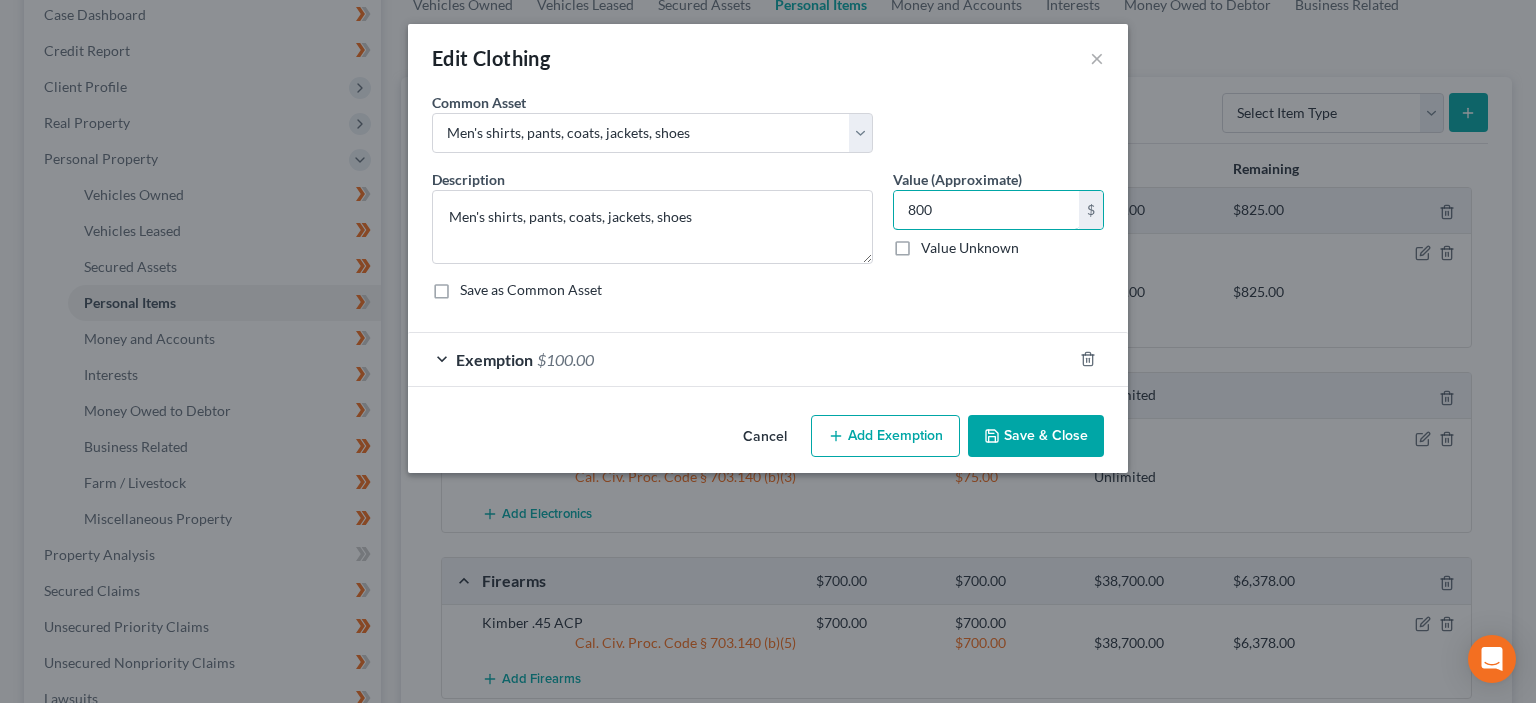 type on "800" 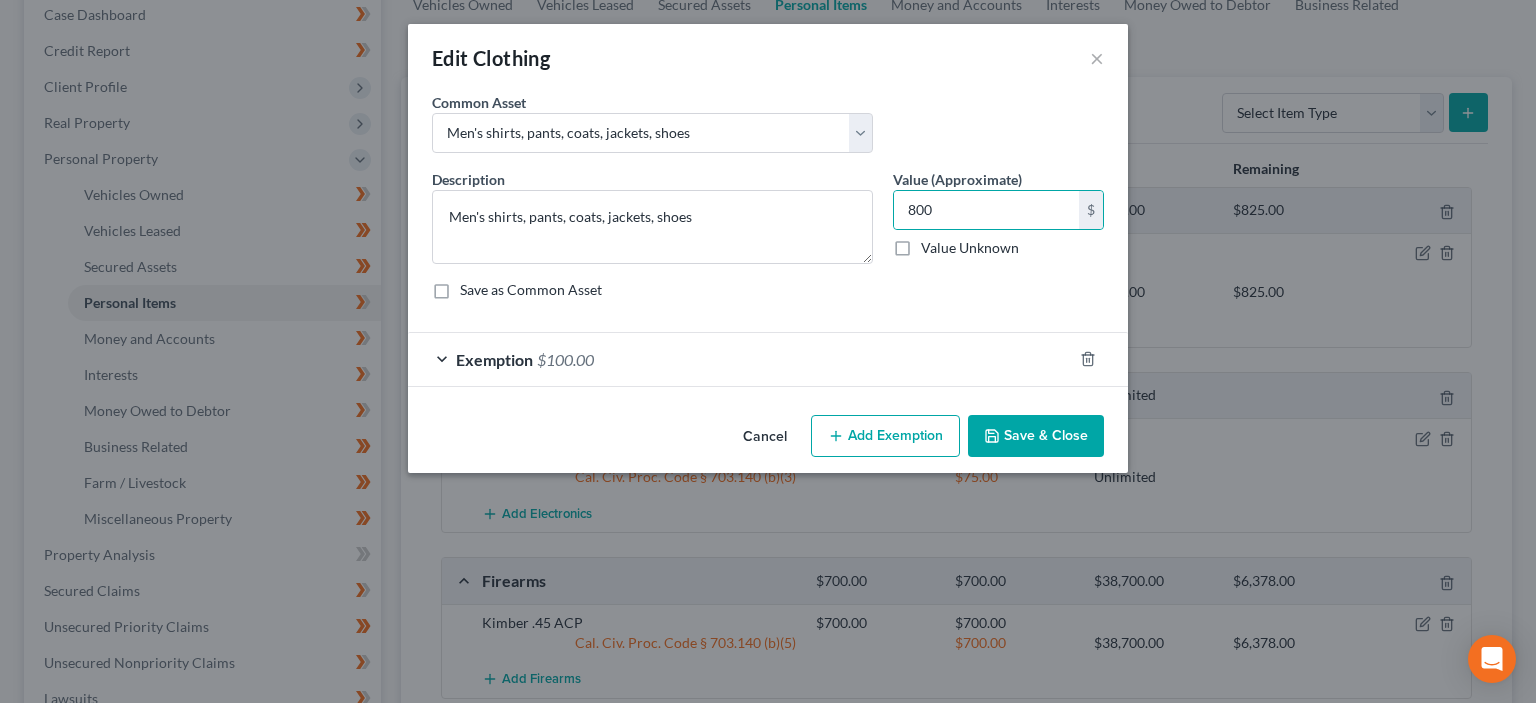 click on "Exemption $100.00" at bounding box center (740, 359) 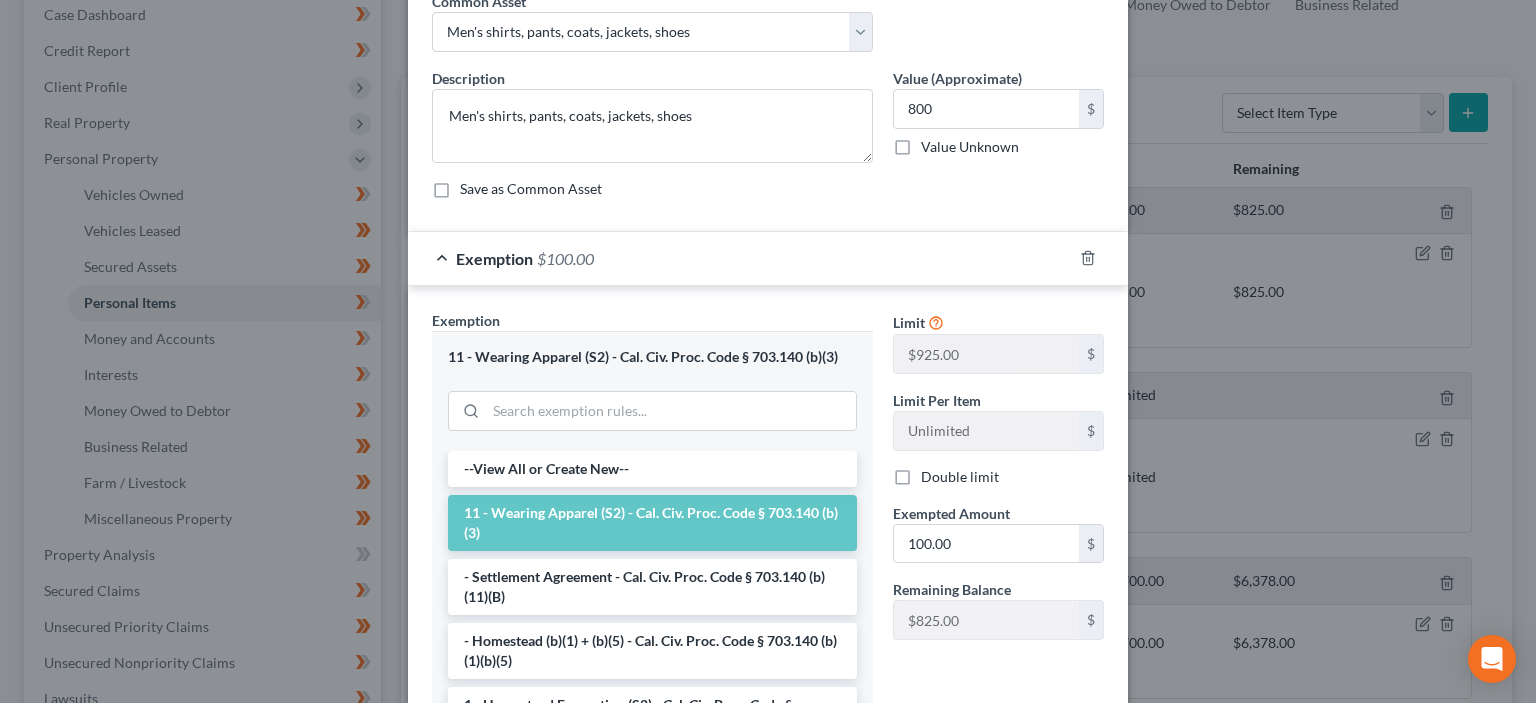 scroll, scrollTop: 202, scrollLeft: 0, axis: vertical 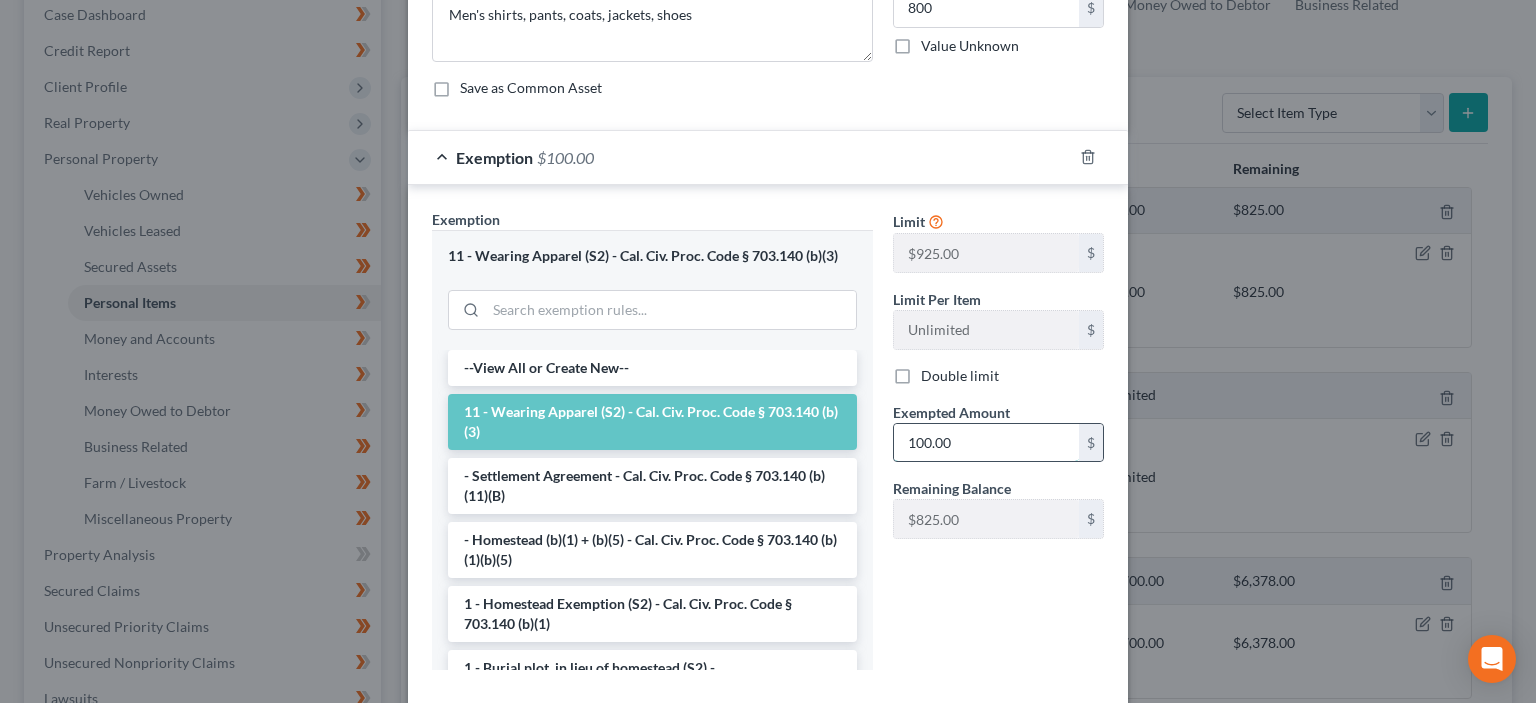click on "100.00" at bounding box center [986, 443] 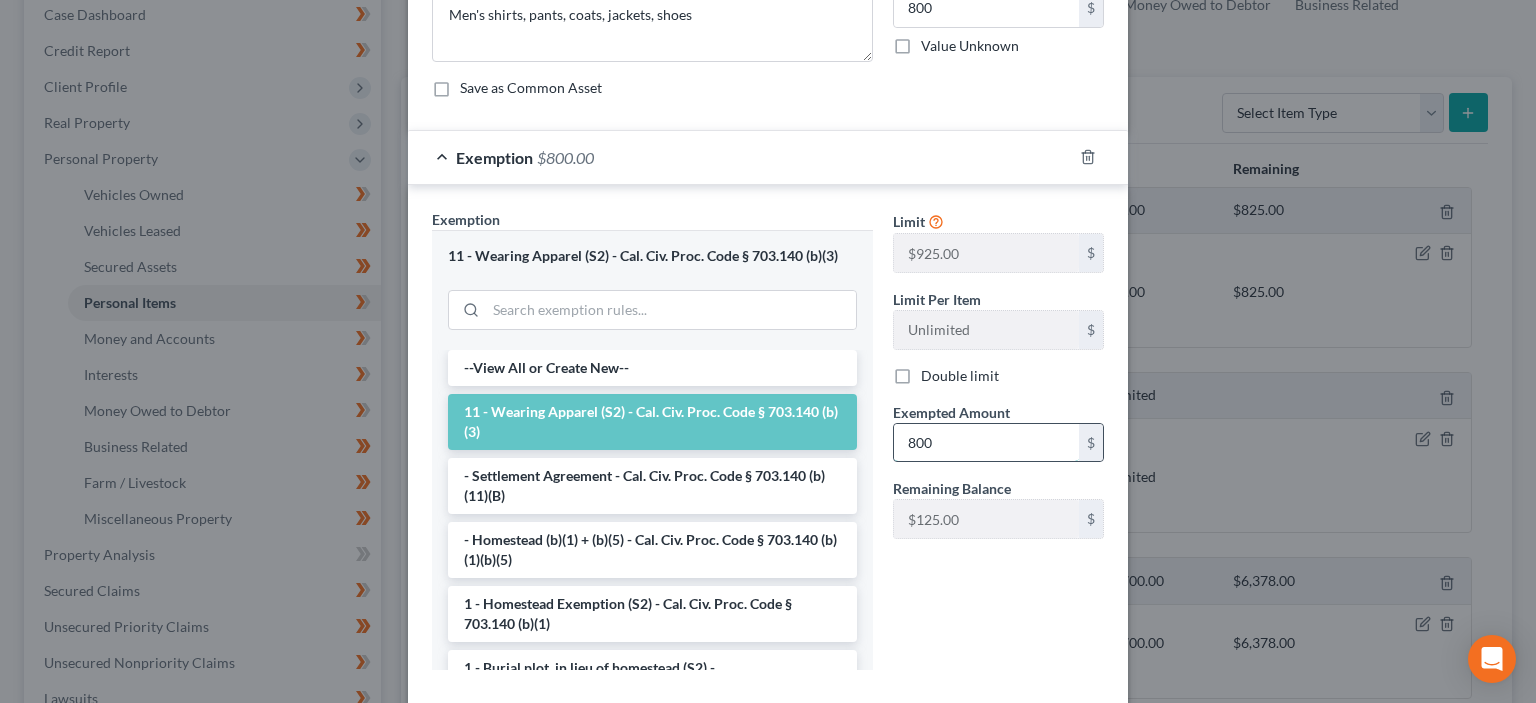 type on "800" 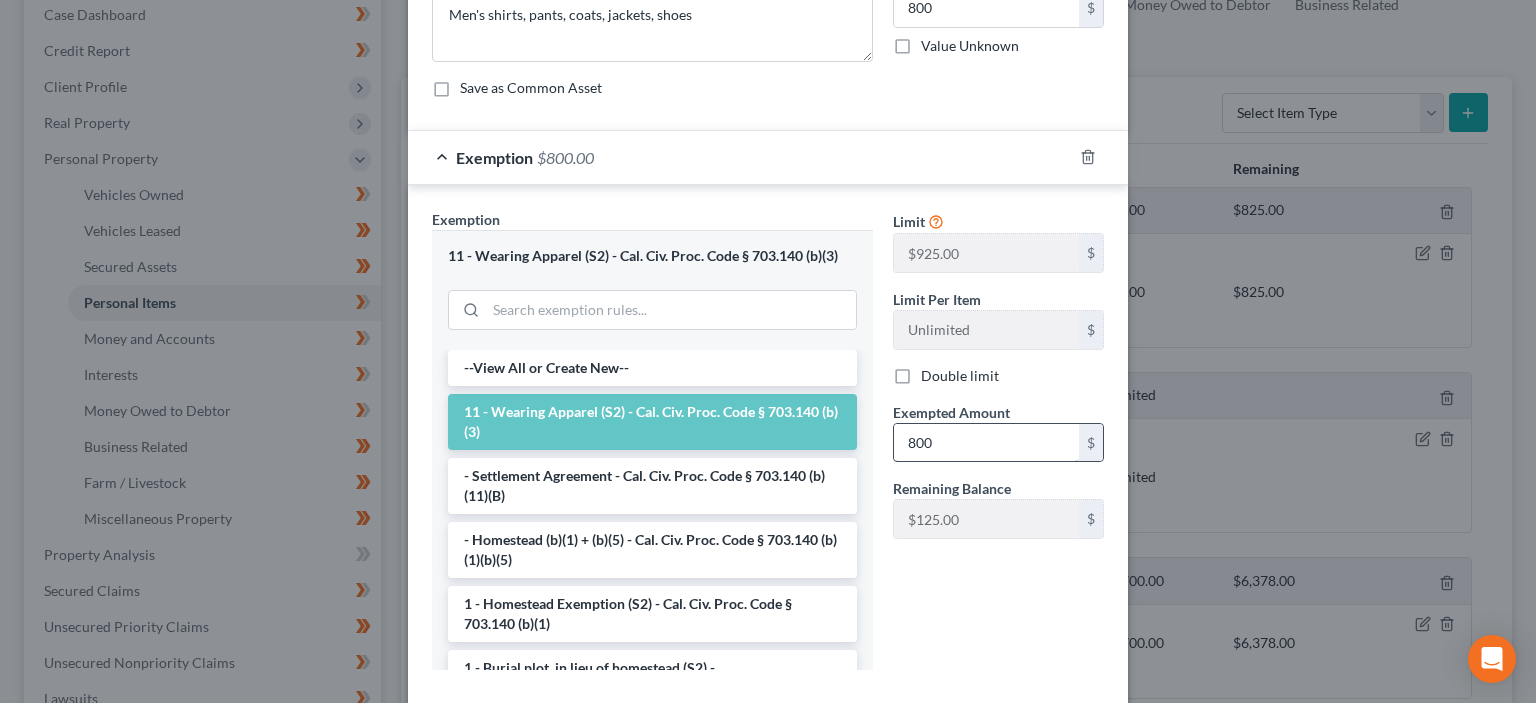 type 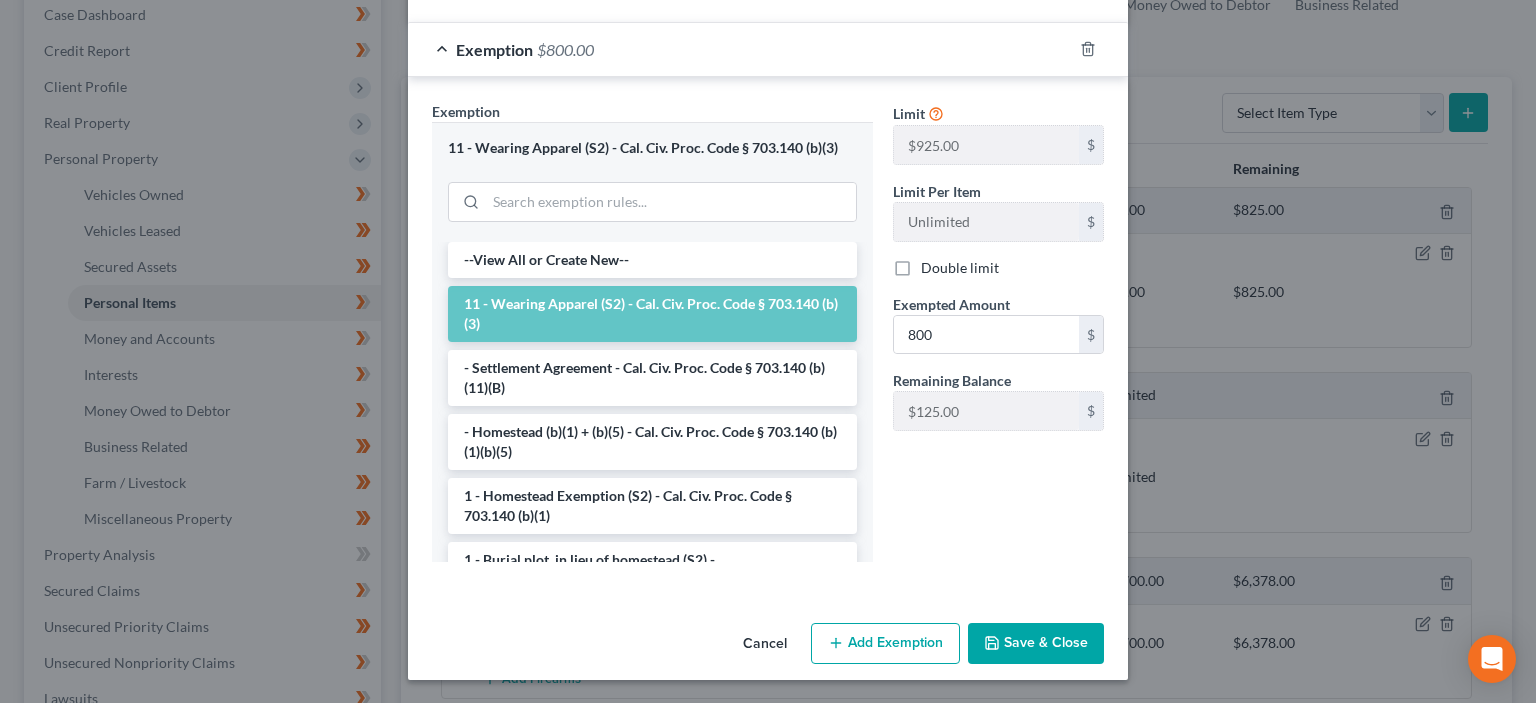 click on "Save & Close" at bounding box center (1036, 644) 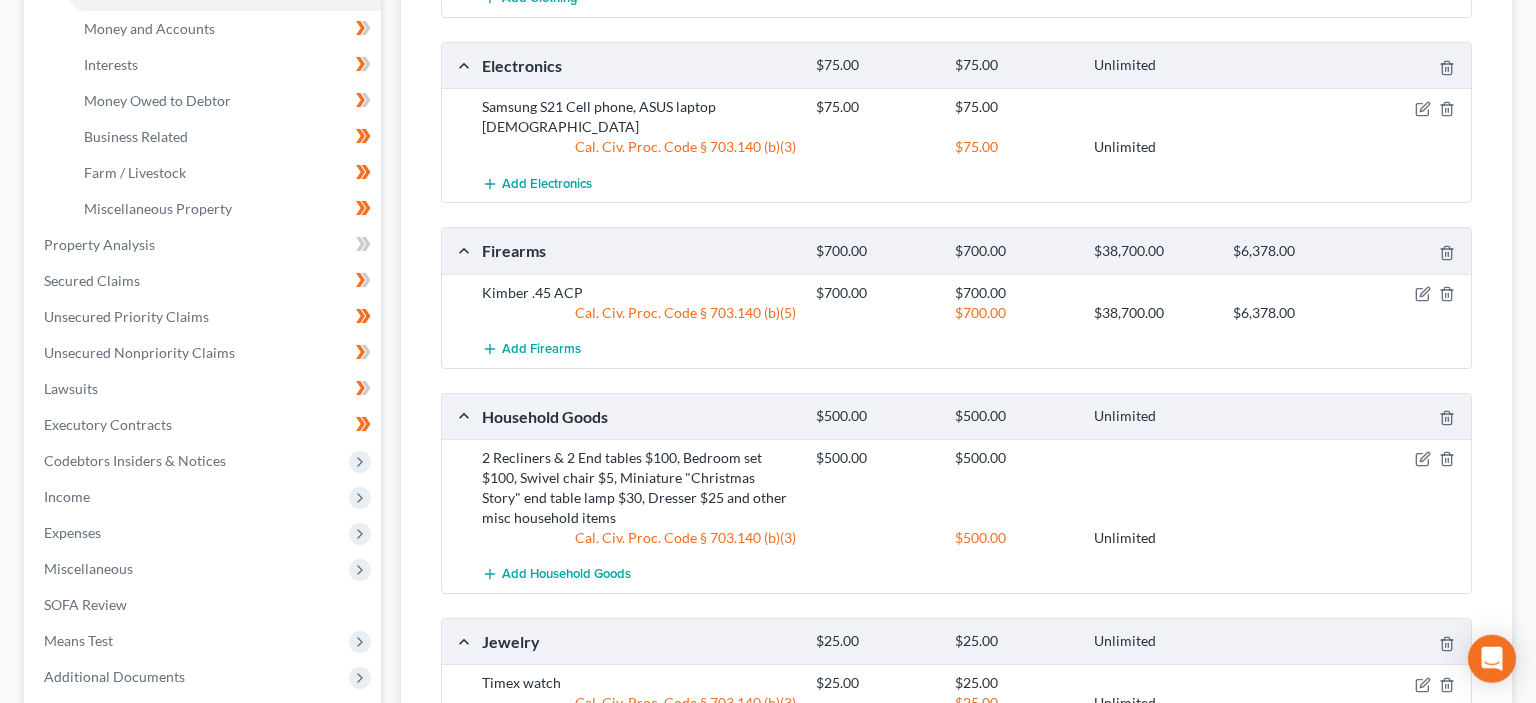 scroll, scrollTop: 528, scrollLeft: 0, axis: vertical 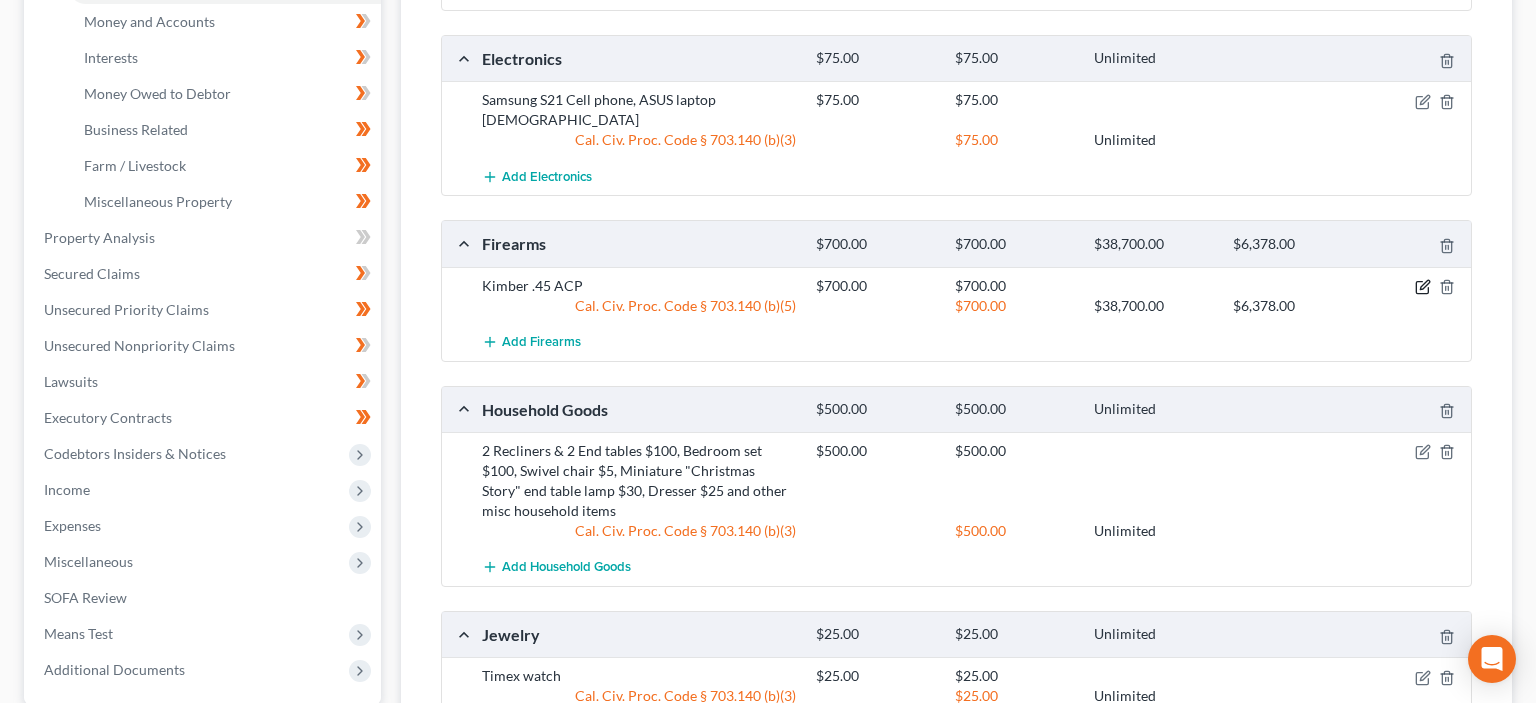 click 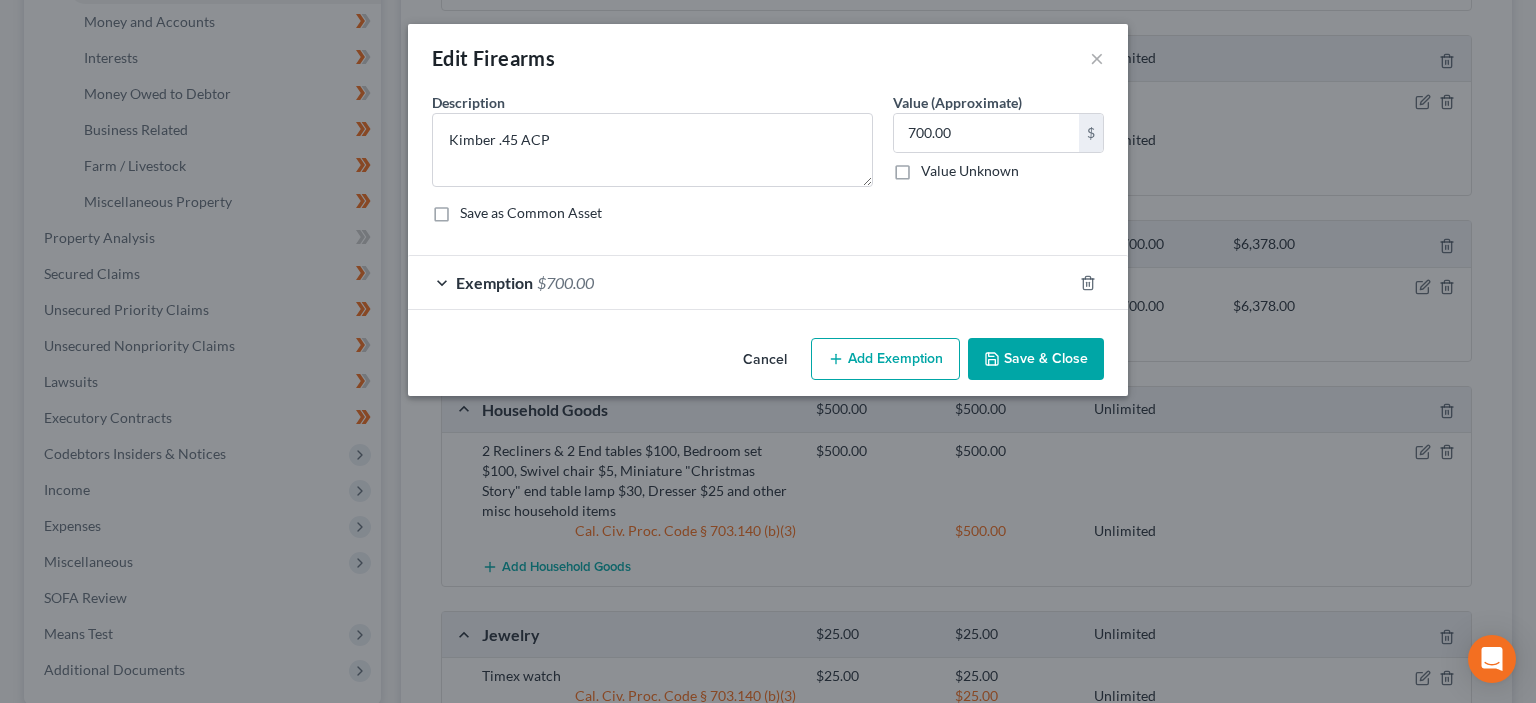 click on "Exemption $700.00" at bounding box center [740, 282] 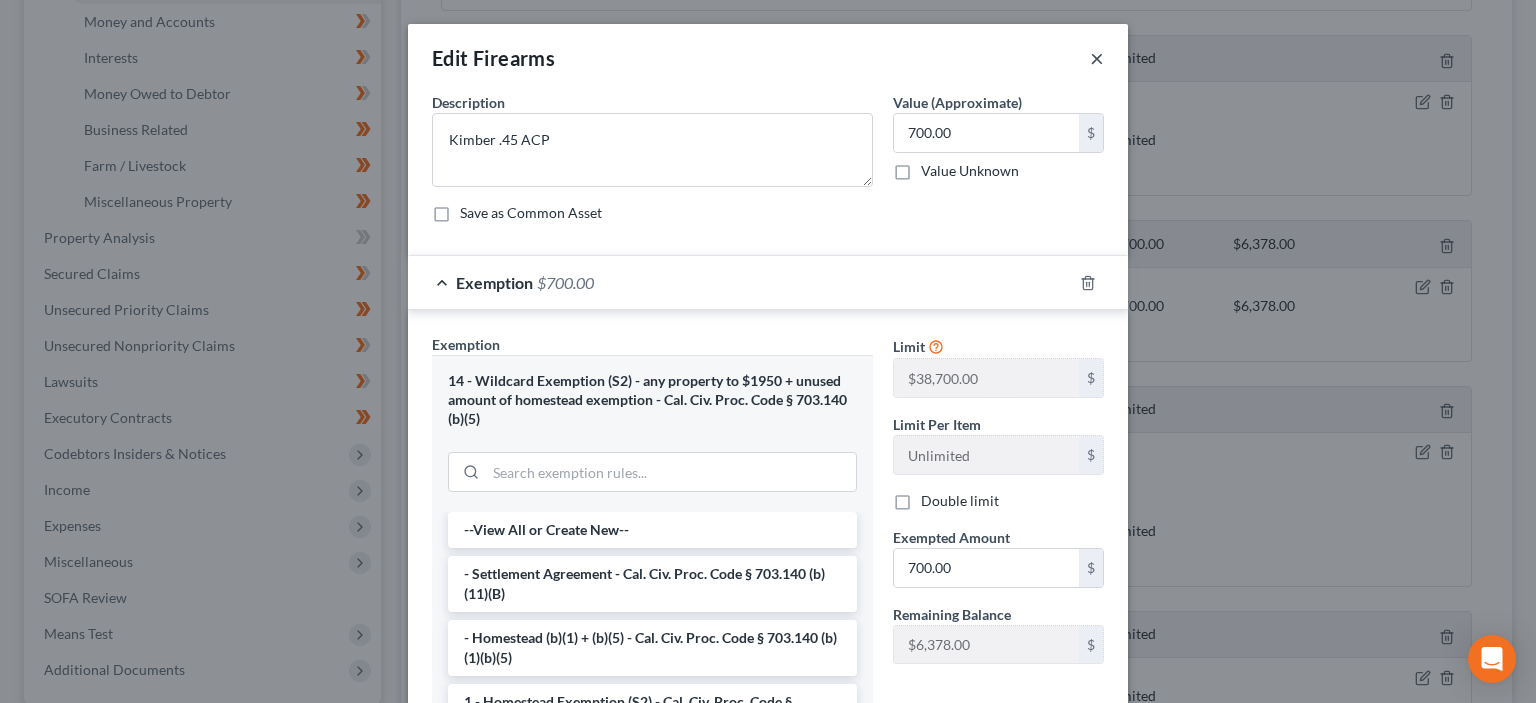 click on "×" at bounding box center [1097, 58] 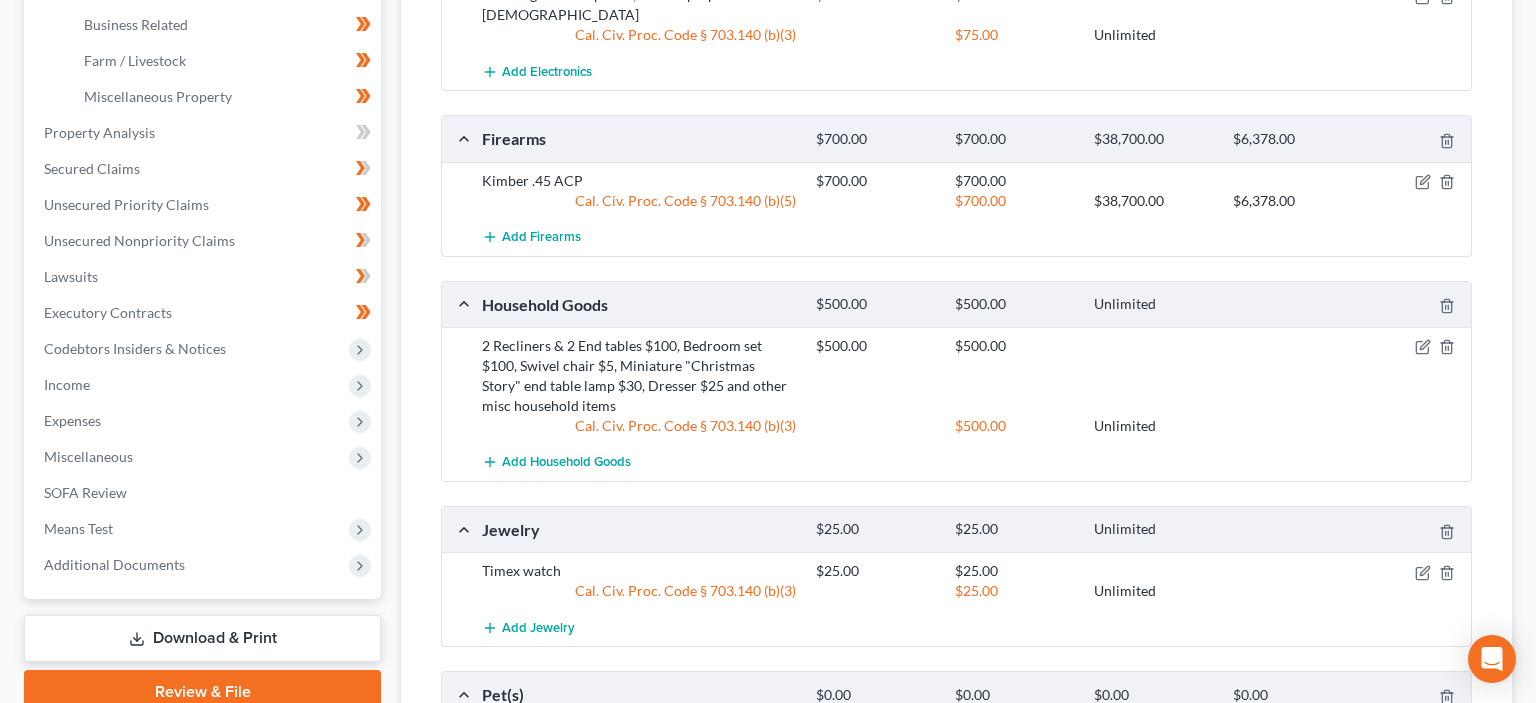 scroll, scrollTop: 739, scrollLeft: 0, axis: vertical 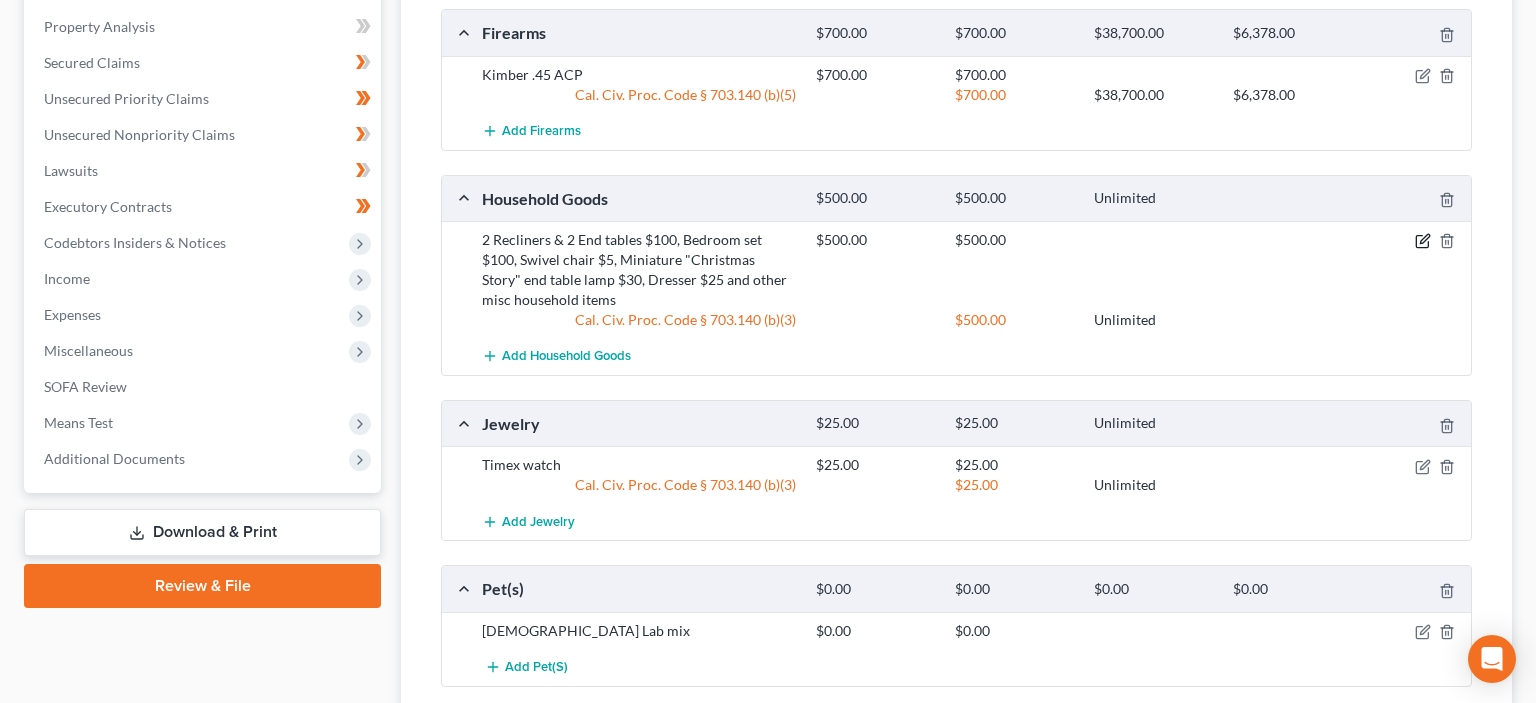click 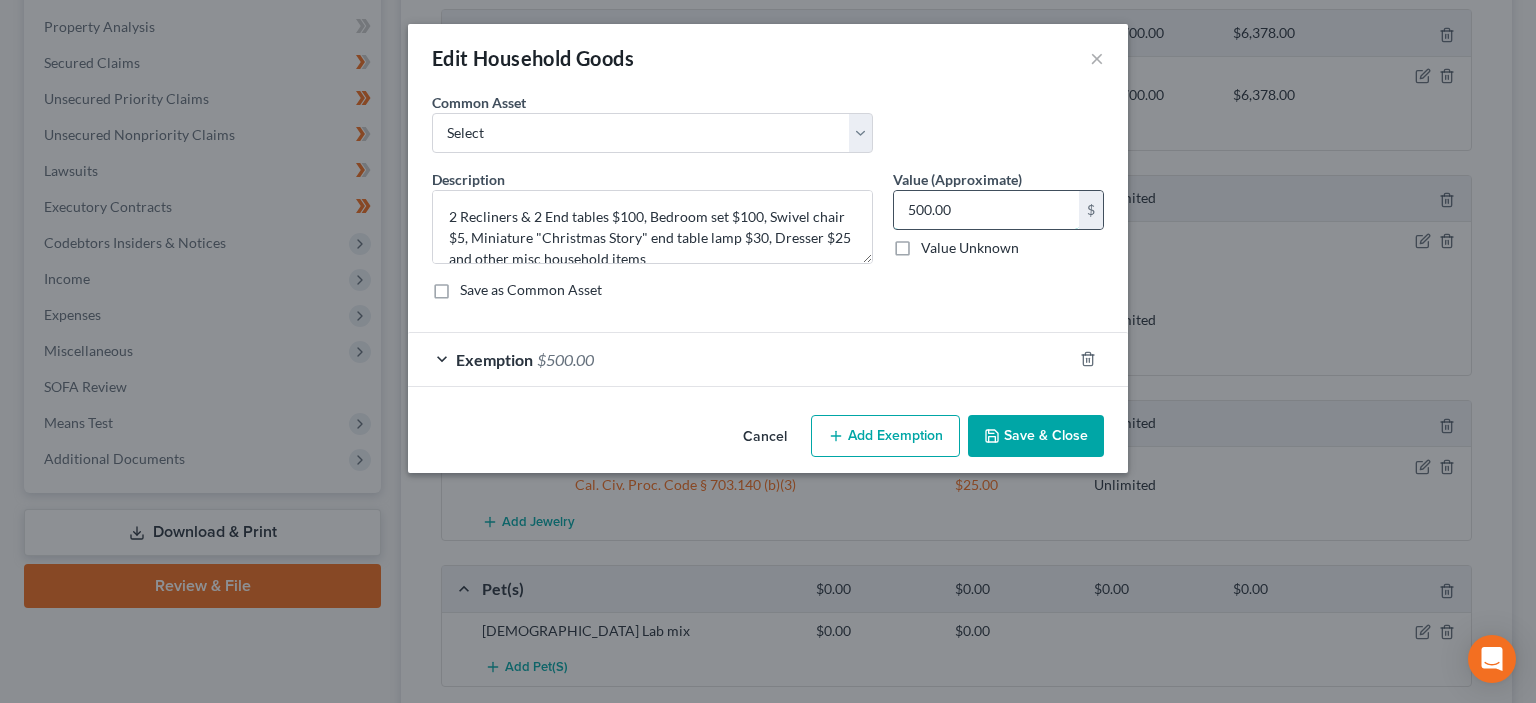 click on "500.00" at bounding box center [986, 210] 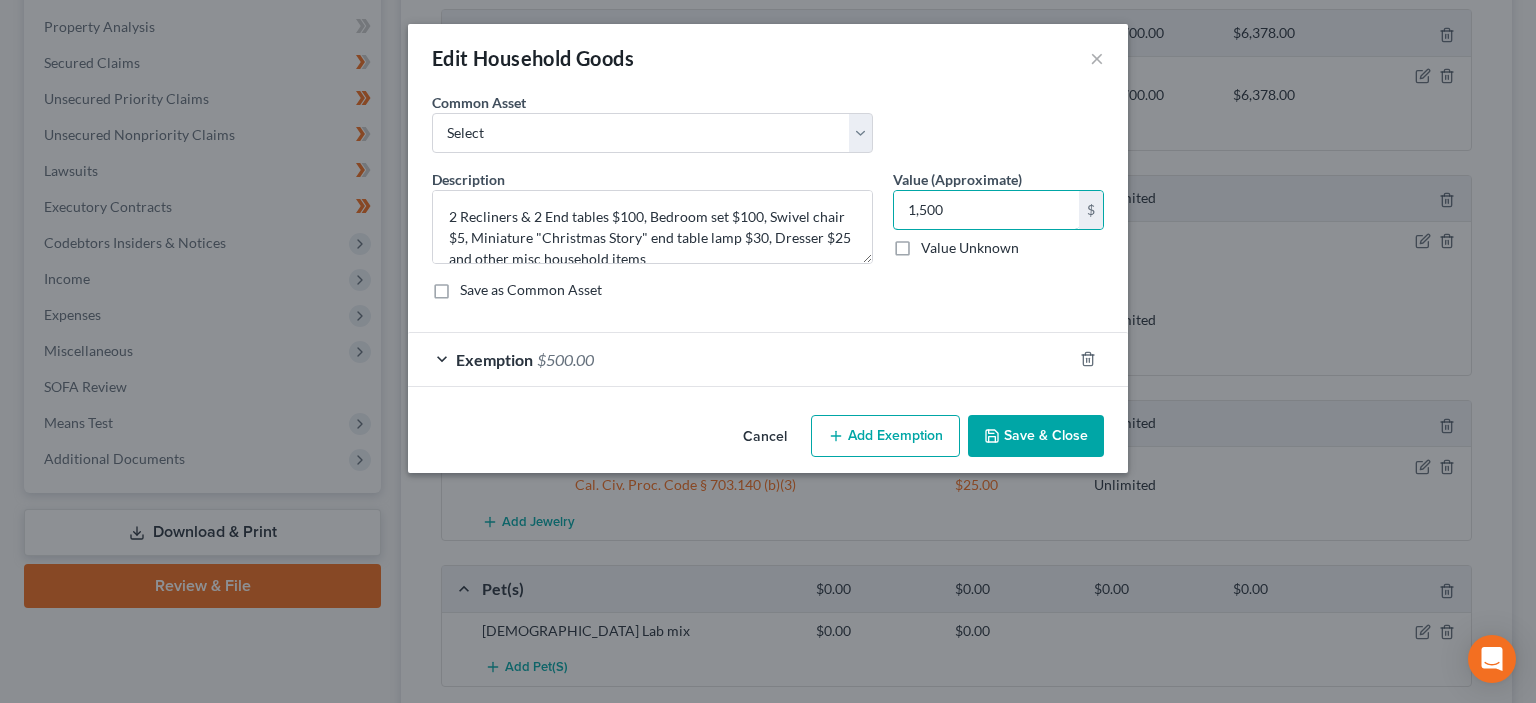 type on "1,500" 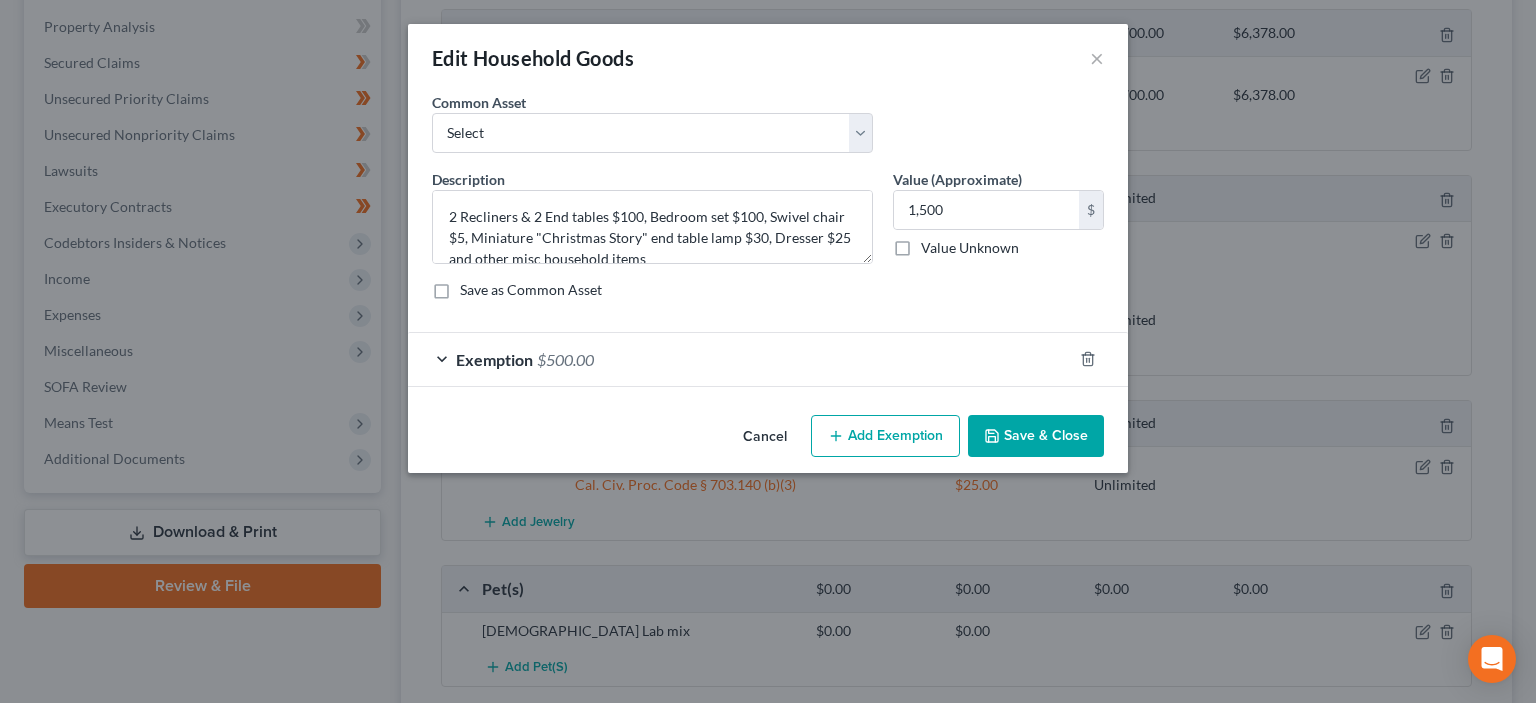 click on "Exemption $500.00" at bounding box center (740, 359) 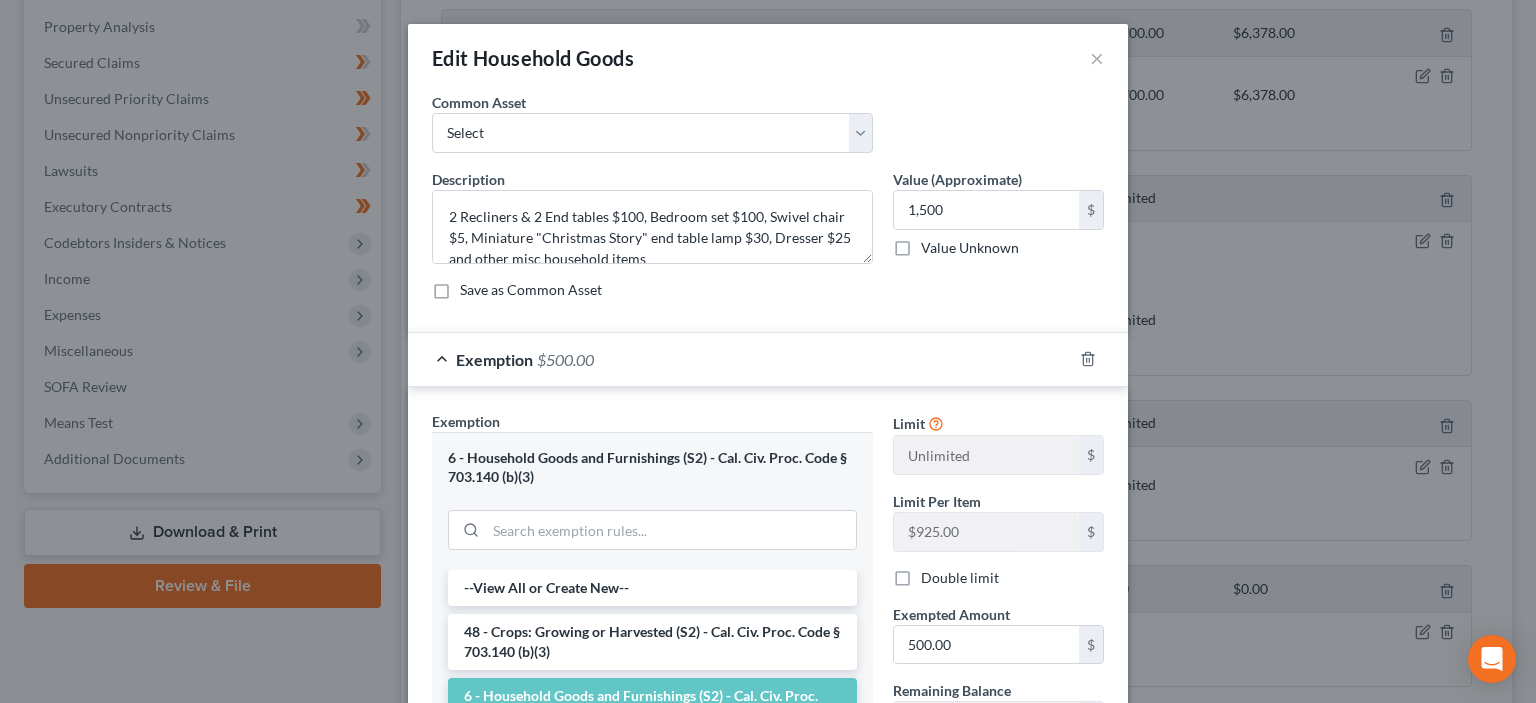 scroll, scrollTop: 202, scrollLeft: 0, axis: vertical 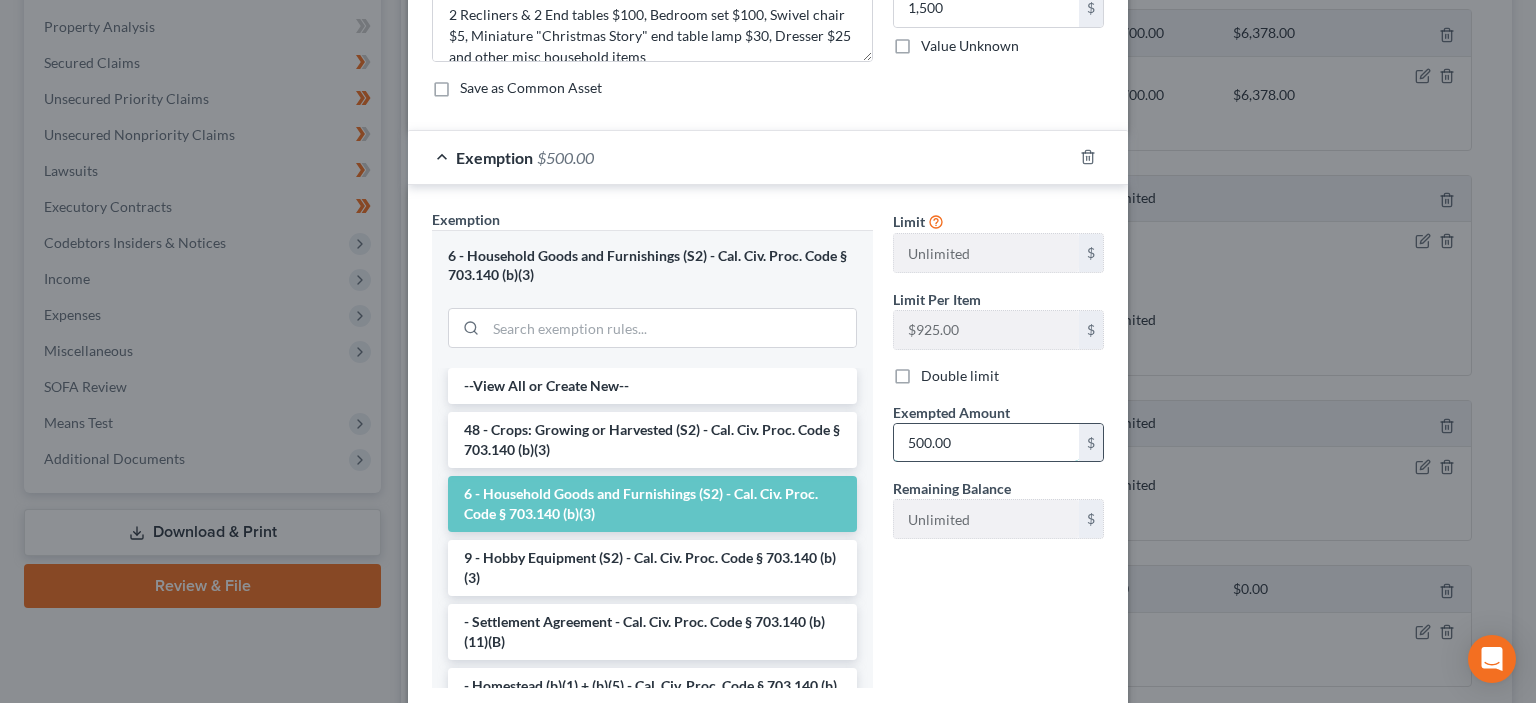 click on "500.00" at bounding box center (986, 443) 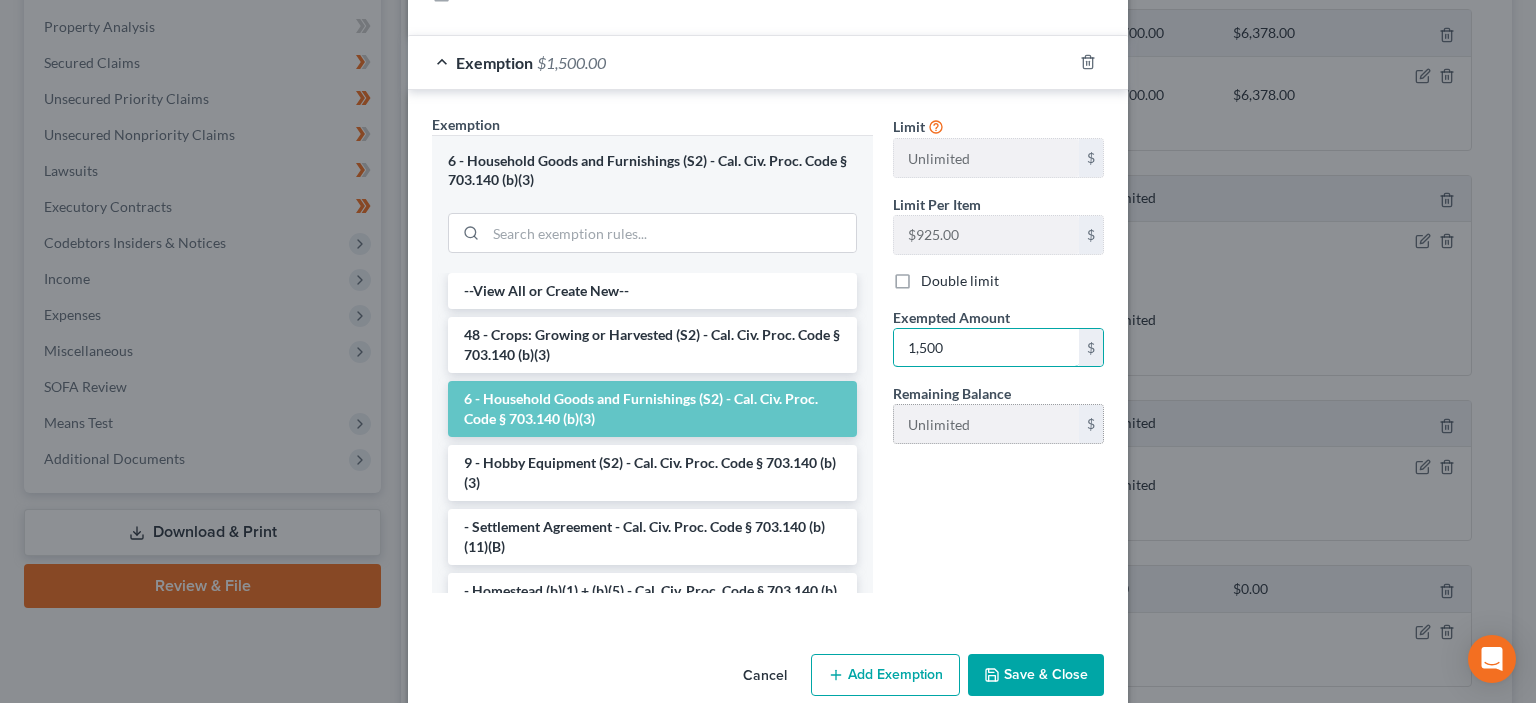 scroll, scrollTop: 328, scrollLeft: 0, axis: vertical 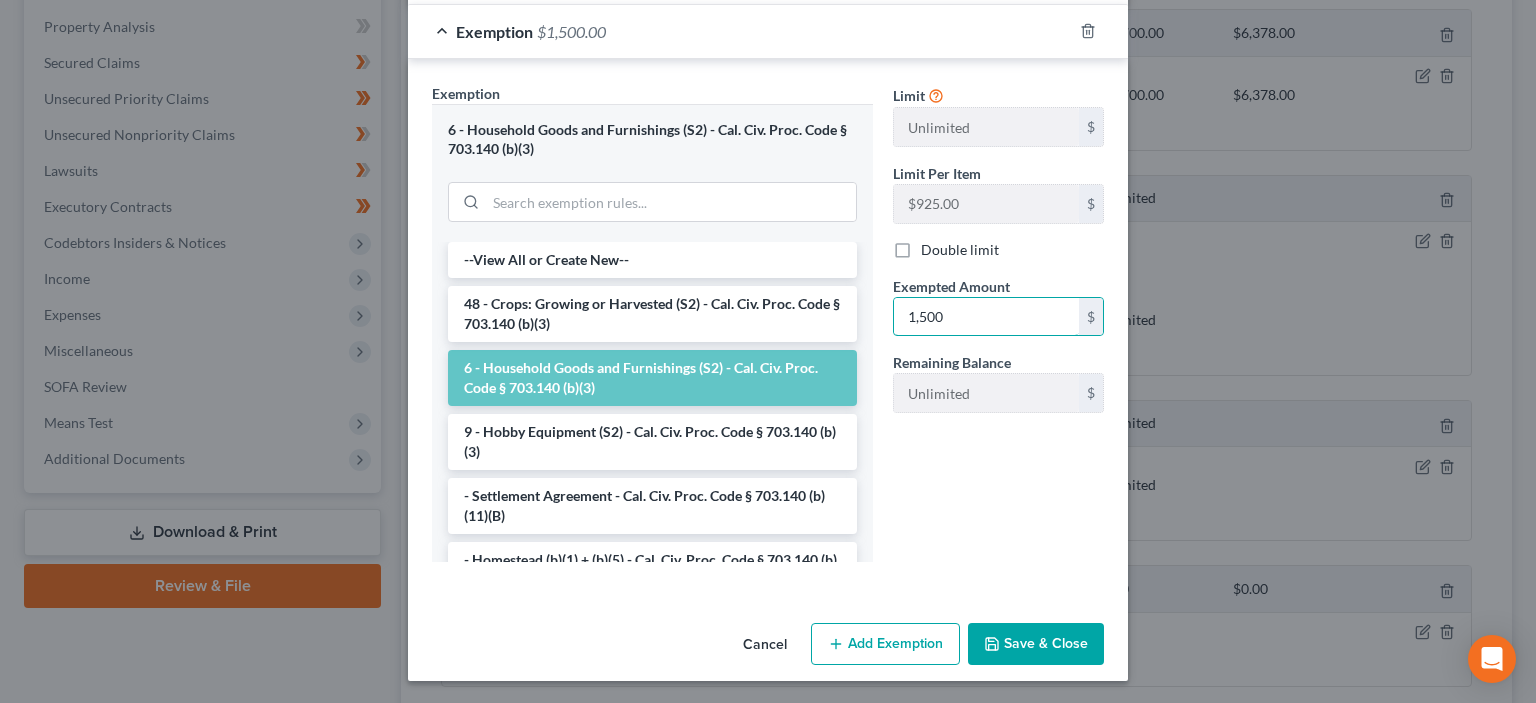type on "1,500" 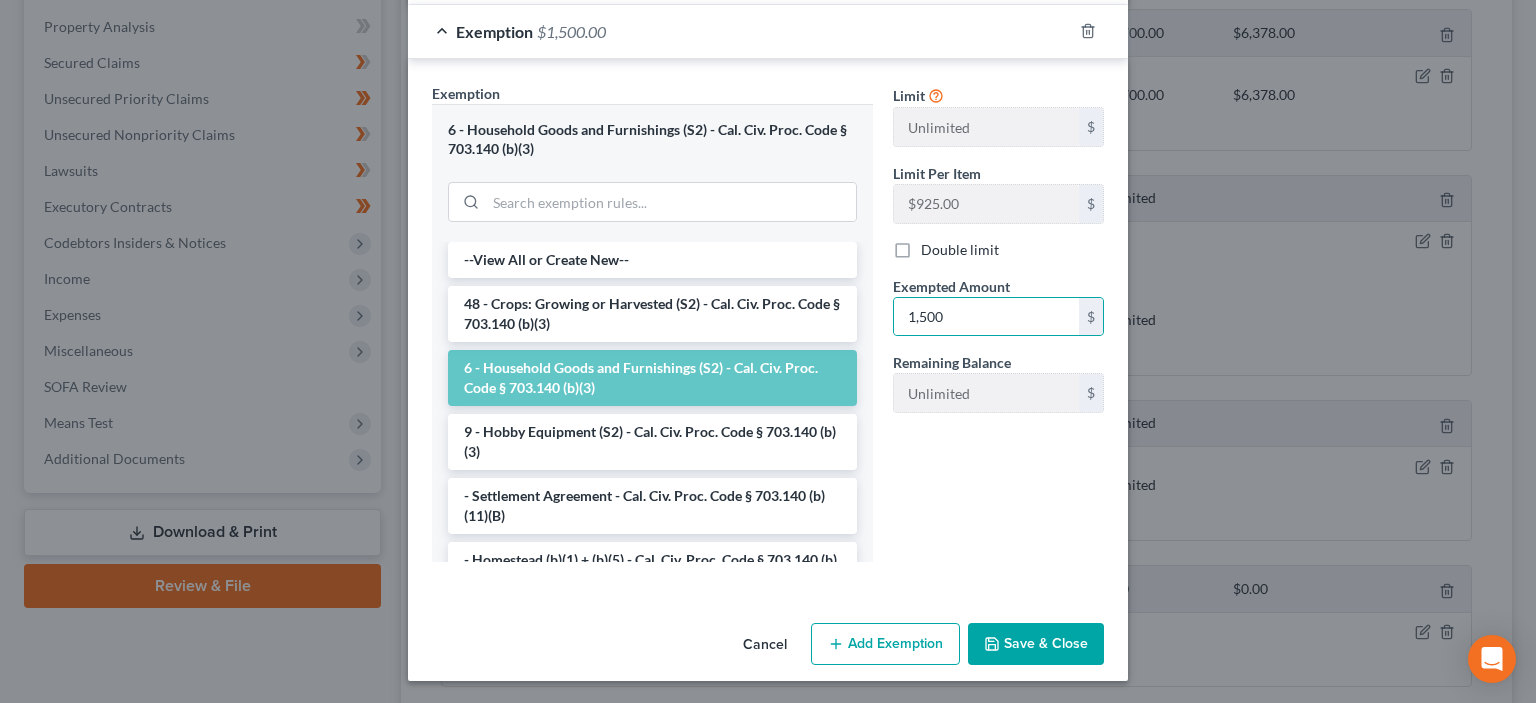 click on "Save & Close" at bounding box center (1036, 644) 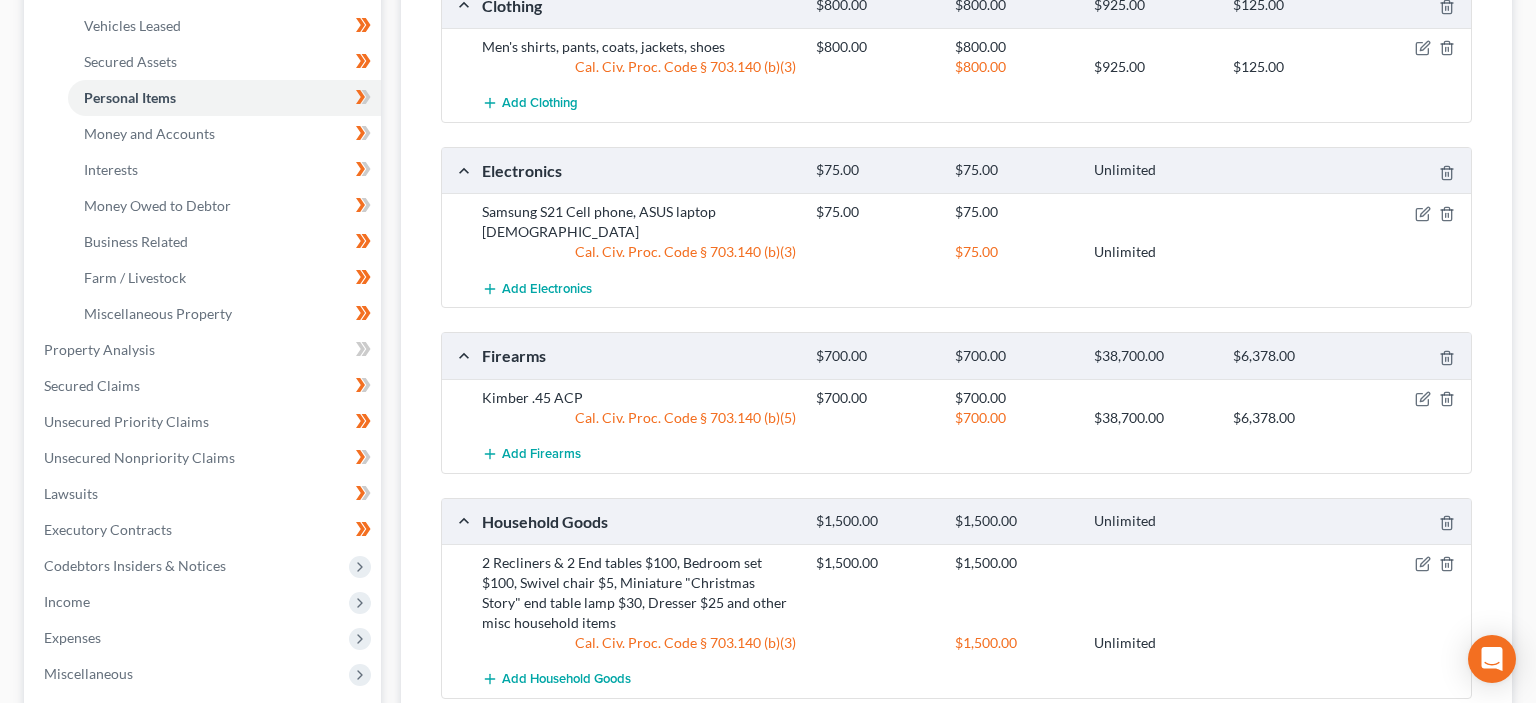scroll, scrollTop: 0, scrollLeft: 0, axis: both 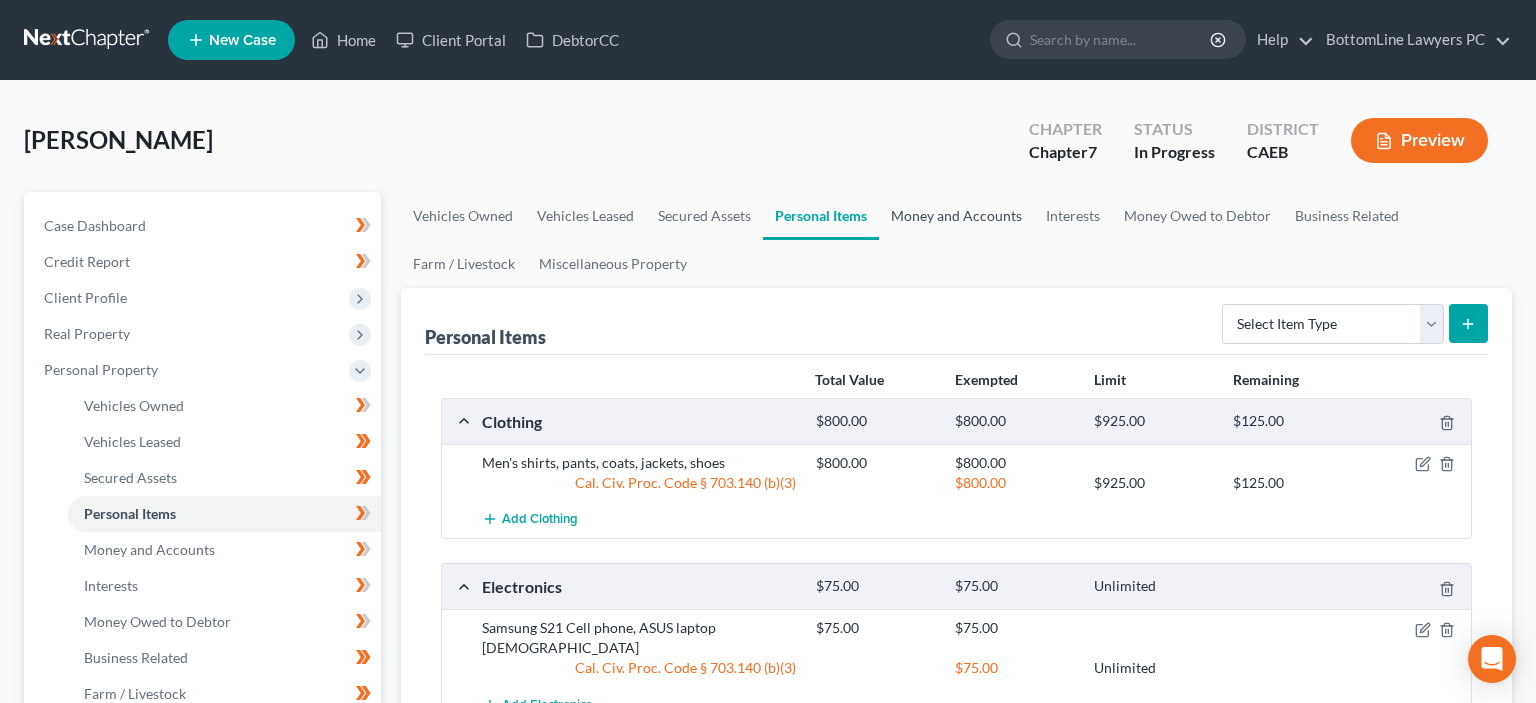 click on "Money and Accounts" at bounding box center (956, 216) 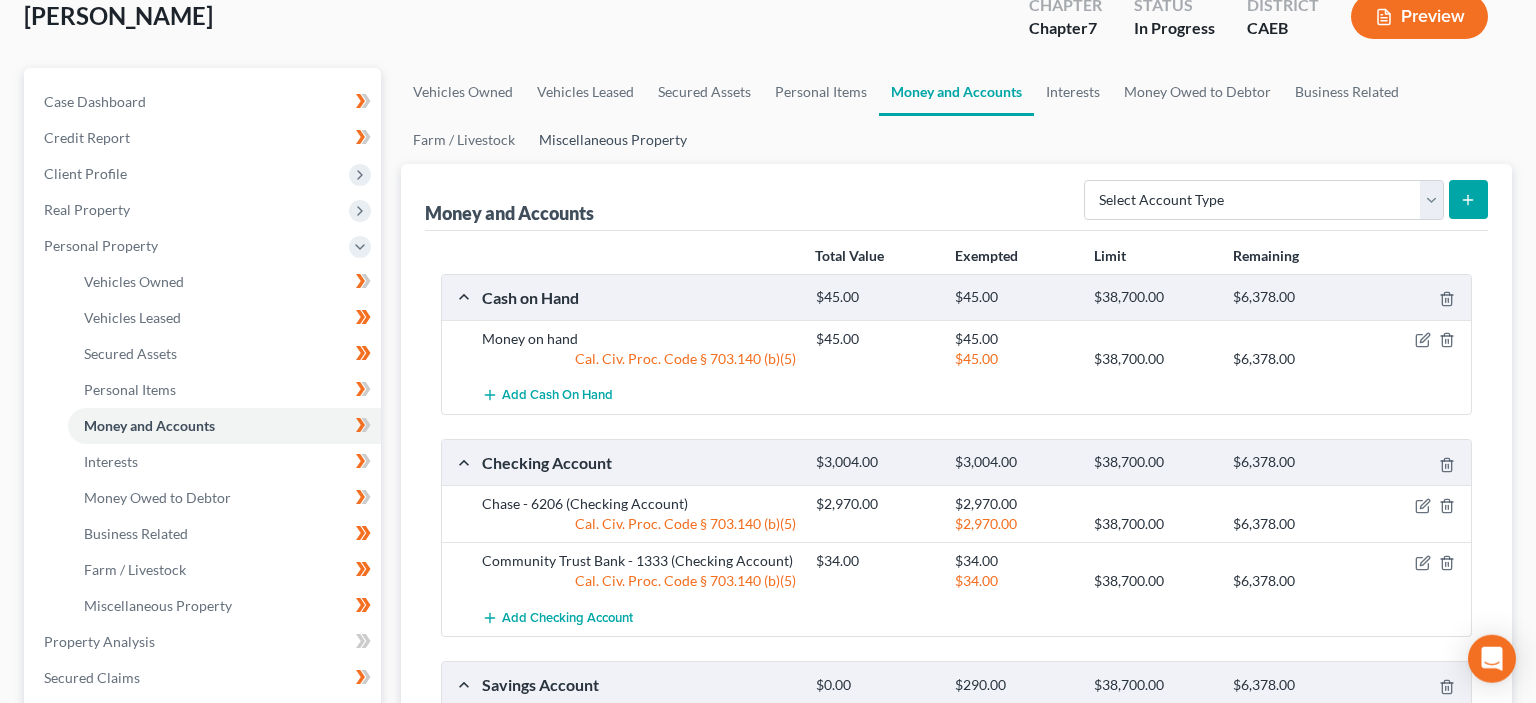scroll, scrollTop: 0, scrollLeft: 0, axis: both 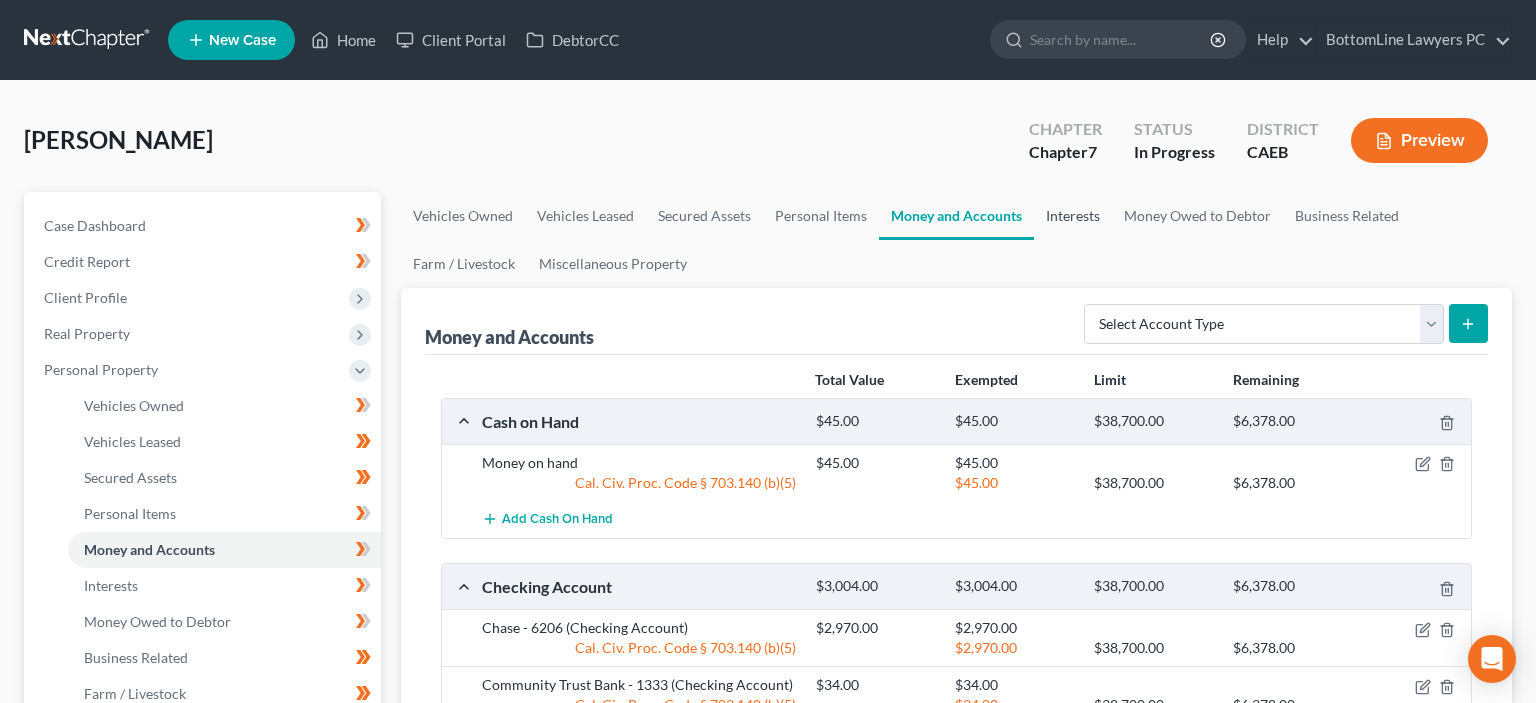 click on "Interests" at bounding box center (1073, 216) 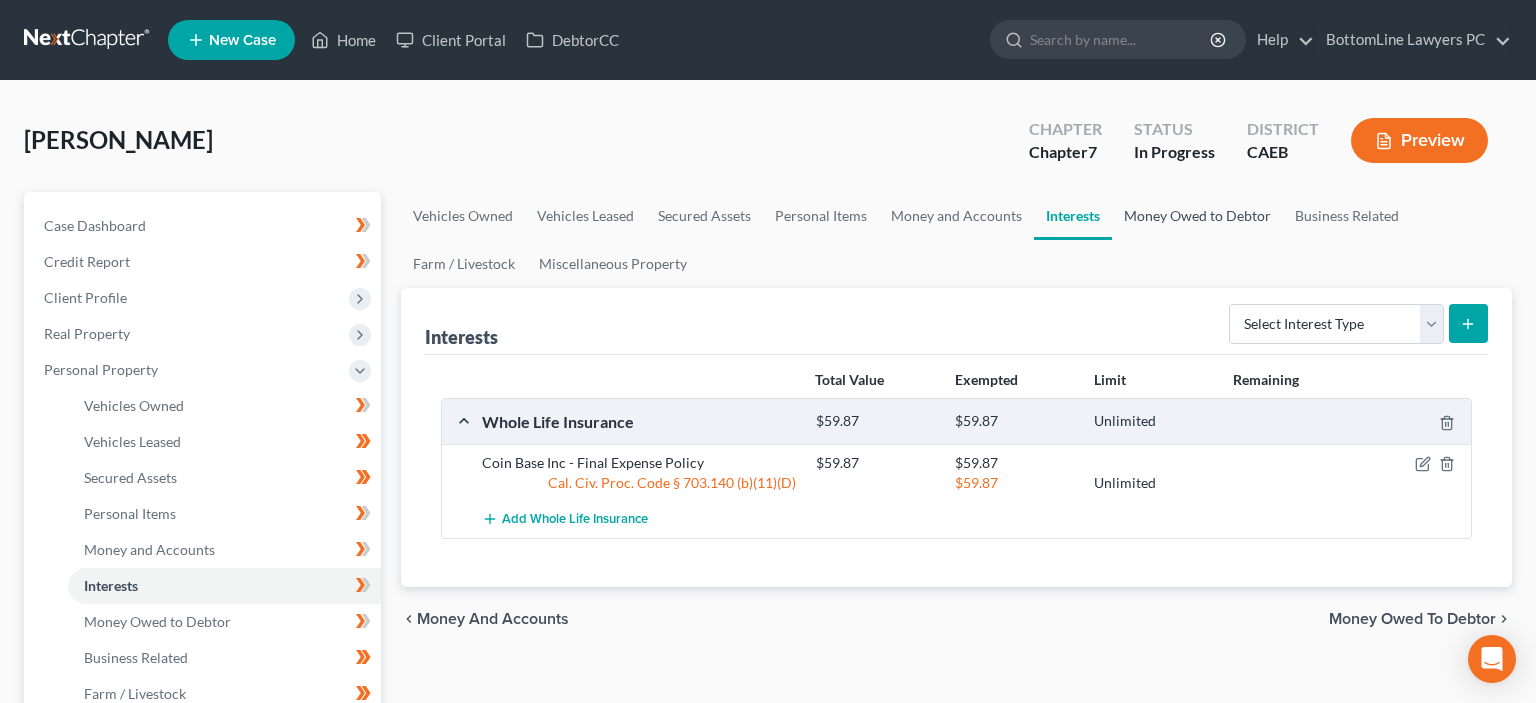 click on "Money Owed to Debtor" at bounding box center (1197, 216) 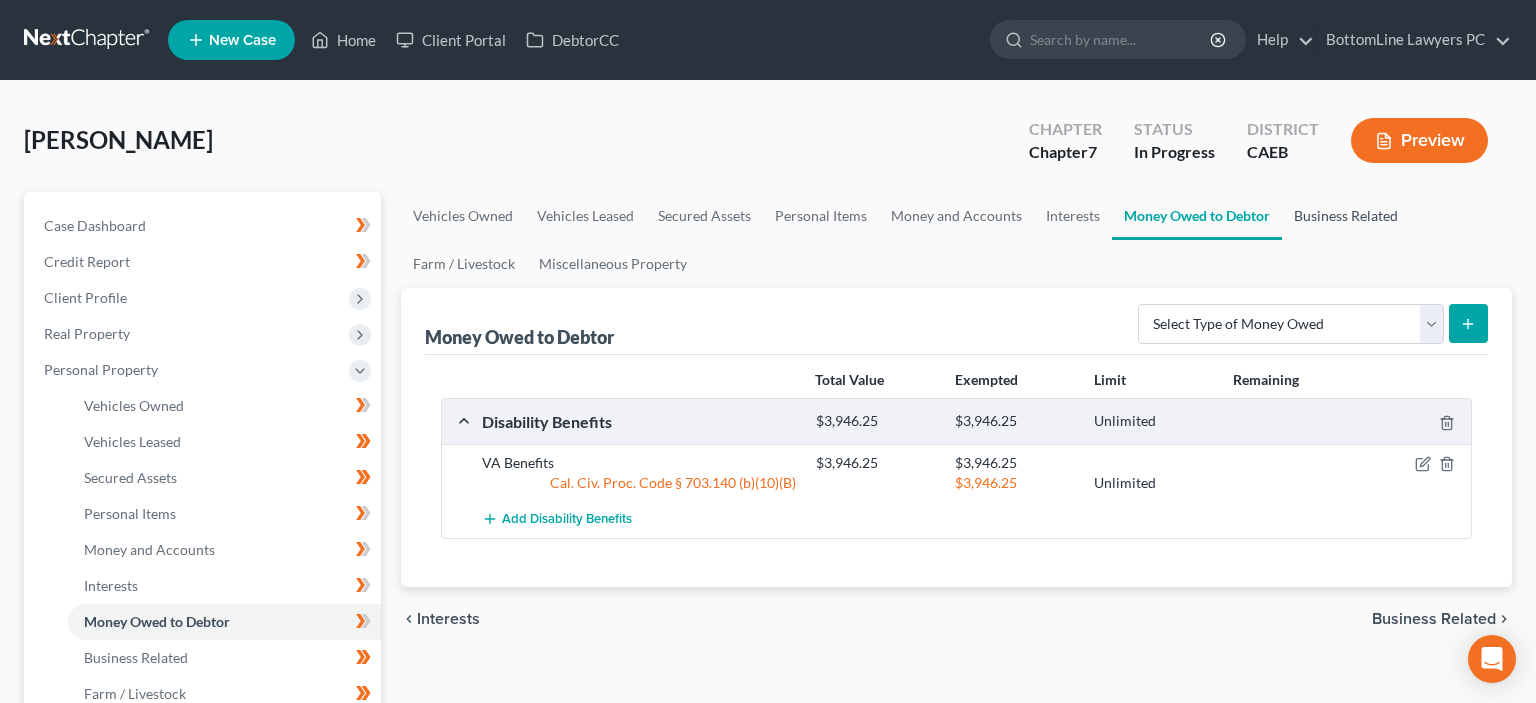 click on "Business Related" at bounding box center [1346, 216] 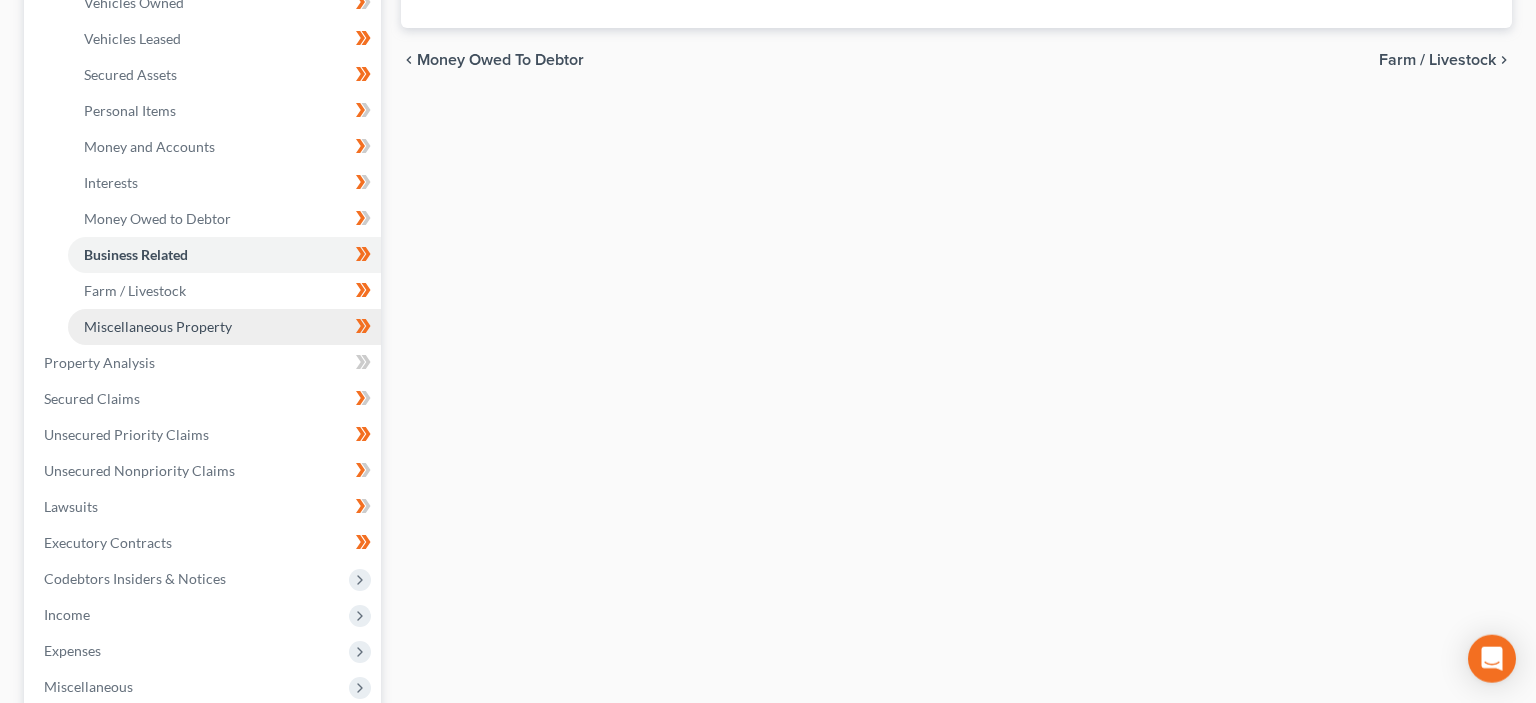 scroll, scrollTop: 422, scrollLeft: 0, axis: vertical 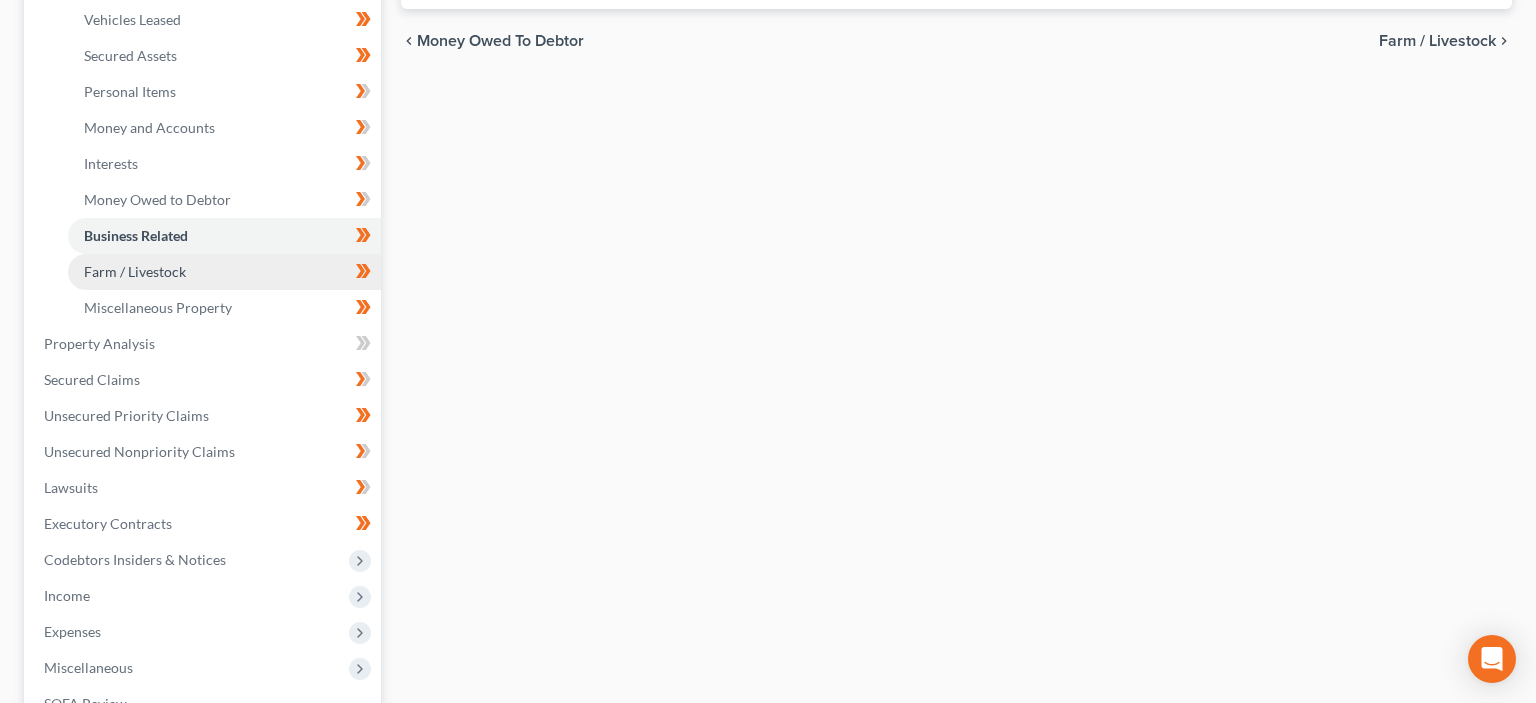 click on "Farm / Livestock" at bounding box center (135, 271) 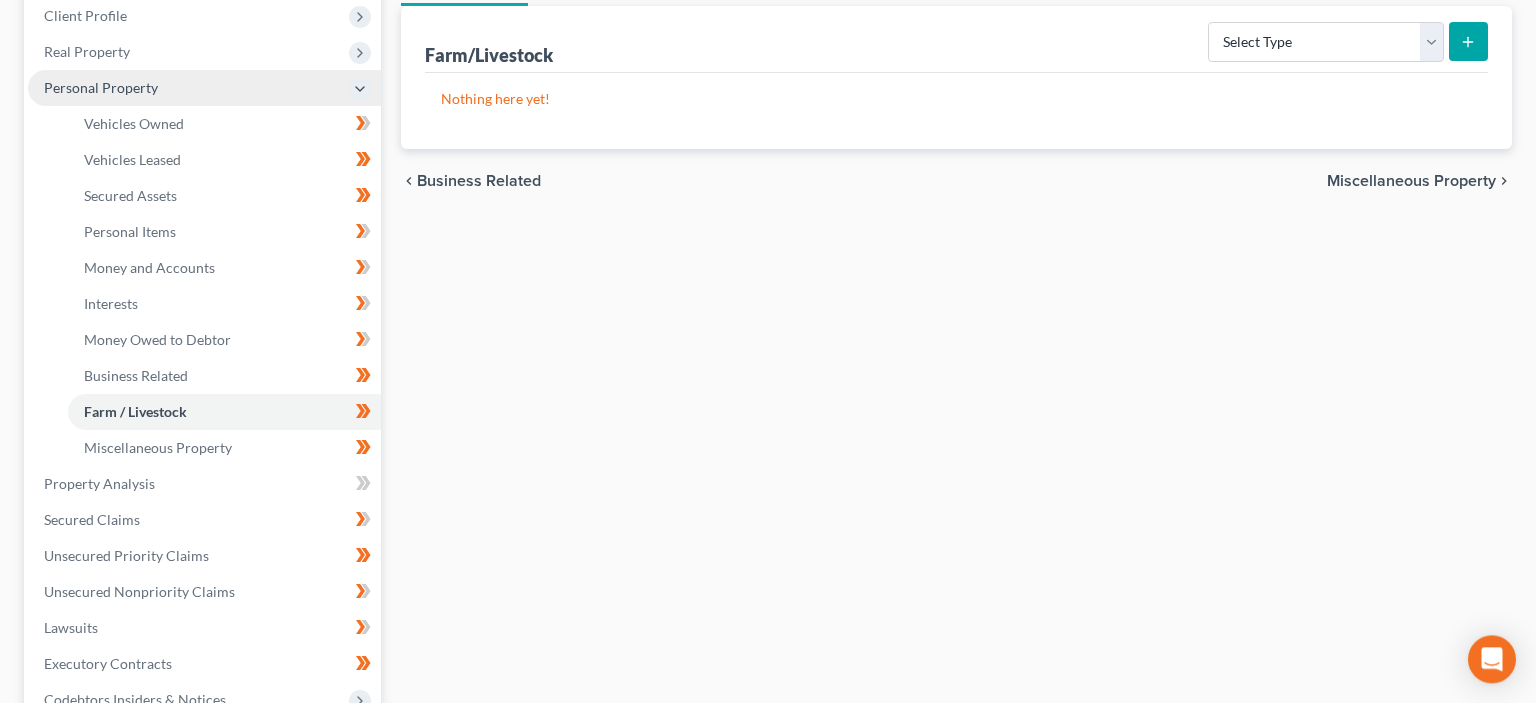 scroll, scrollTop: 422, scrollLeft: 0, axis: vertical 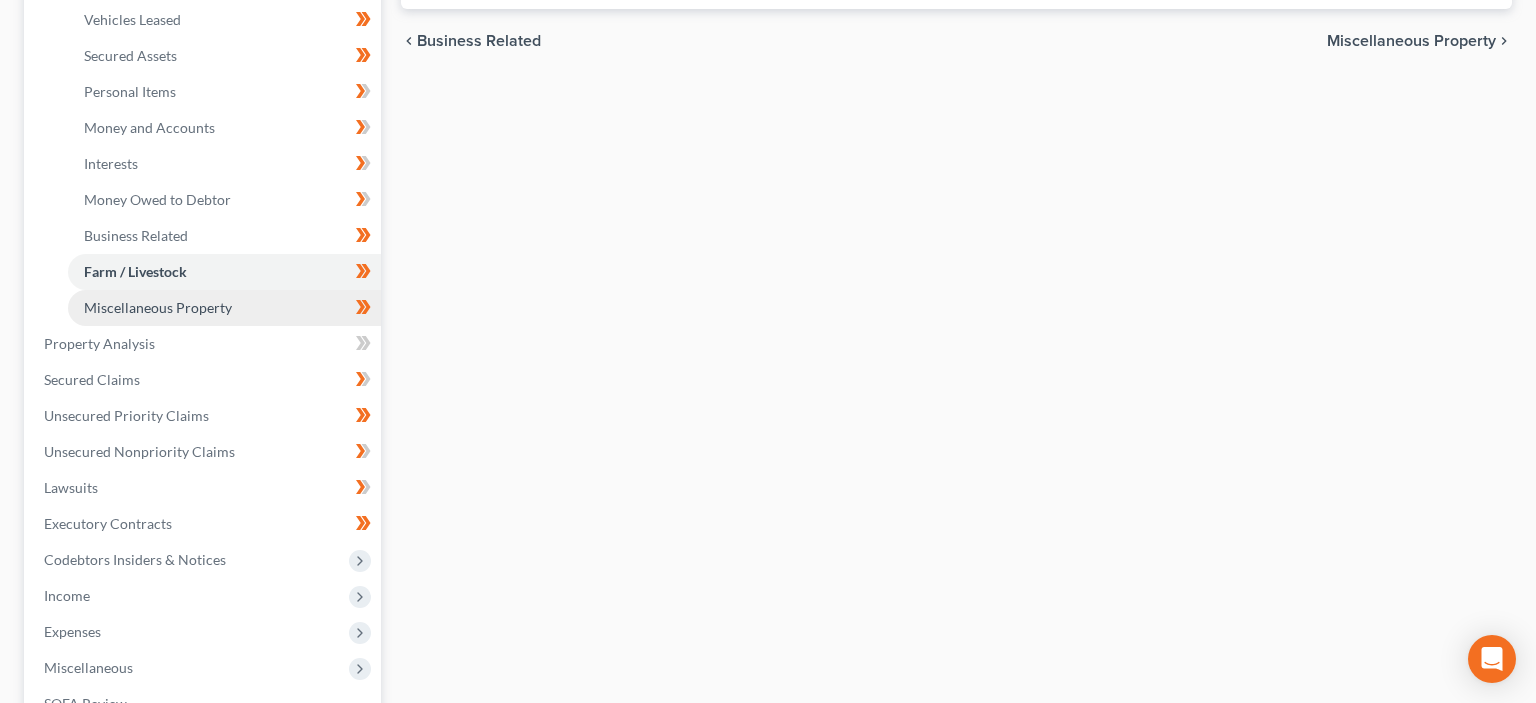 click on "Miscellaneous Property" at bounding box center (158, 307) 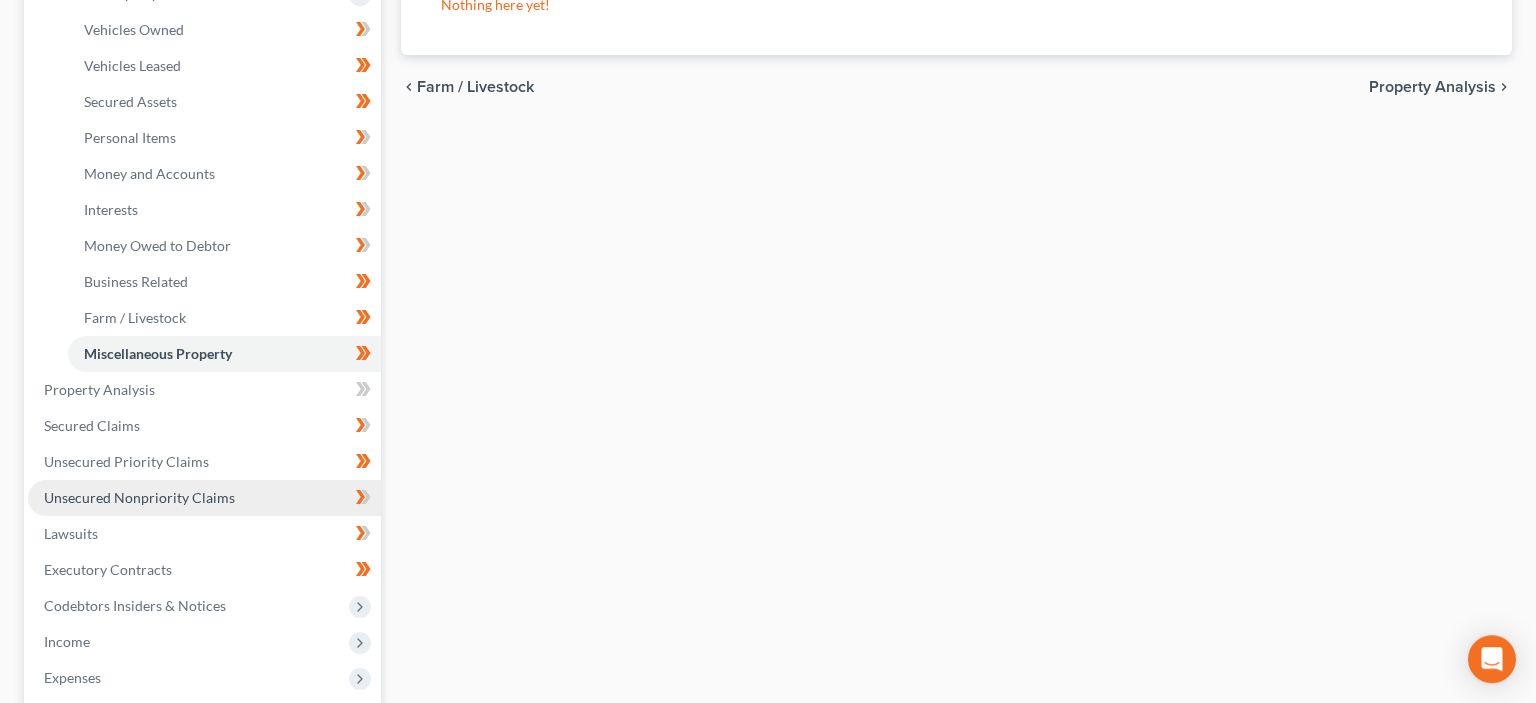scroll, scrollTop: 528, scrollLeft: 0, axis: vertical 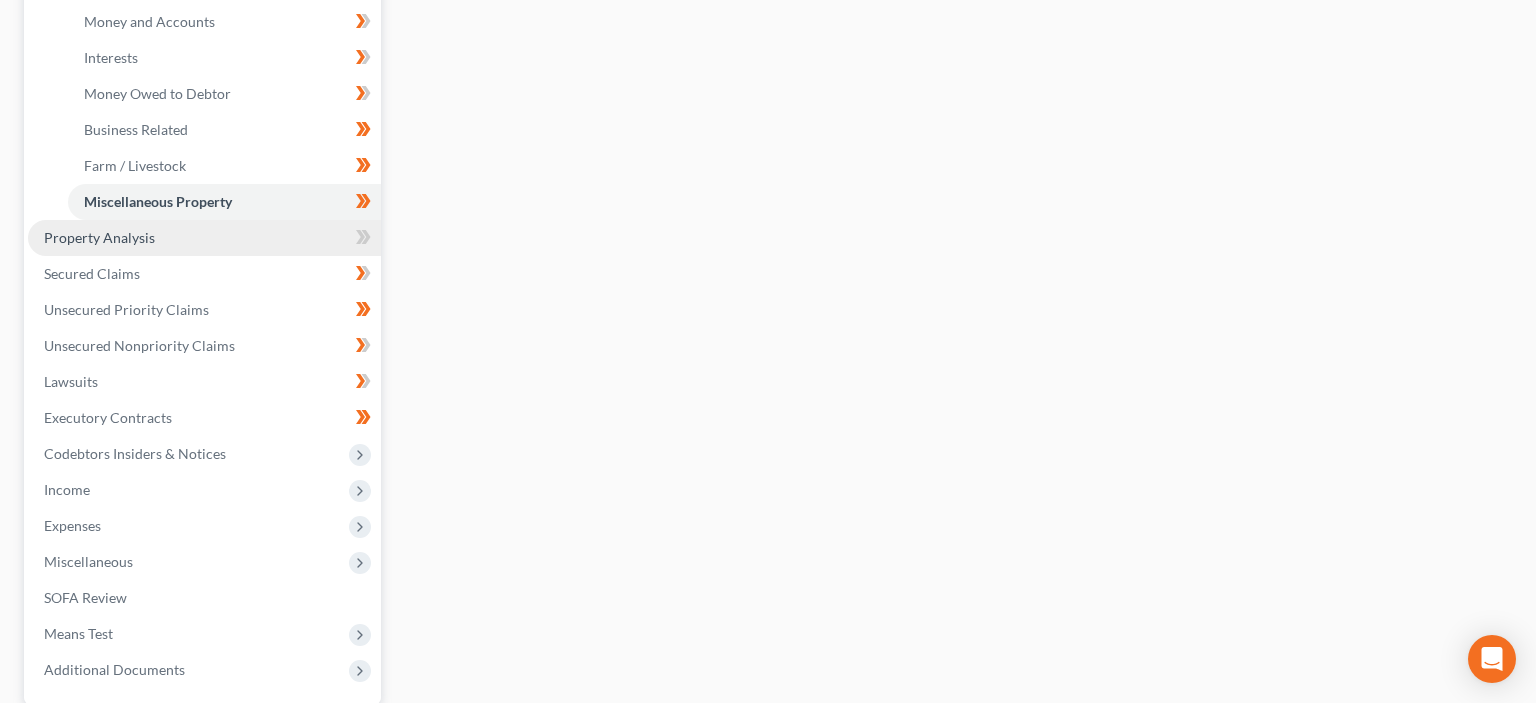 click on "Property Analysis" at bounding box center (99, 237) 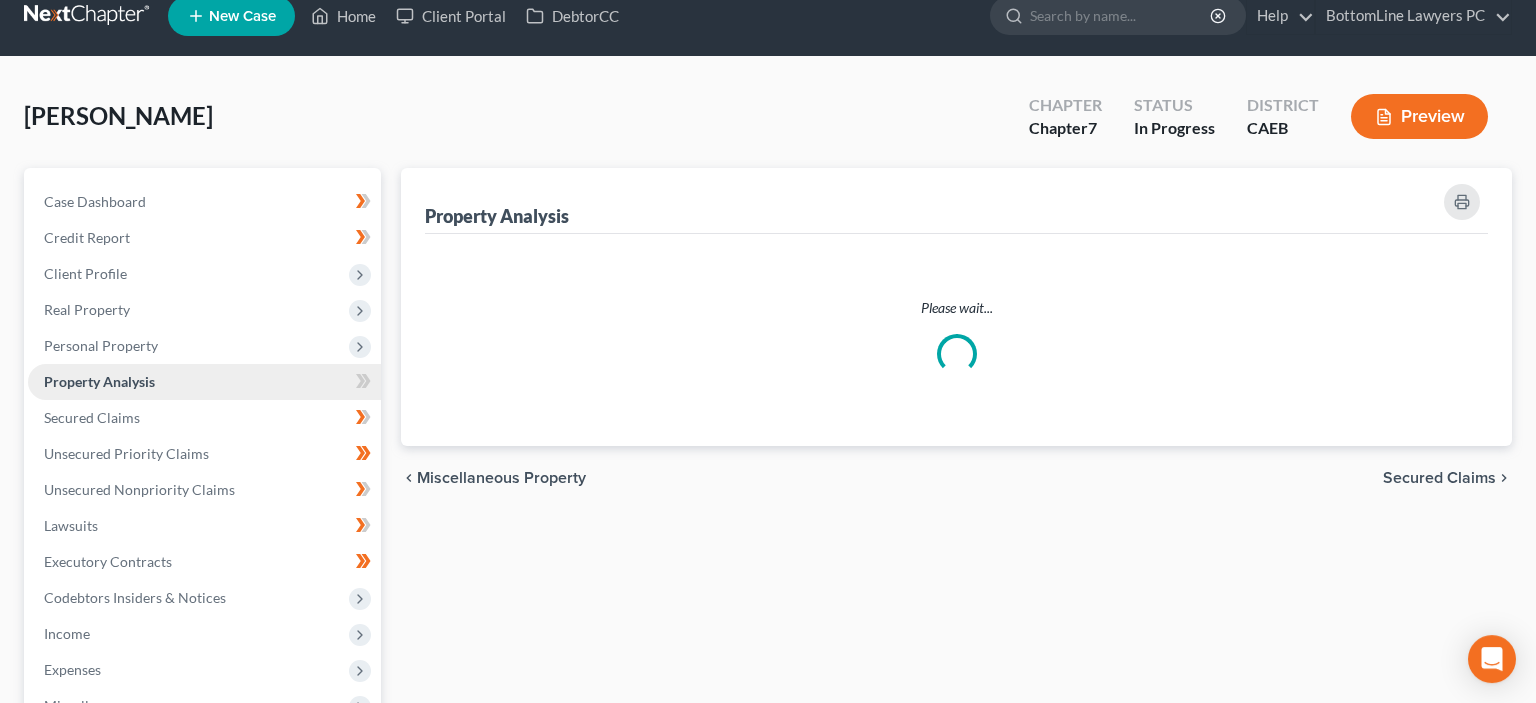 scroll, scrollTop: 0, scrollLeft: 0, axis: both 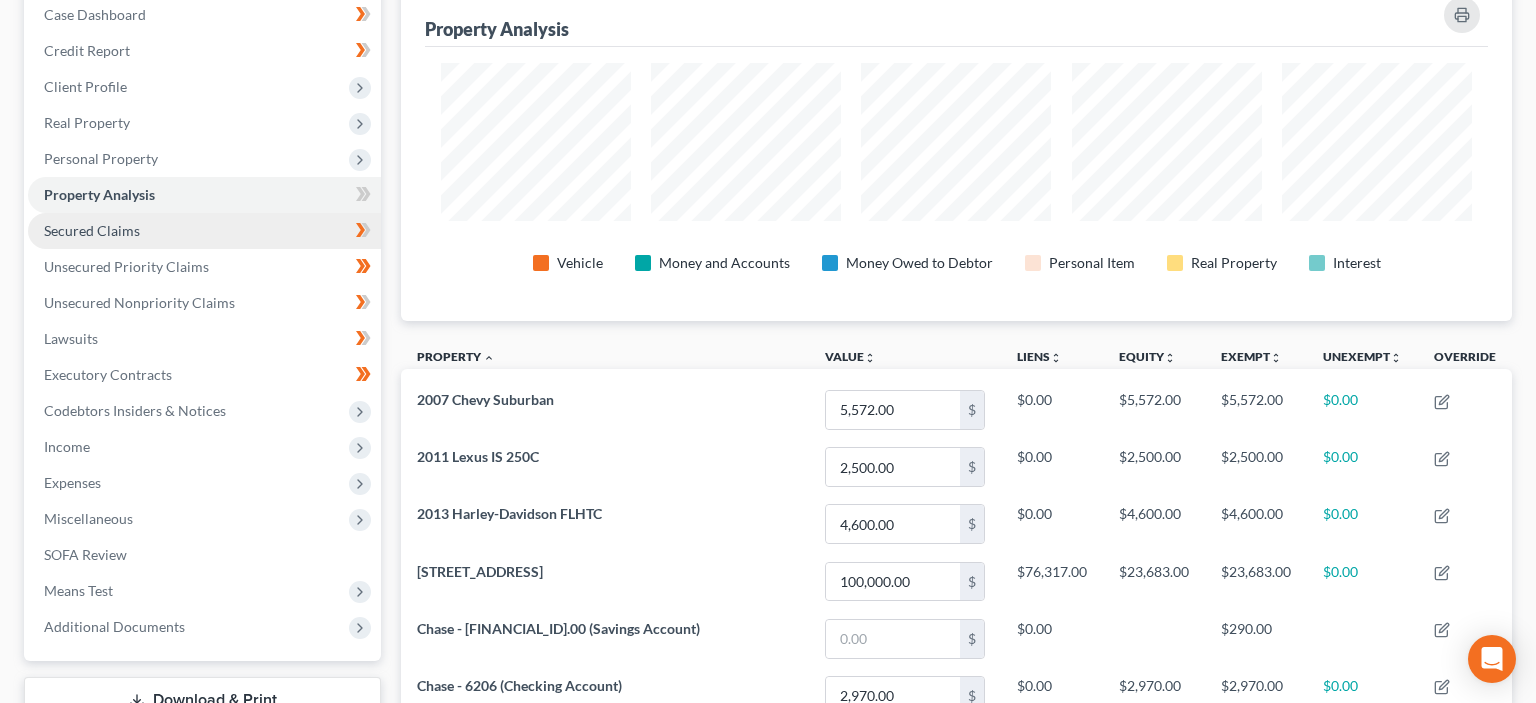 click on "Secured Claims" at bounding box center (92, 230) 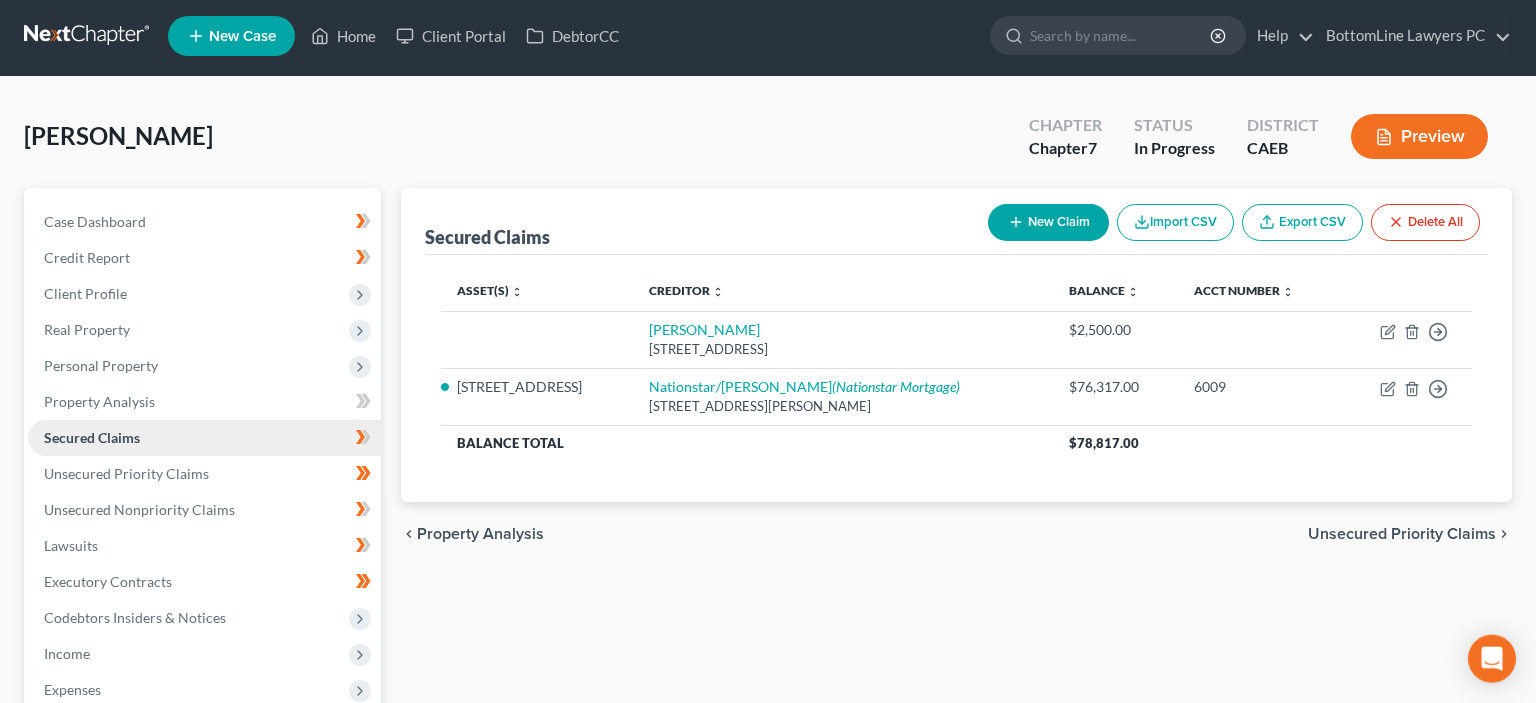scroll, scrollTop: 0, scrollLeft: 0, axis: both 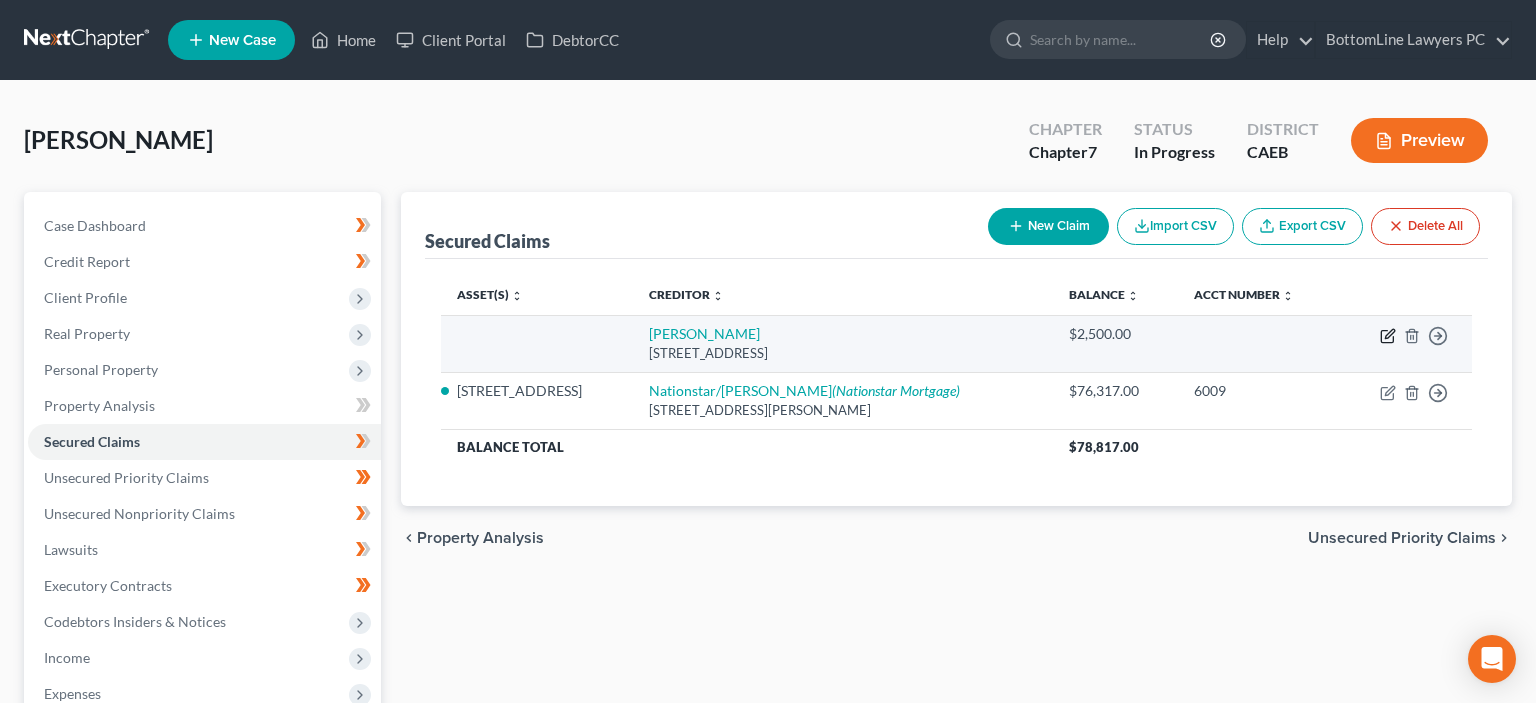 click 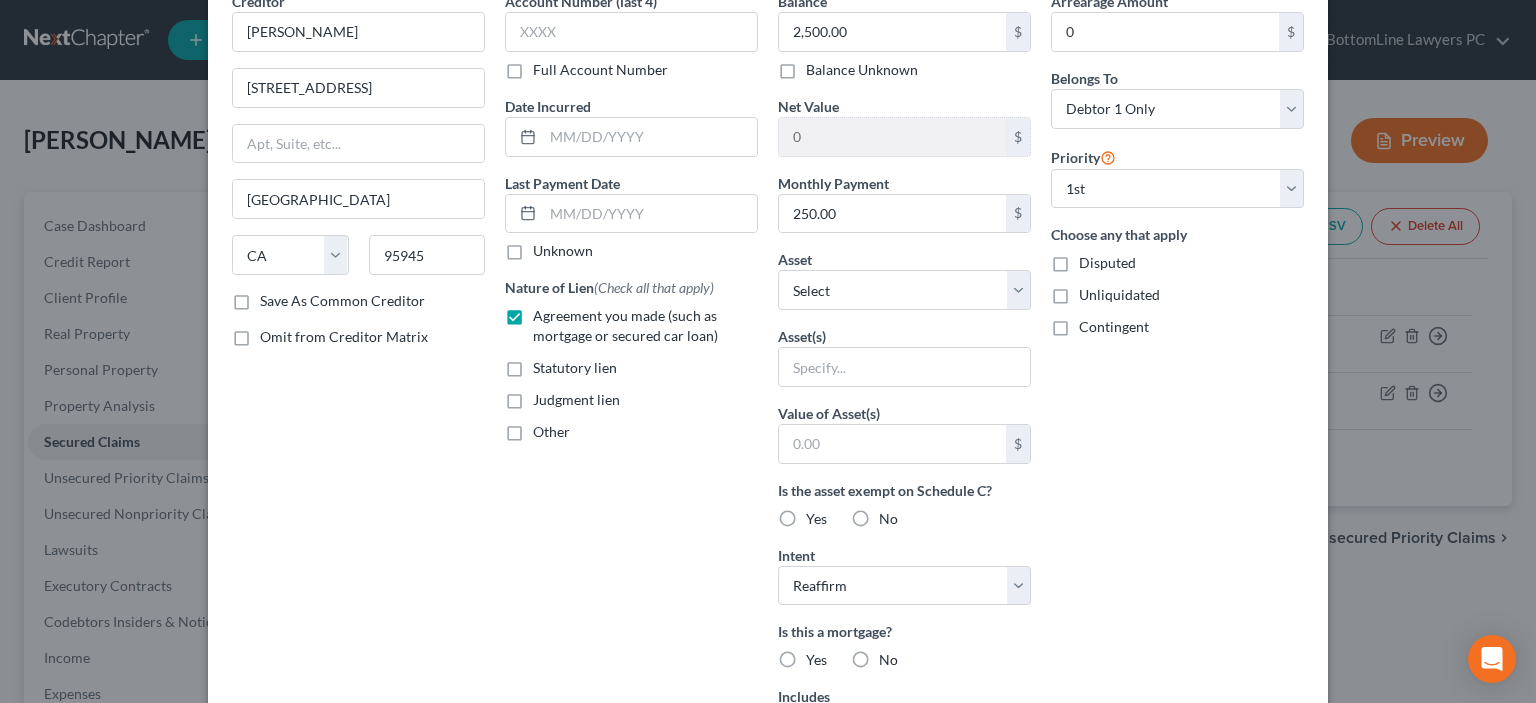 scroll, scrollTop: 0, scrollLeft: 0, axis: both 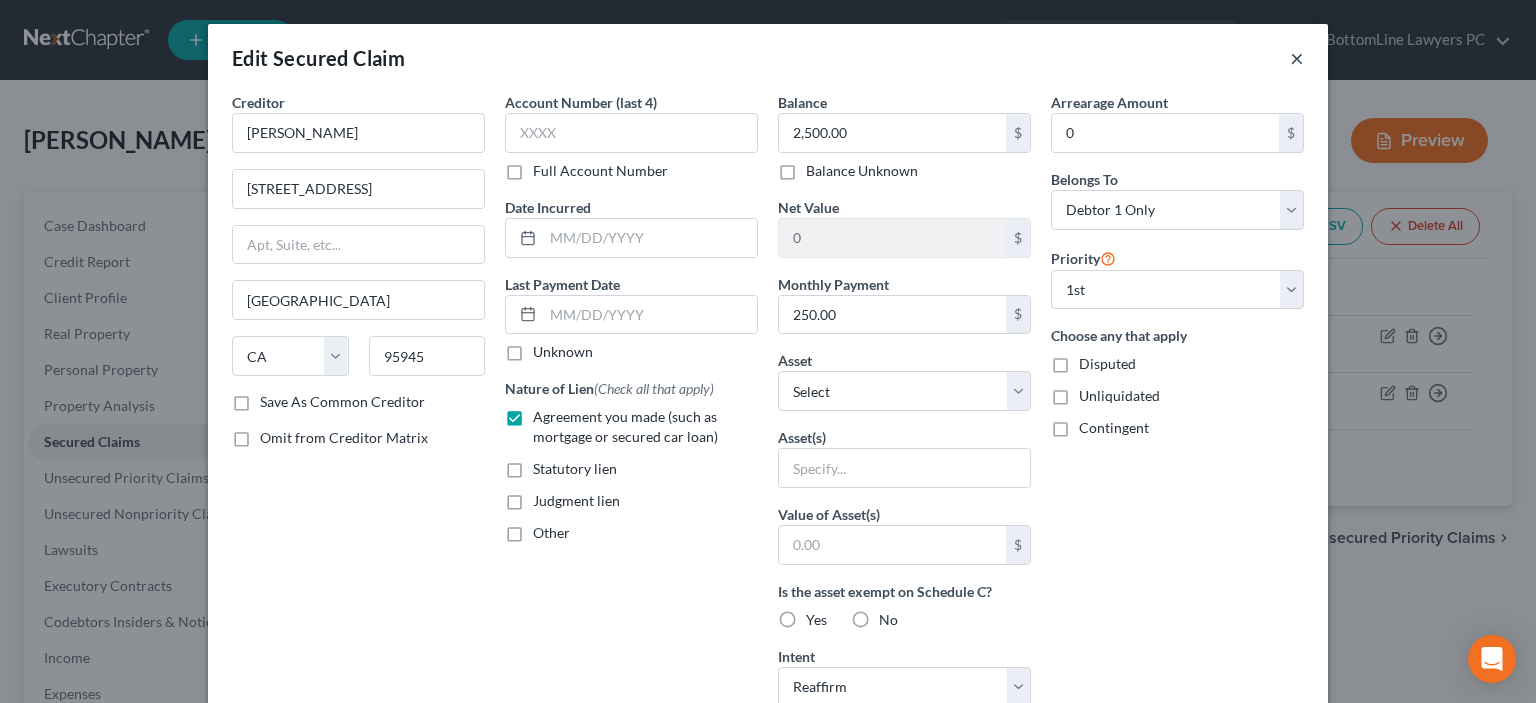 click on "×" at bounding box center (1297, 58) 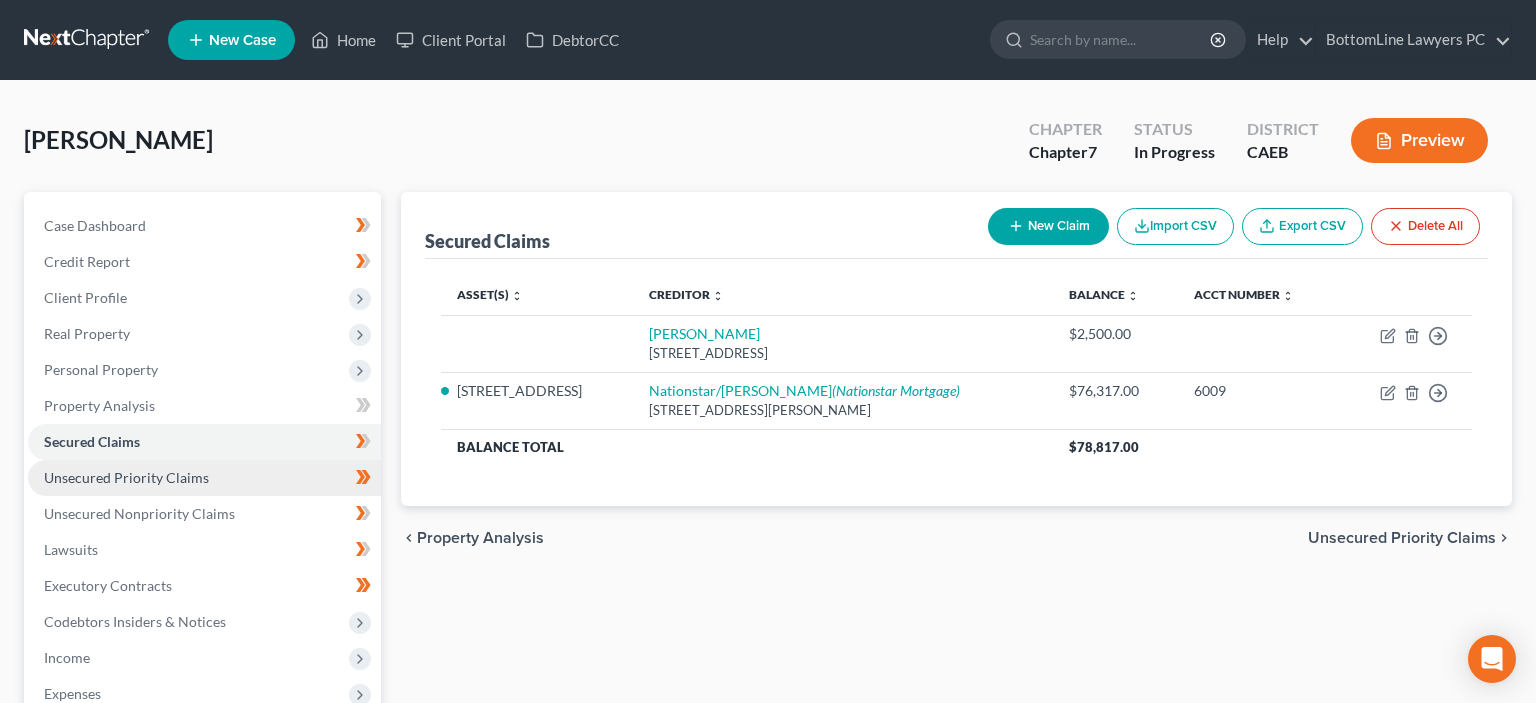 click on "Unsecured Priority Claims" at bounding box center [126, 477] 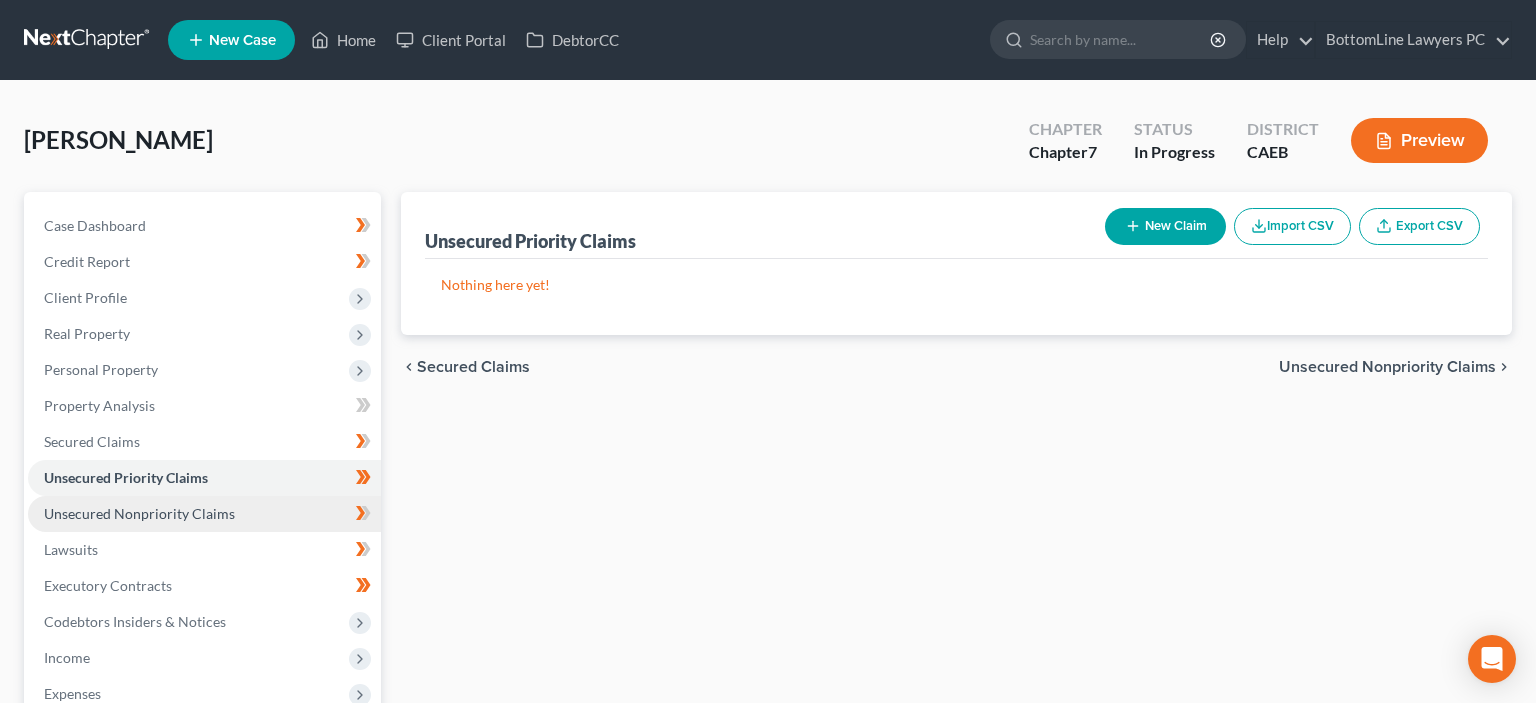 click on "Unsecured Nonpriority Claims" at bounding box center (139, 513) 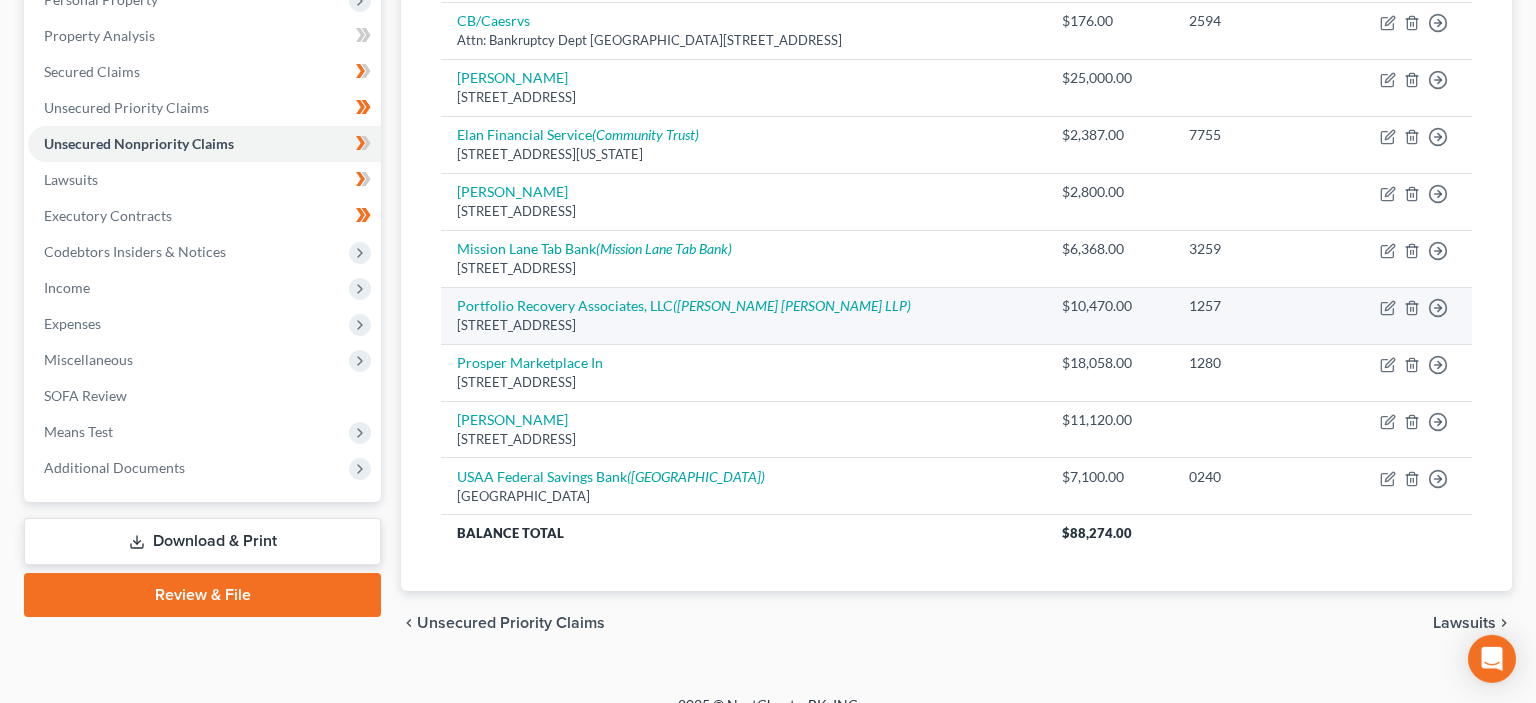 scroll, scrollTop: 395, scrollLeft: 0, axis: vertical 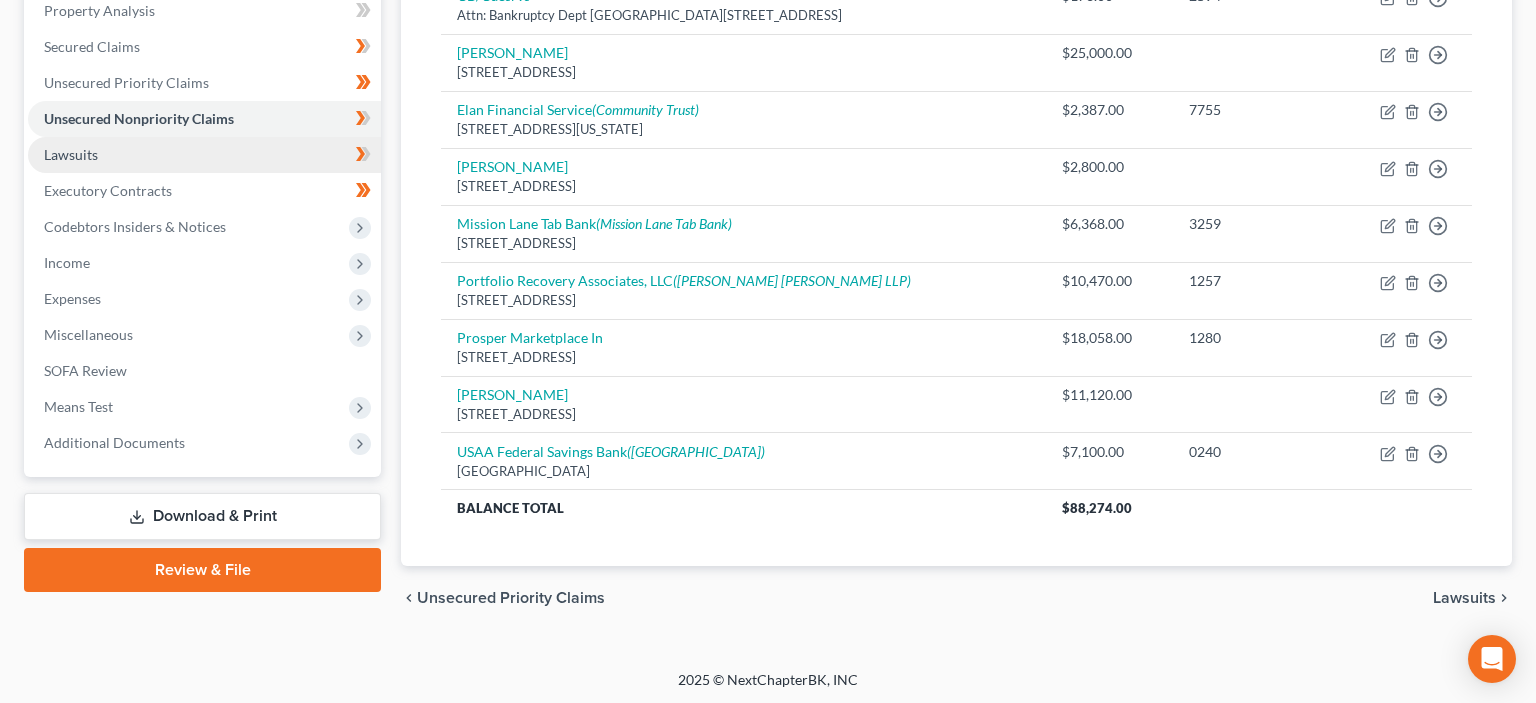 click on "Lawsuits" at bounding box center [71, 154] 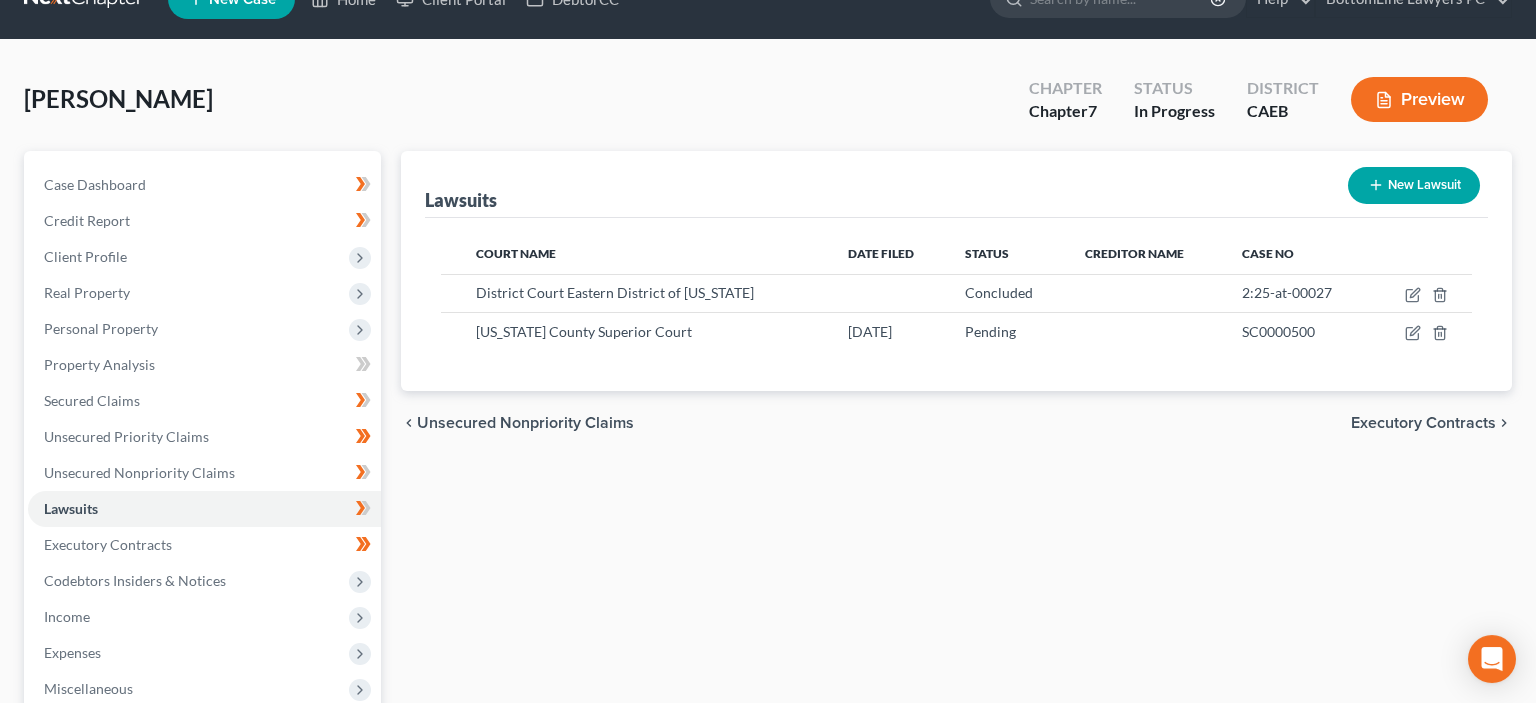 scroll, scrollTop: 40, scrollLeft: 0, axis: vertical 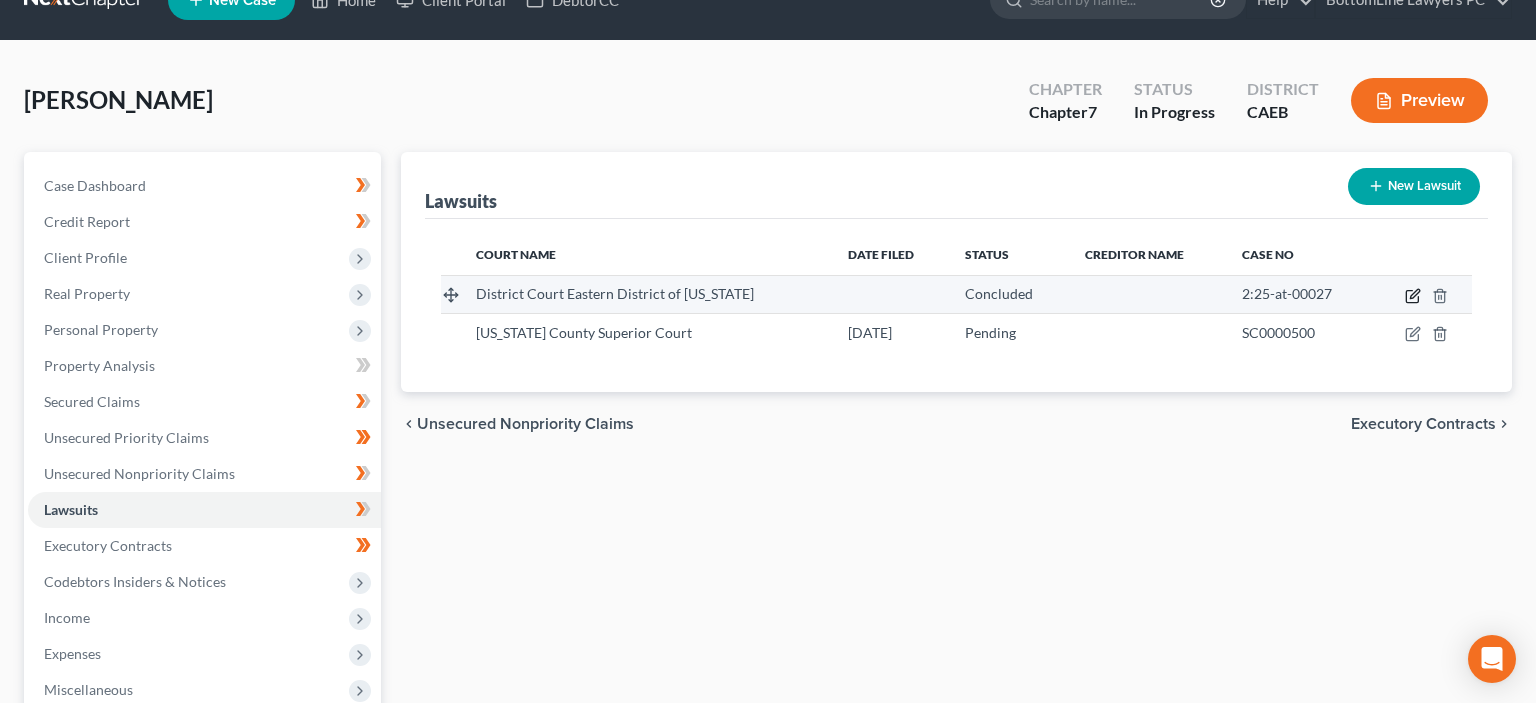 click 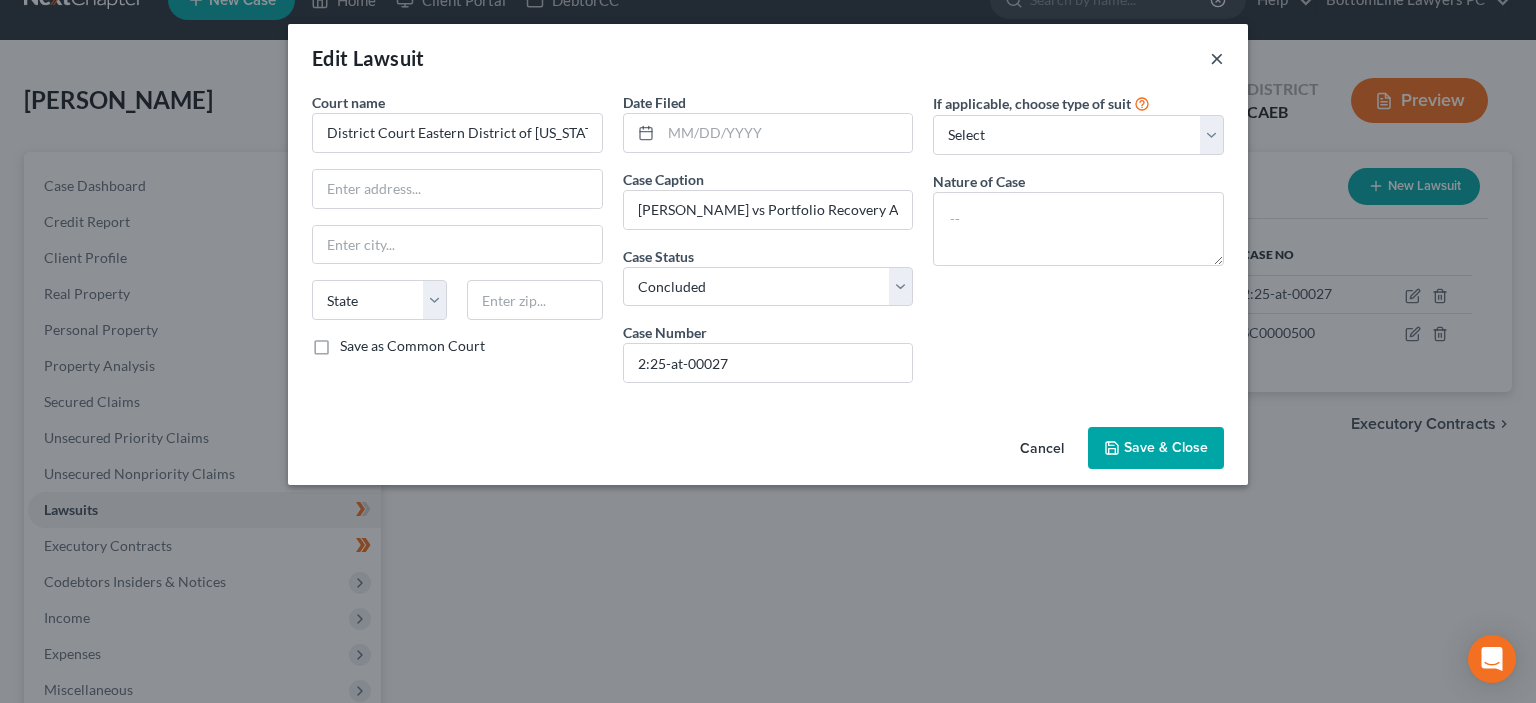 click on "×" at bounding box center (1217, 58) 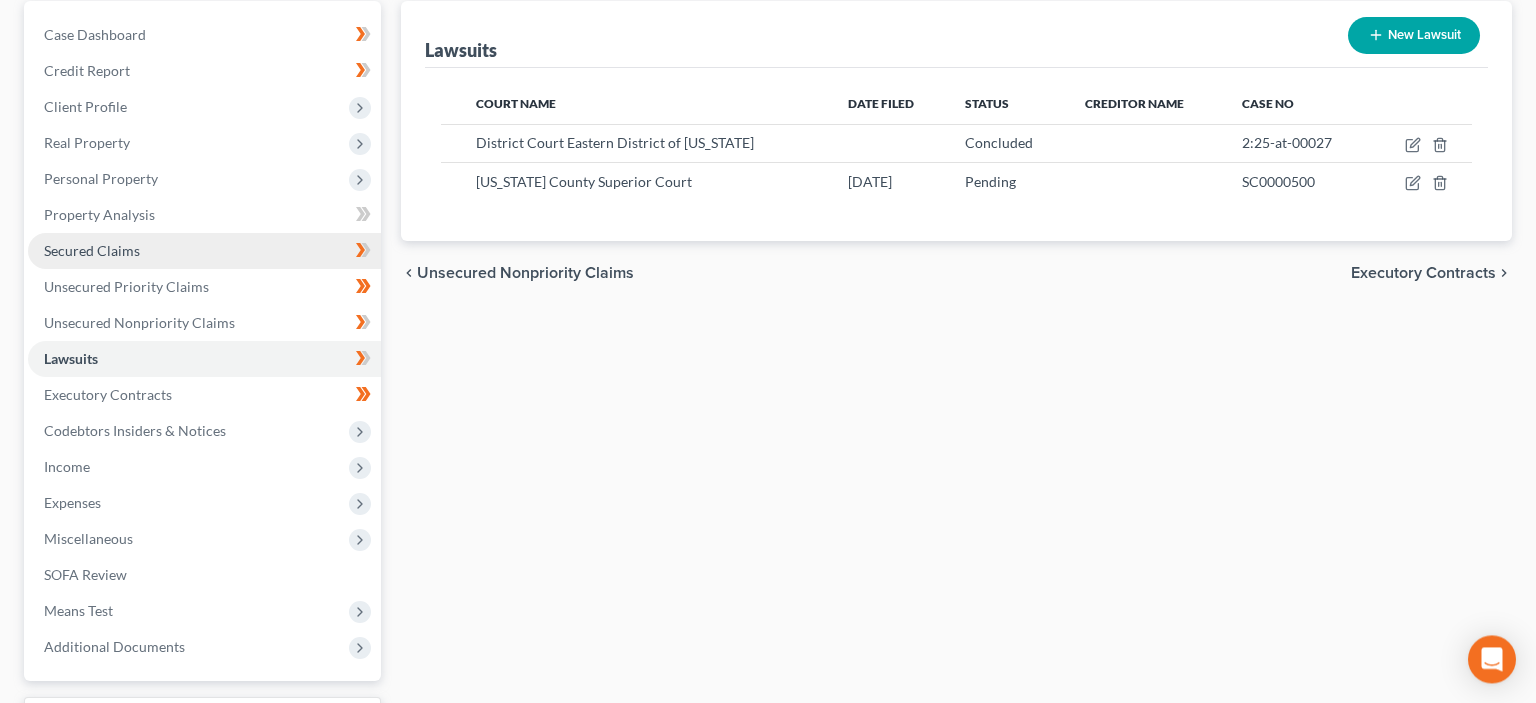 scroll, scrollTop: 252, scrollLeft: 0, axis: vertical 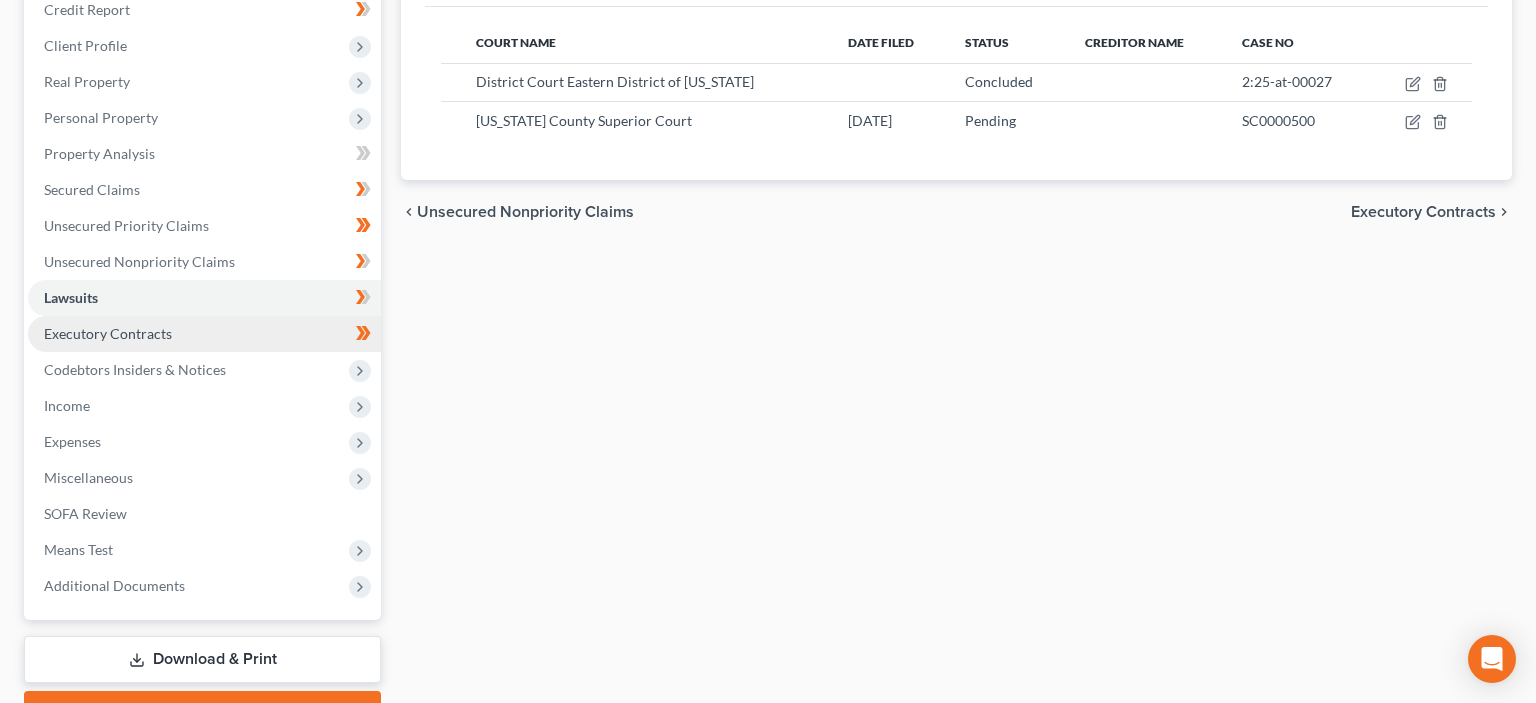 click on "Executory Contracts" at bounding box center (108, 333) 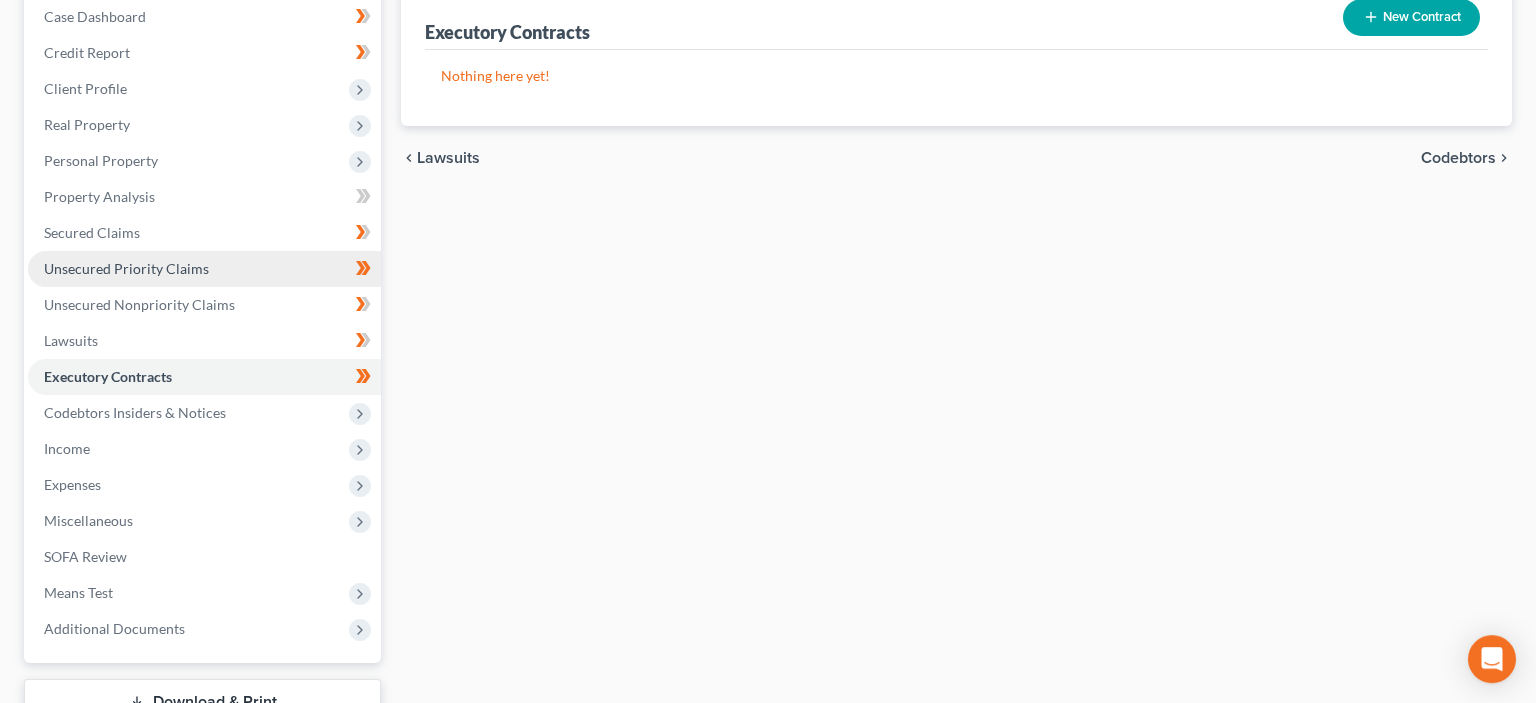 scroll, scrollTop: 211, scrollLeft: 0, axis: vertical 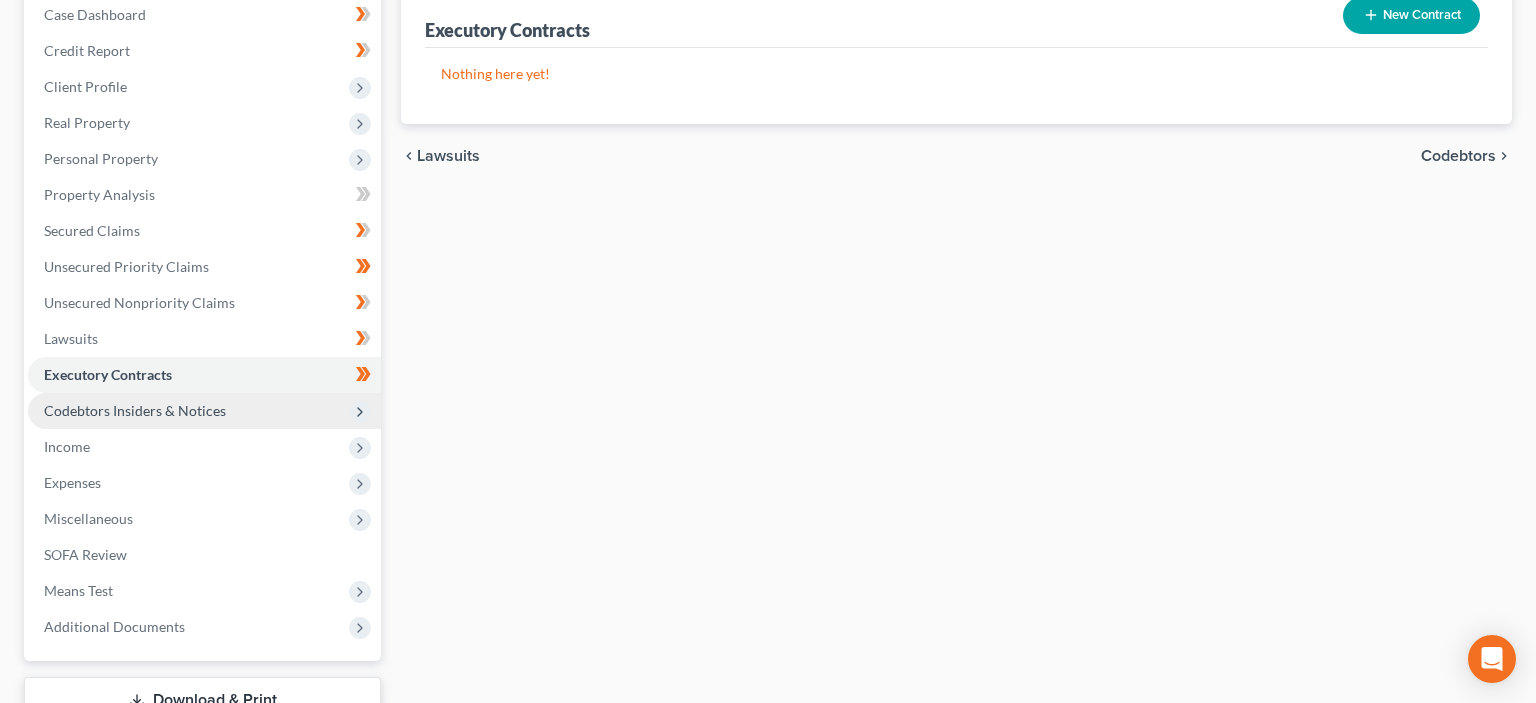 click on "Codebtors Insiders & Notices" at bounding box center (135, 410) 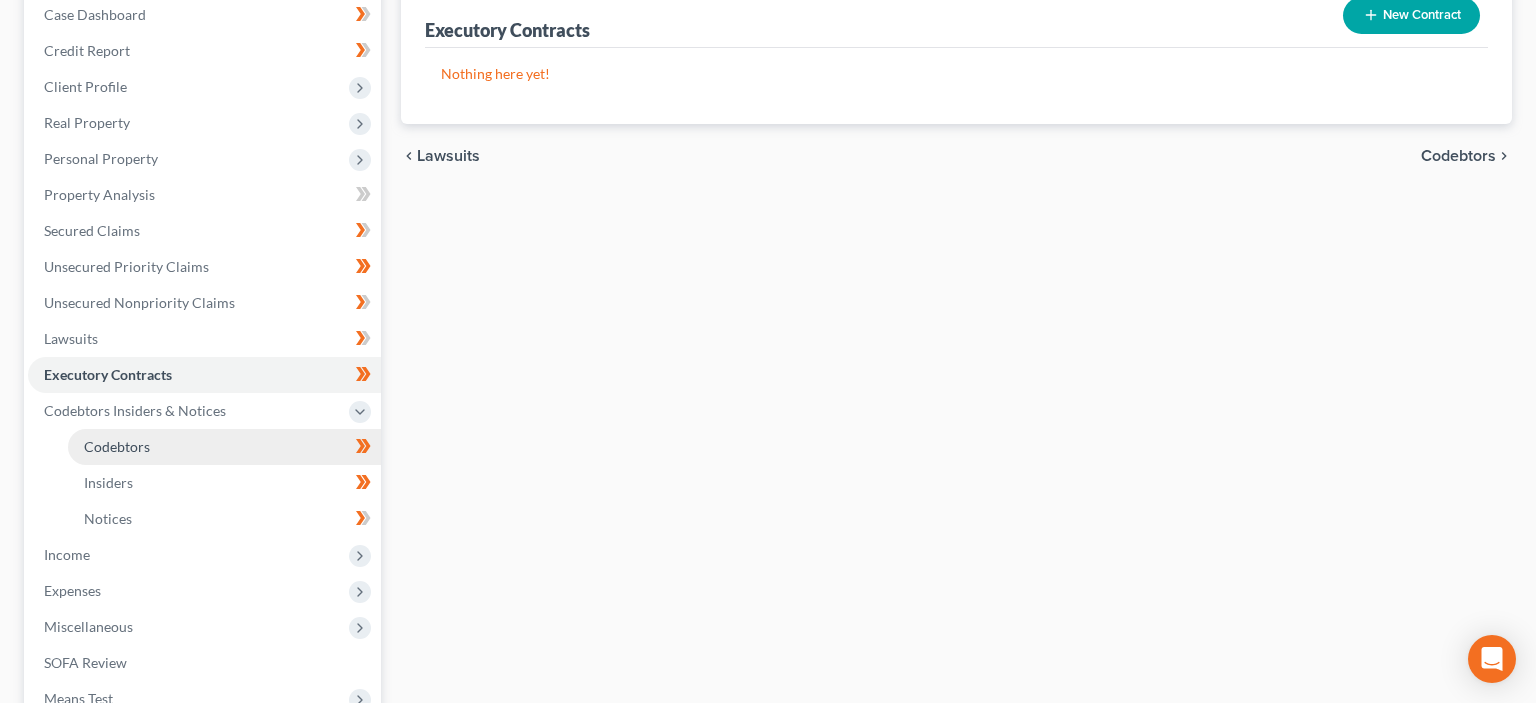 click on "Codebtors" at bounding box center [117, 446] 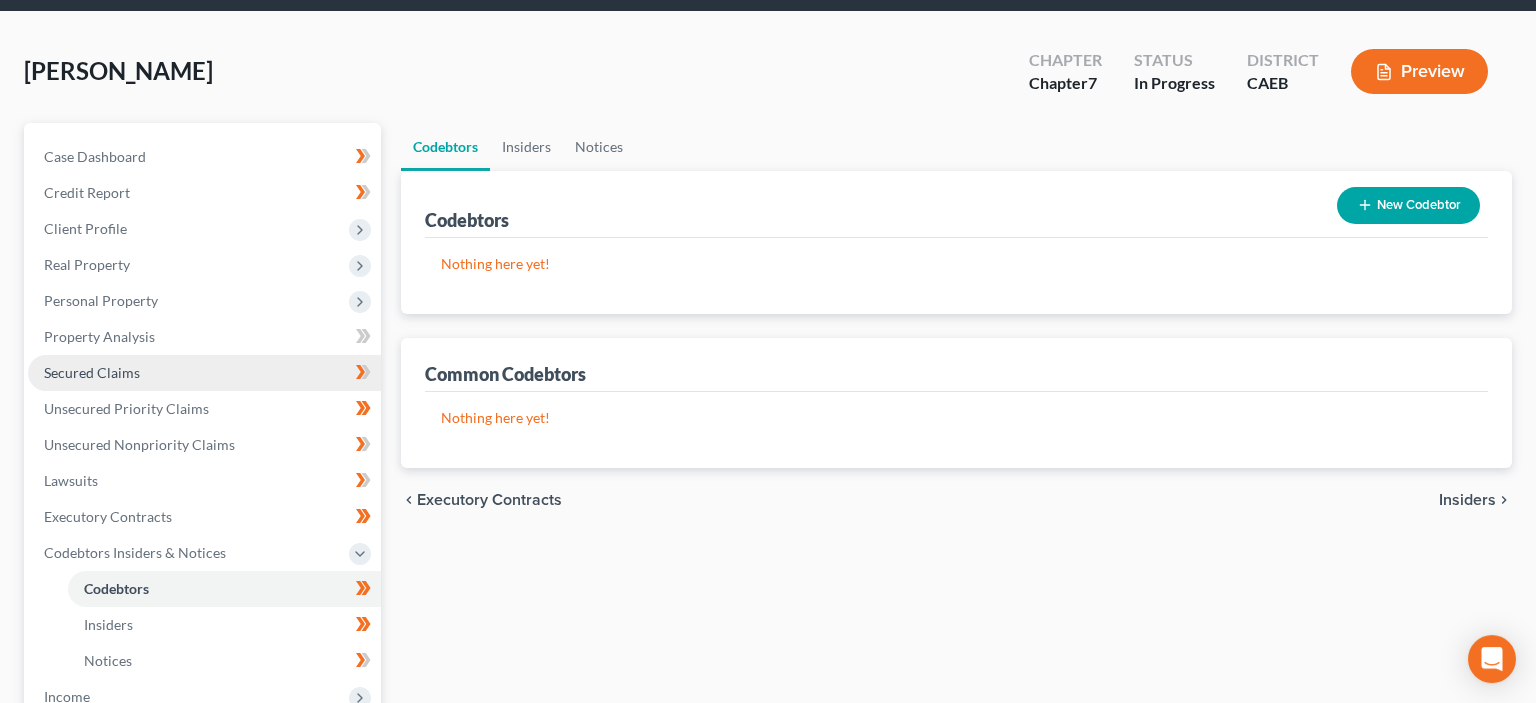 scroll, scrollTop: 105, scrollLeft: 0, axis: vertical 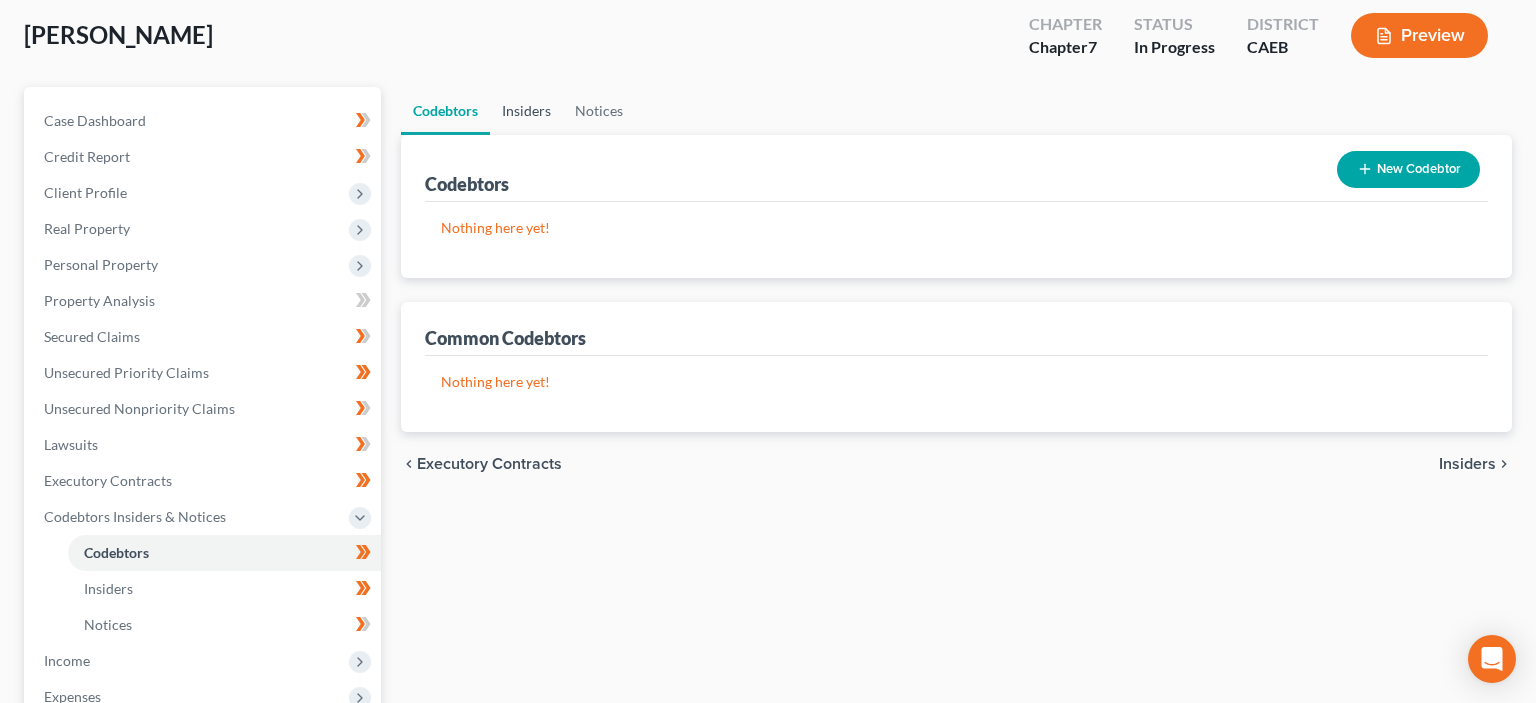 click on "Insiders" at bounding box center (526, 111) 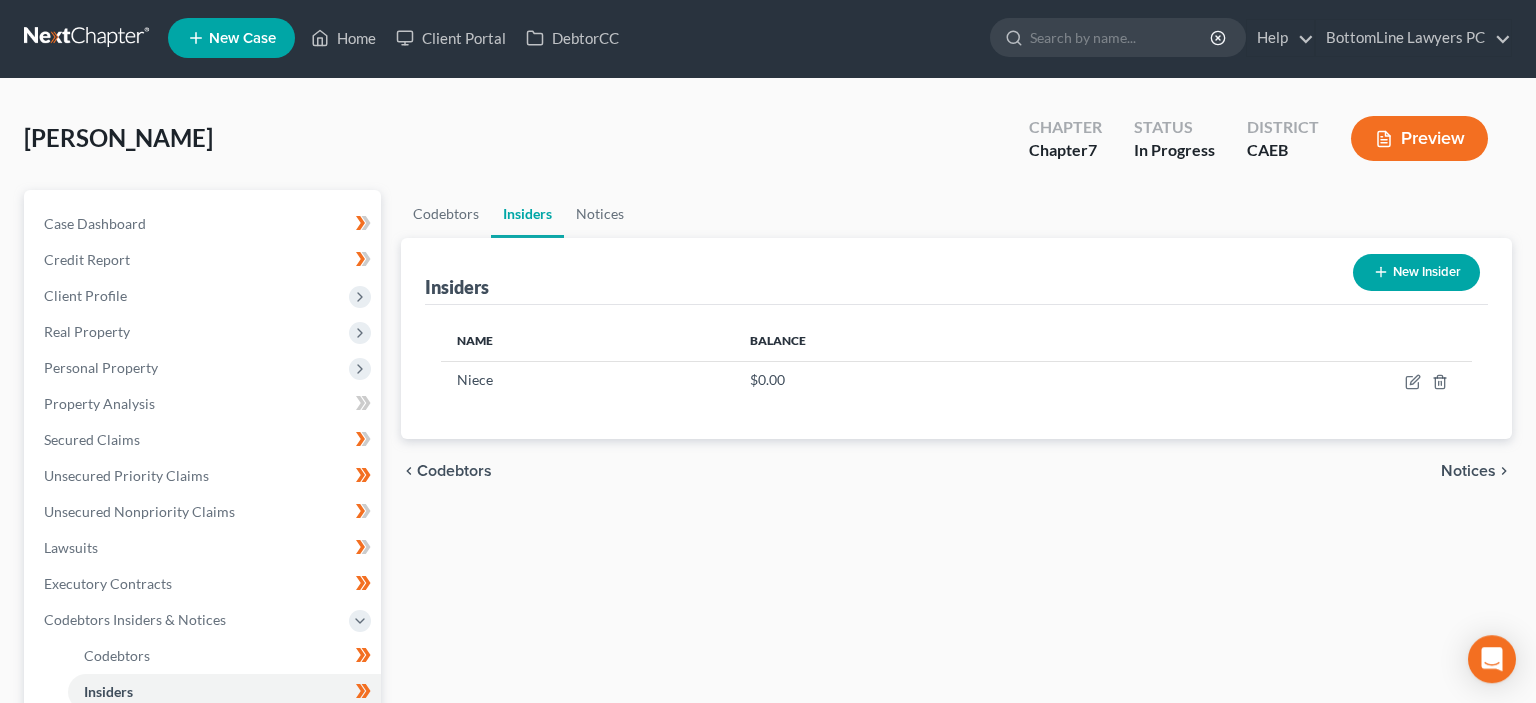 scroll, scrollTop: 0, scrollLeft: 0, axis: both 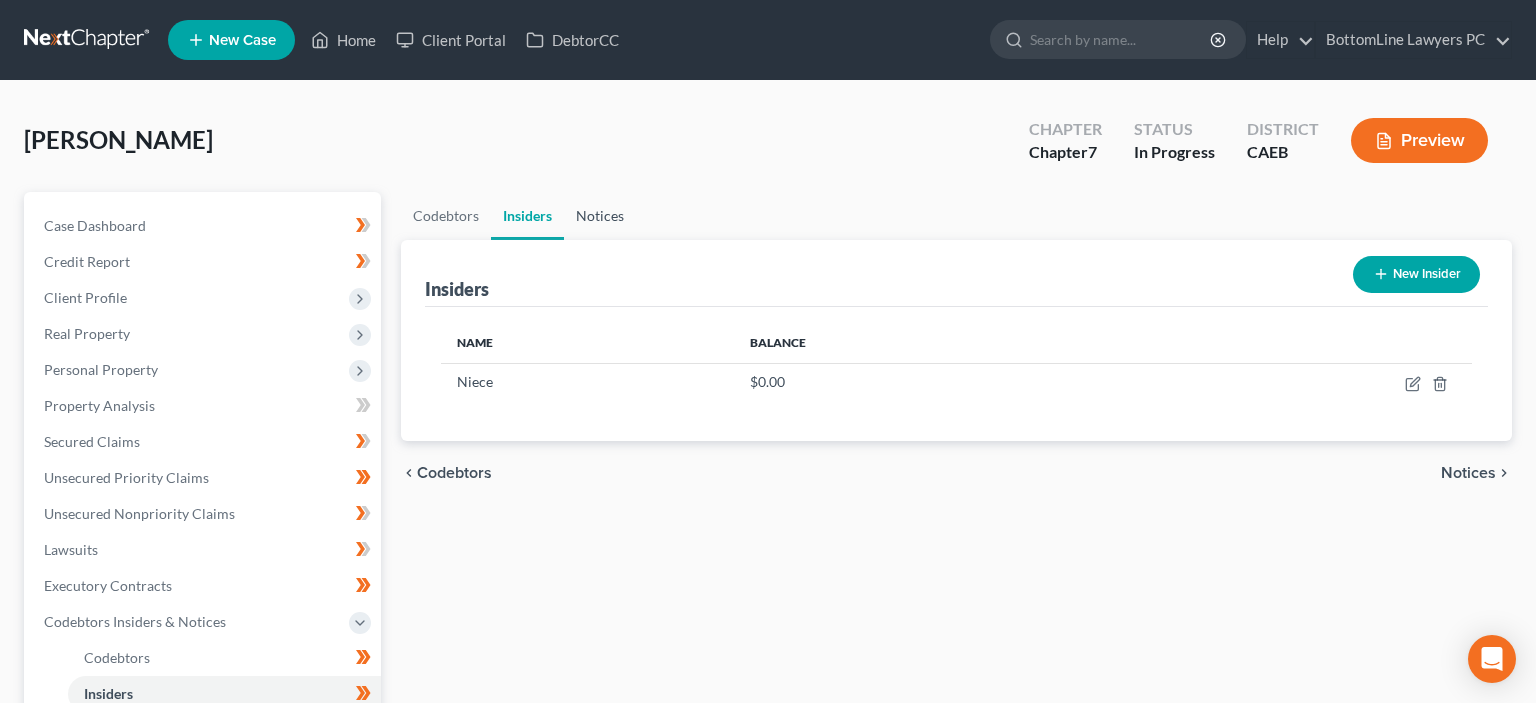 click on "Notices" at bounding box center (600, 216) 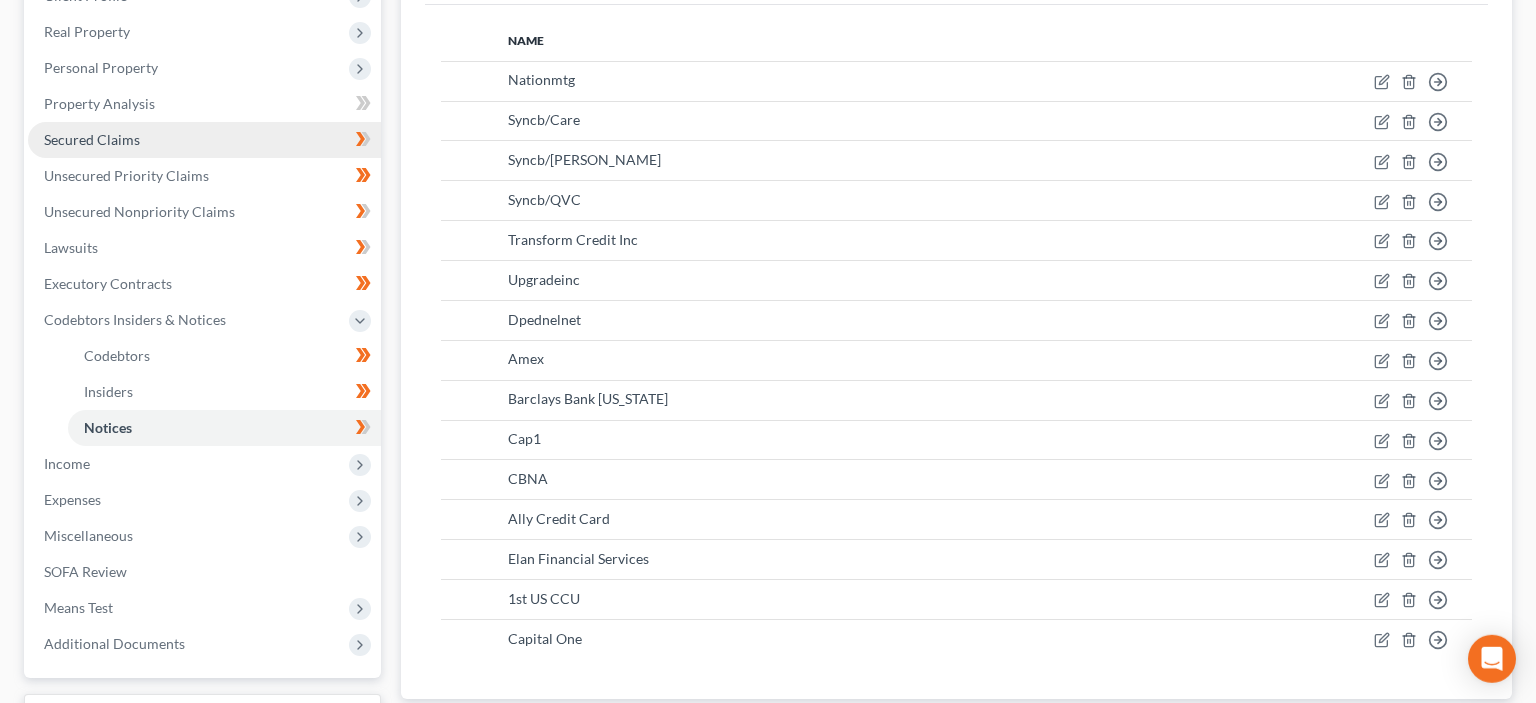 scroll, scrollTop: 465, scrollLeft: 0, axis: vertical 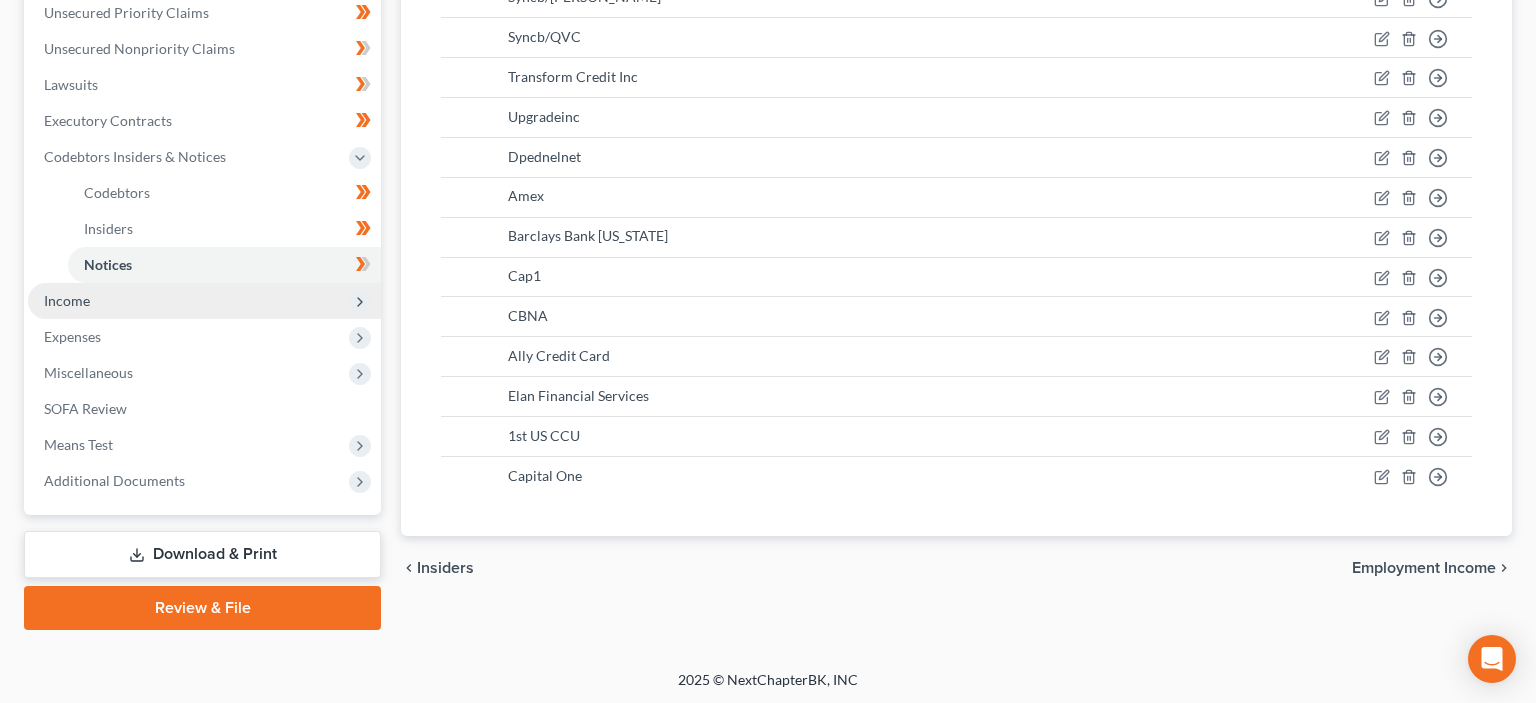 click on "Income" at bounding box center [204, 301] 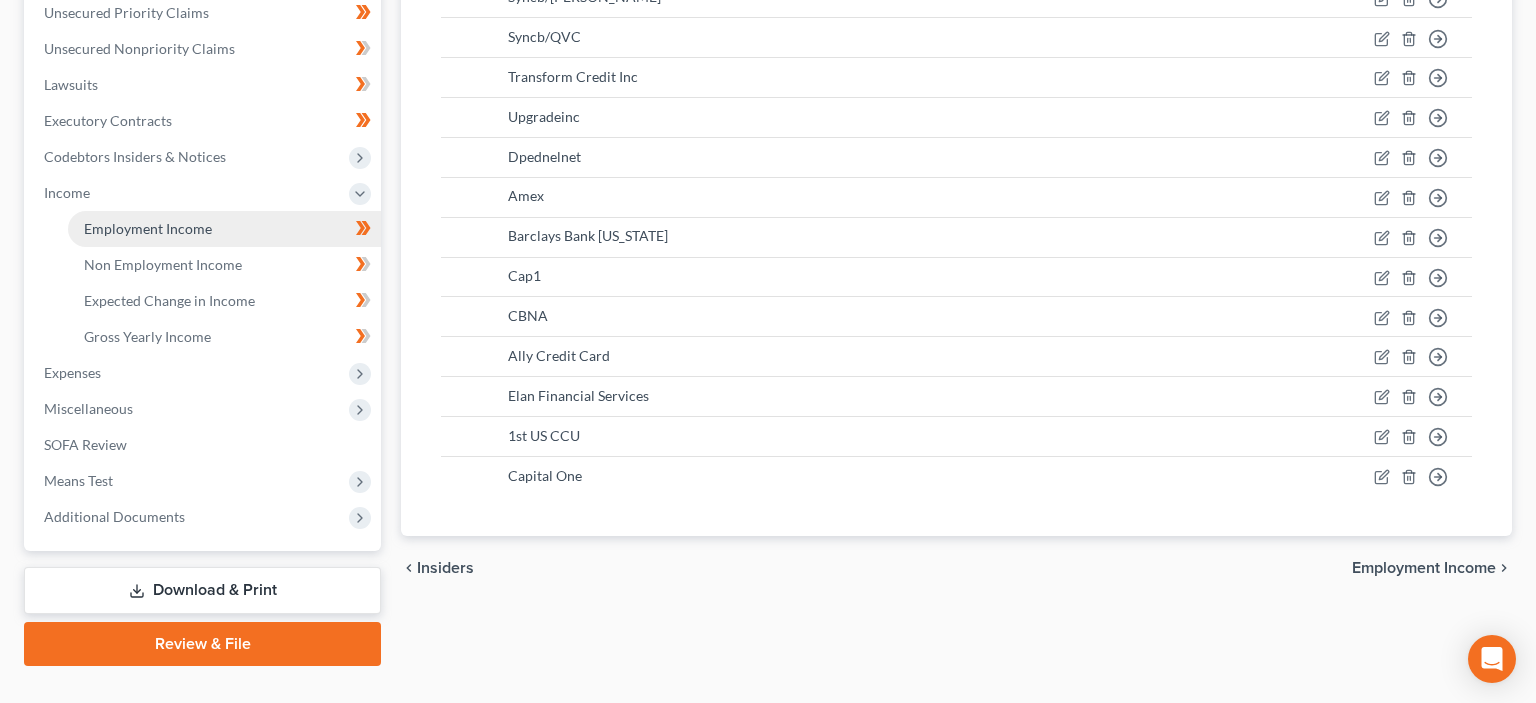 click on "Employment Income" at bounding box center (148, 228) 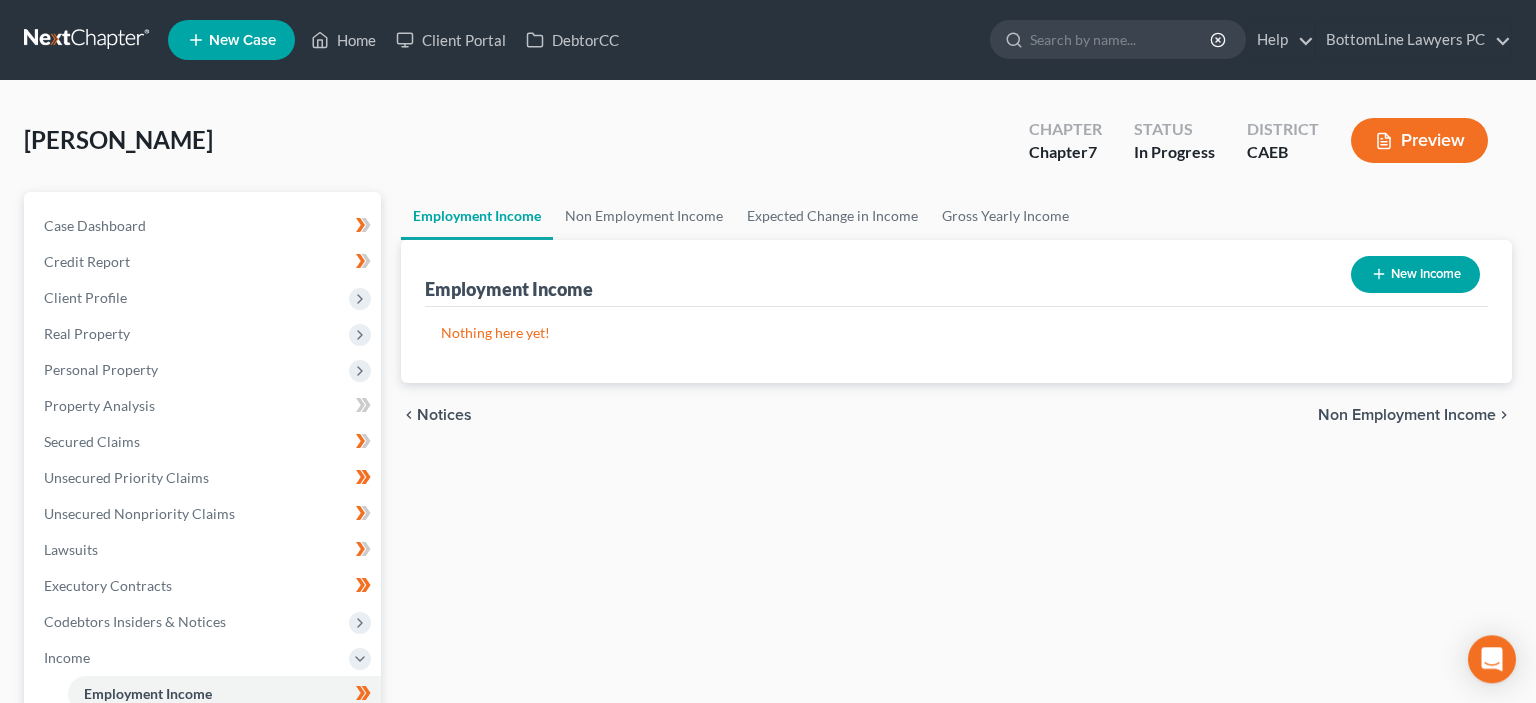 scroll, scrollTop: 0, scrollLeft: 0, axis: both 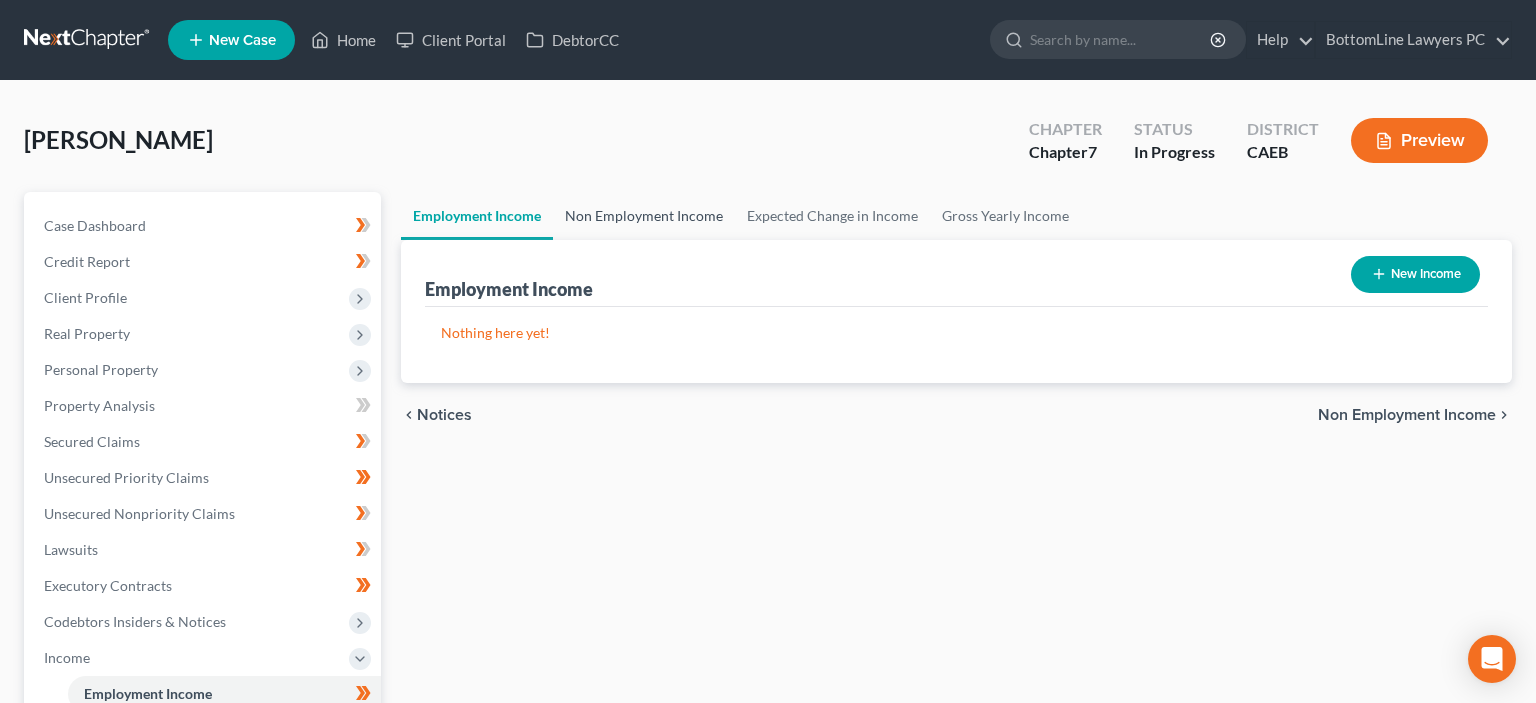 click on "Non Employment Income" at bounding box center [644, 216] 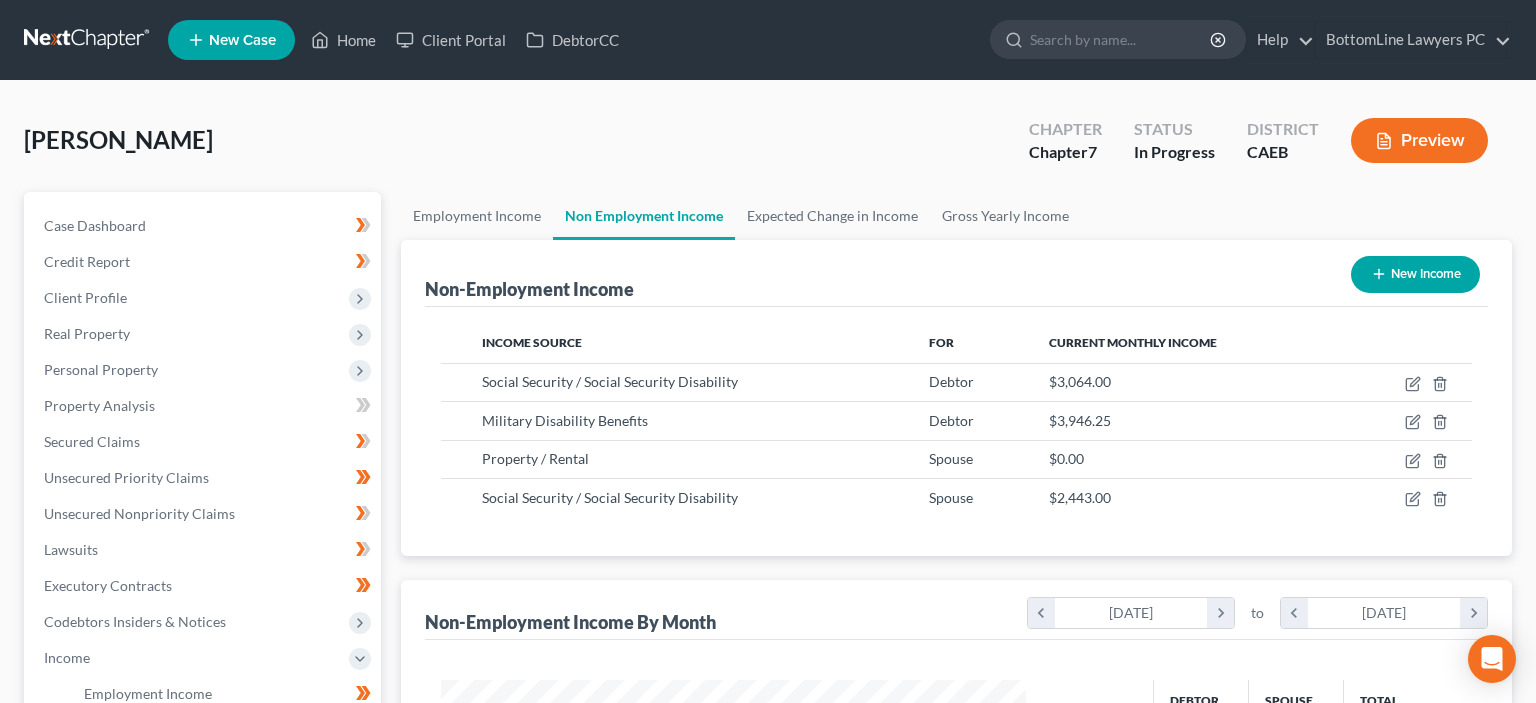 scroll, scrollTop: 999642, scrollLeft: 999375, axis: both 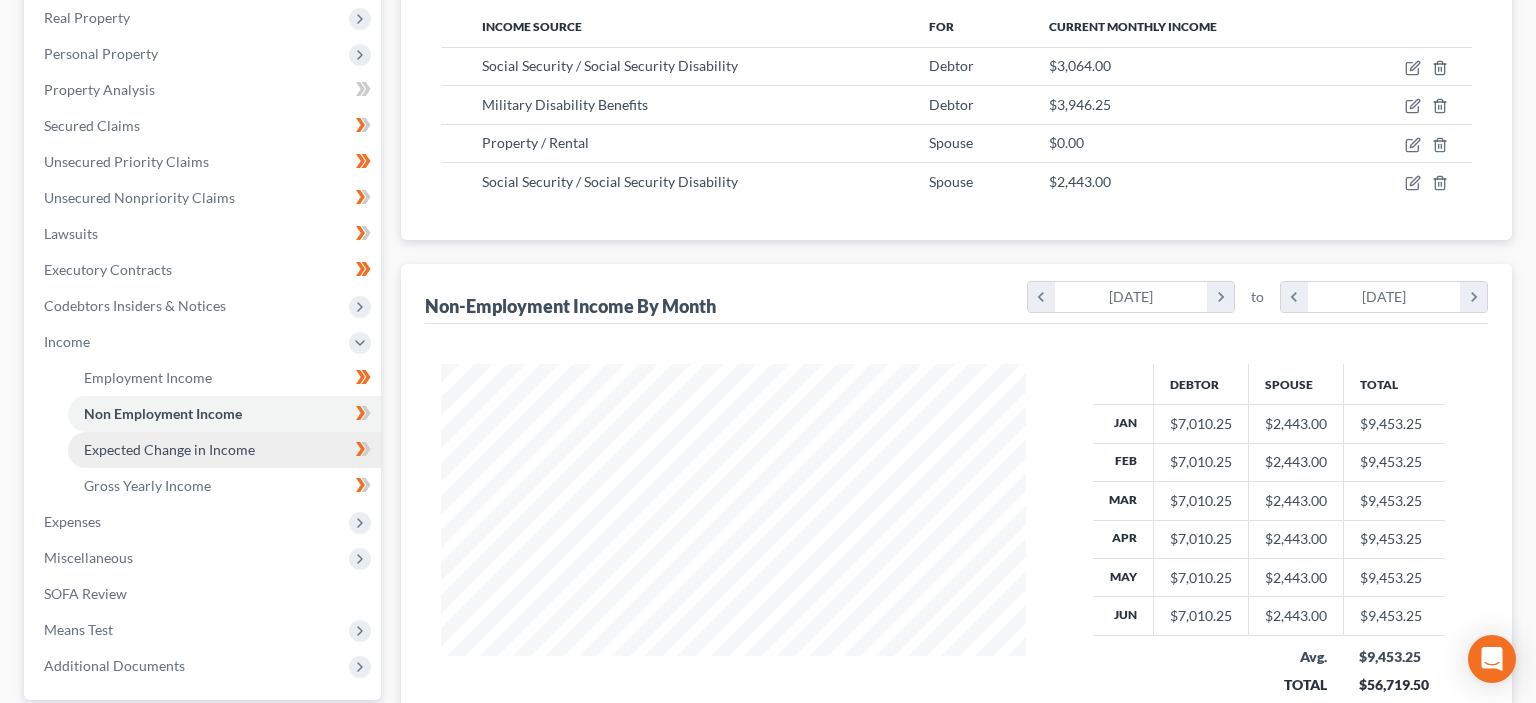 click on "Expected Change in Income" at bounding box center [169, 449] 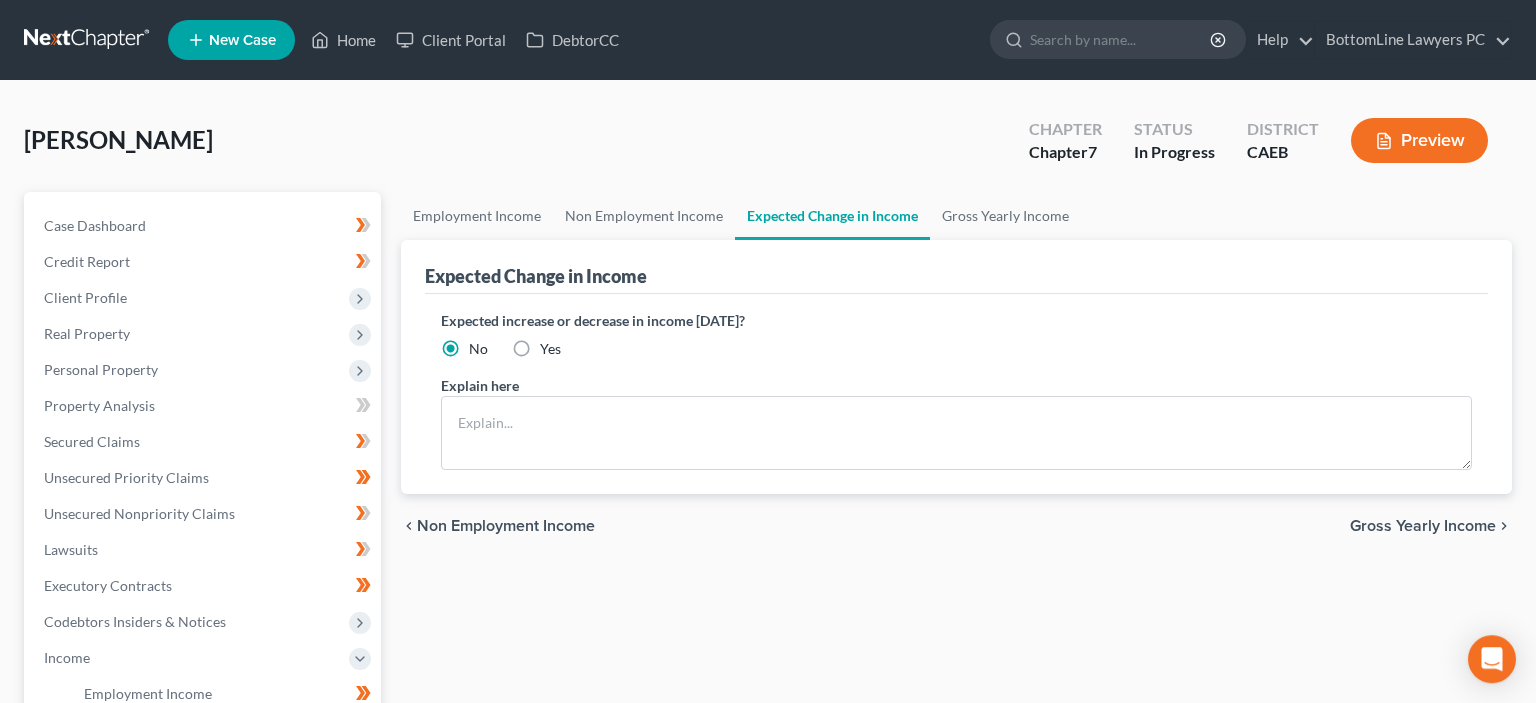 scroll, scrollTop: 0, scrollLeft: 0, axis: both 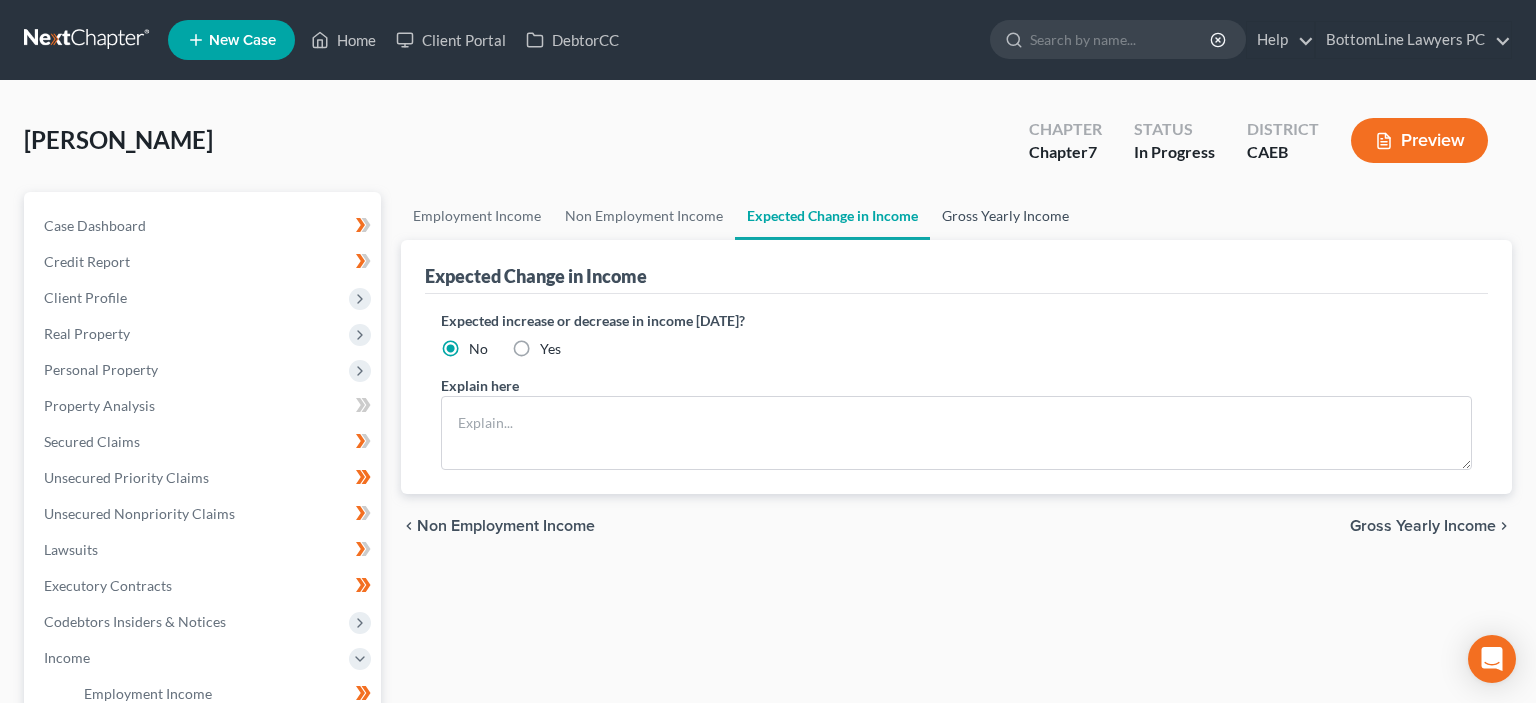 click on "Gross Yearly Income" at bounding box center [1005, 216] 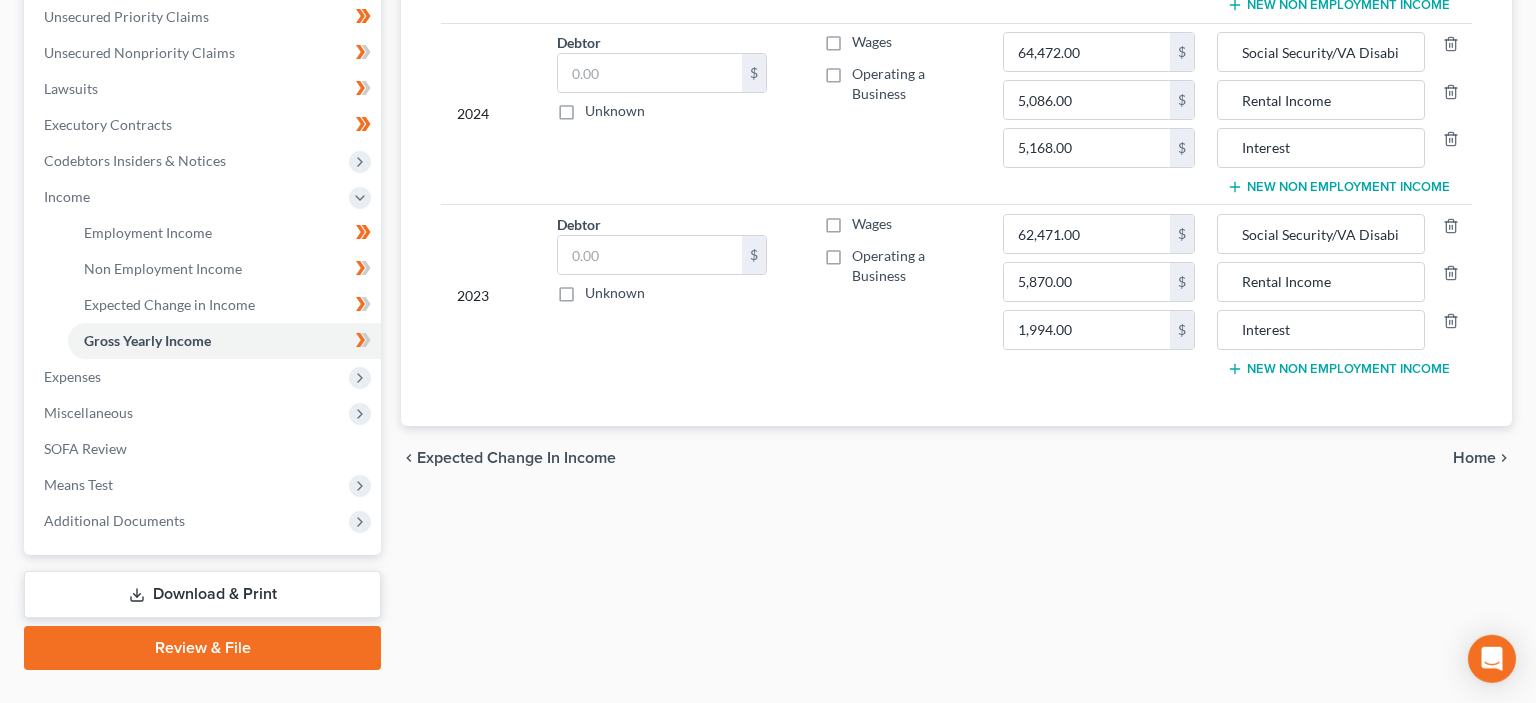 scroll, scrollTop: 501, scrollLeft: 0, axis: vertical 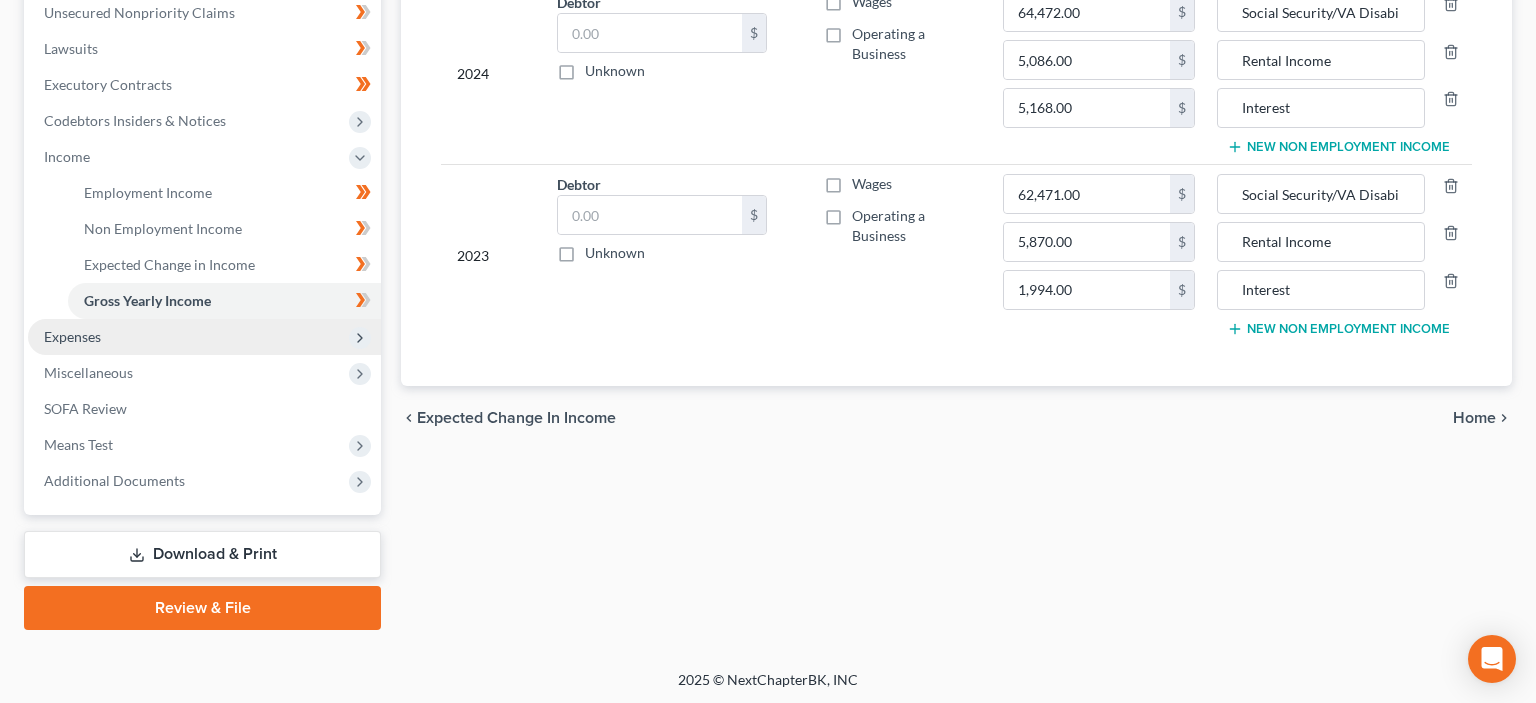 click on "Expenses" at bounding box center [72, 336] 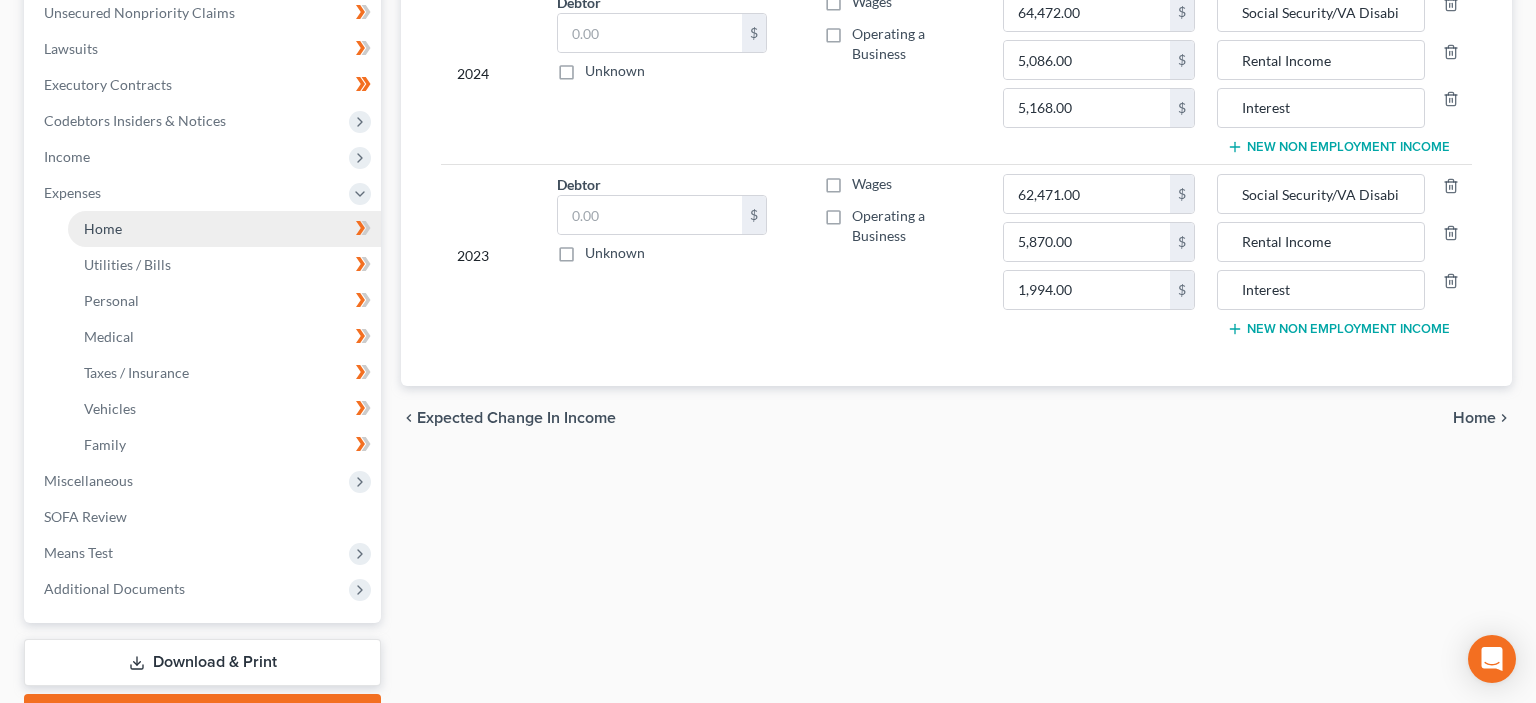 click on "Home" at bounding box center (224, 229) 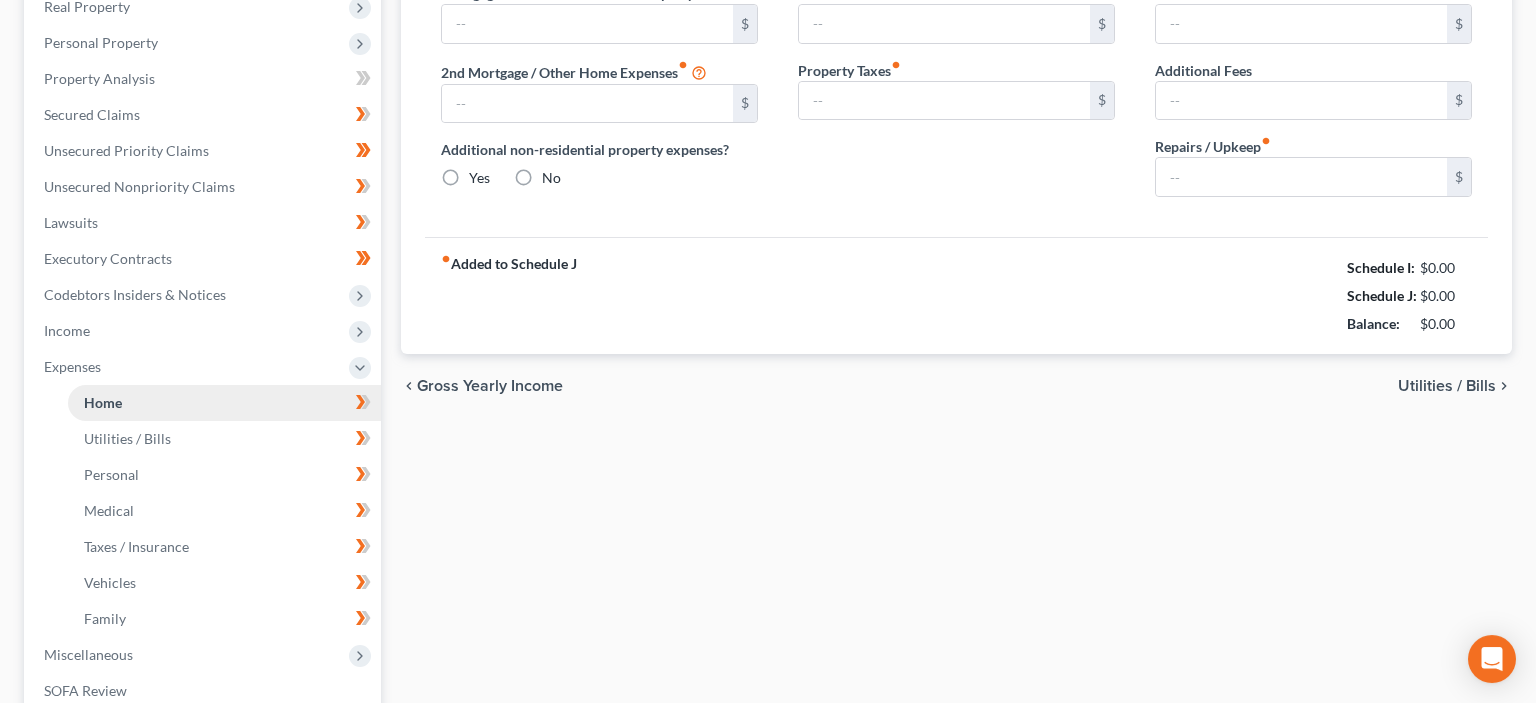 type on "2,000.00" 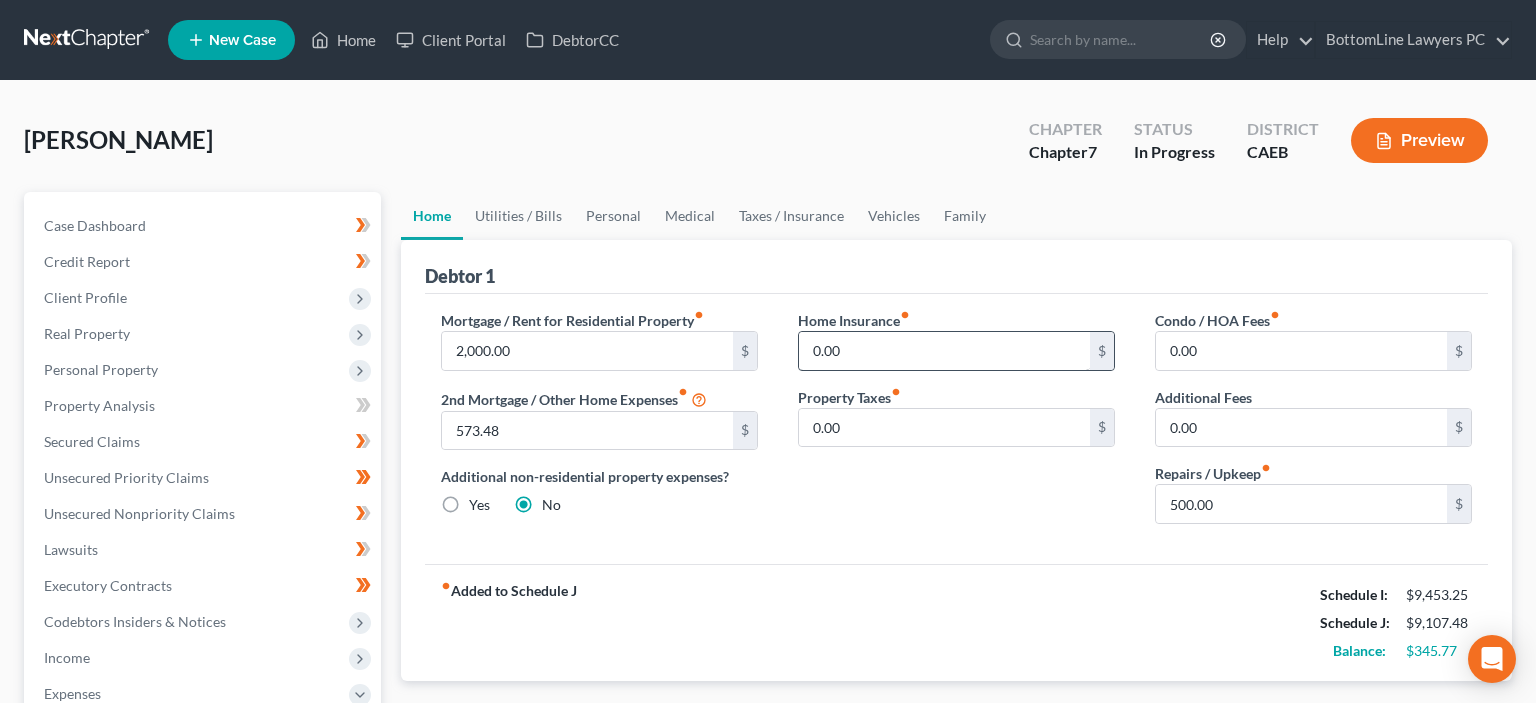 scroll, scrollTop: 105, scrollLeft: 0, axis: vertical 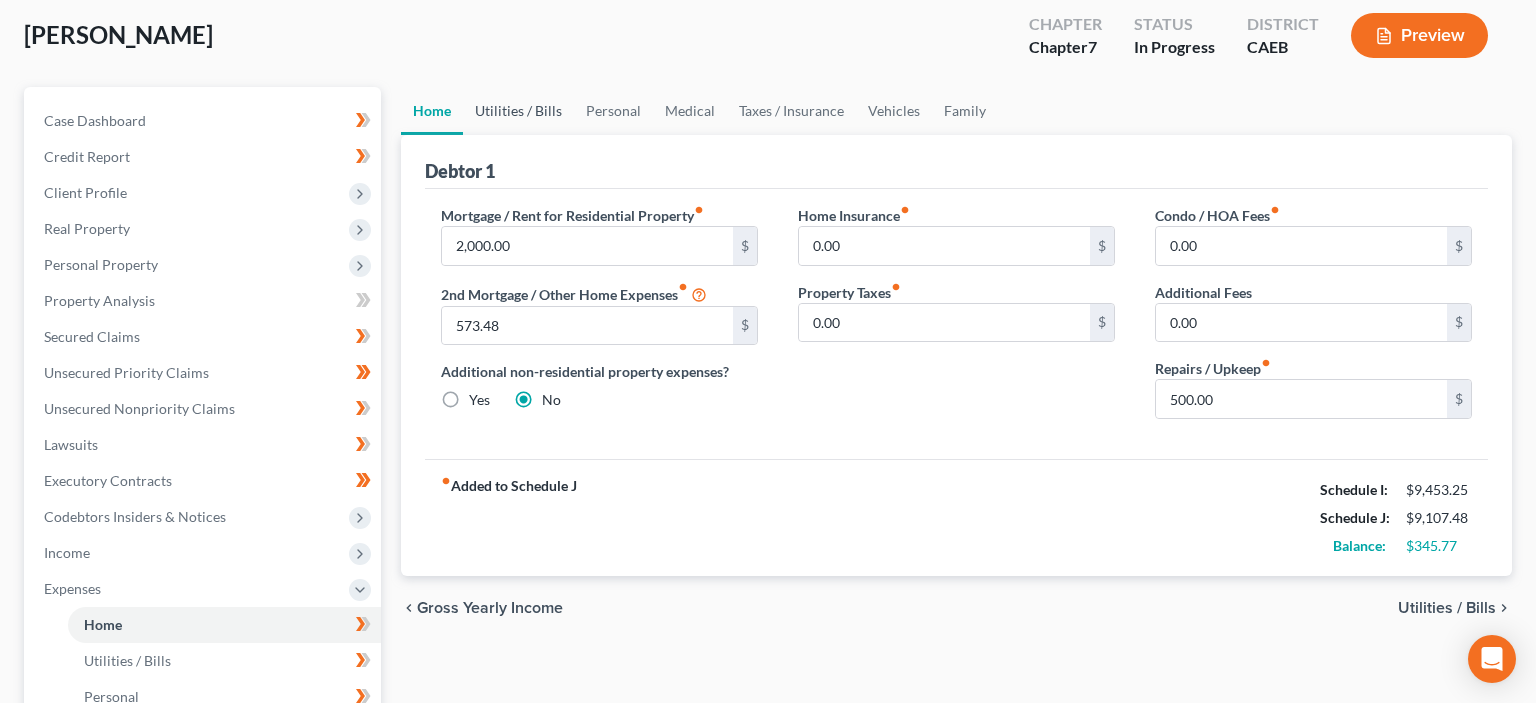 click on "Utilities / Bills" at bounding box center [518, 111] 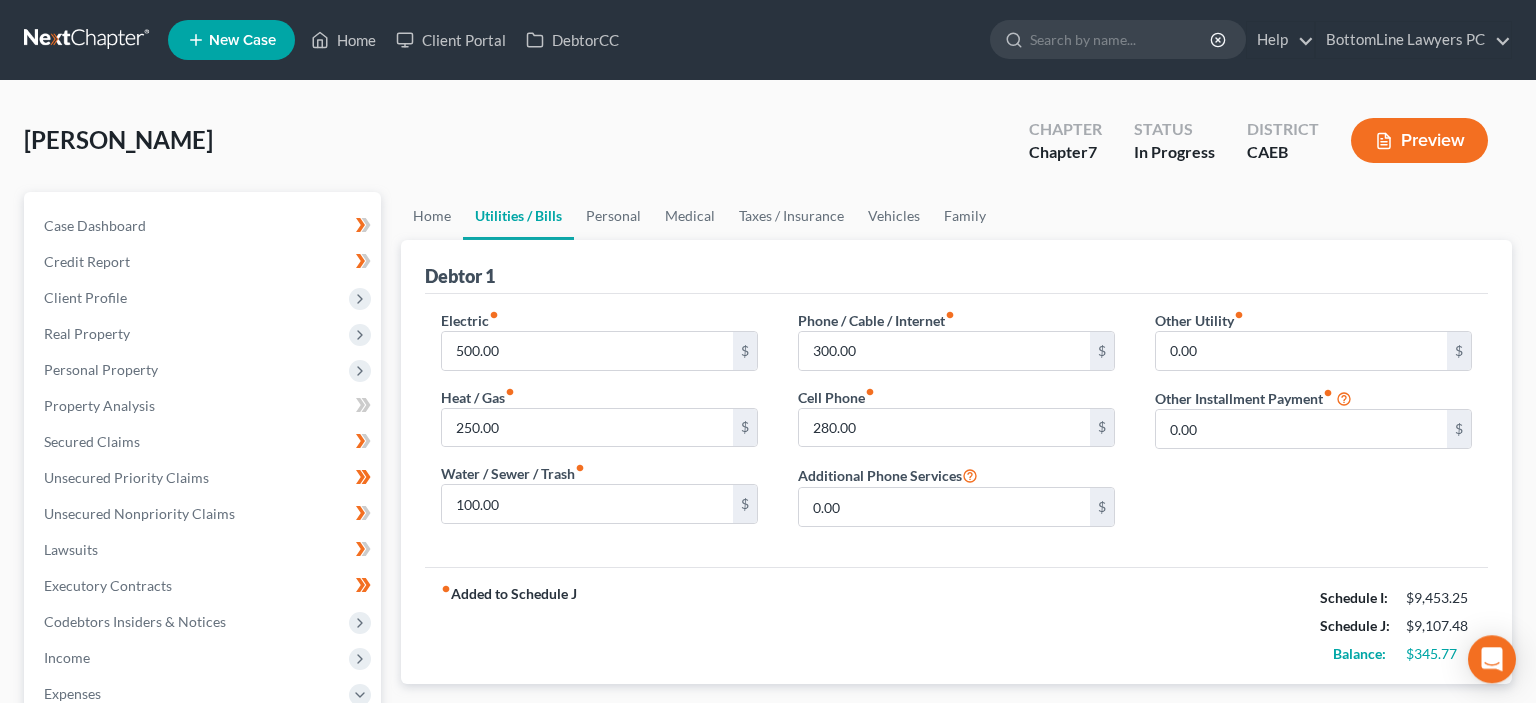 scroll, scrollTop: 0, scrollLeft: 0, axis: both 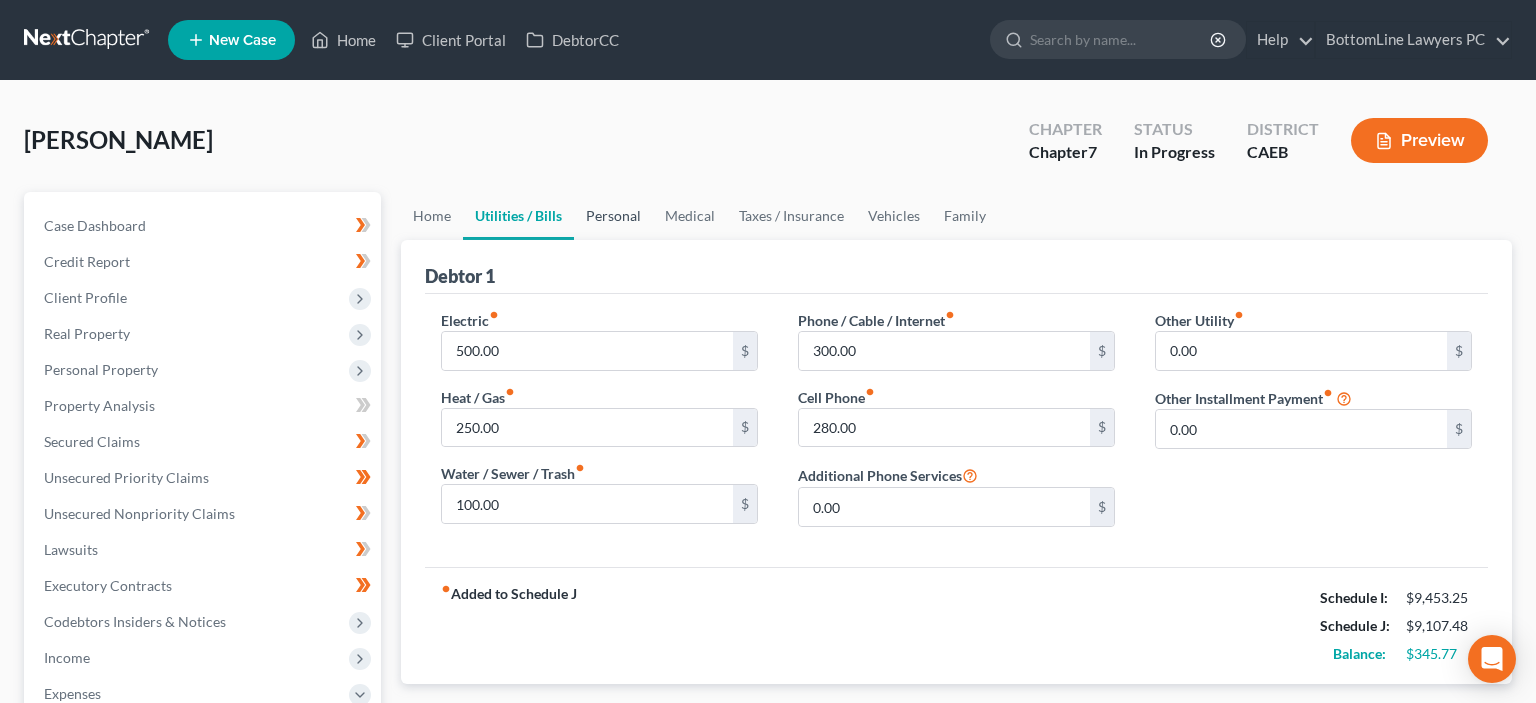 click on "Personal" at bounding box center [613, 216] 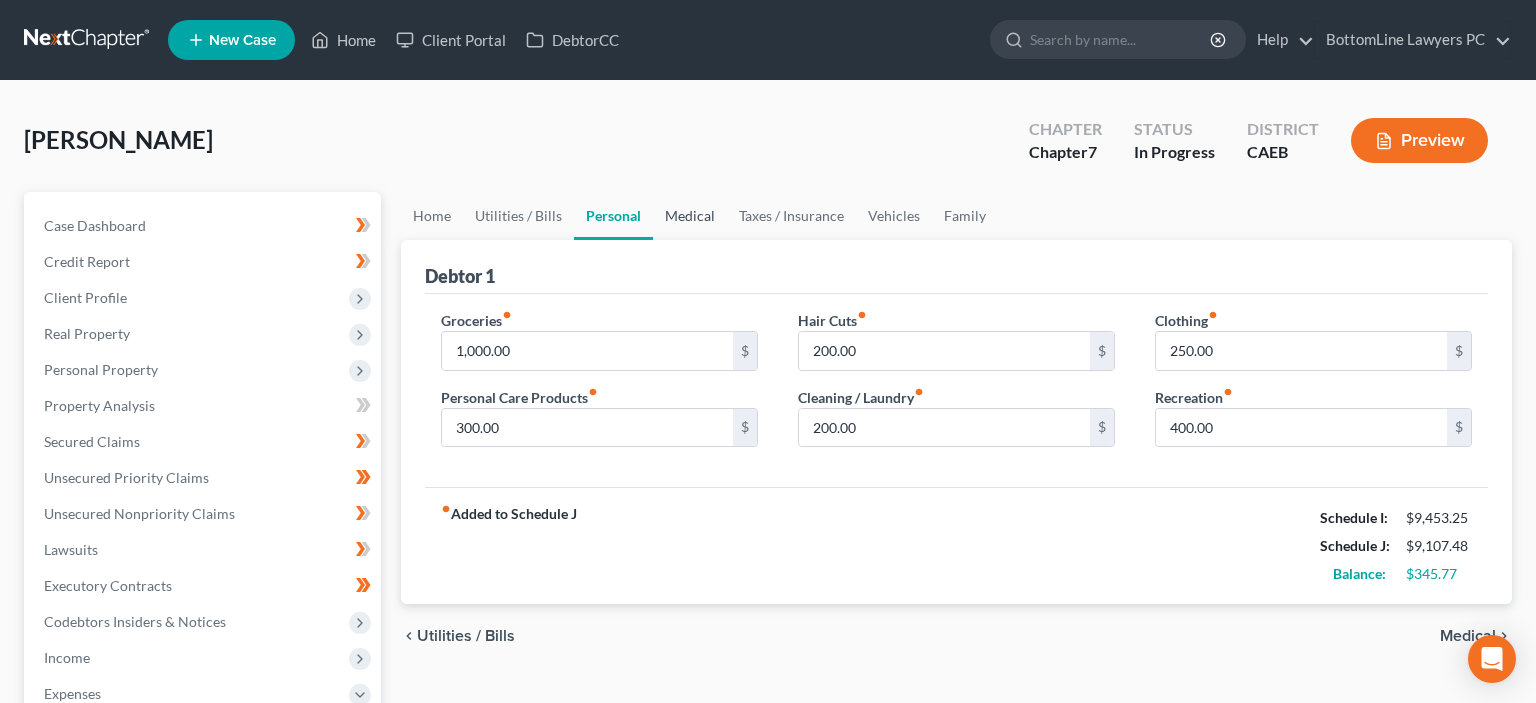 click on "Medical" at bounding box center [690, 216] 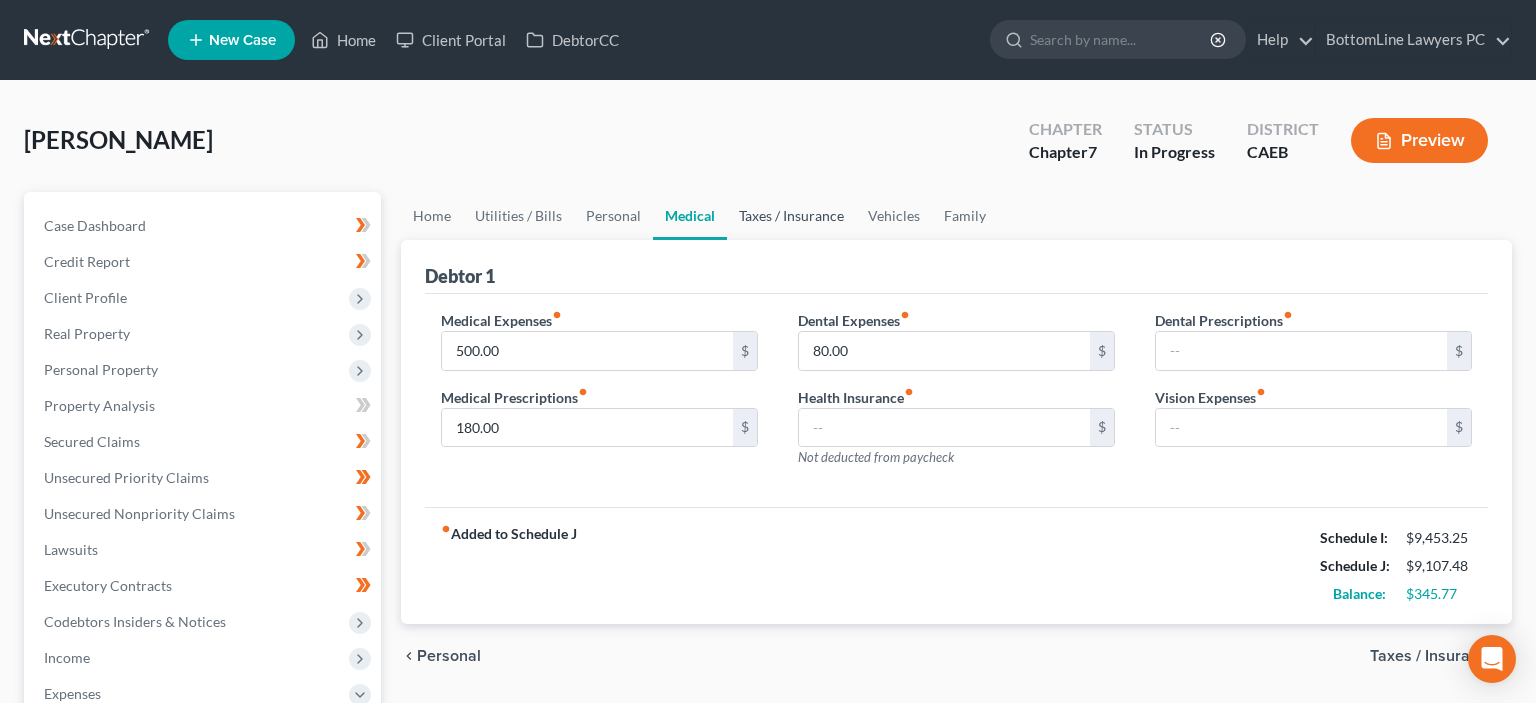 click on "Taxes / Insurance" at bounding box center (791, 216) 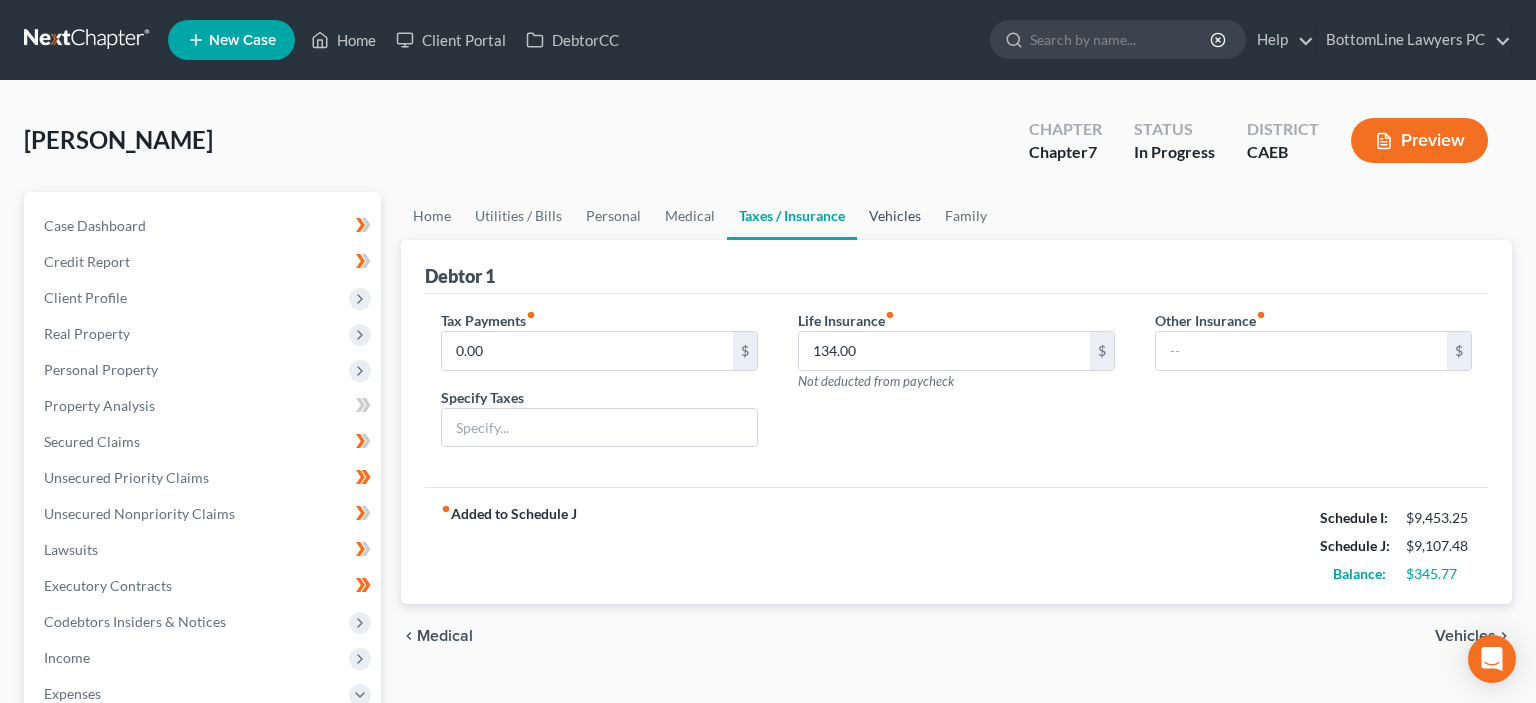 click on "Vehicles" at bounding box center [895, 216] 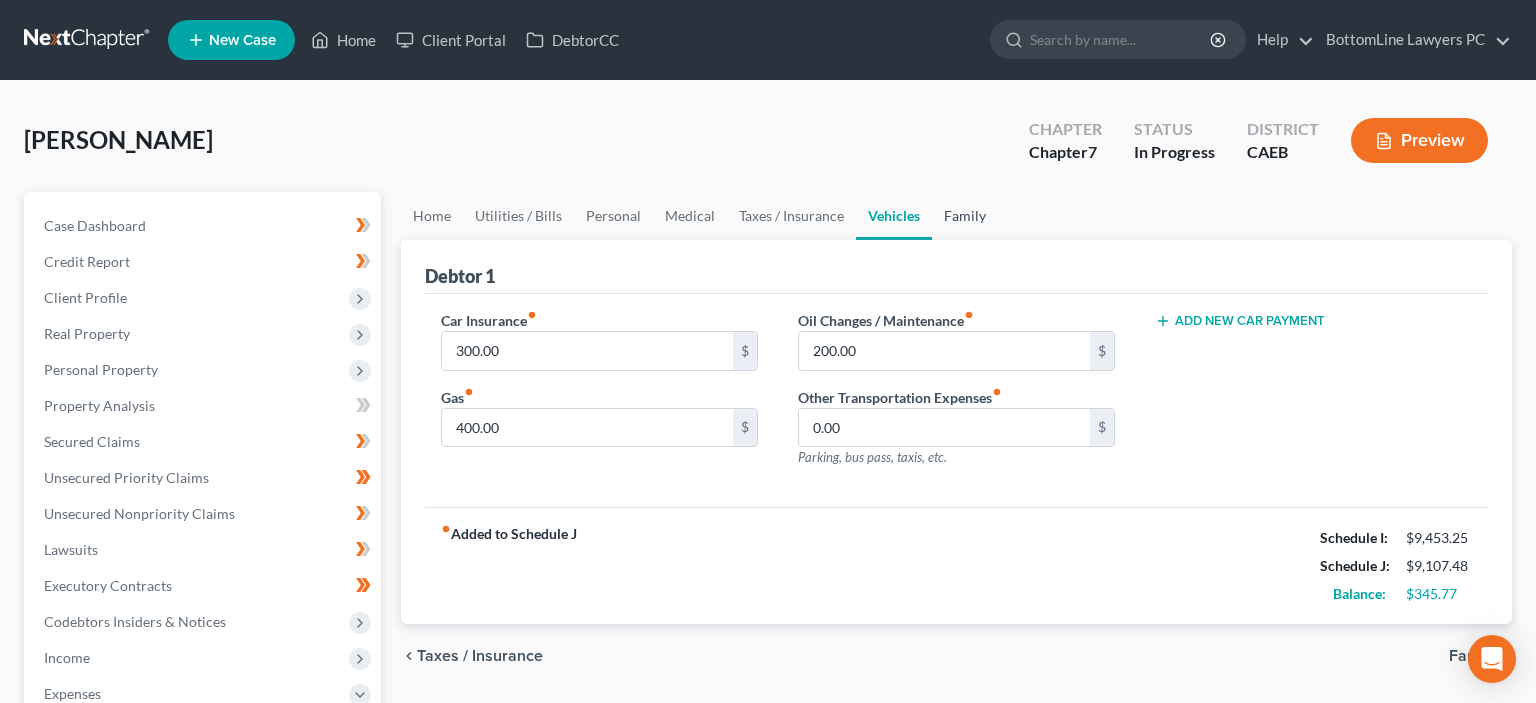 click on "Family" at bounding box center (965, 216) 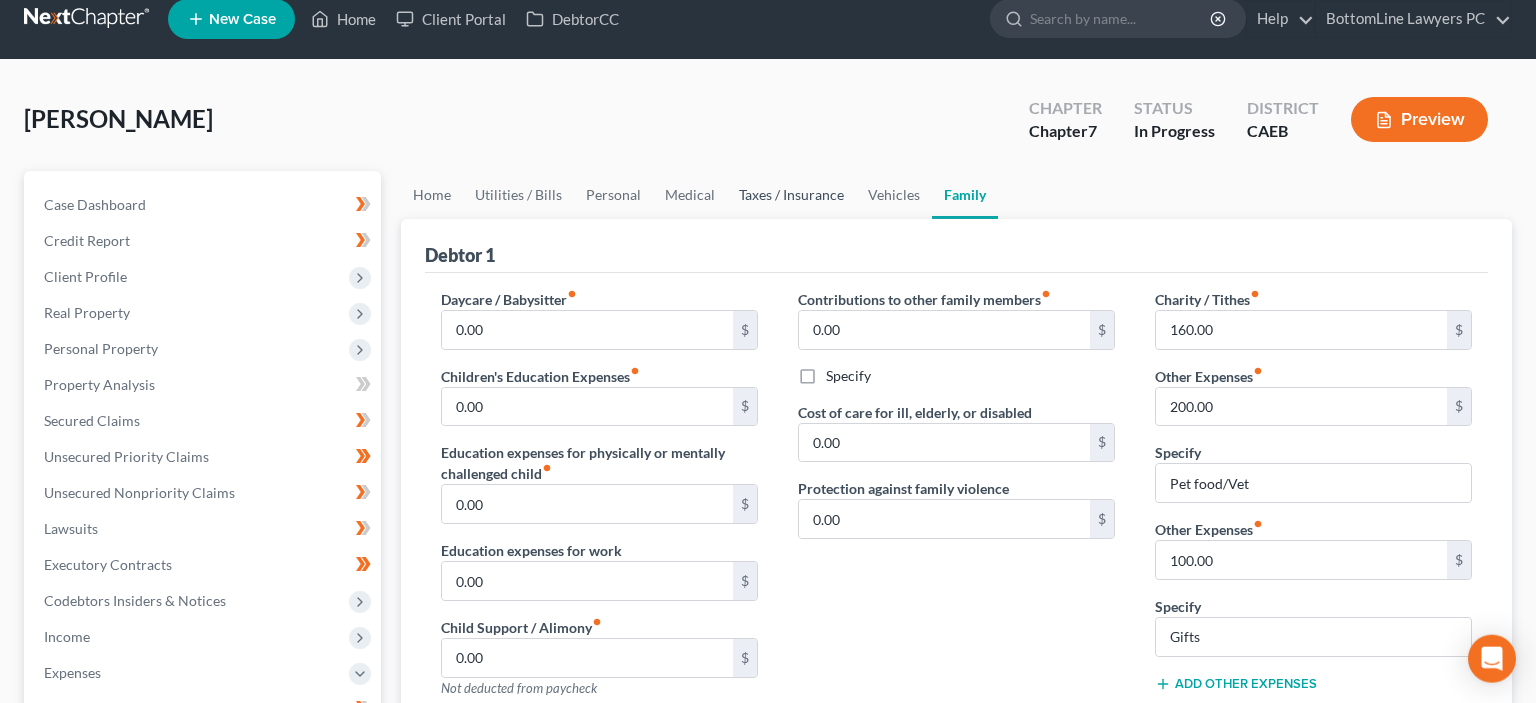 scroll, scrollTop: 0, scrollLeft: 0, axis: both 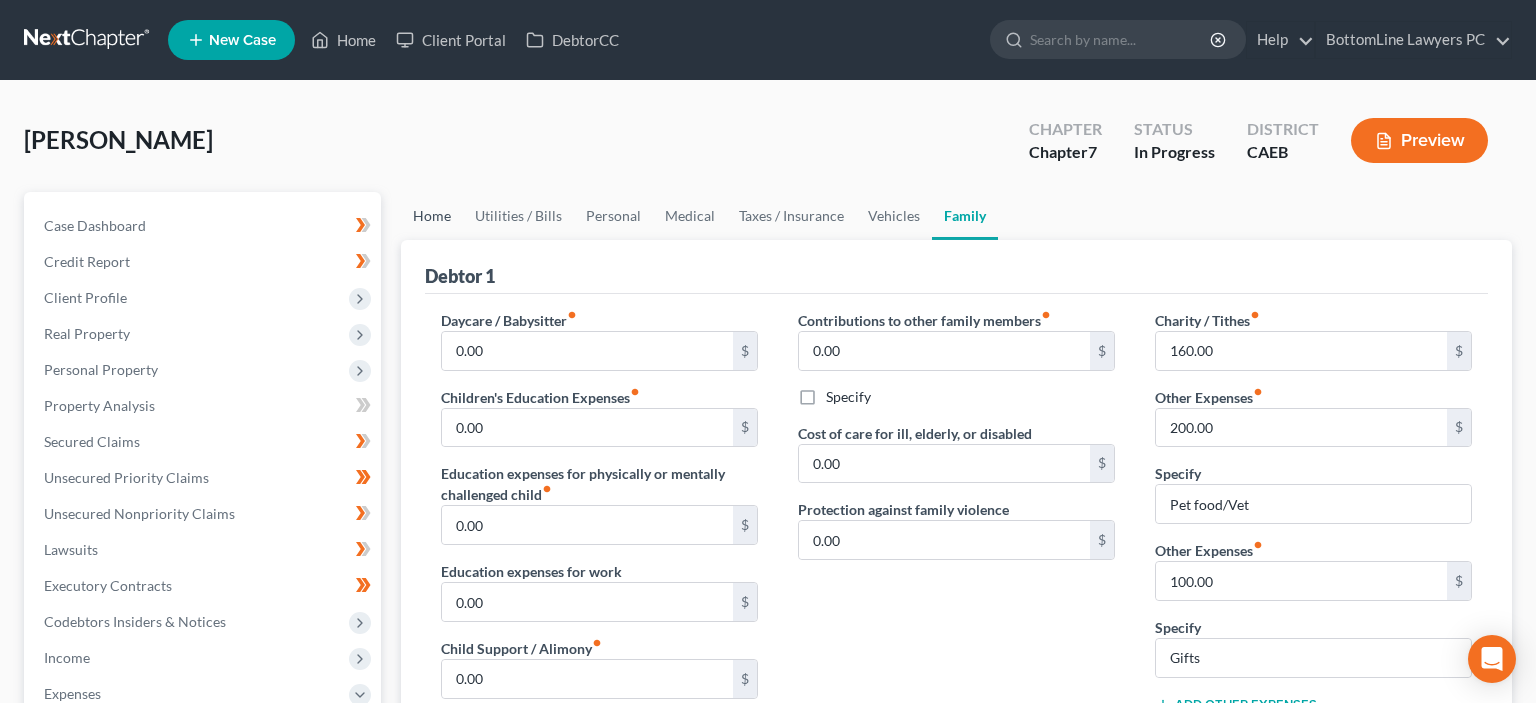 click on "Home" at bounding box center (432, 216) 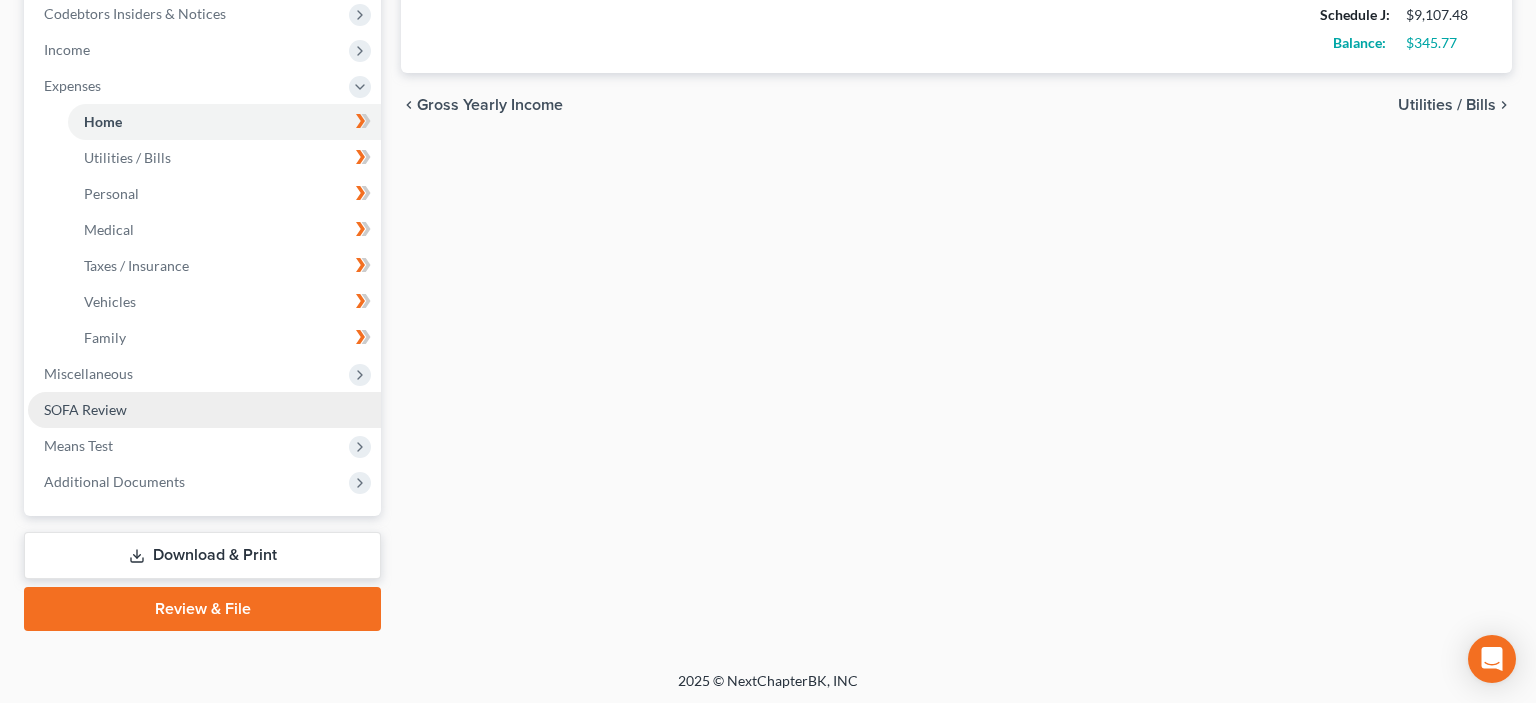 scroll, scrollTop: 609, scrollLeft: 0, axis: vertical 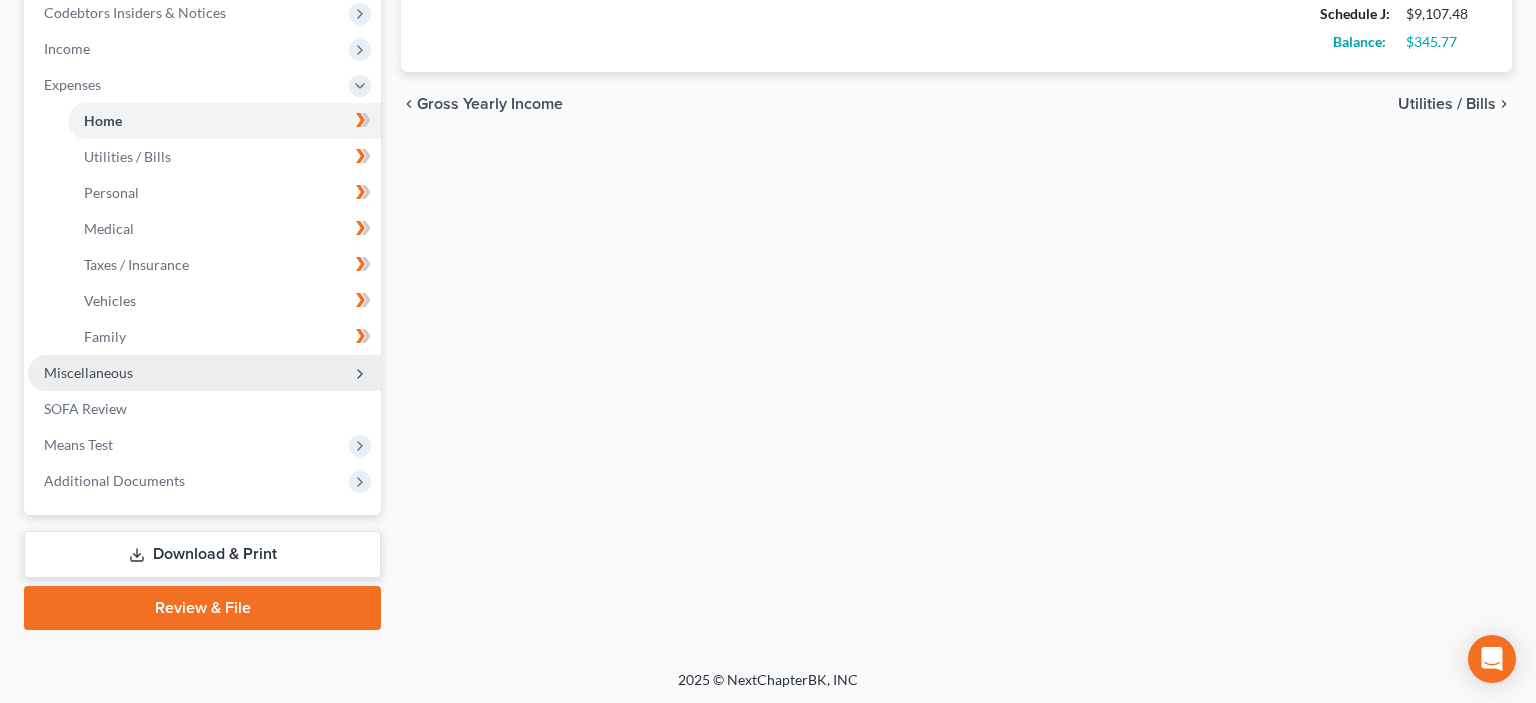 click on "Miscellaneous" at bounding box center (88, 372) 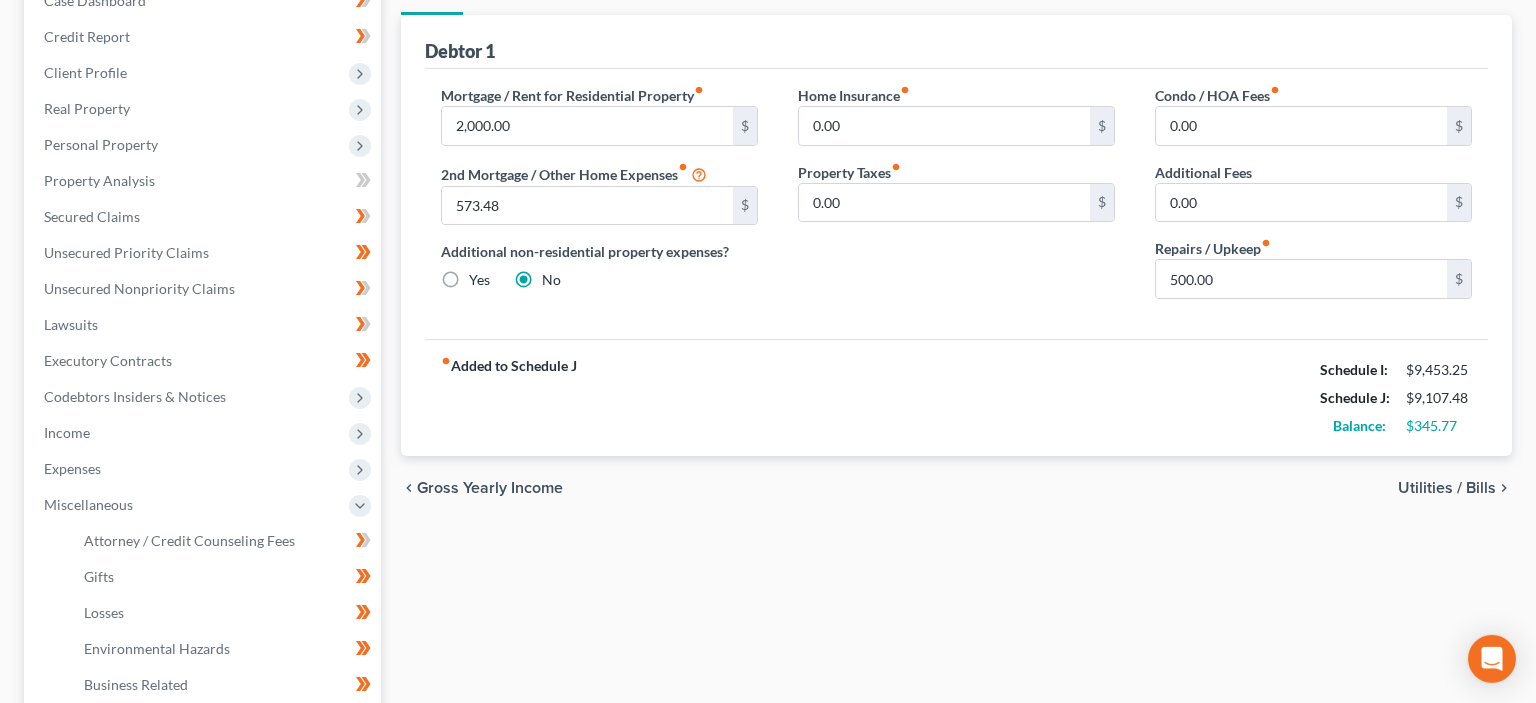 scroll, scrollTop: 115, scrollLeft: 0, axis: vertical 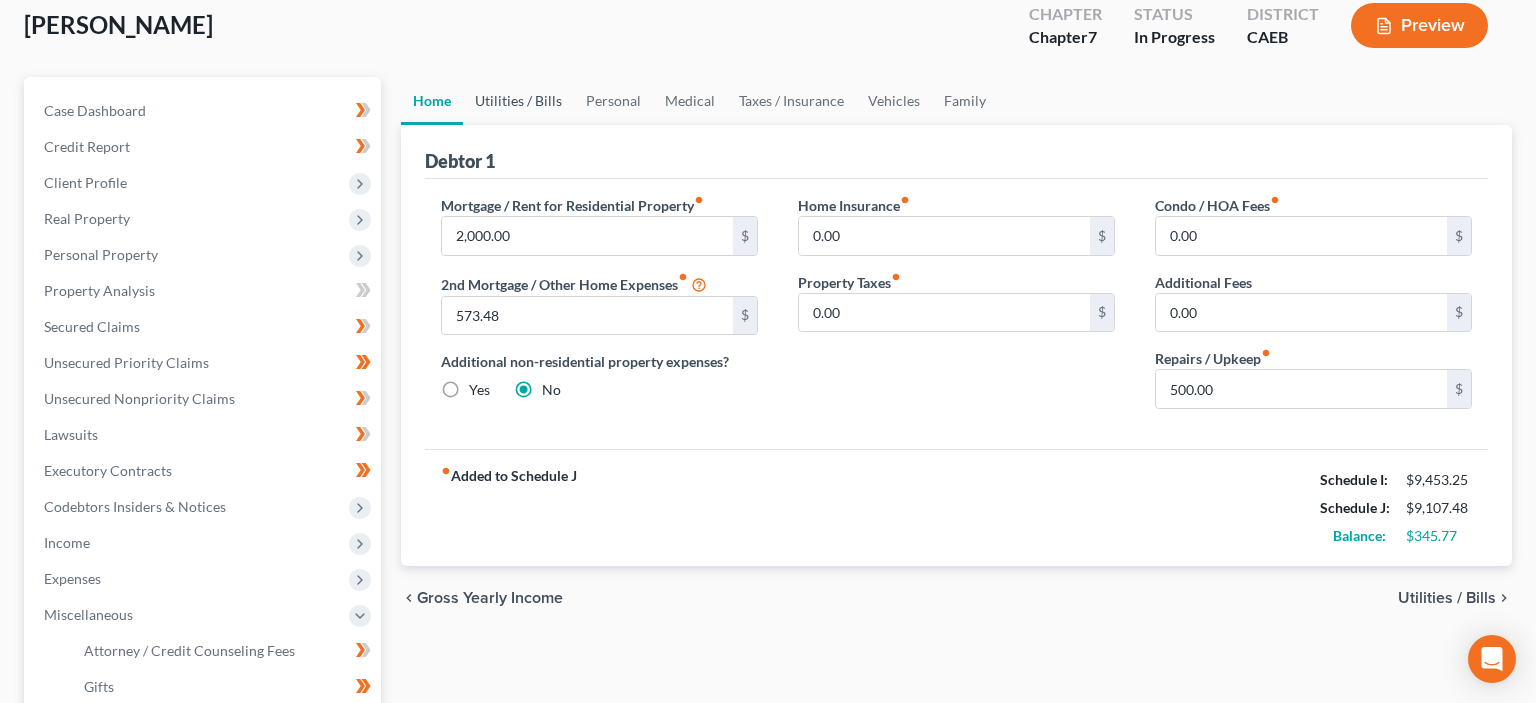 click on "Utilities / Bills" at bounding box center [518, 101] 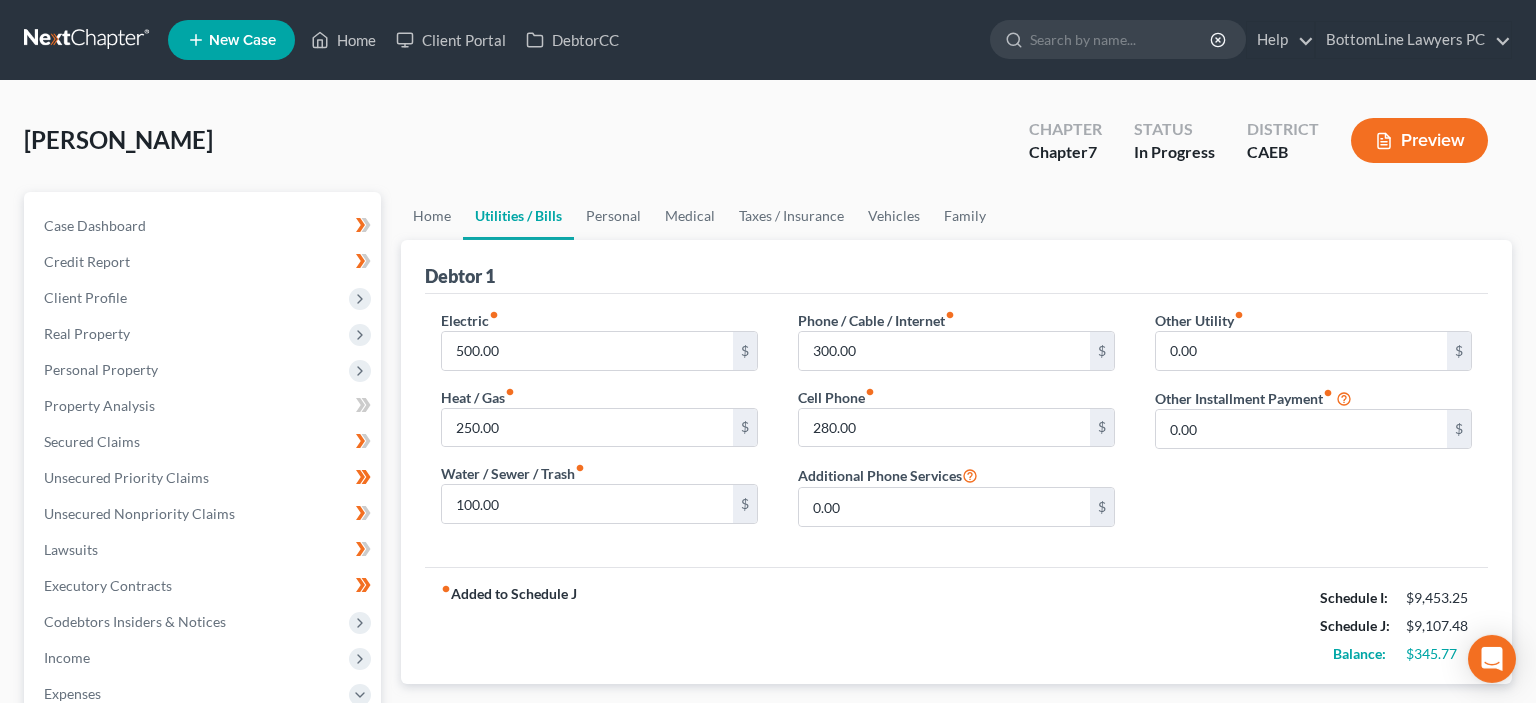 scroll, scrollTop: 0, scrollLeft: 0, axis: both 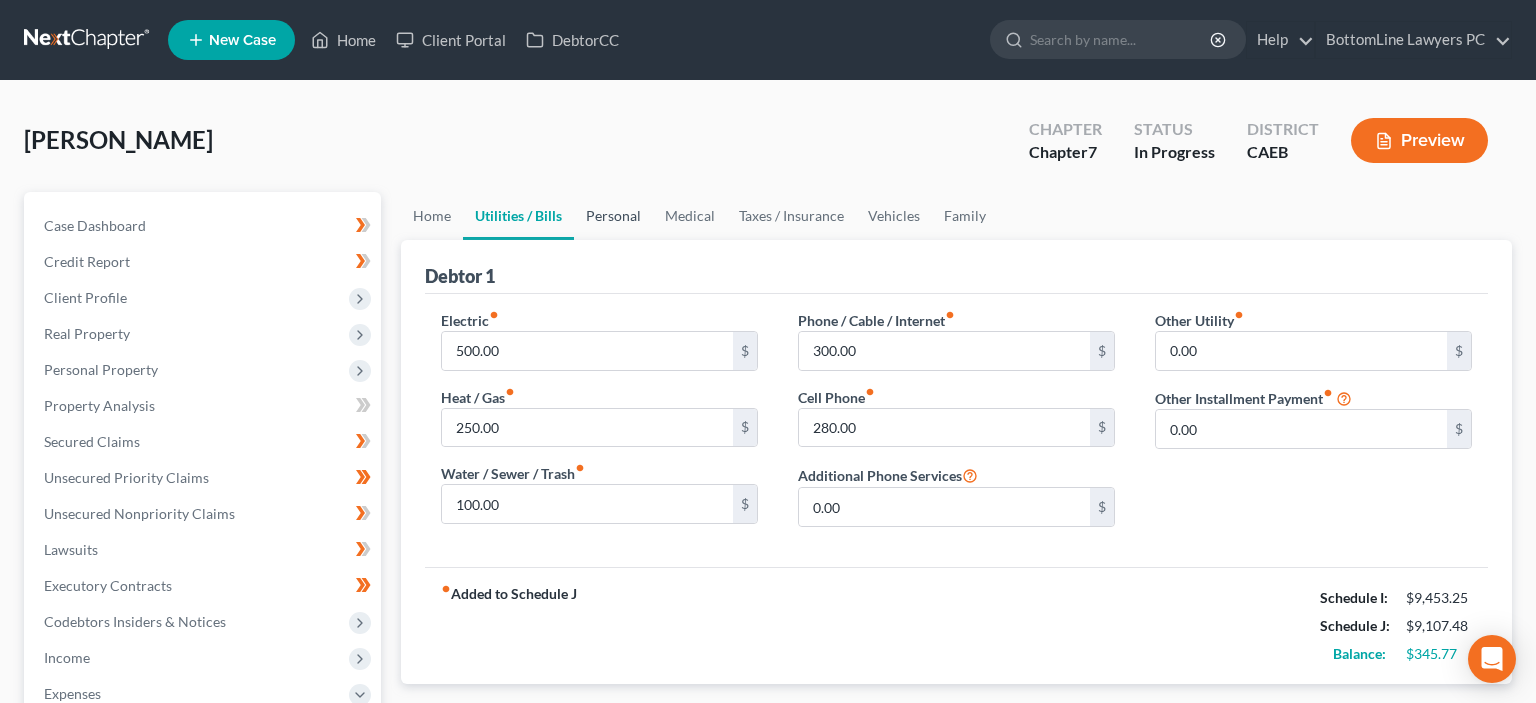 click on "Personal" at bounding box center (613, 216) 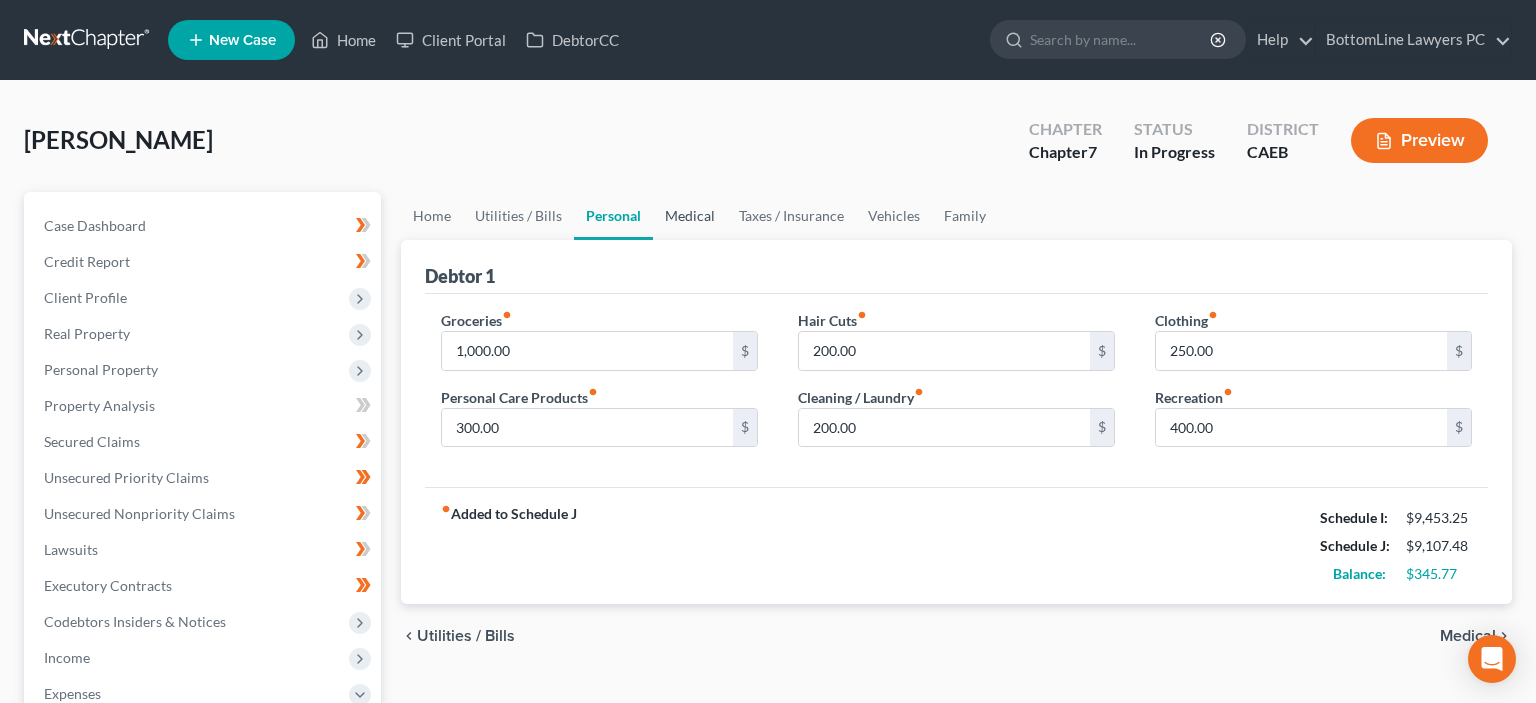click on "Medical" at bounding box center [690, 216] 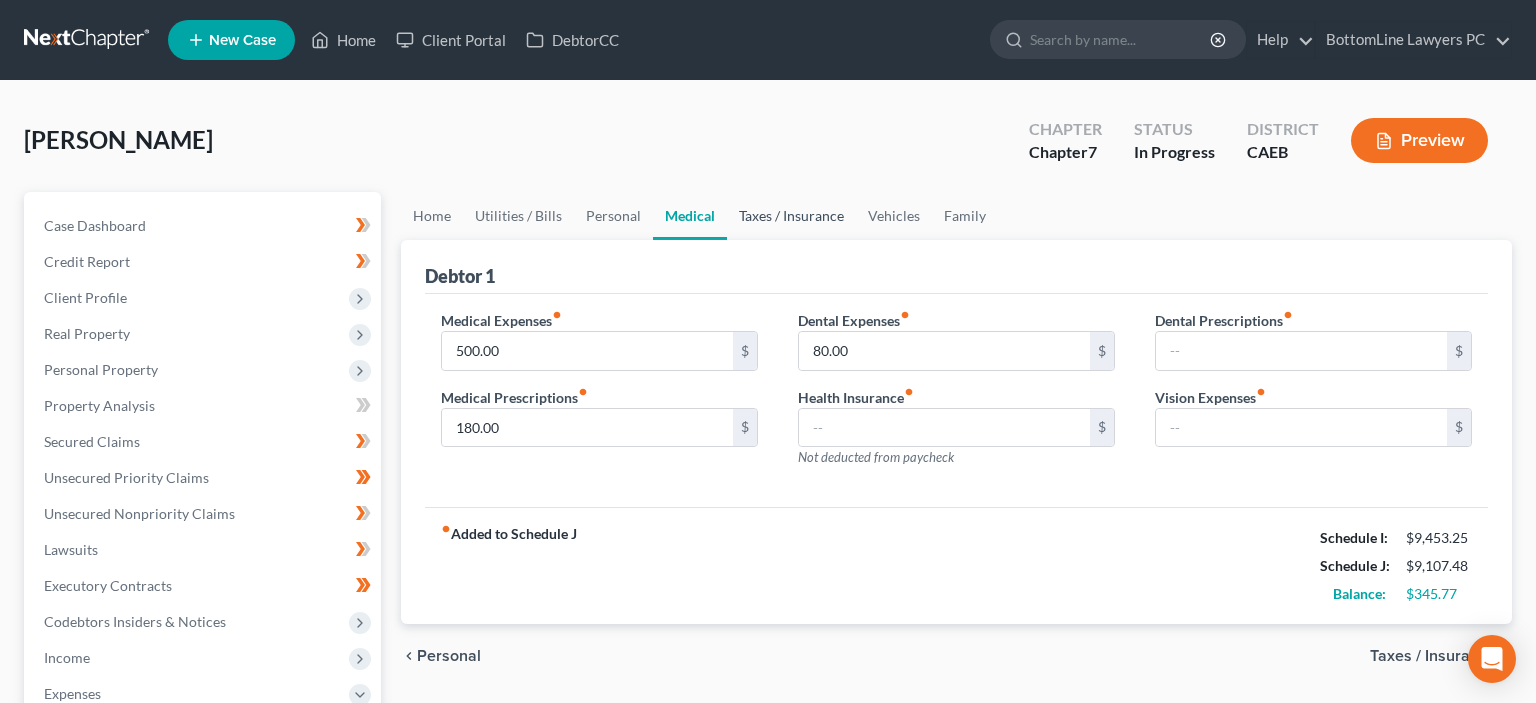 click on "Taxes / Insurance" at bounding box center [791, 216] 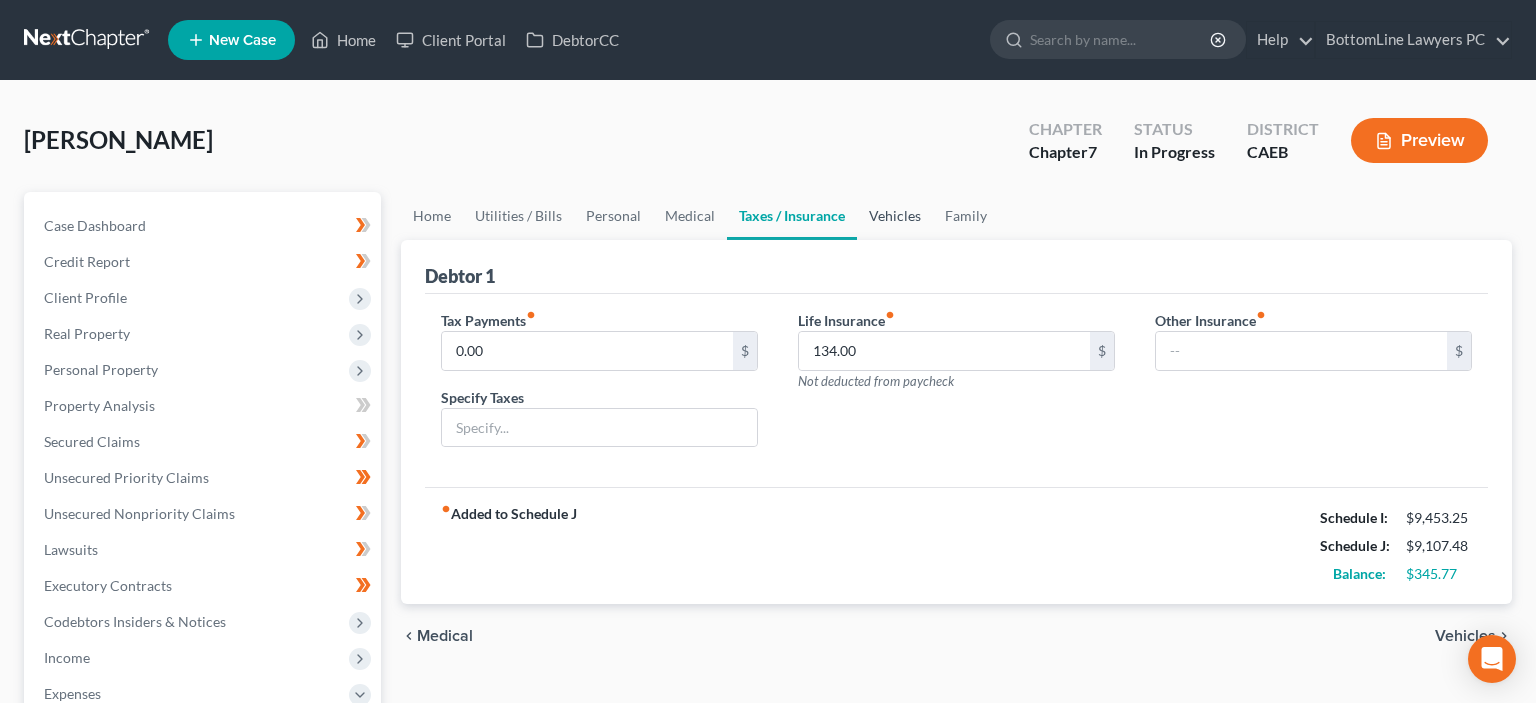 click on "Vehicles" at bounding box center [895, 216] 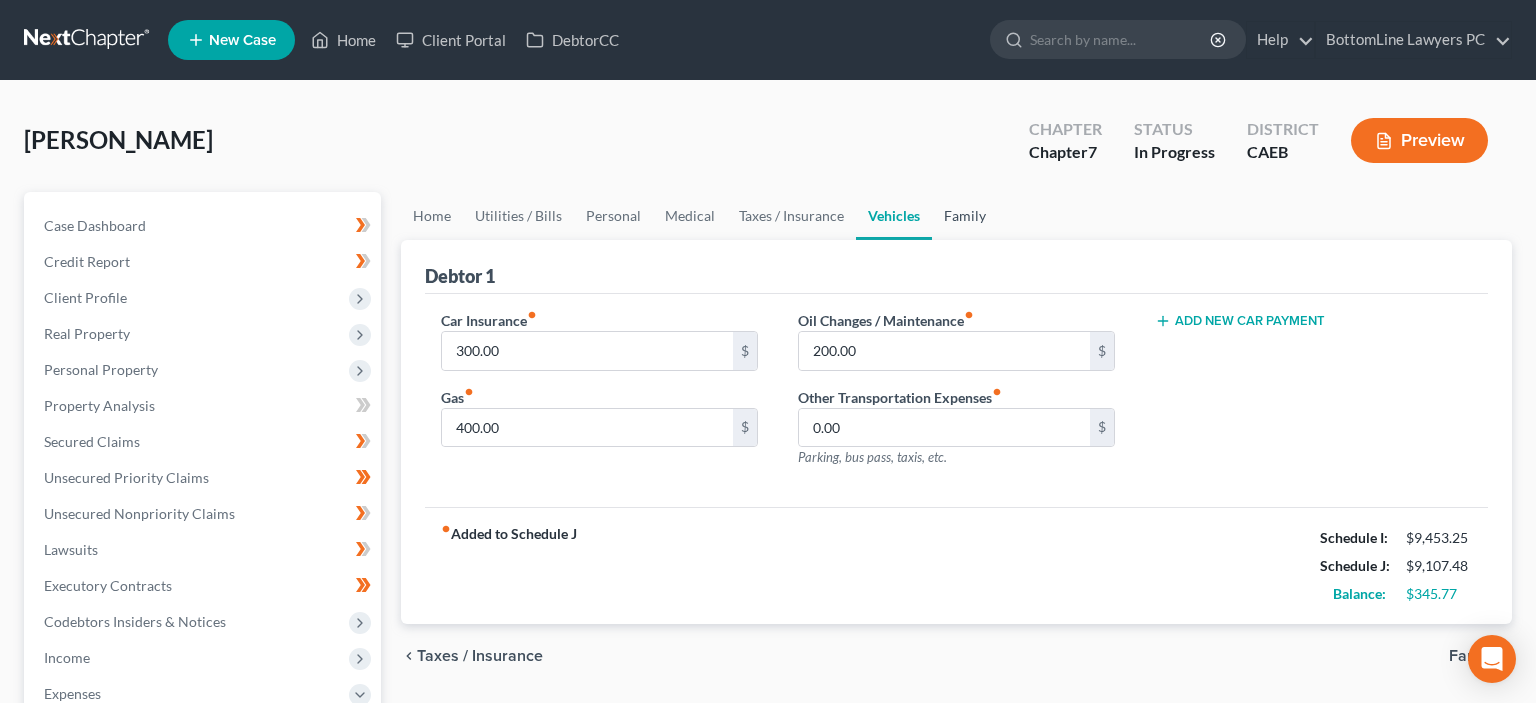 click on "Family" at bounding box center [965, 216] 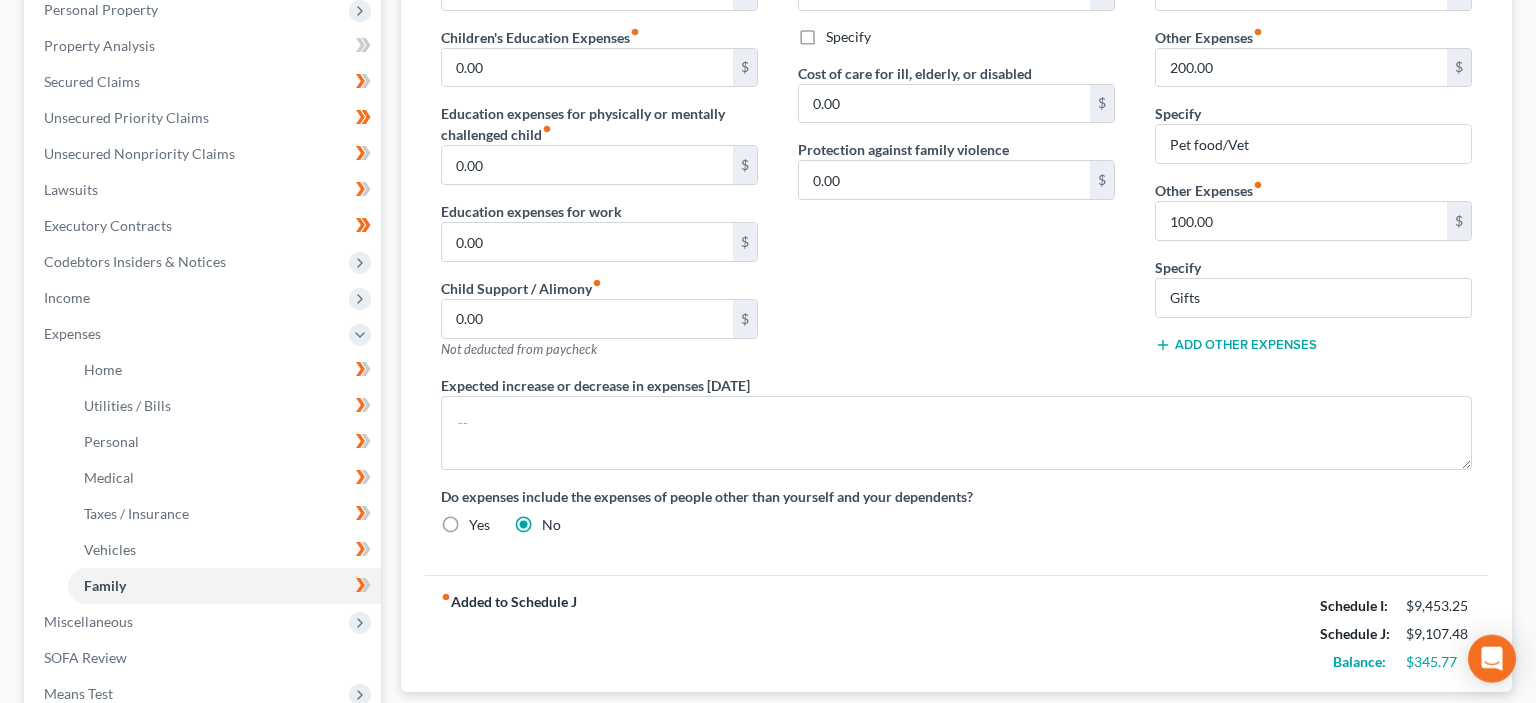 scroll, scrollTop: 528, scrollLeft: 0, axis: vertical 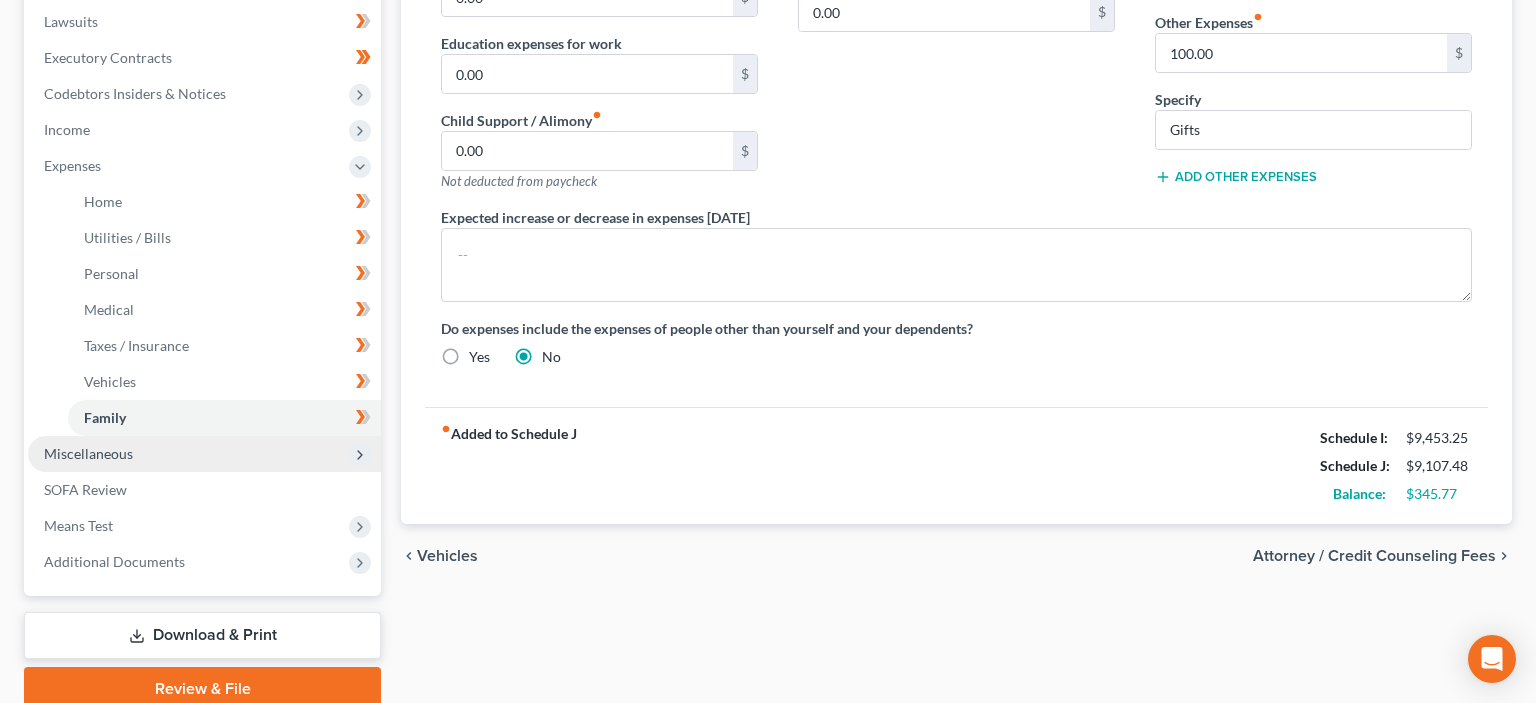 click on "Miscellaneous" at bounding box center (88, 453) 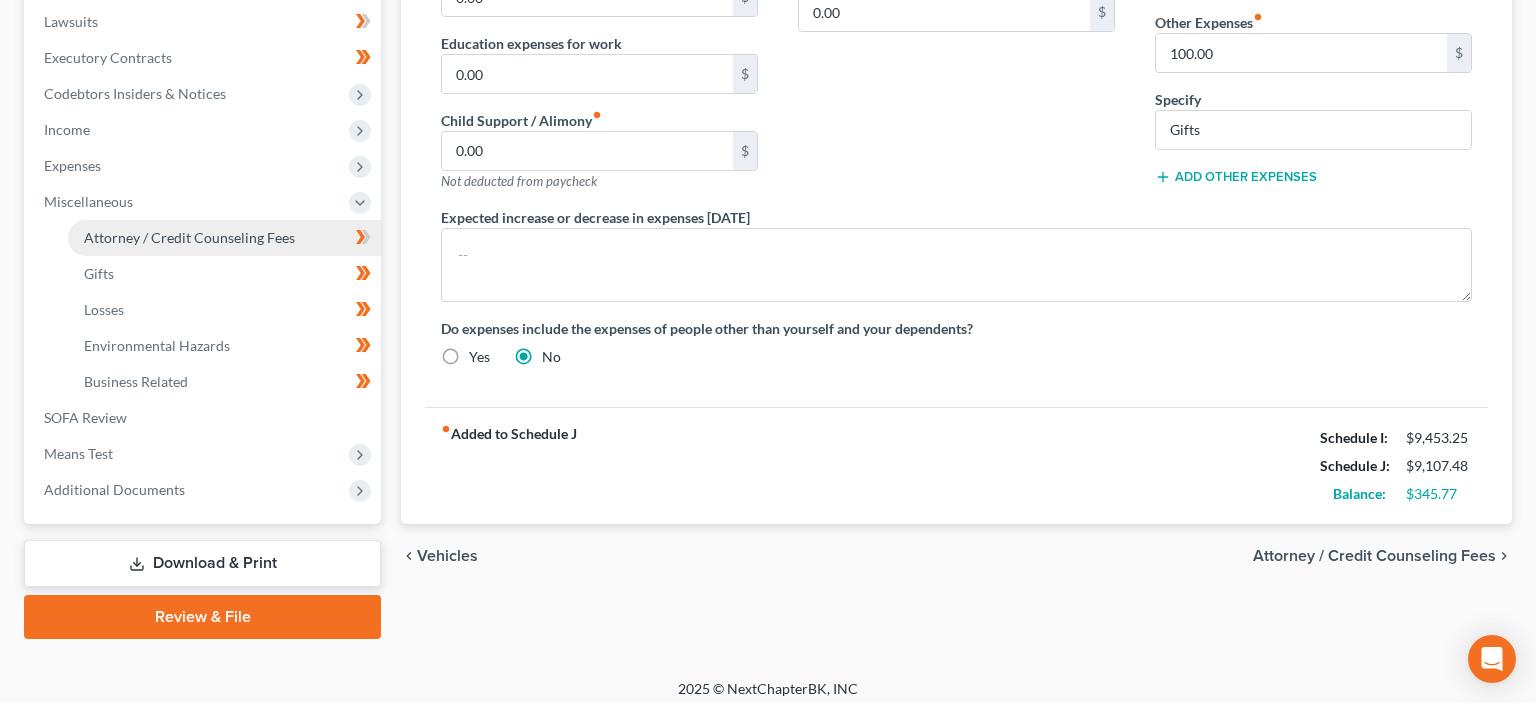 click on "Attorney / Credit Counseling Fees" at bounding box center (189, 237) 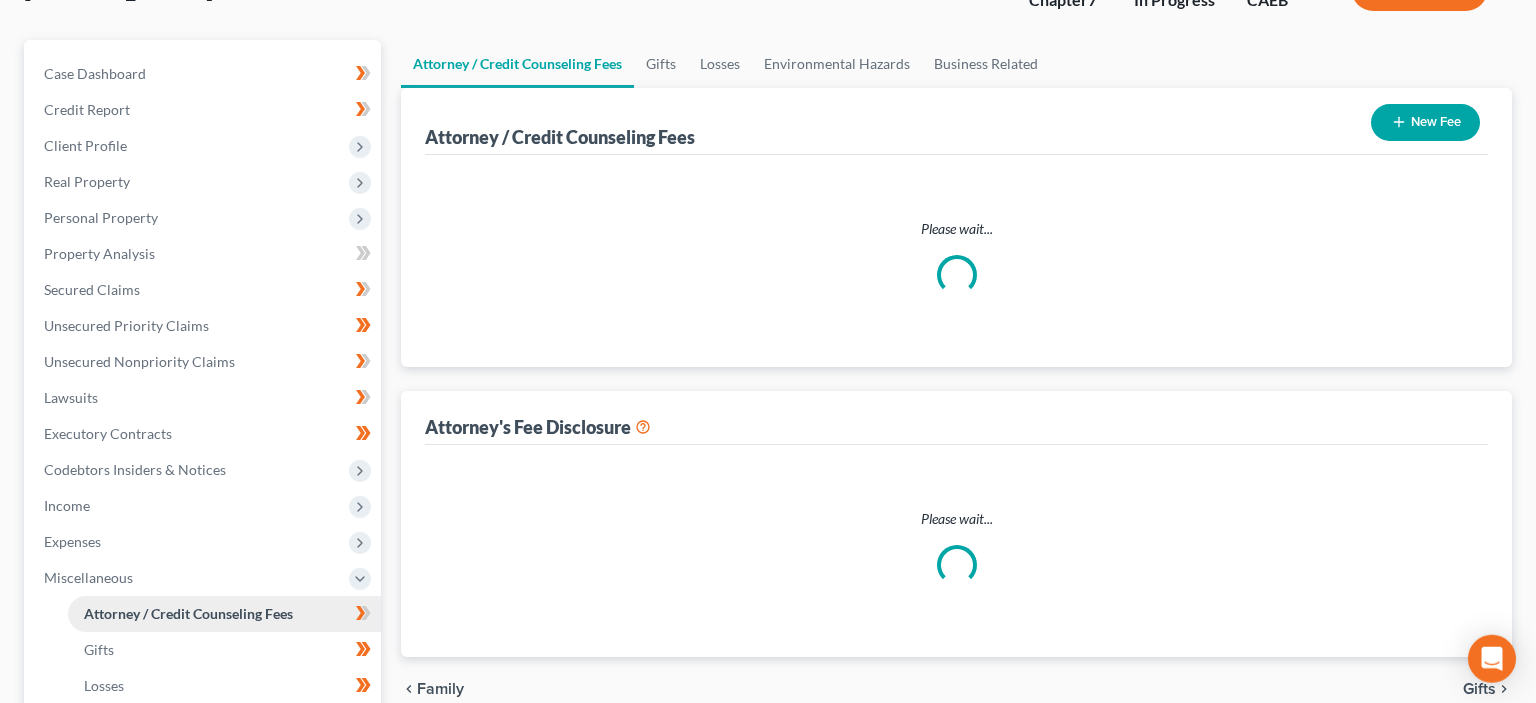 select on "0" 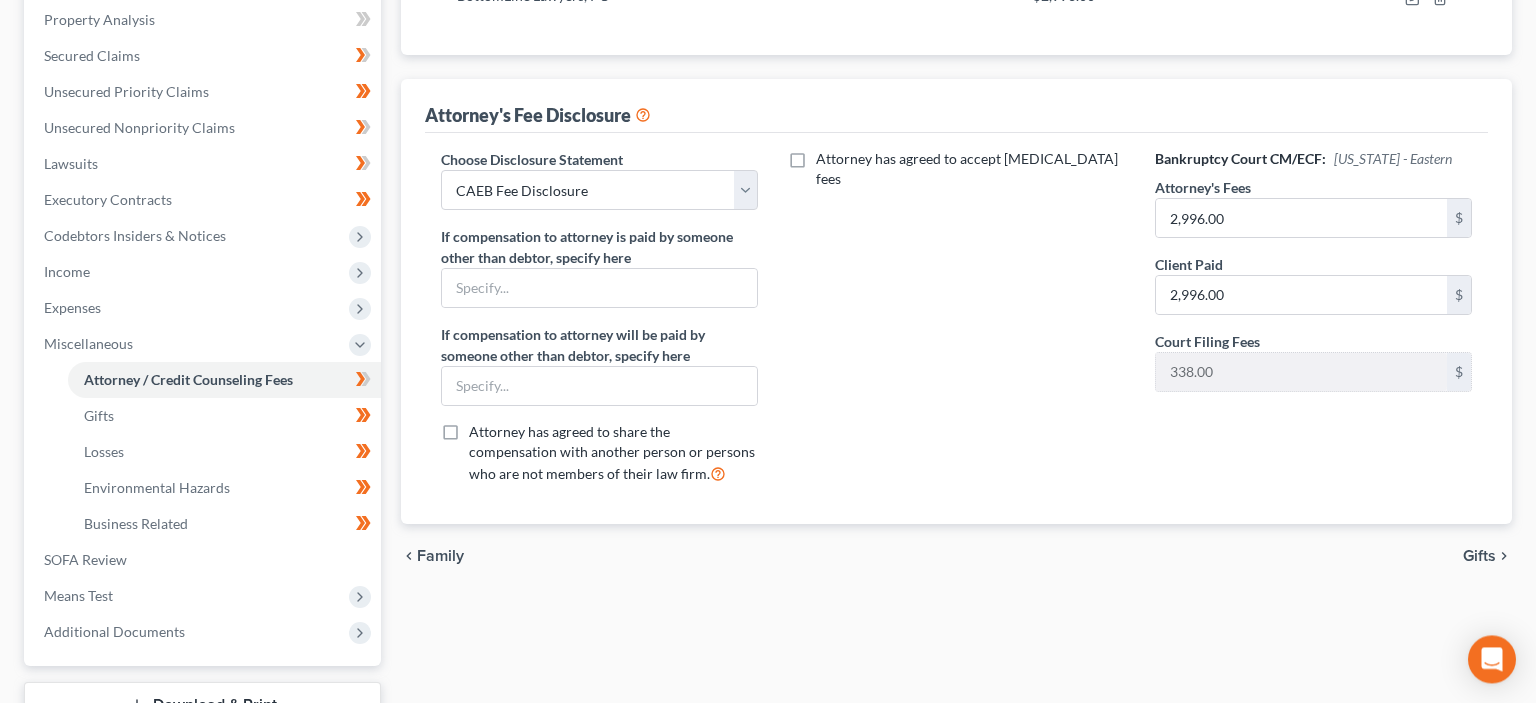 scroll, scrollTop: 422, scrollLeft: 0, axis: vertical 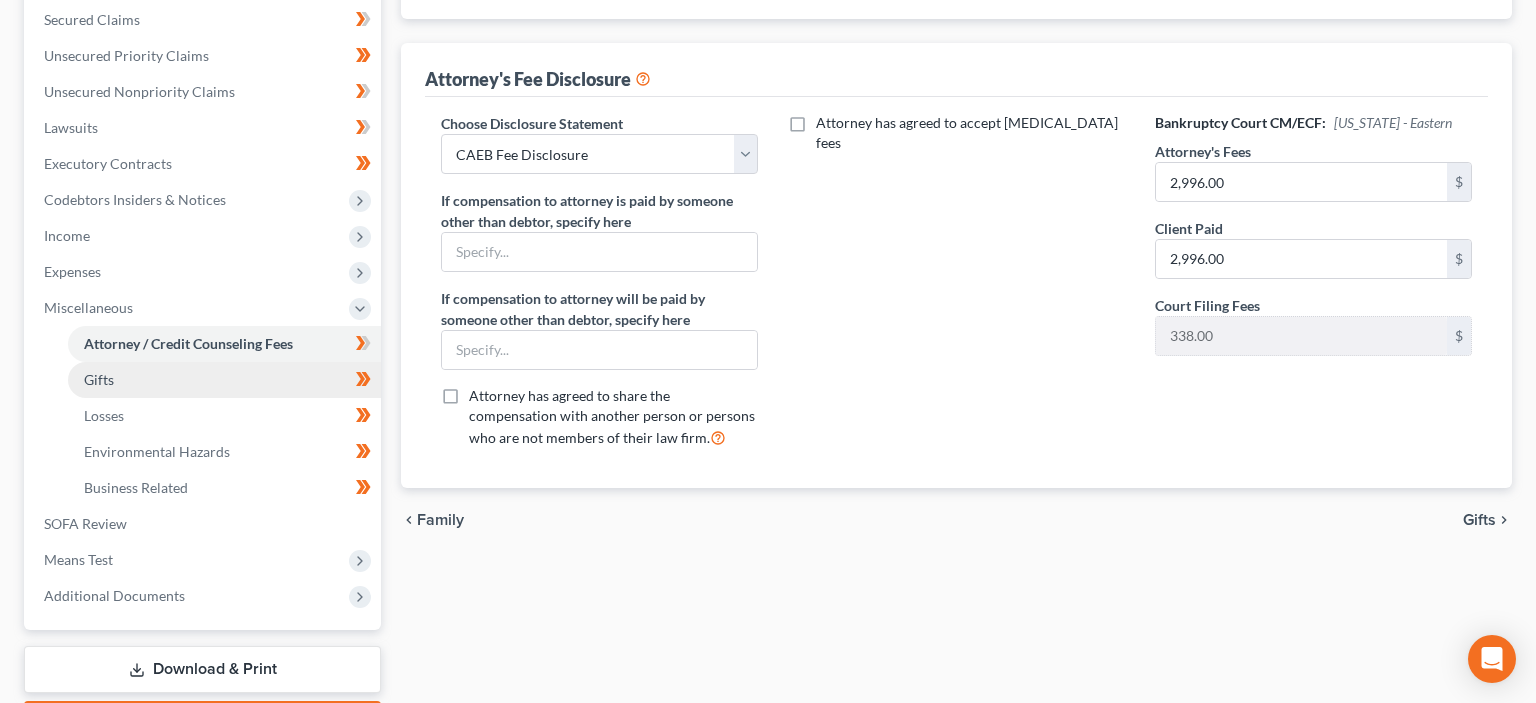click on "Gifts" at bounding box center (224, 380) 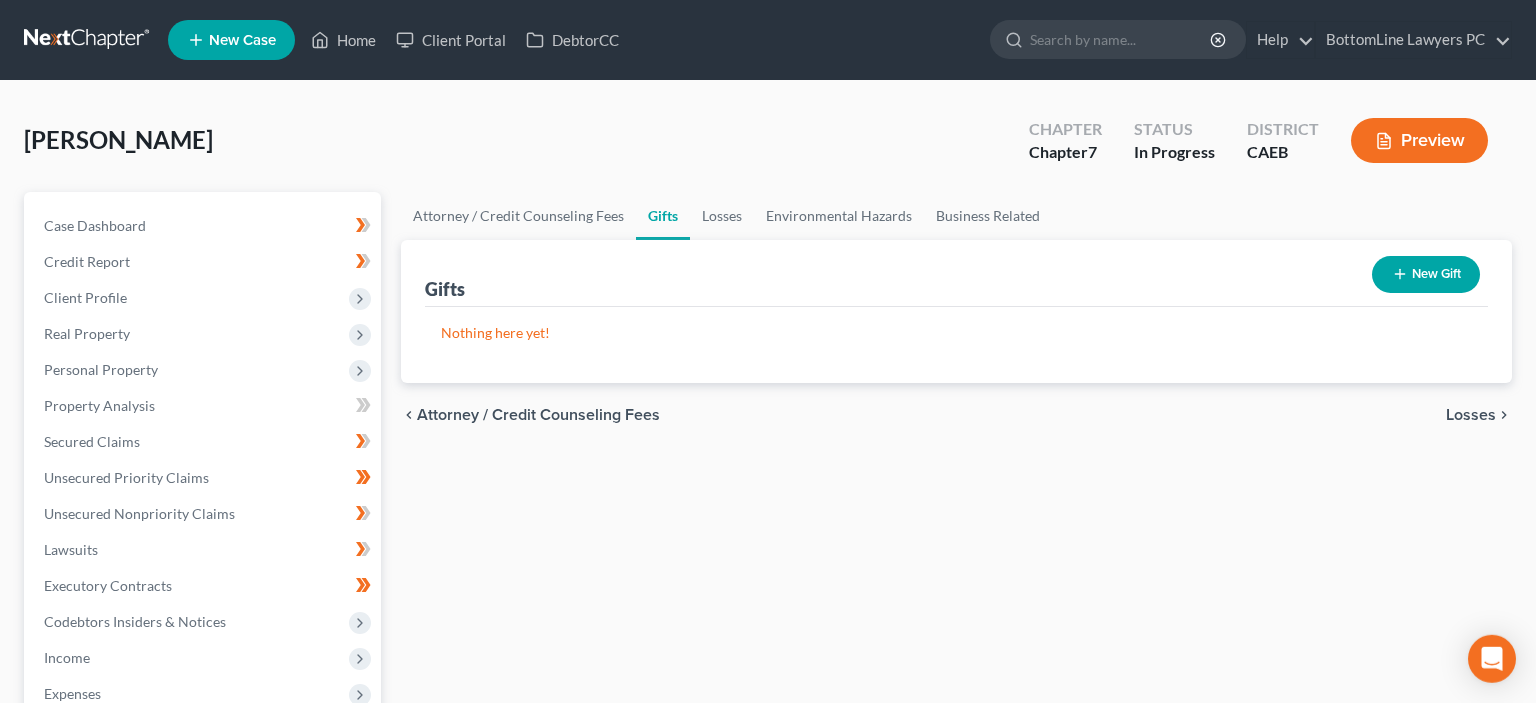 scroll, scrollTop: 0, scrollLeft: 0, axis: both 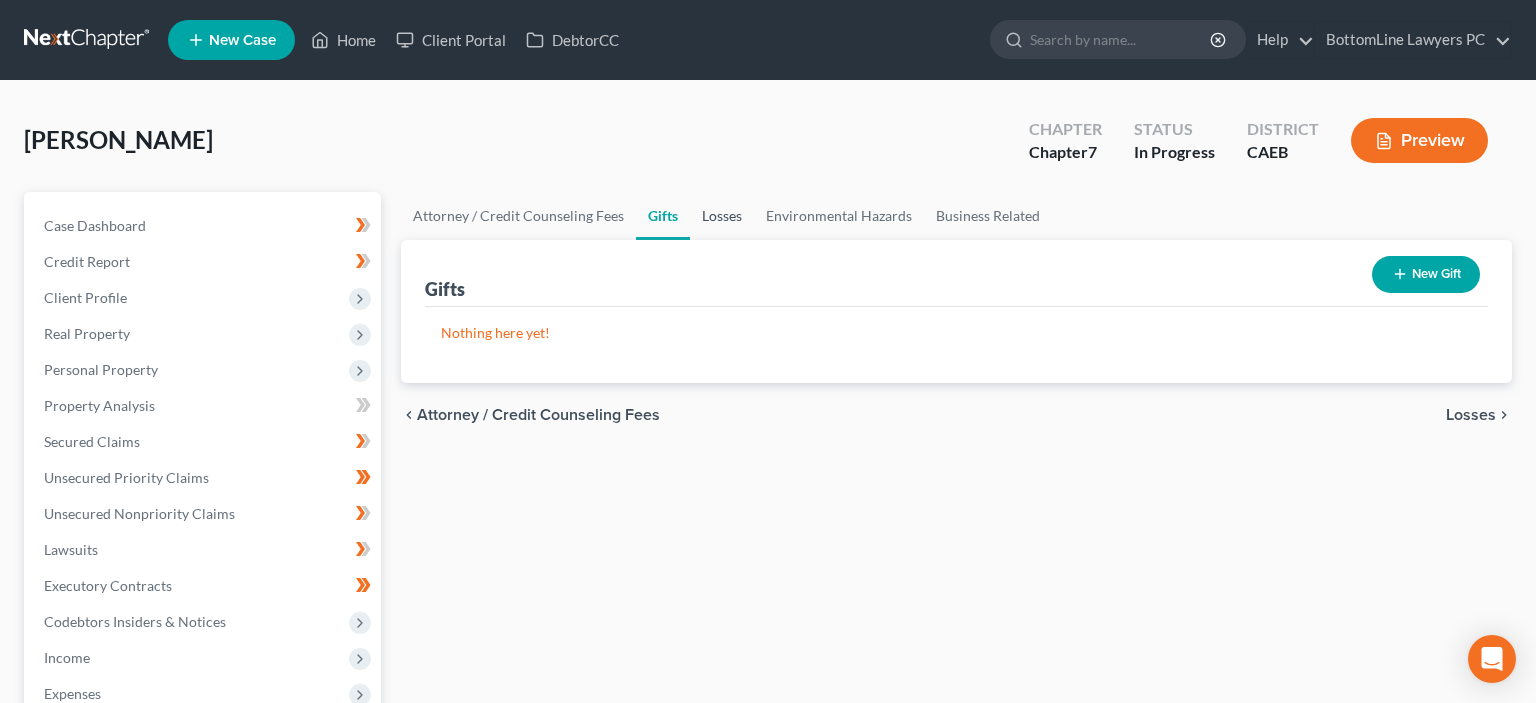 click on "Losses" at bounding box center [722, 216] 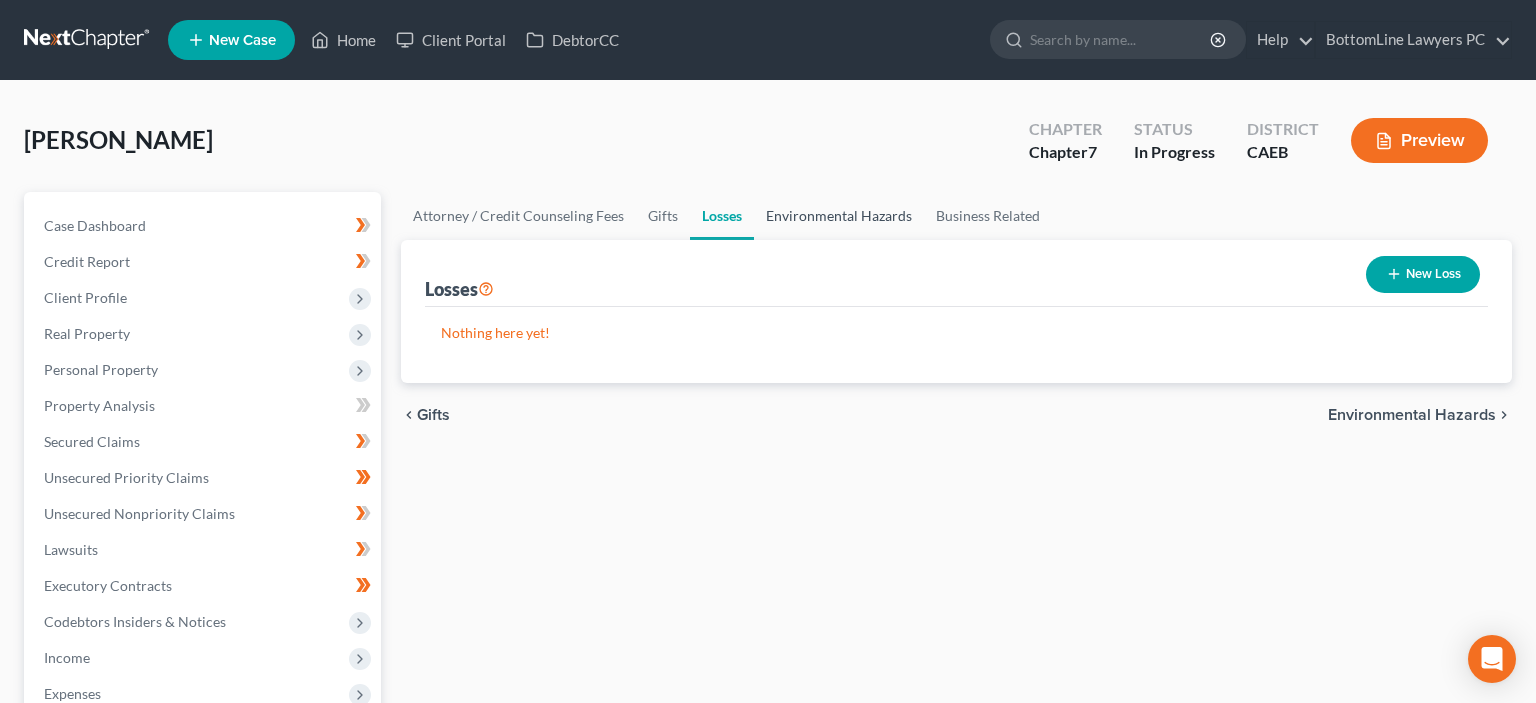 click on "Environmental Hazards" at bounding box center (839, 216) 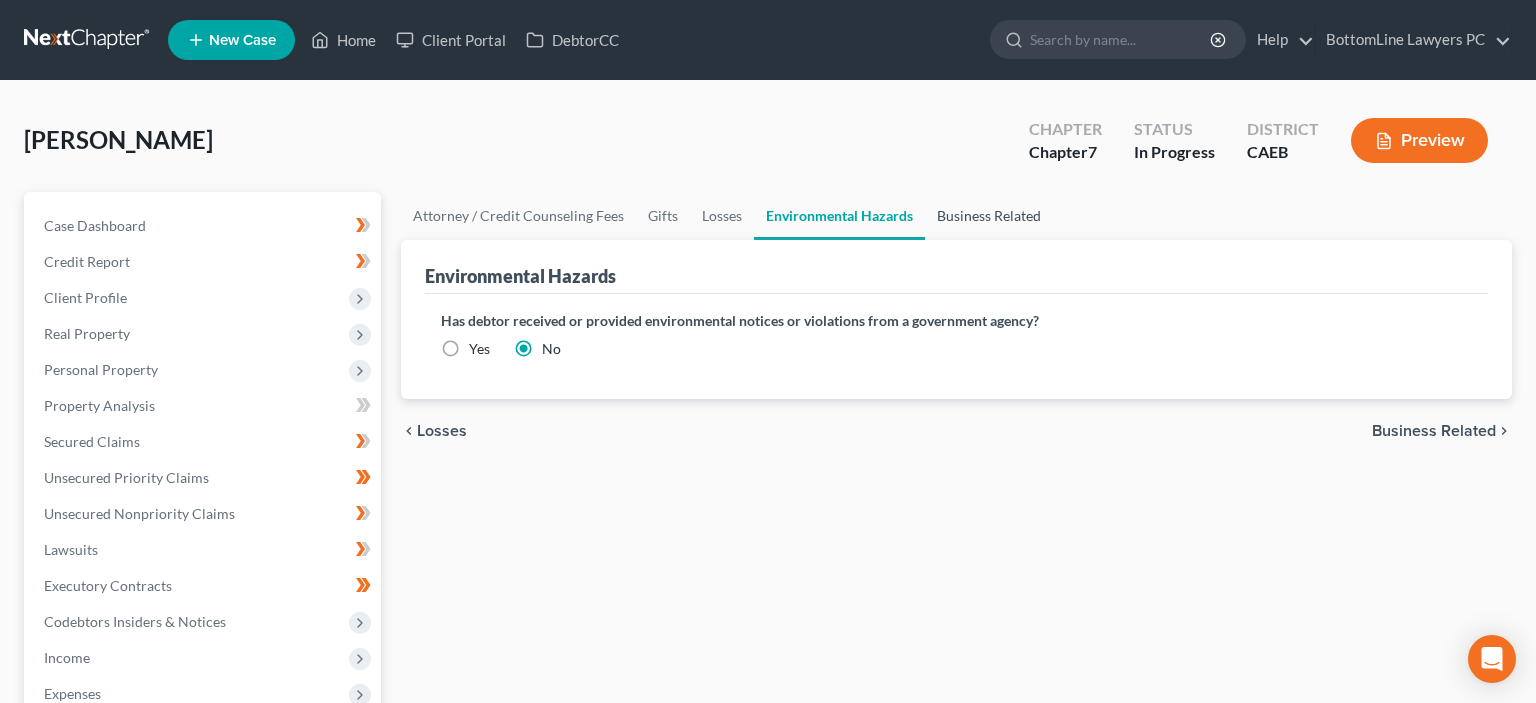click on "Business Related" at bounding box center [989, 216] 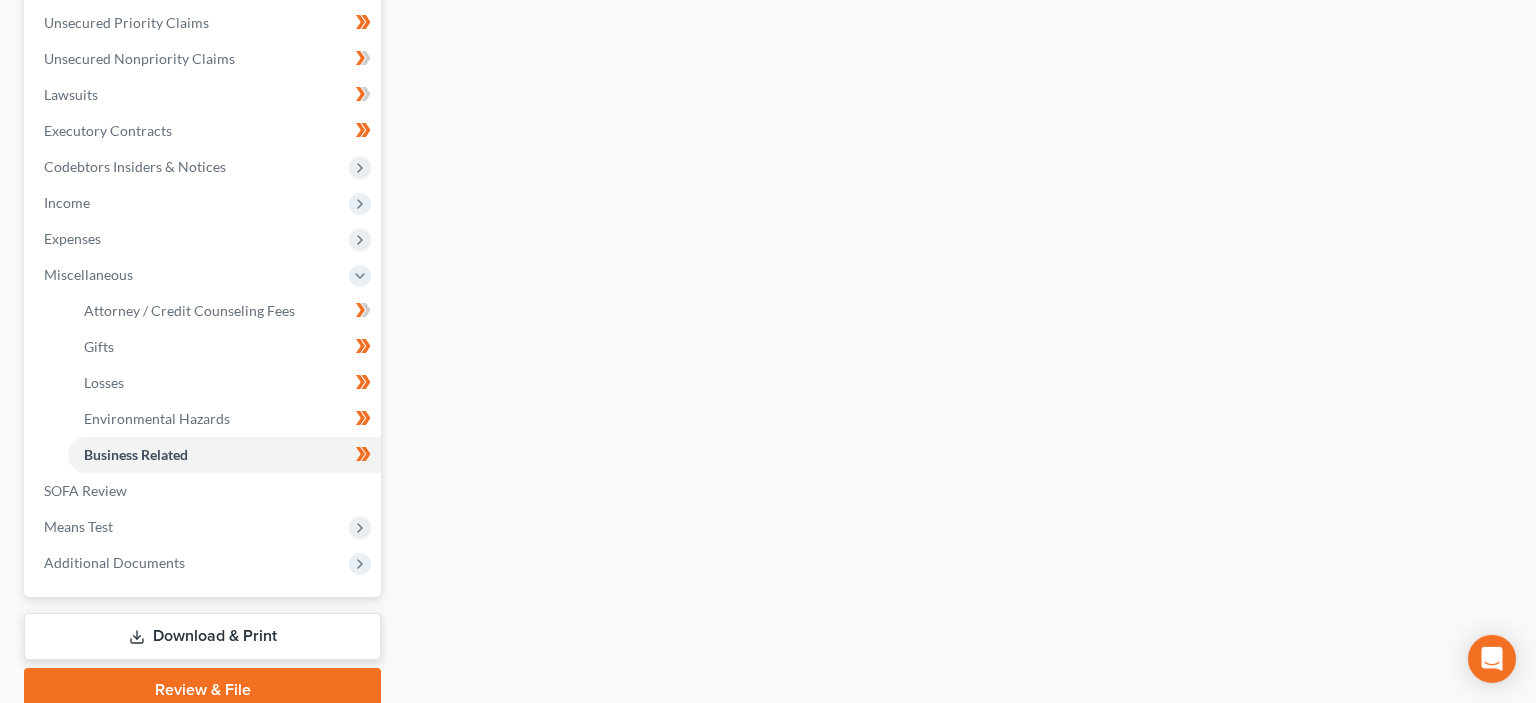 scroll, scrollTop: 537, scrollLeft: 0, axis: vertical 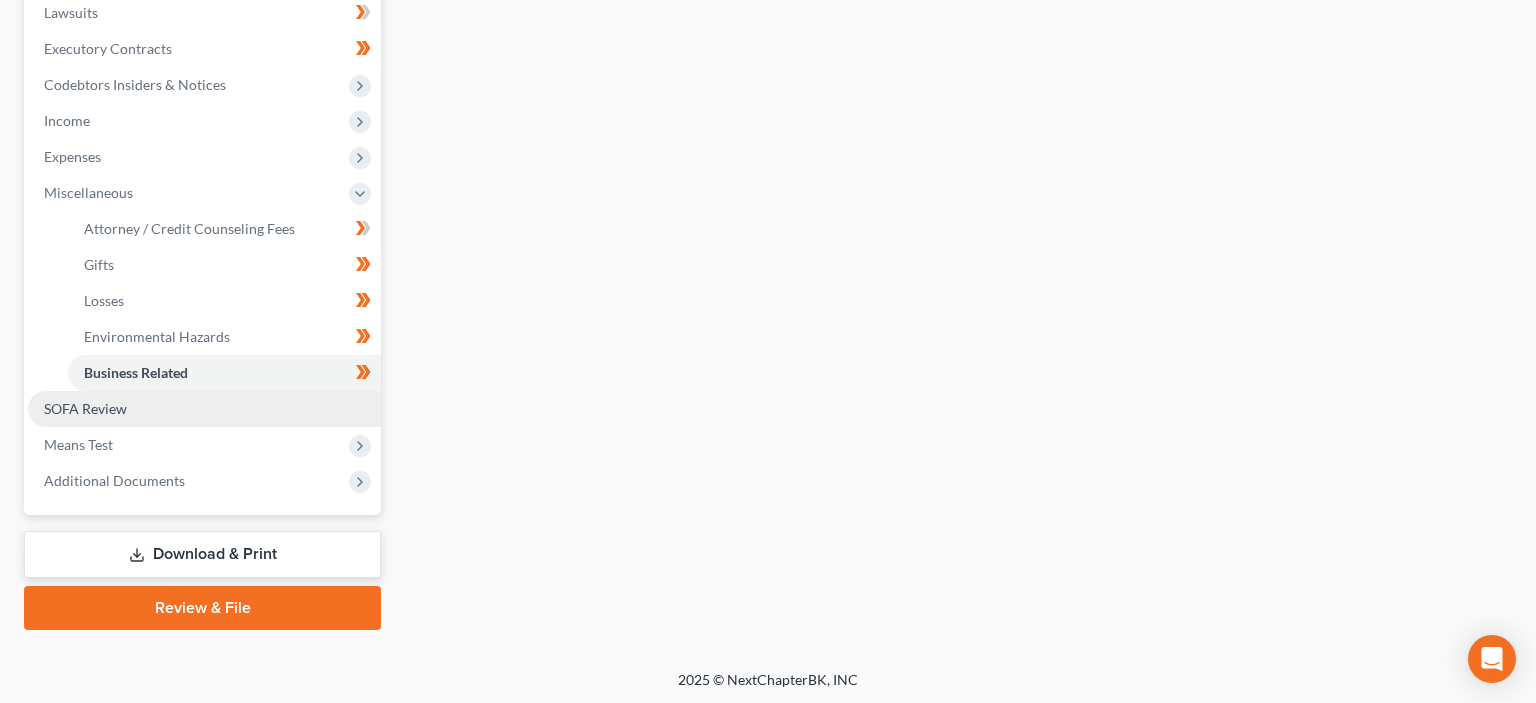 click on "SOFA Review" at bounding box center [85, 408] 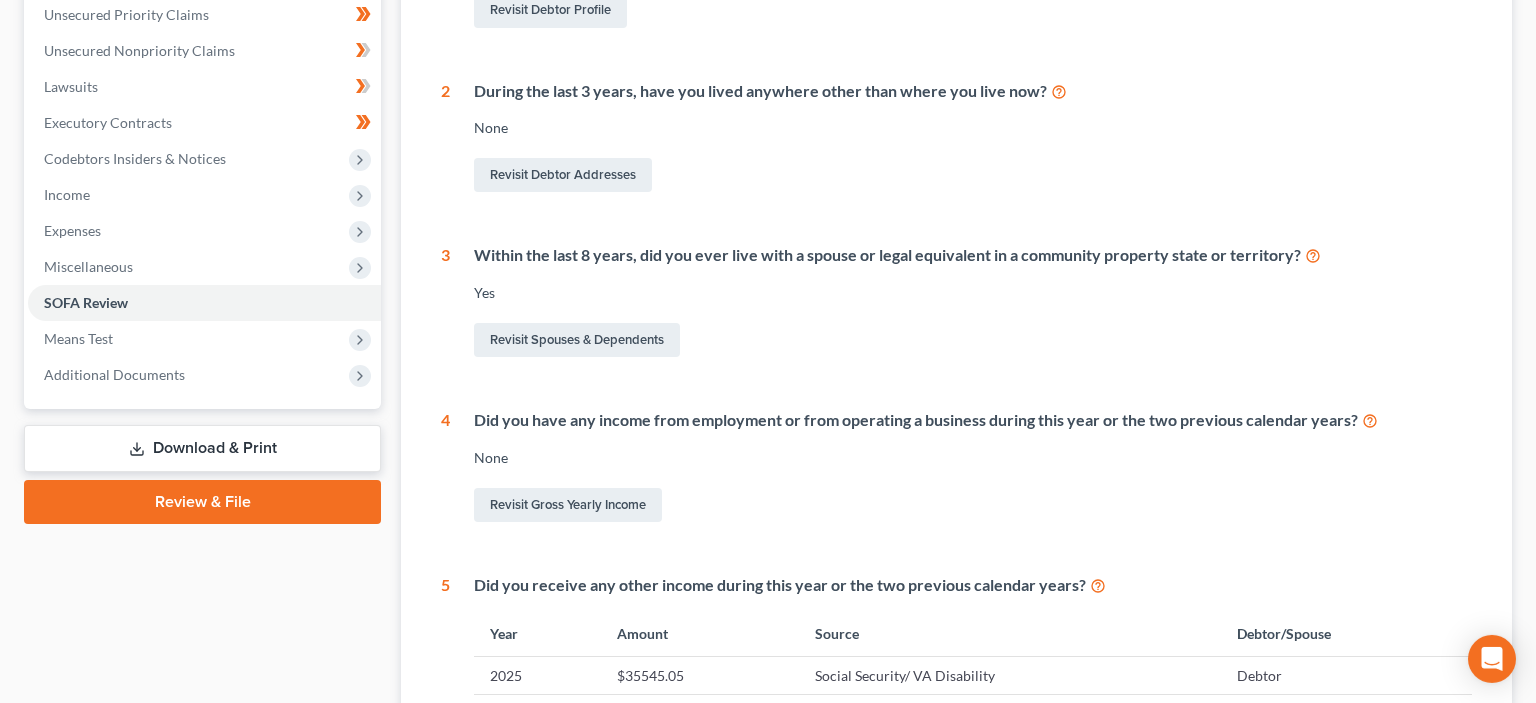 scroll, scrollTop: 422, scrollLeft: 0, axis: vertical 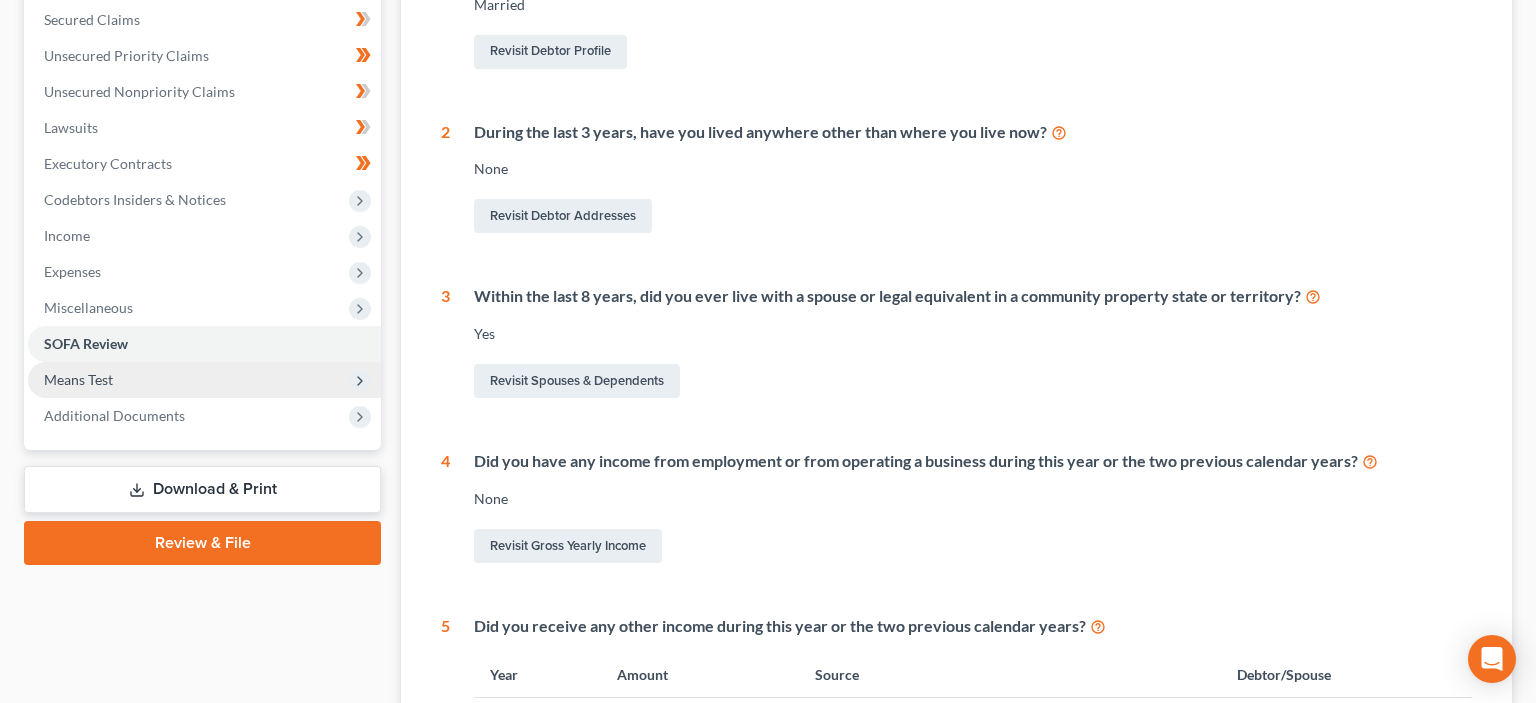 click on "Means Test" at bounding box center (78, 379) 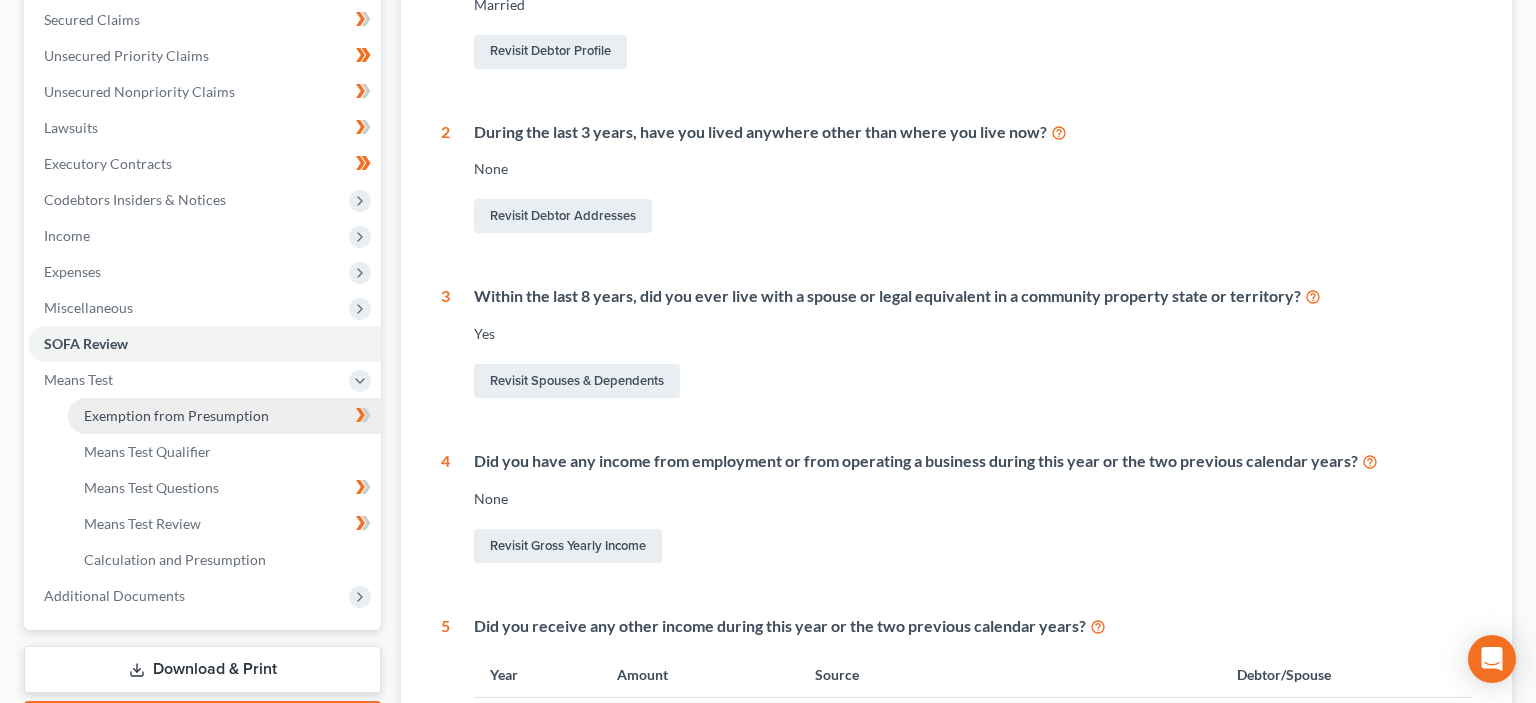 click on "Exemption from Presumption" at bounding box center [176, 415] 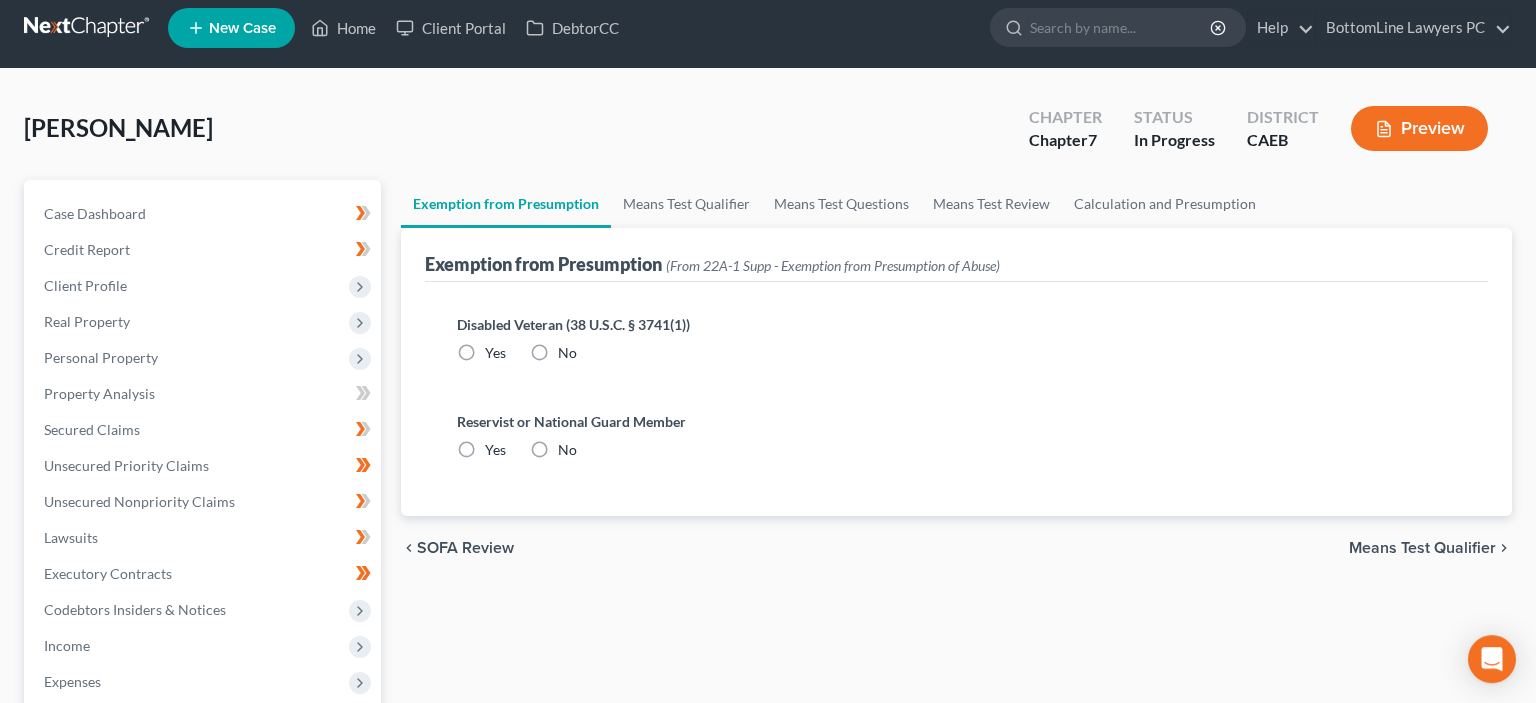 radio on "true" 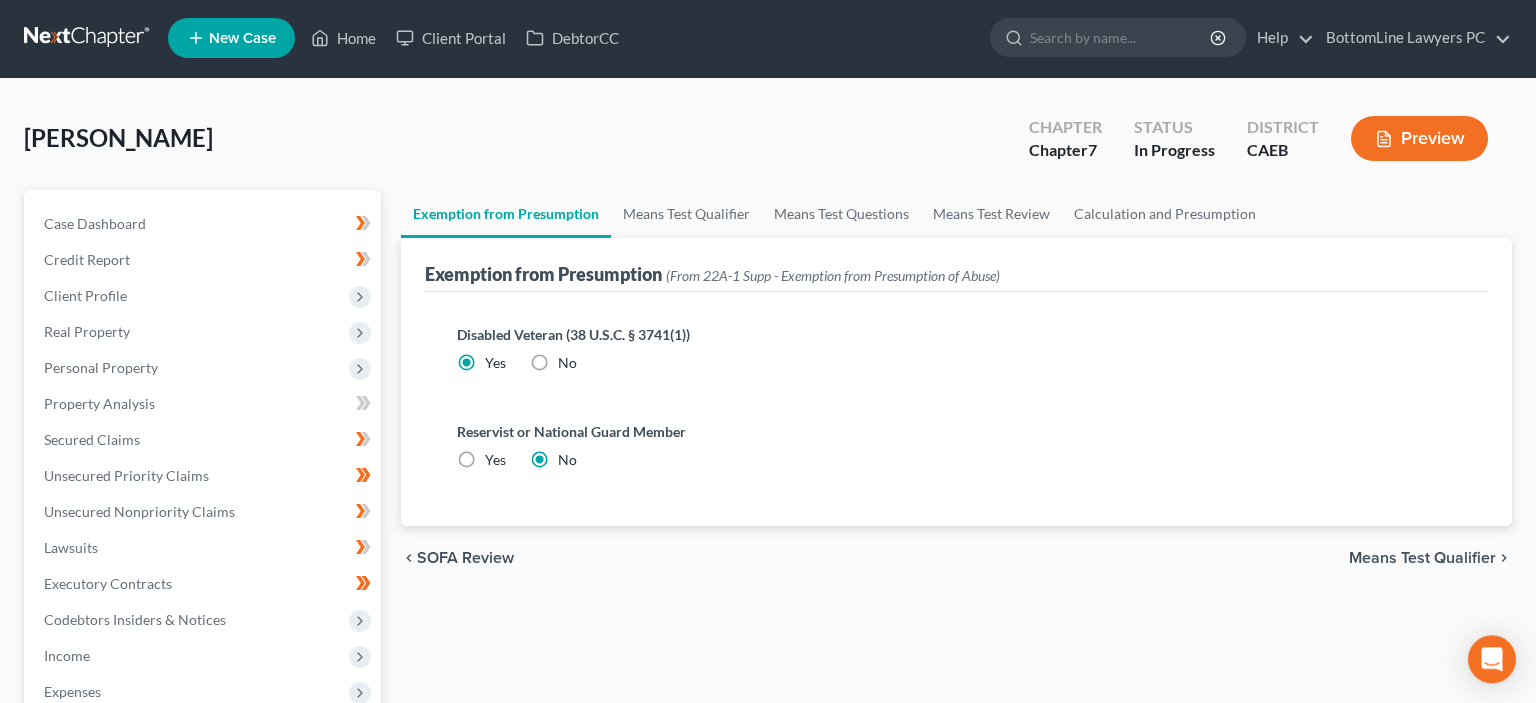scroll, scrollTop: 0, scrollLeft: 0, axis: both 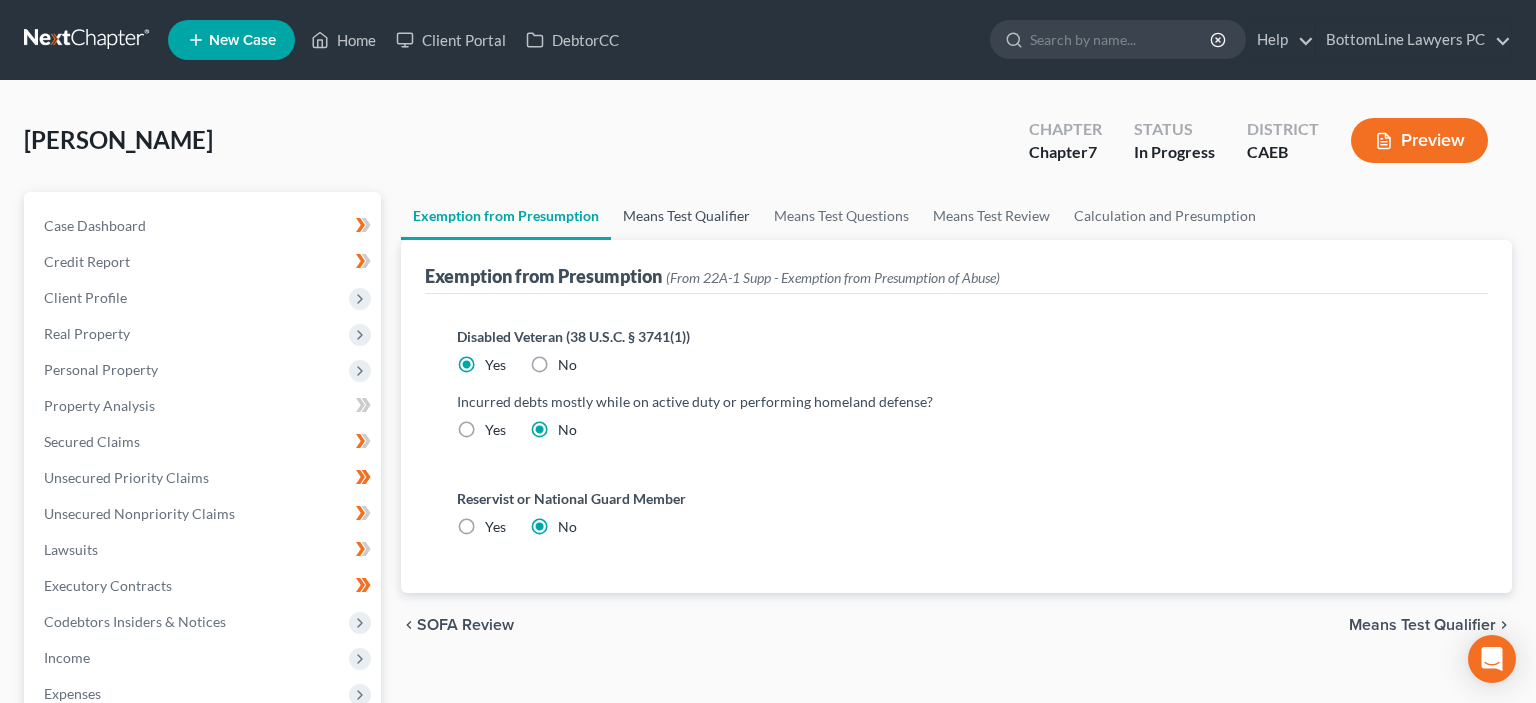 click on "Means Test Qualifier" at bounding box center (686, 216) 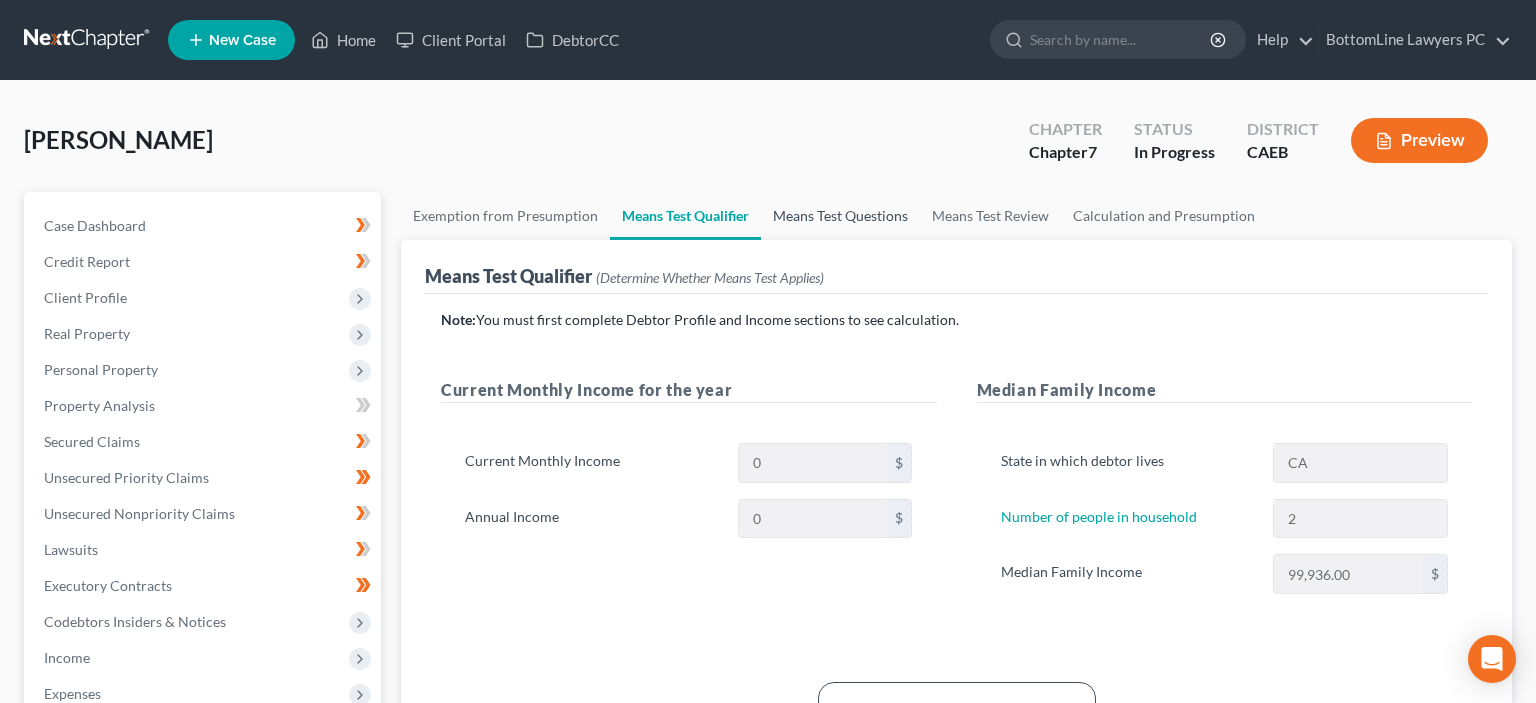 click on "Means Test Questions" at bounding box center (840, 216) 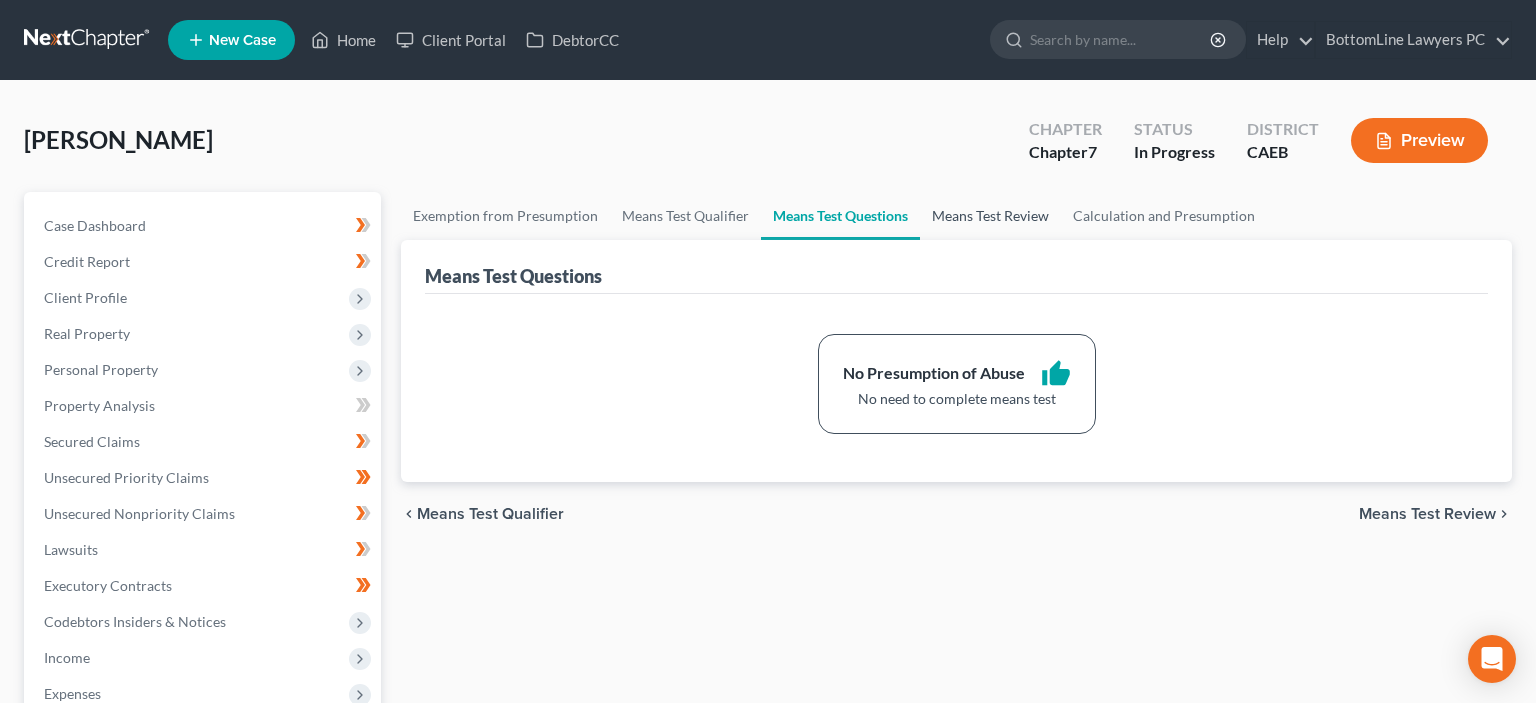 click on "Means Test Review" at bounding box center (990, 216) 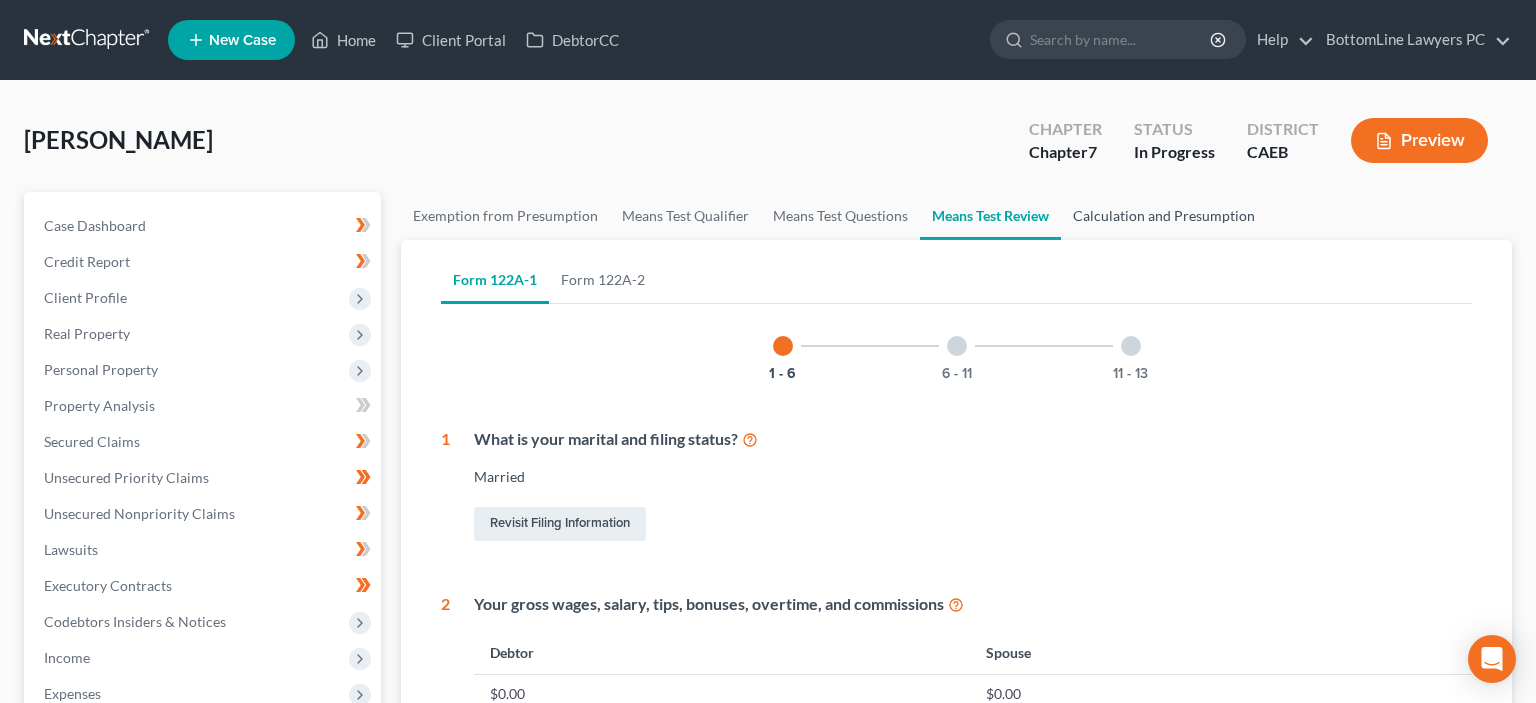 click on "Calculation and Presumption" at bounding box center [1164, 216] 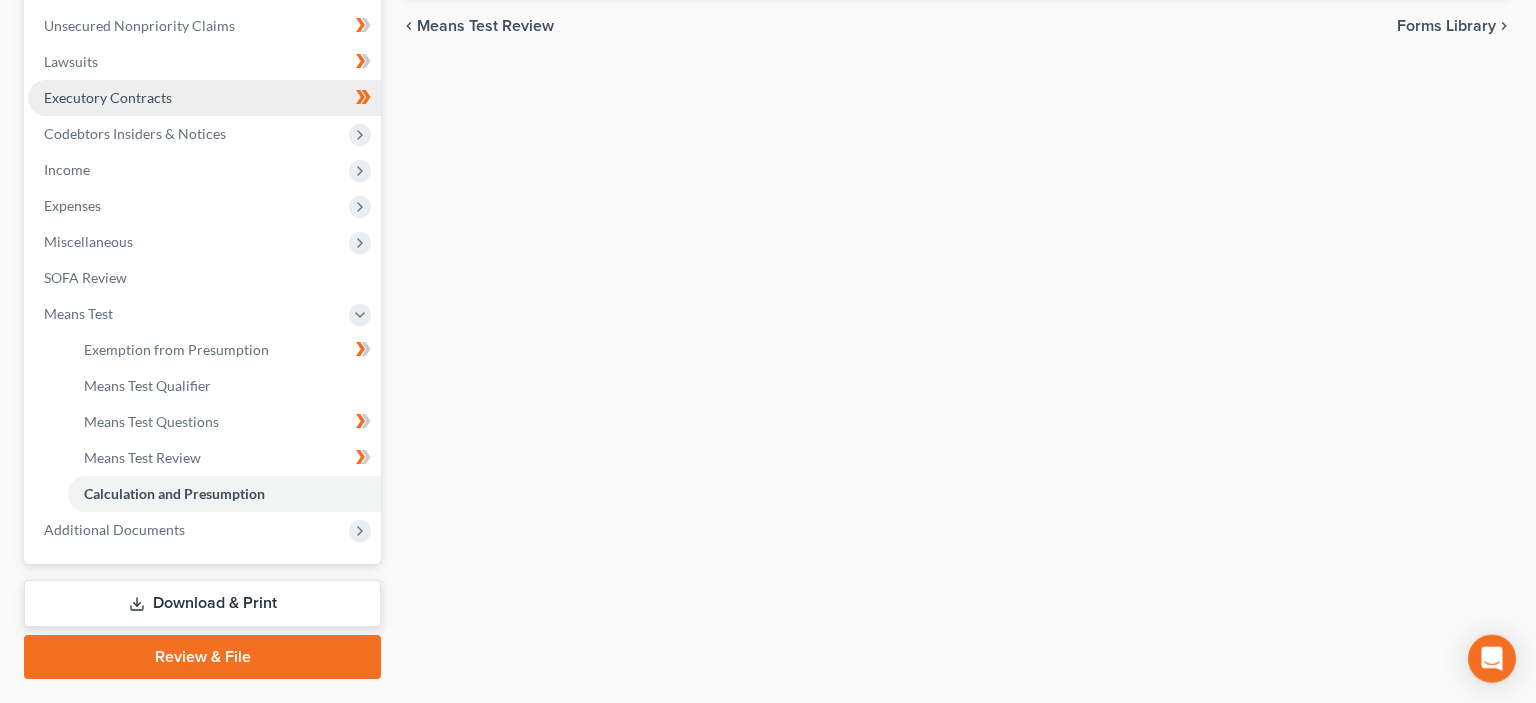 scroll, scrollTop: 528, scrollLeft: 0, axis: vertical 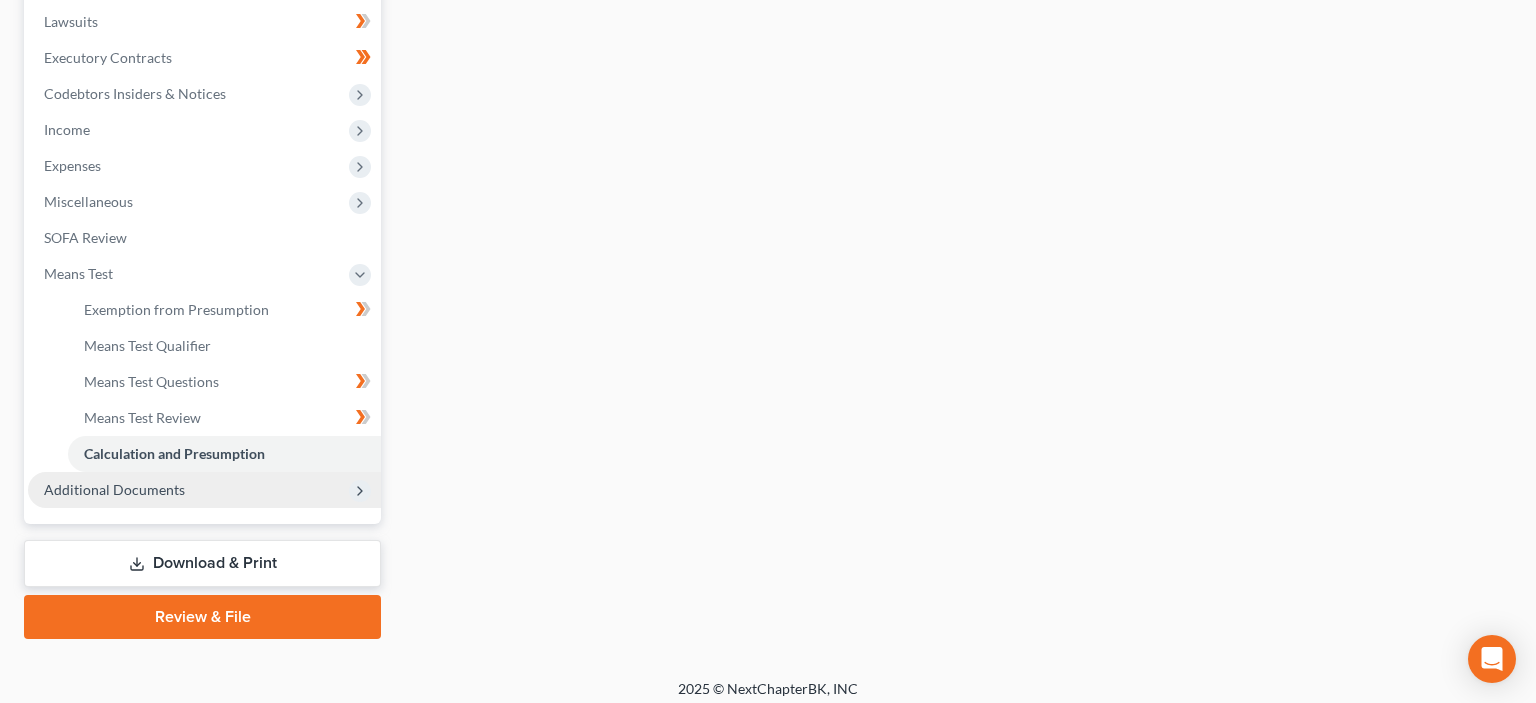 click on "Additional Documents" at bounding box center [114, 489] 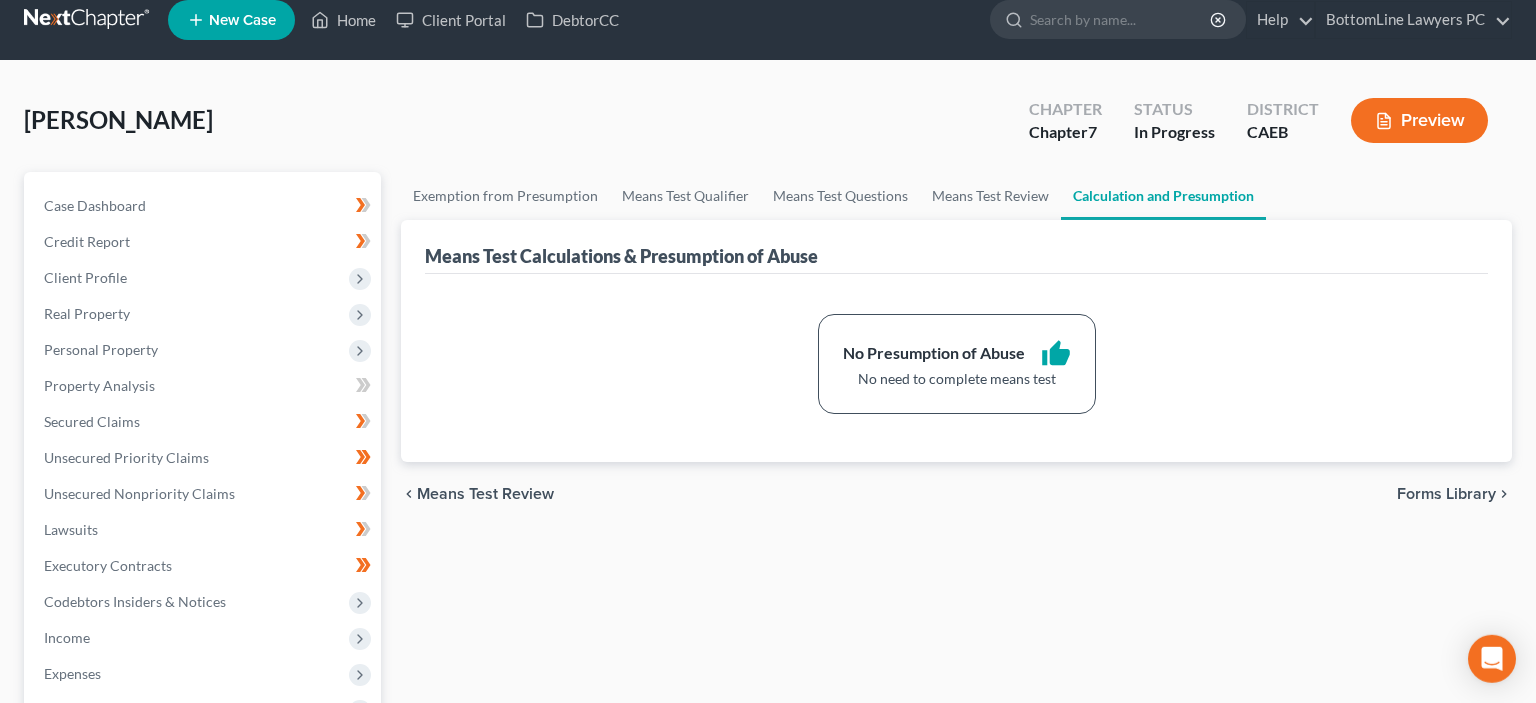 scroll, scrollTop: 0, scrollLeft: 0, axis: both 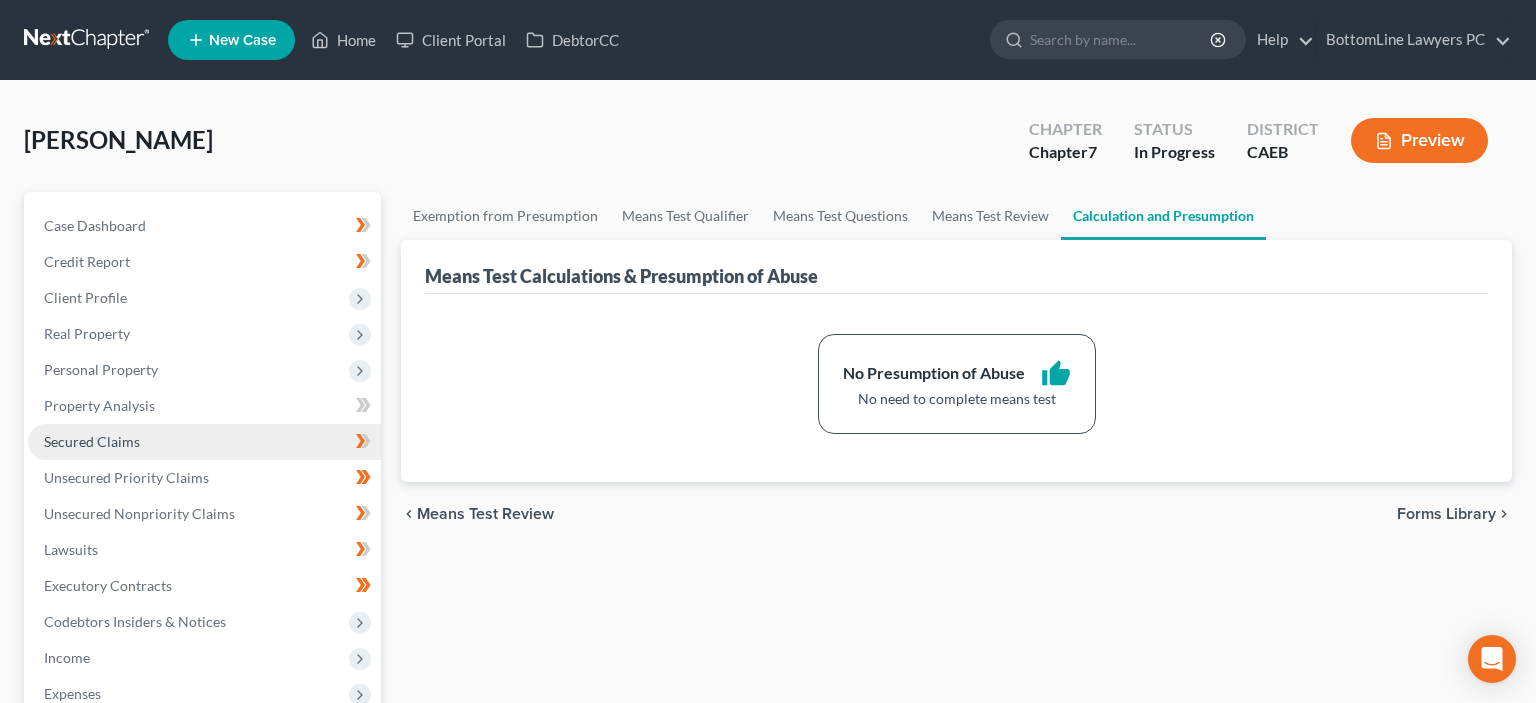 click on "Secured Claims" at bounding box center (92, 441) 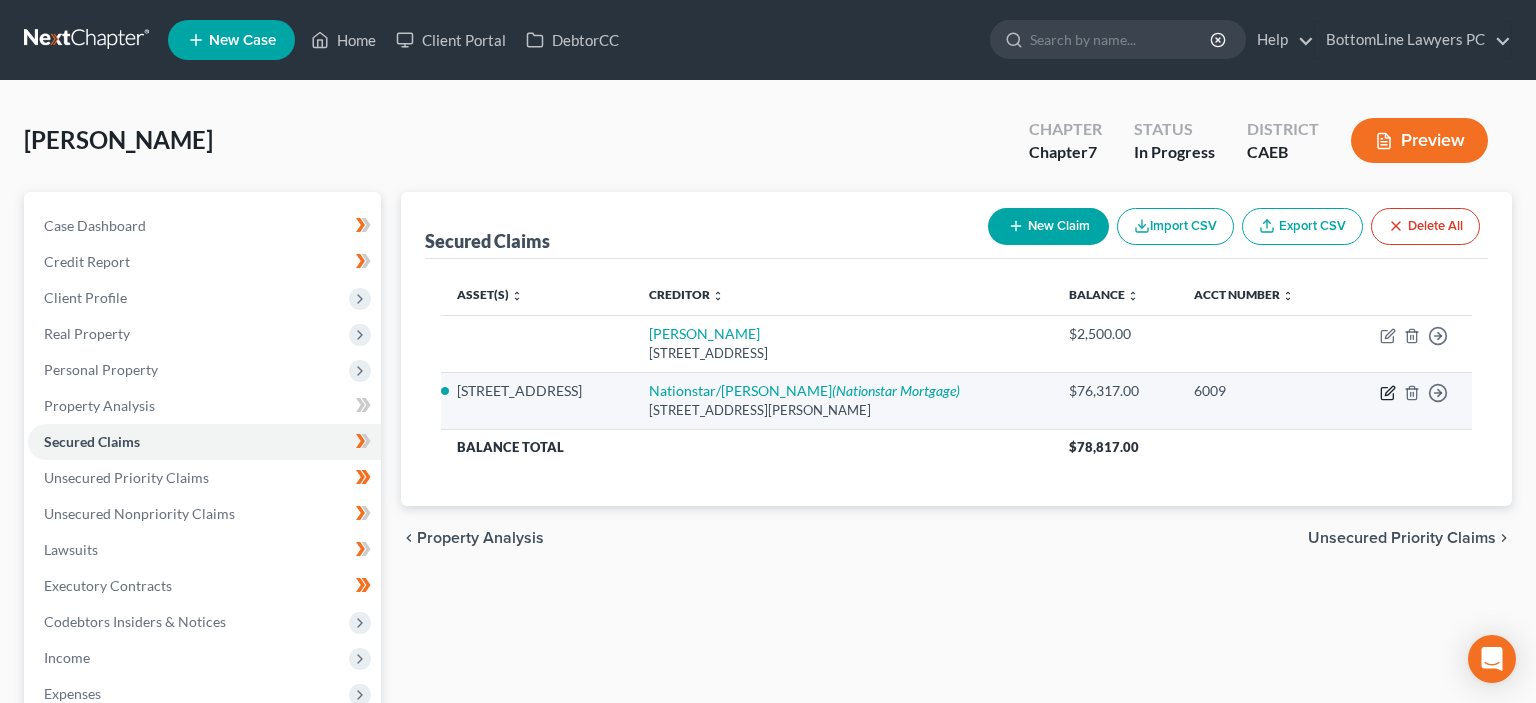 click 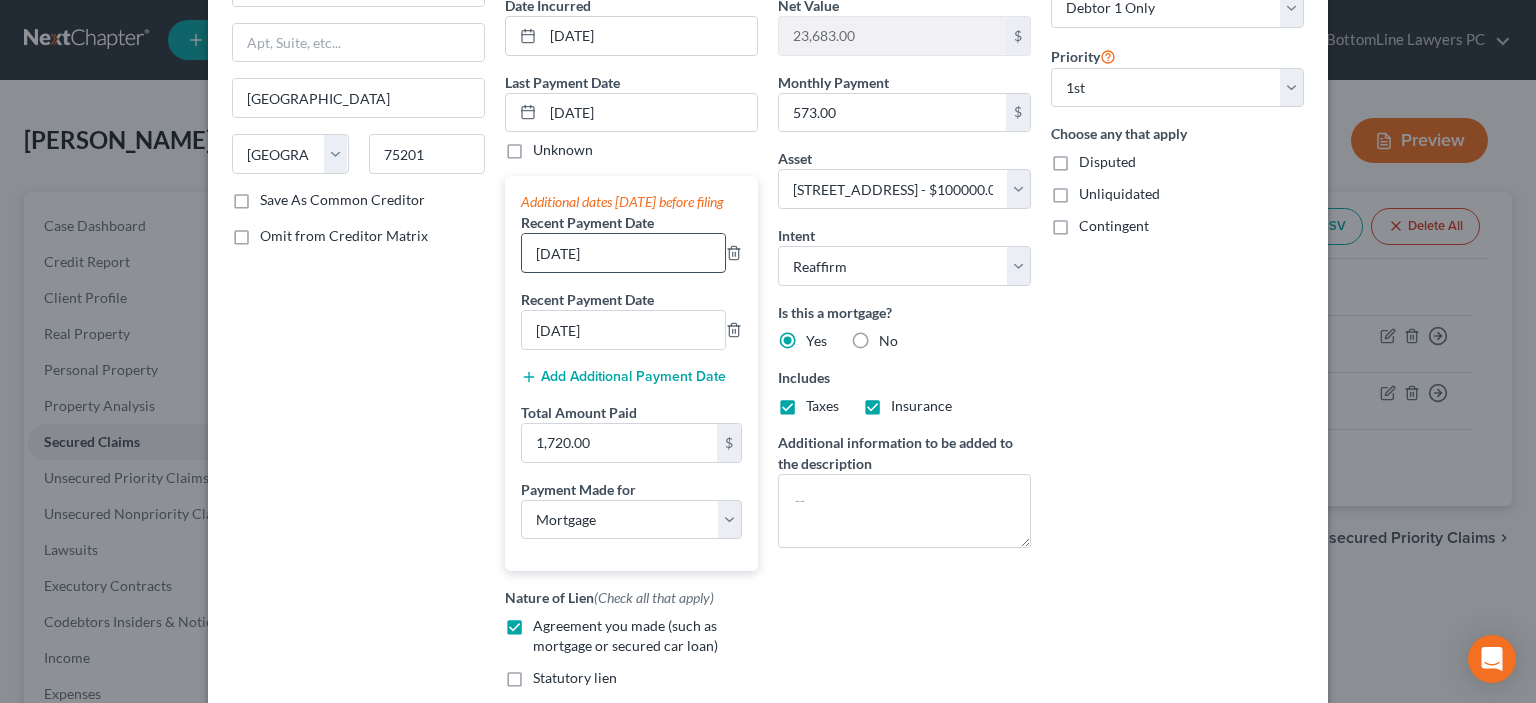 scroll, scrollTop: 0, scrollLeft: 0, axis: both 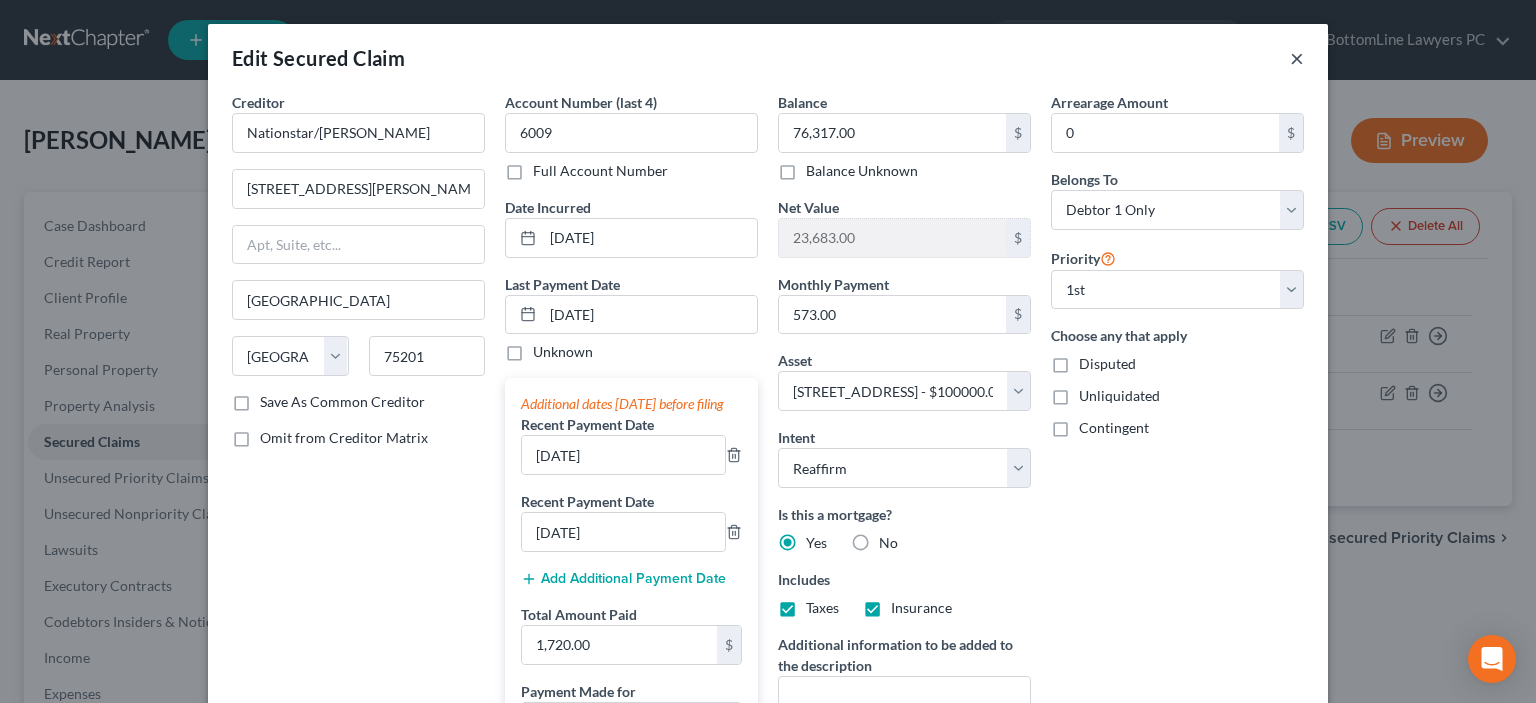 click on "×" at bounding box center (1297, 58) 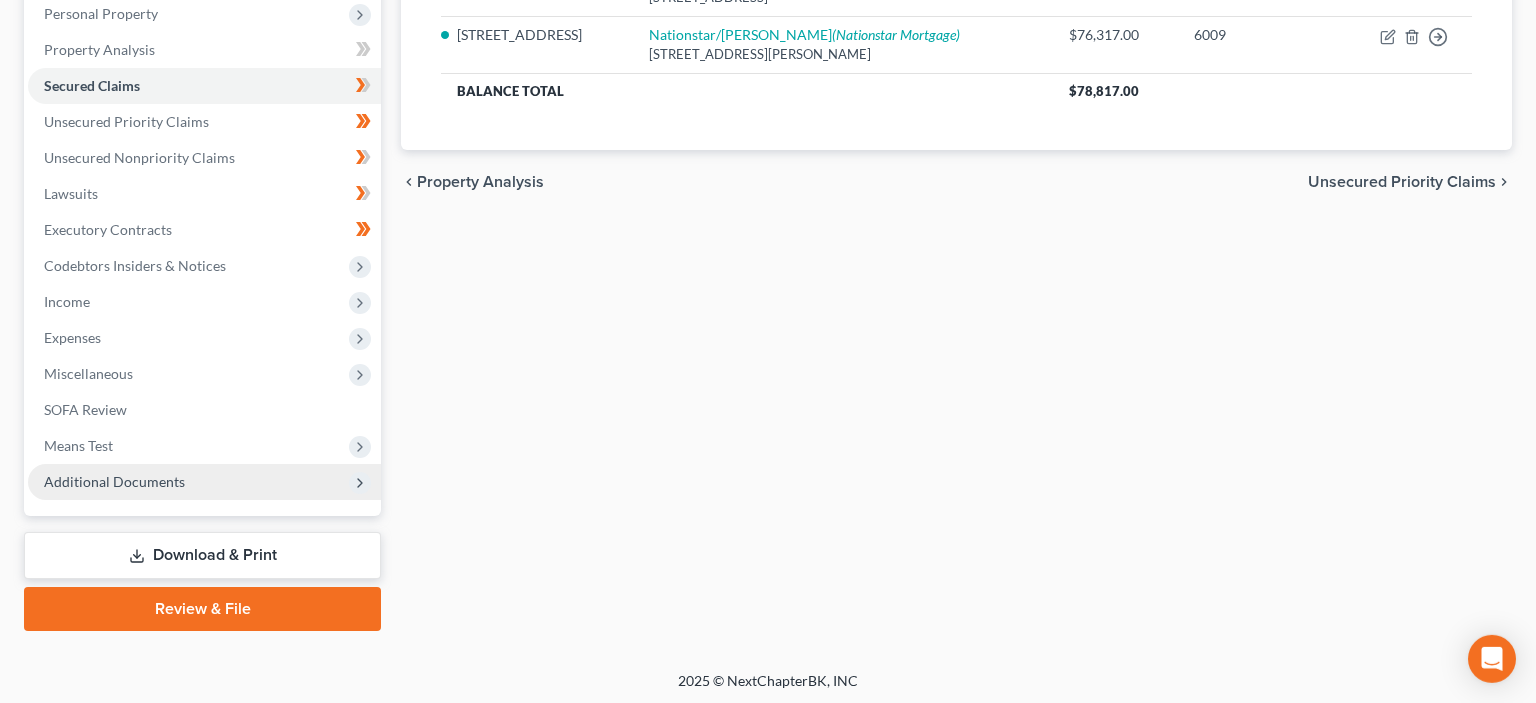 scroll, scrollTop: 357, scrollLeft: 0, axis: vertical 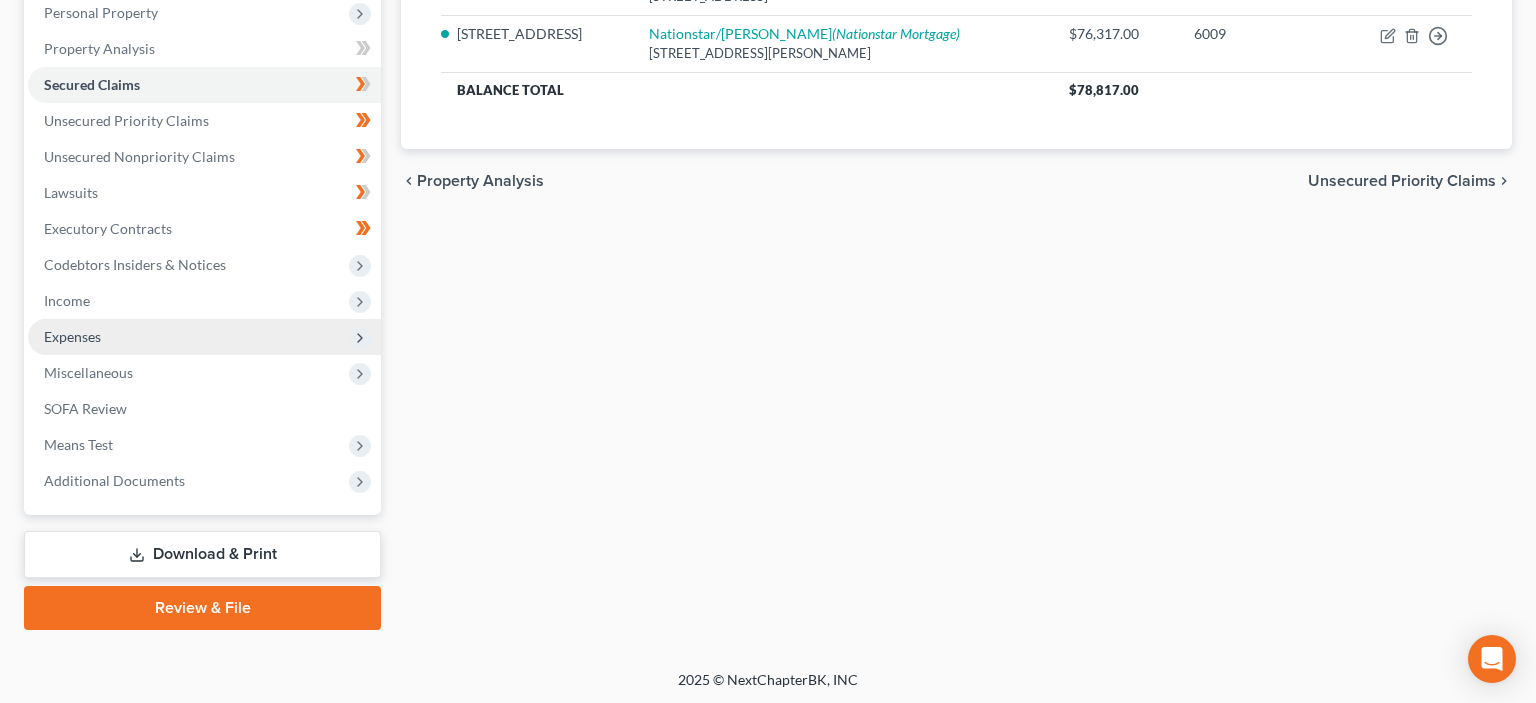 click on "Expenses" at bounding box center (72, 336) 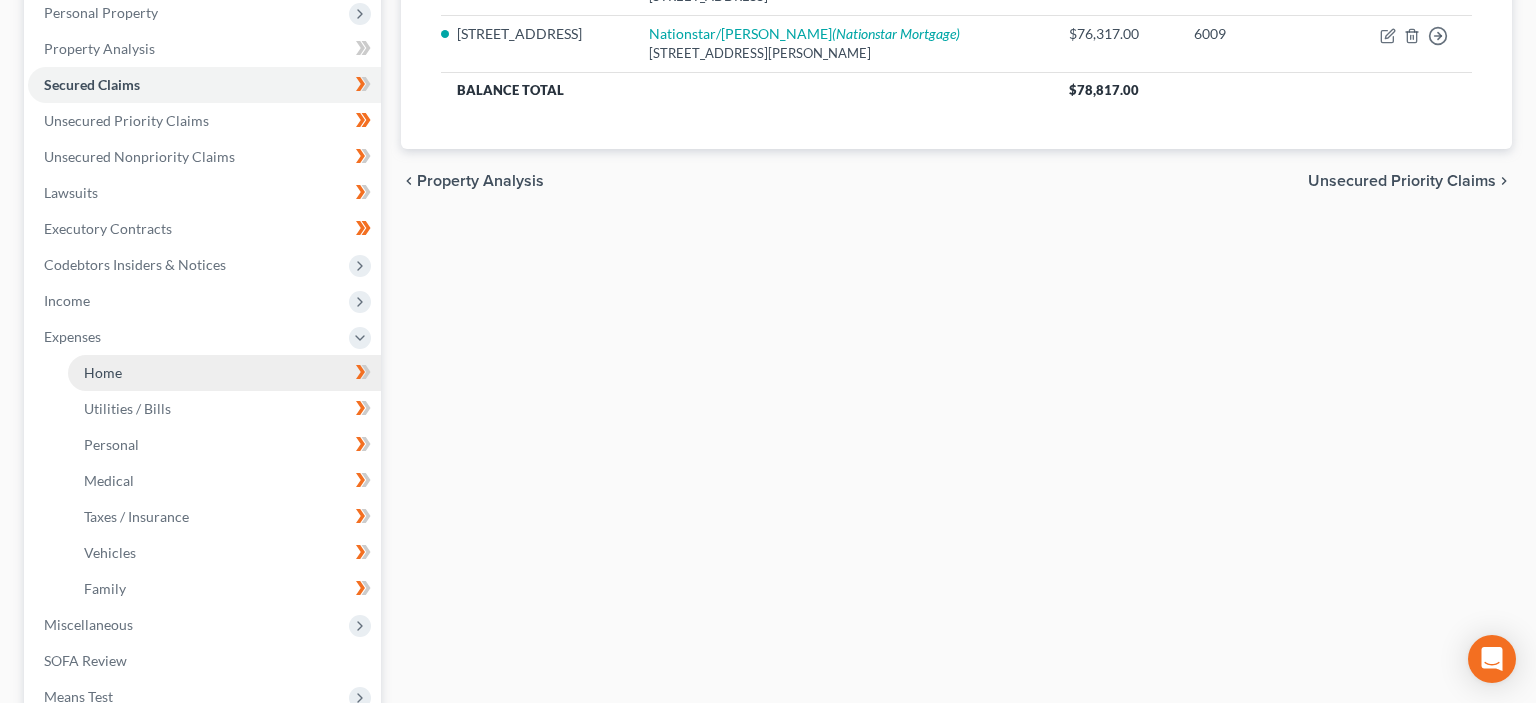 click on "Home" at bounding box center [224, 373] 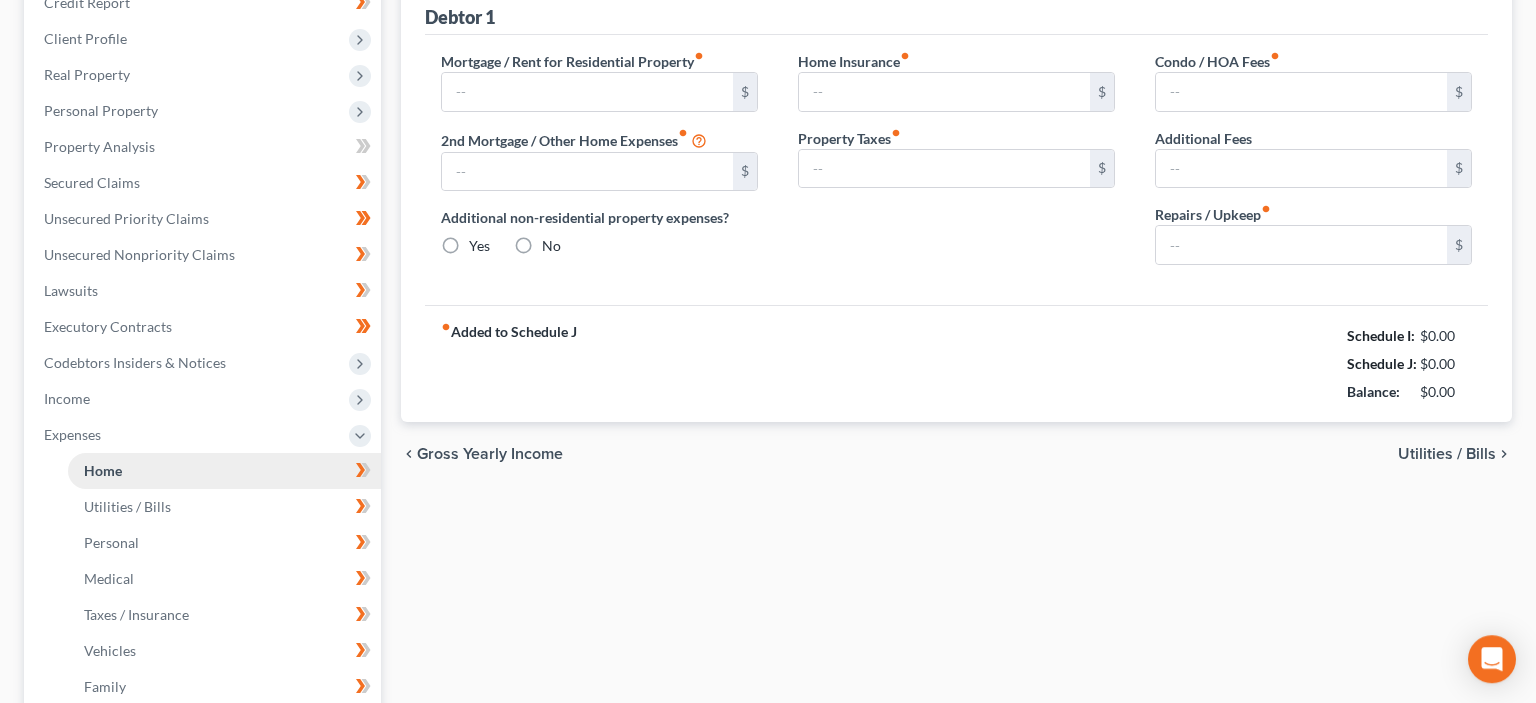 type on "2,000.00" 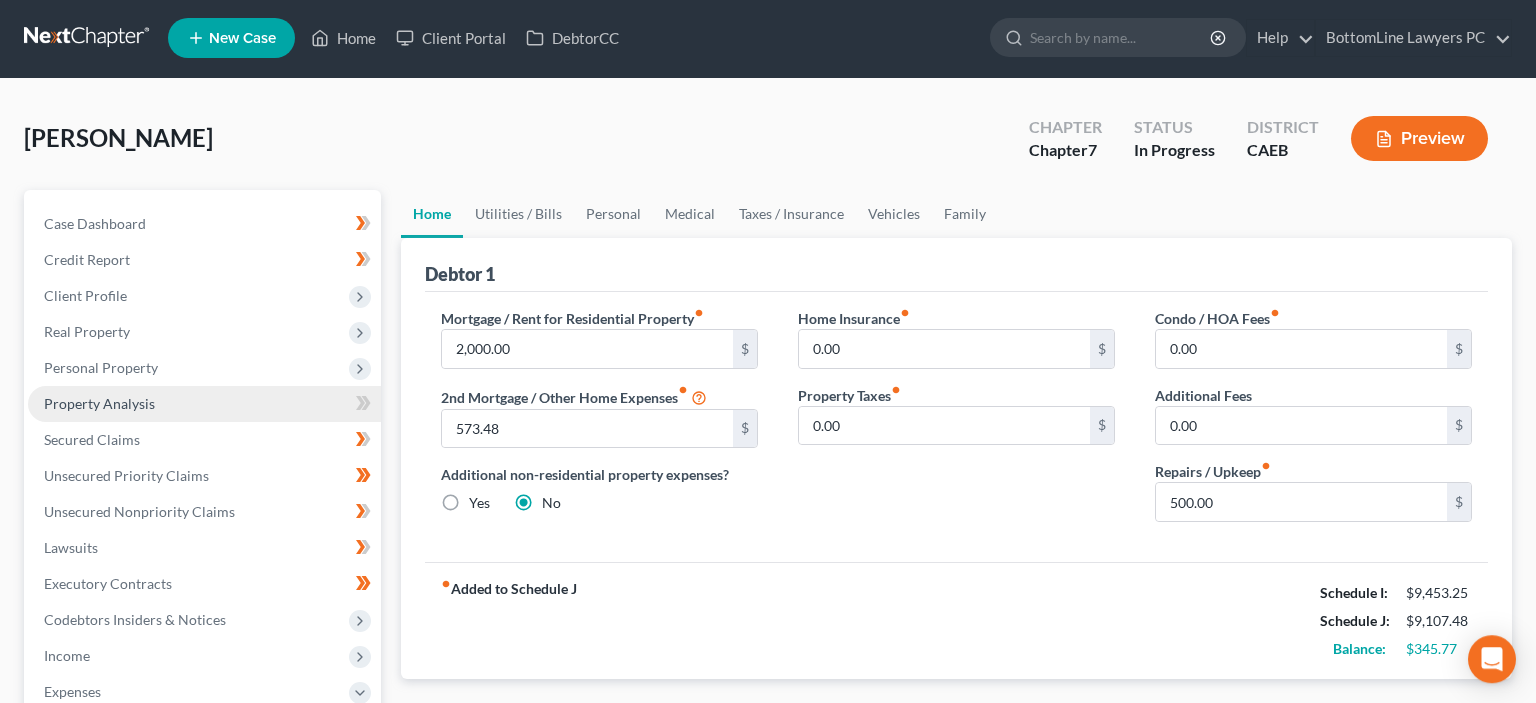 scroll, scrollTop: 0, scrollLeft: 0, axis: both 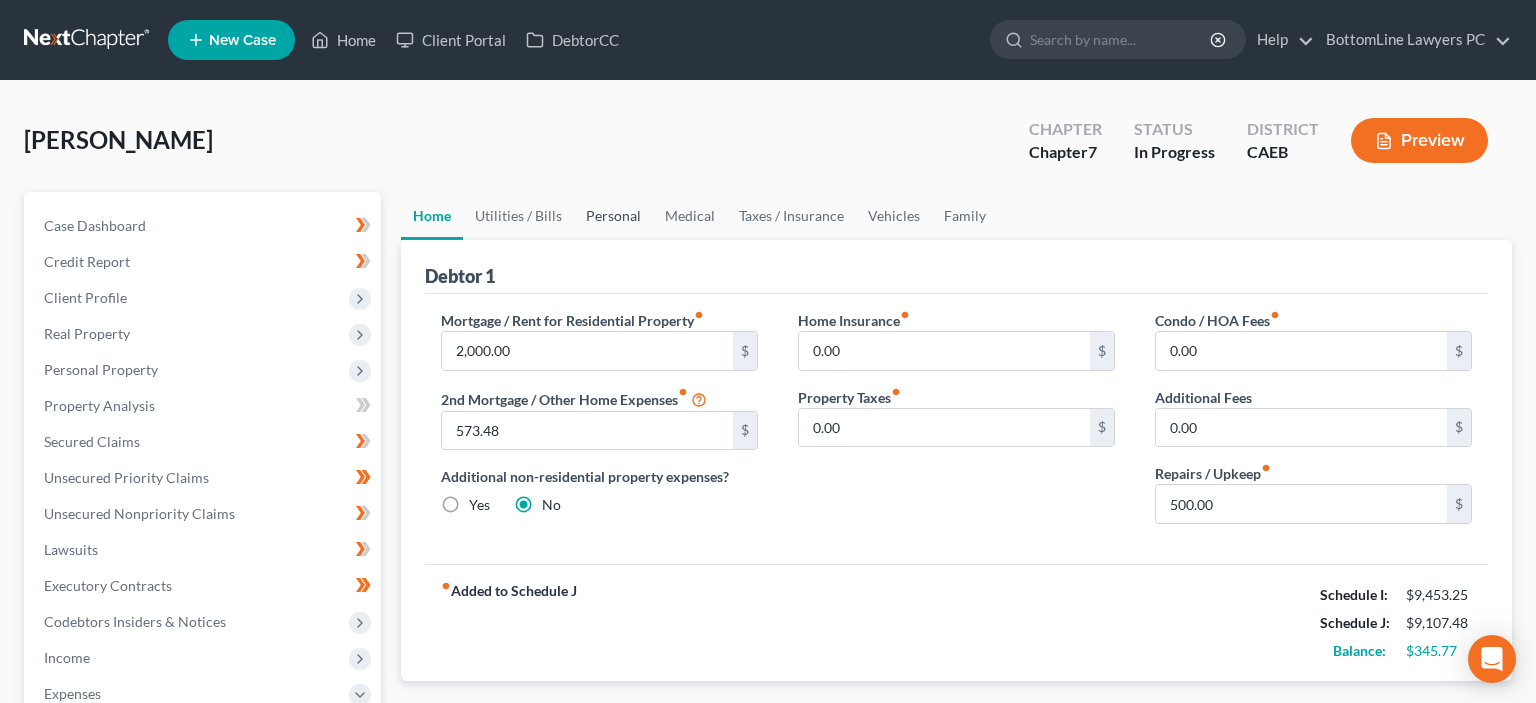 click on "Personal" at bounding box center (613, 216) 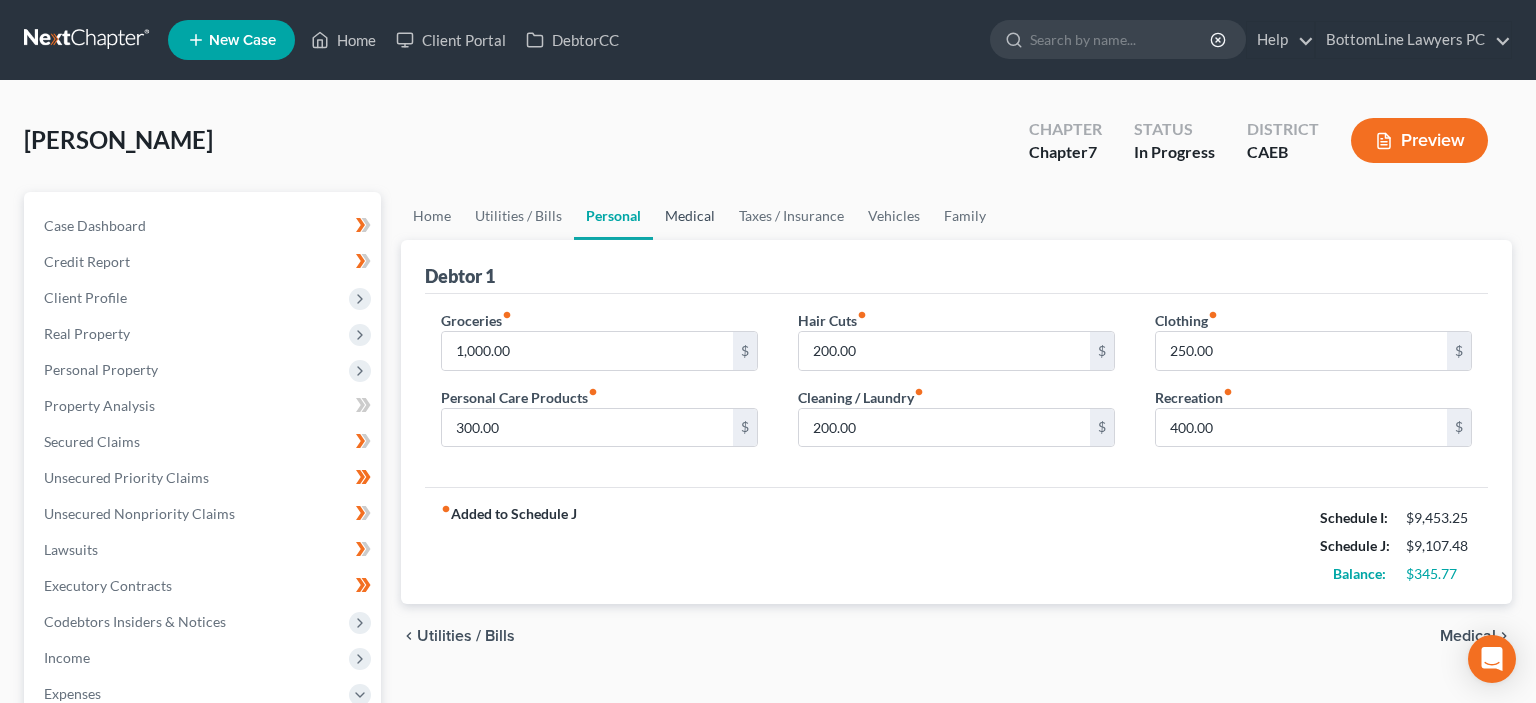 click on "Medical" at bounding box center (690, 216) 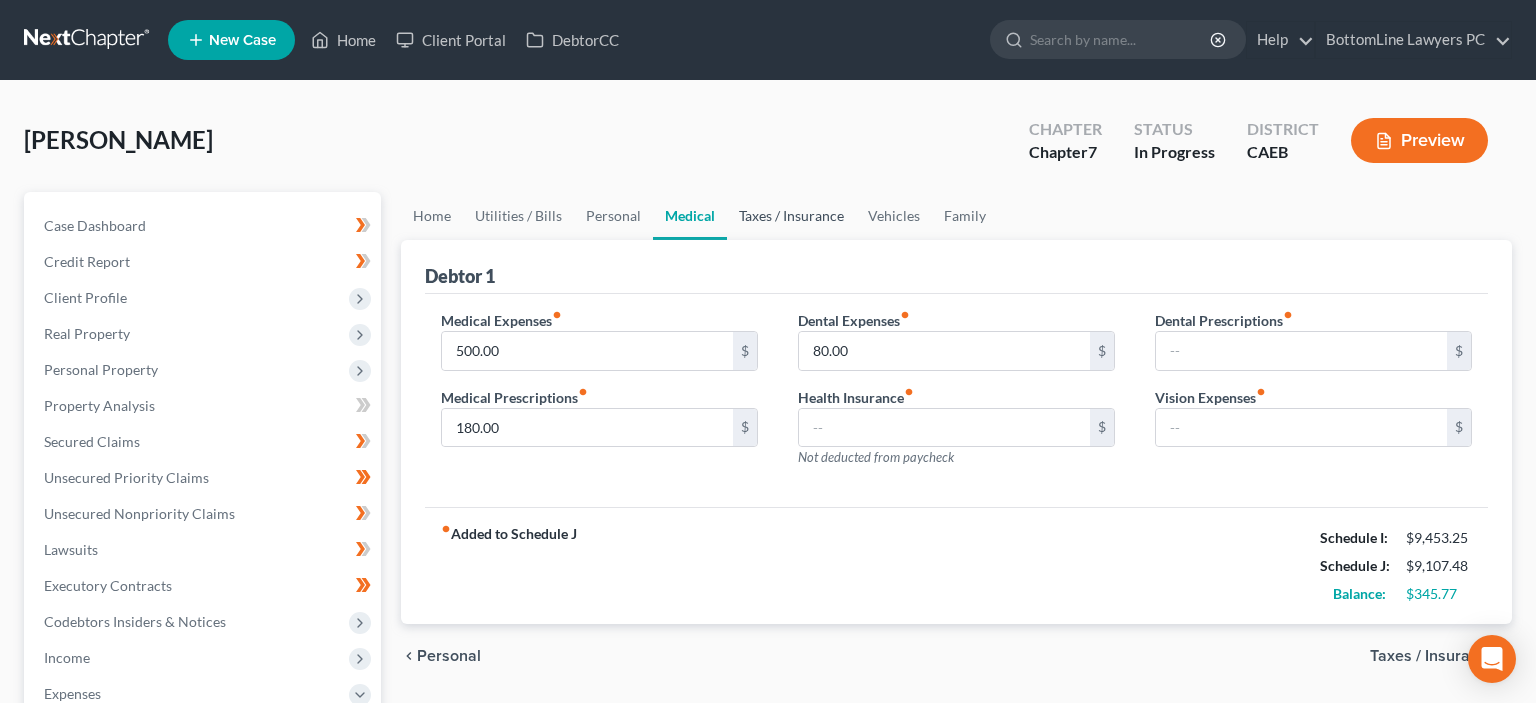 click on "Taxes / Insurance" at bounding box center [791, 216] 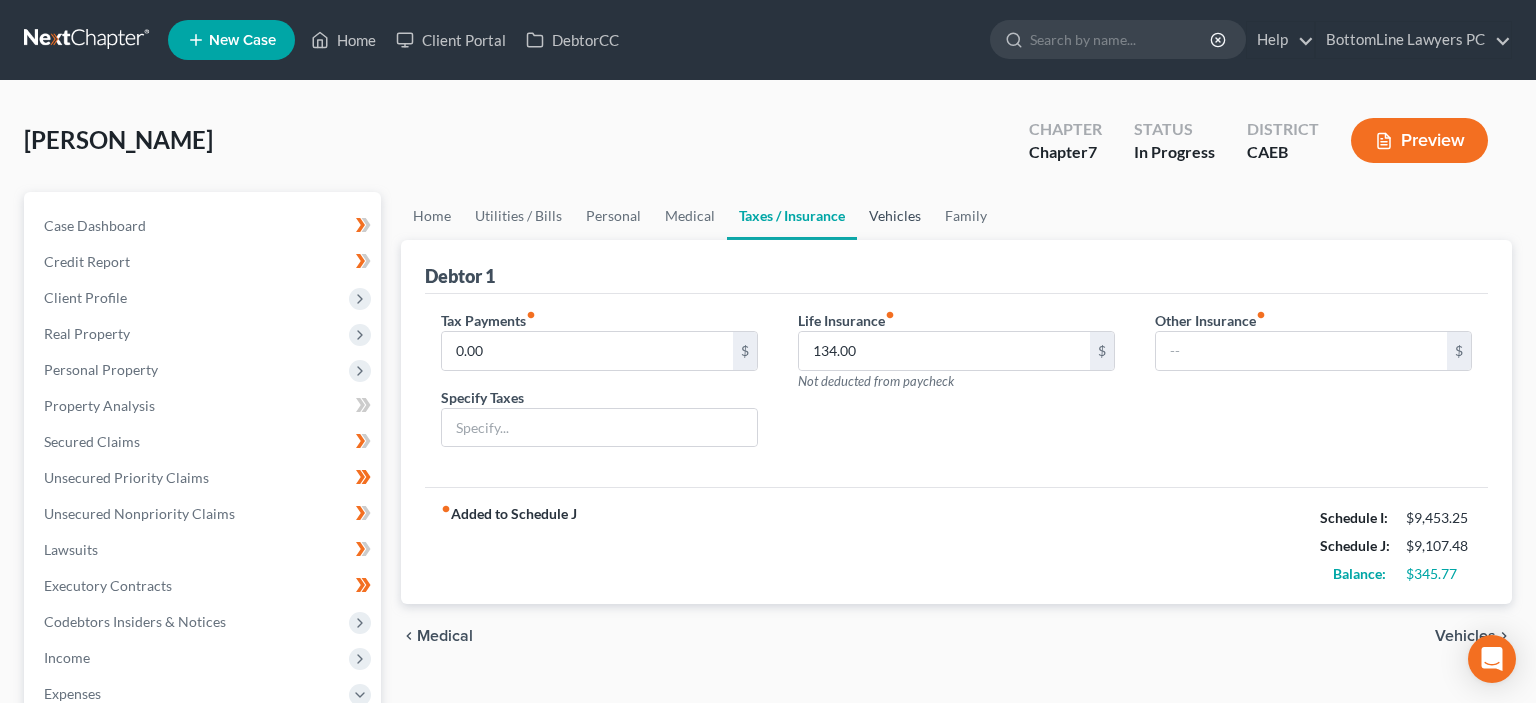 click on "Vehicles" at bounding box center (895, 216) 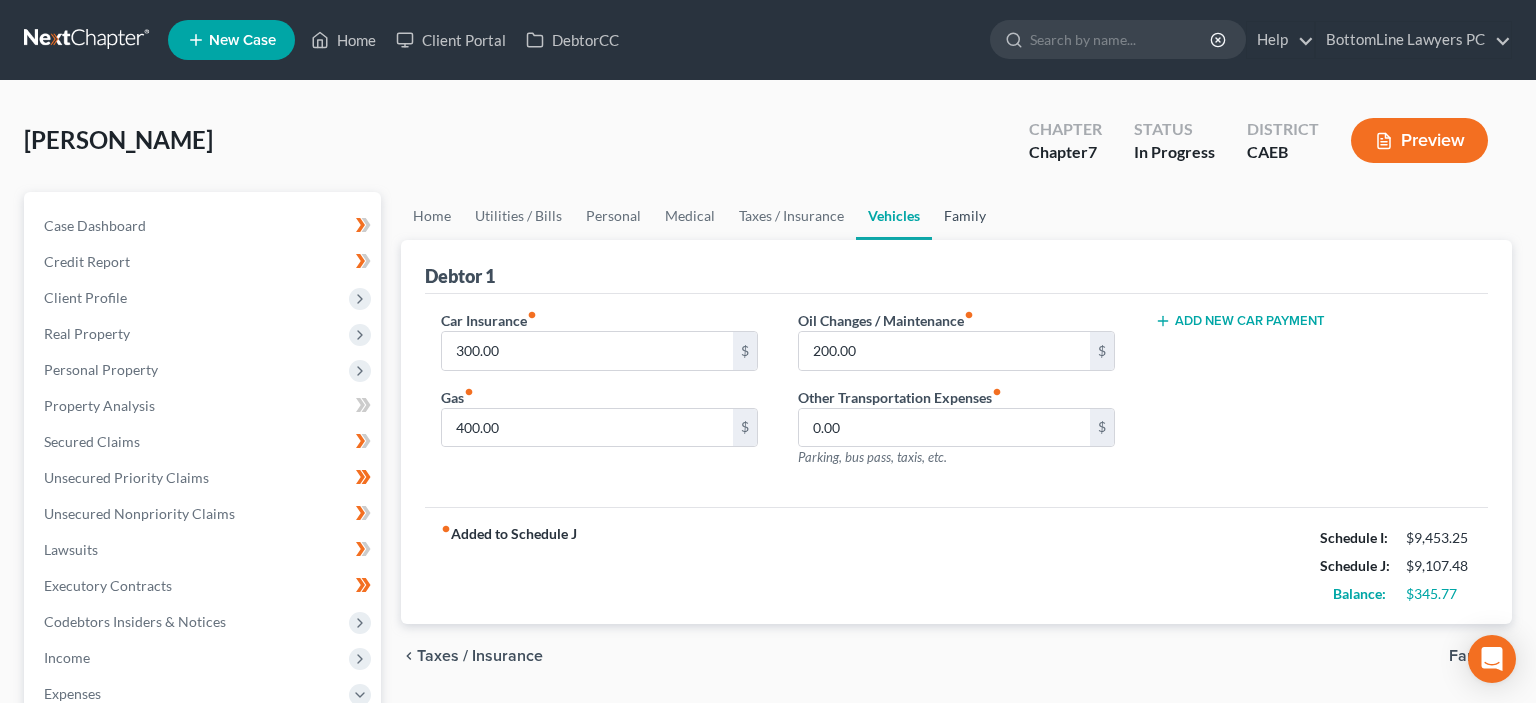 click on "Family" at bounding box center [965, 216] 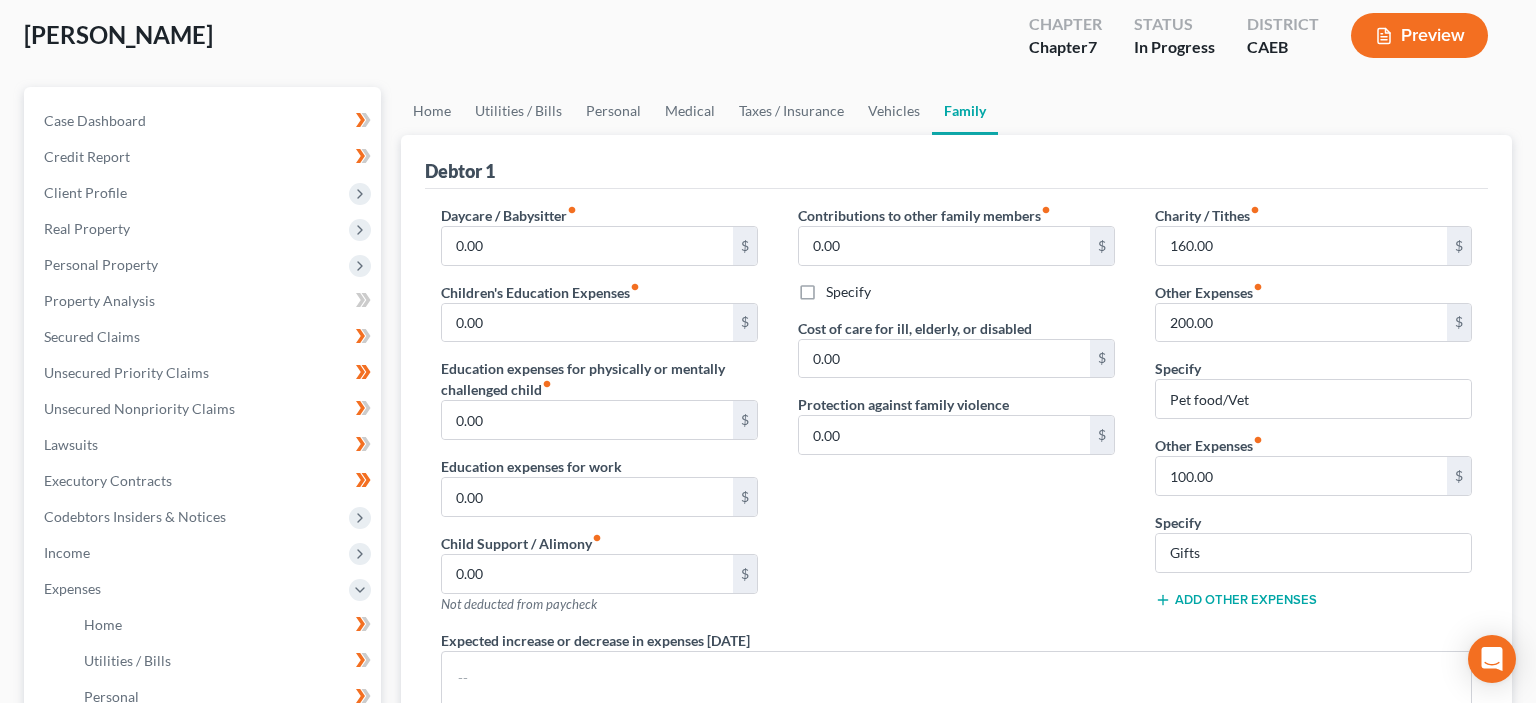 scroll, scrollTop: 211, scrollLeft: 0, axis: vertical 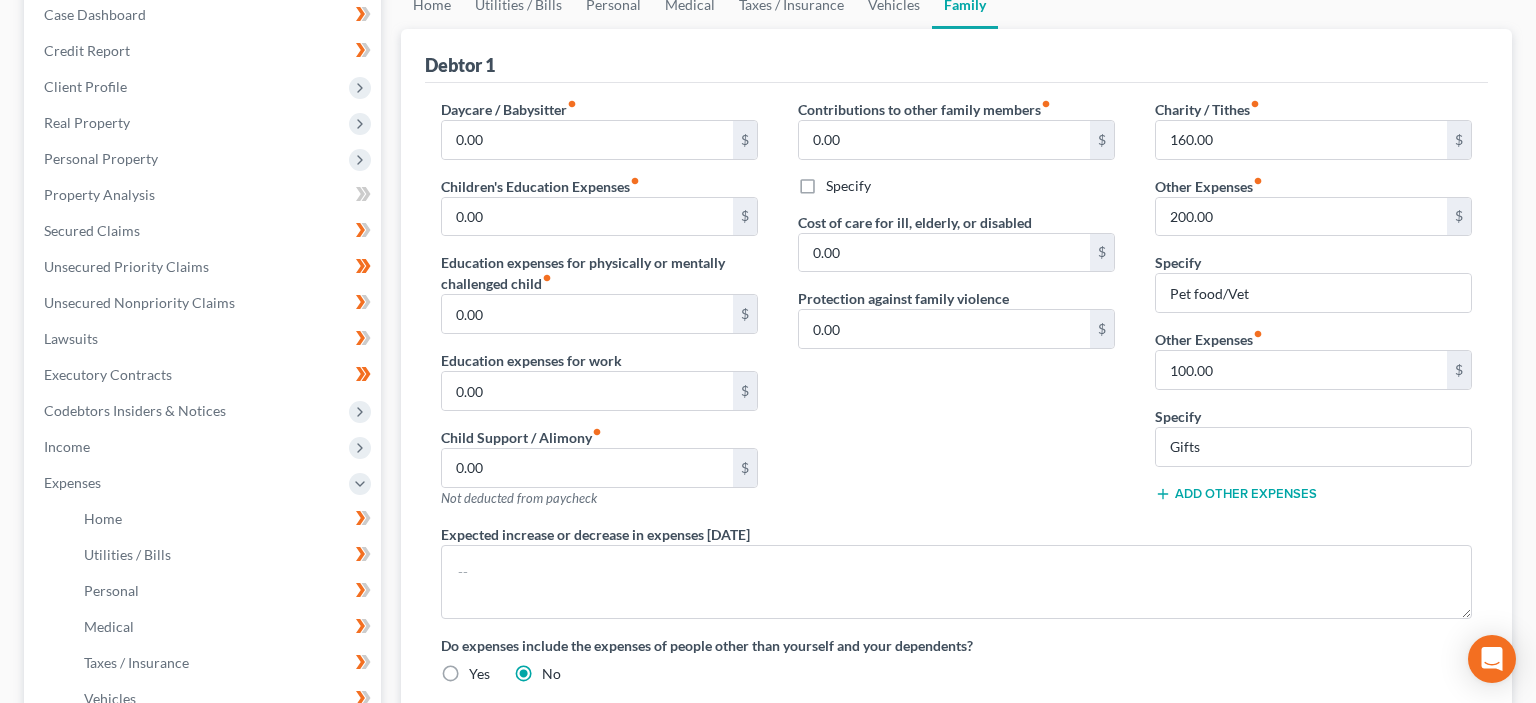 click 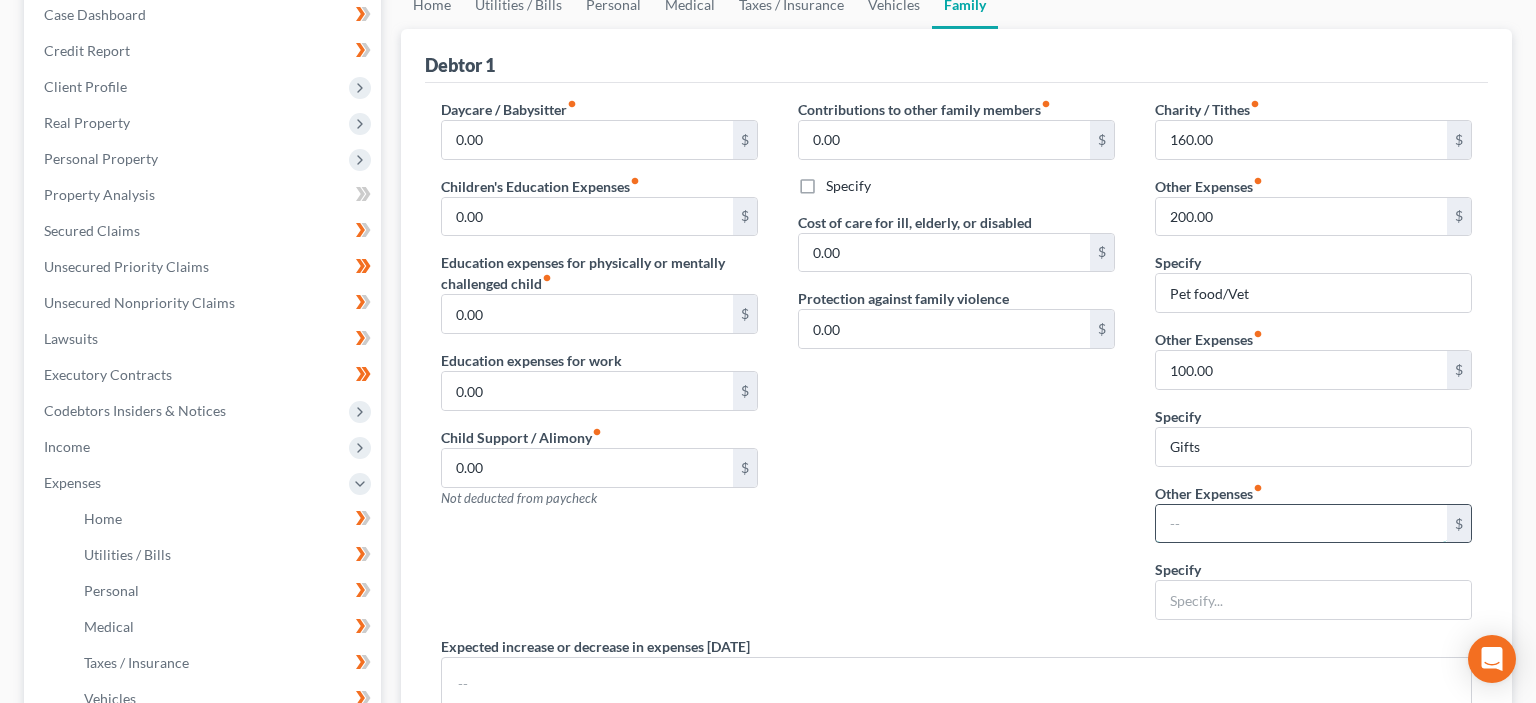 click at bounding box center (1301, 524) 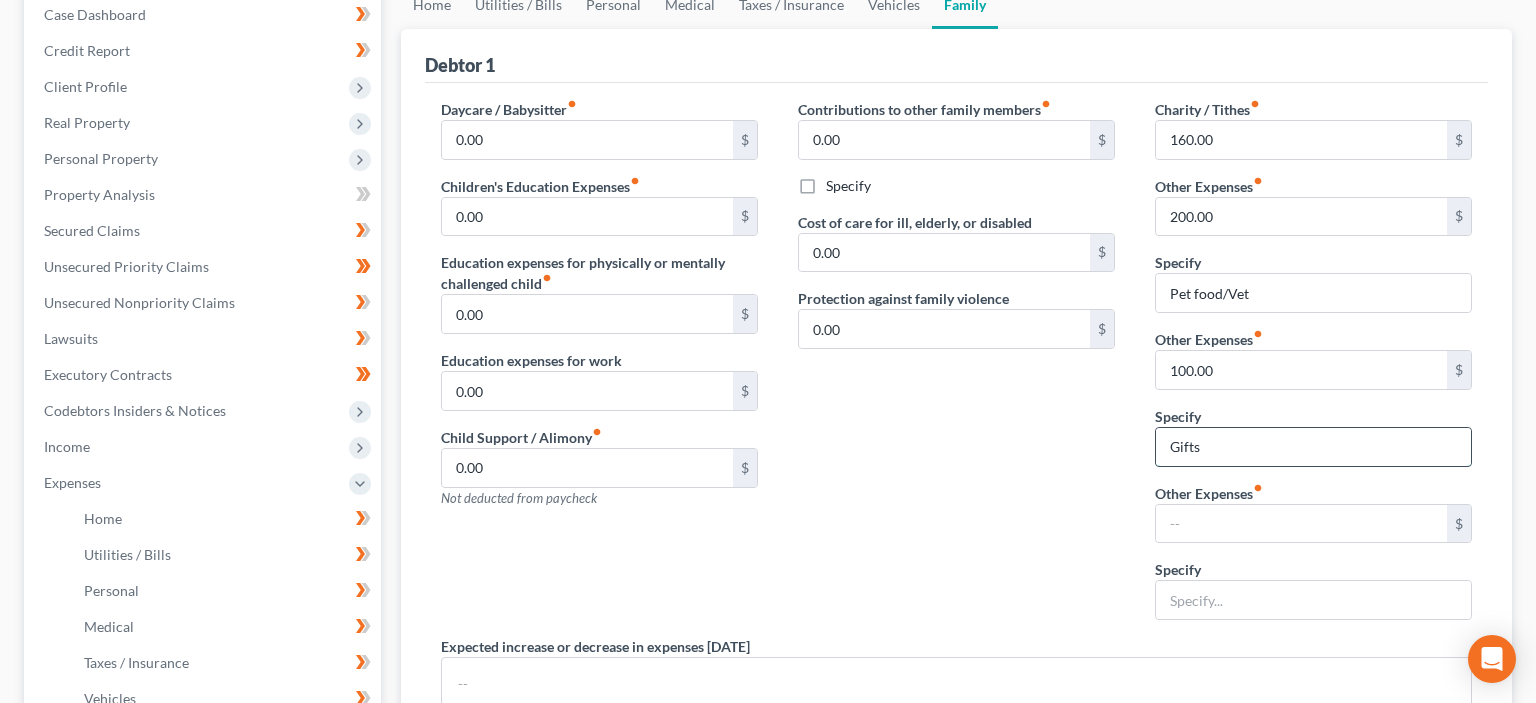 click on "Gifts" at bounding box center [1313, 447] 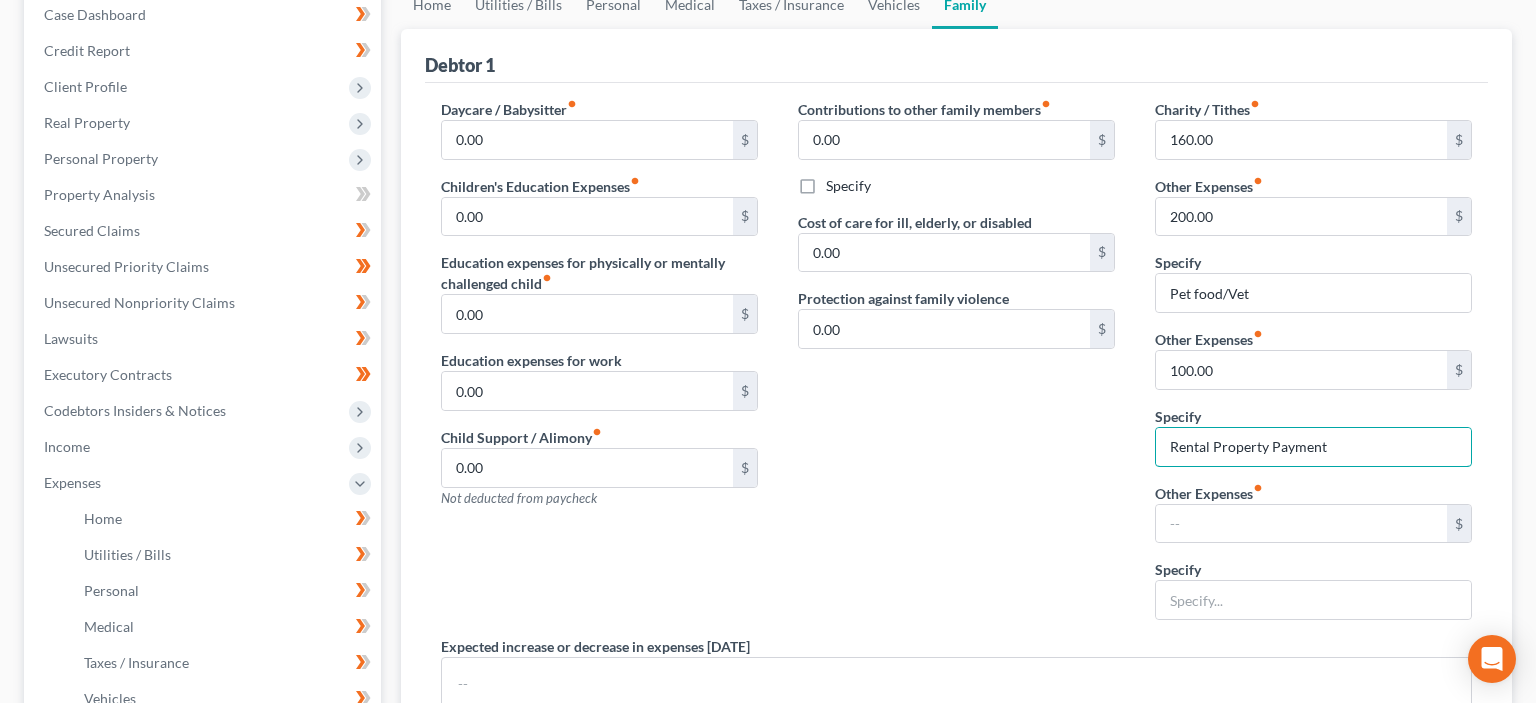 type on "Rental Property Payment" 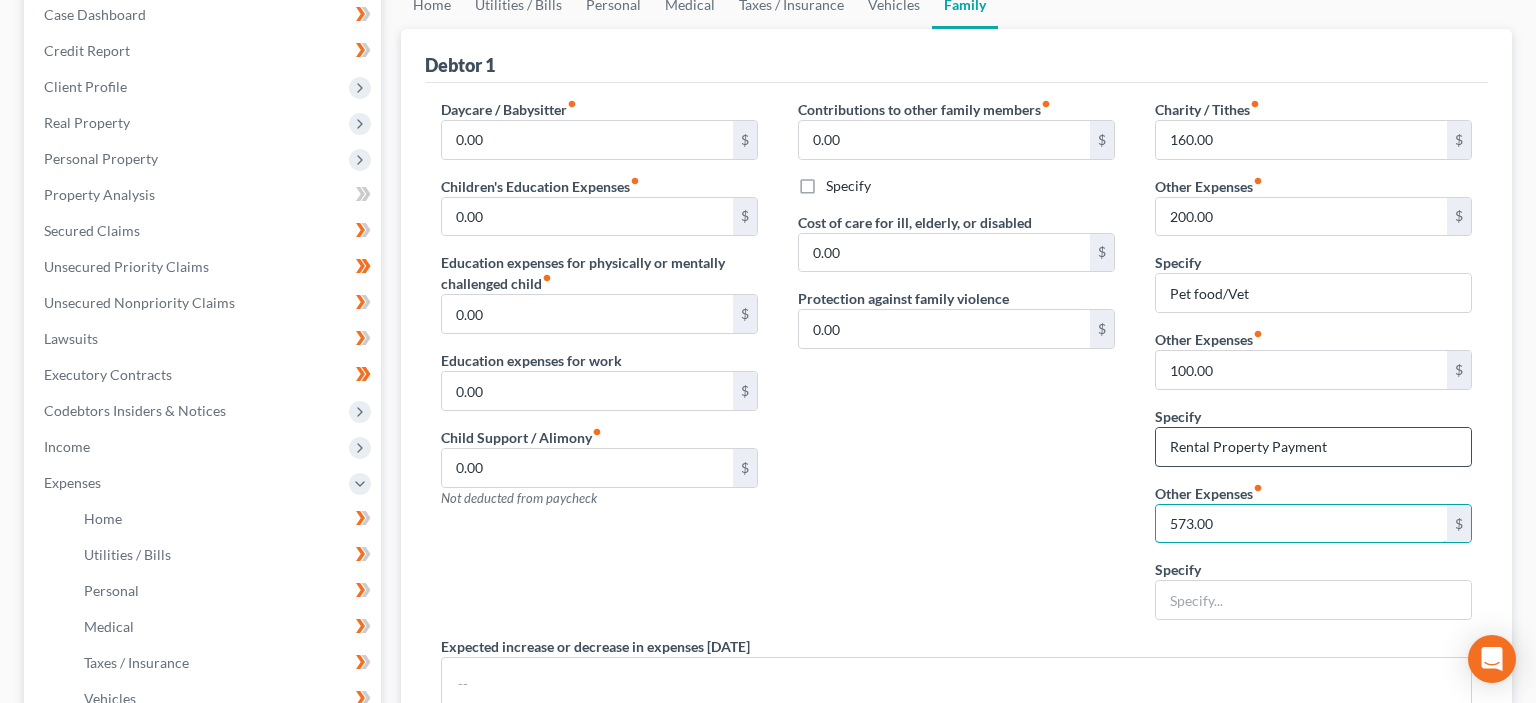 type on "573.00" 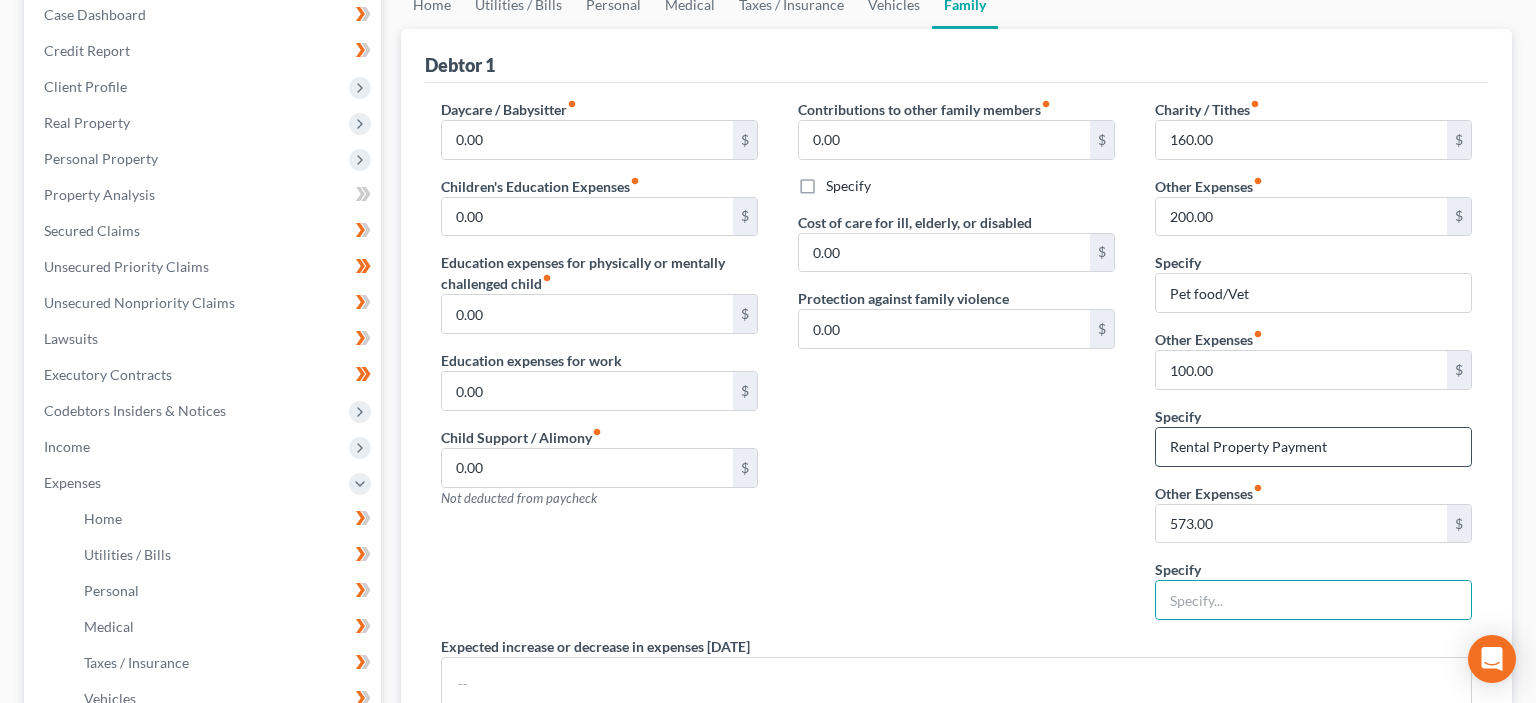 click on "Rental Property Payment" at bounding box center [1313, 447] 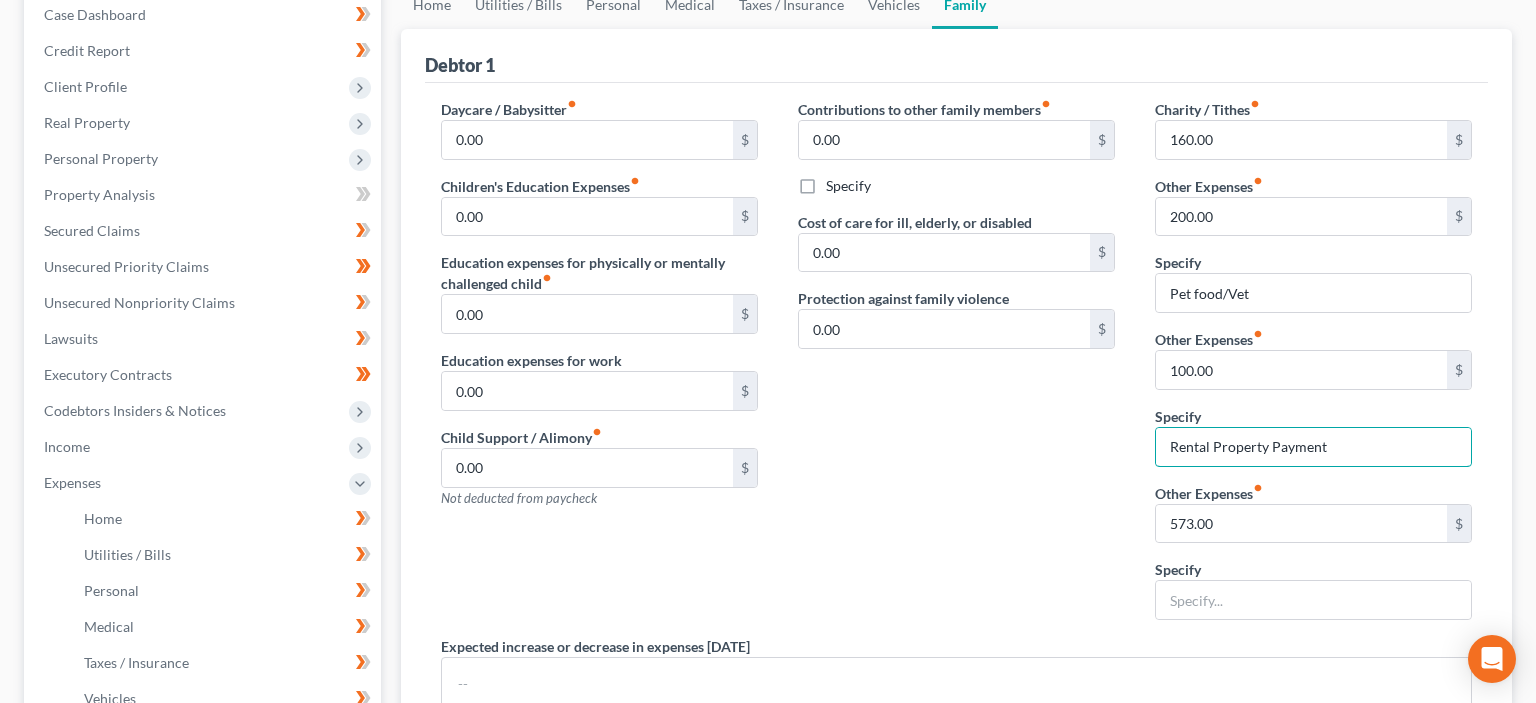 drag, startPoint x: 1344, startPoint y: 442, endPoint x: 1070, endPoint y: 443, distance: 274.00183 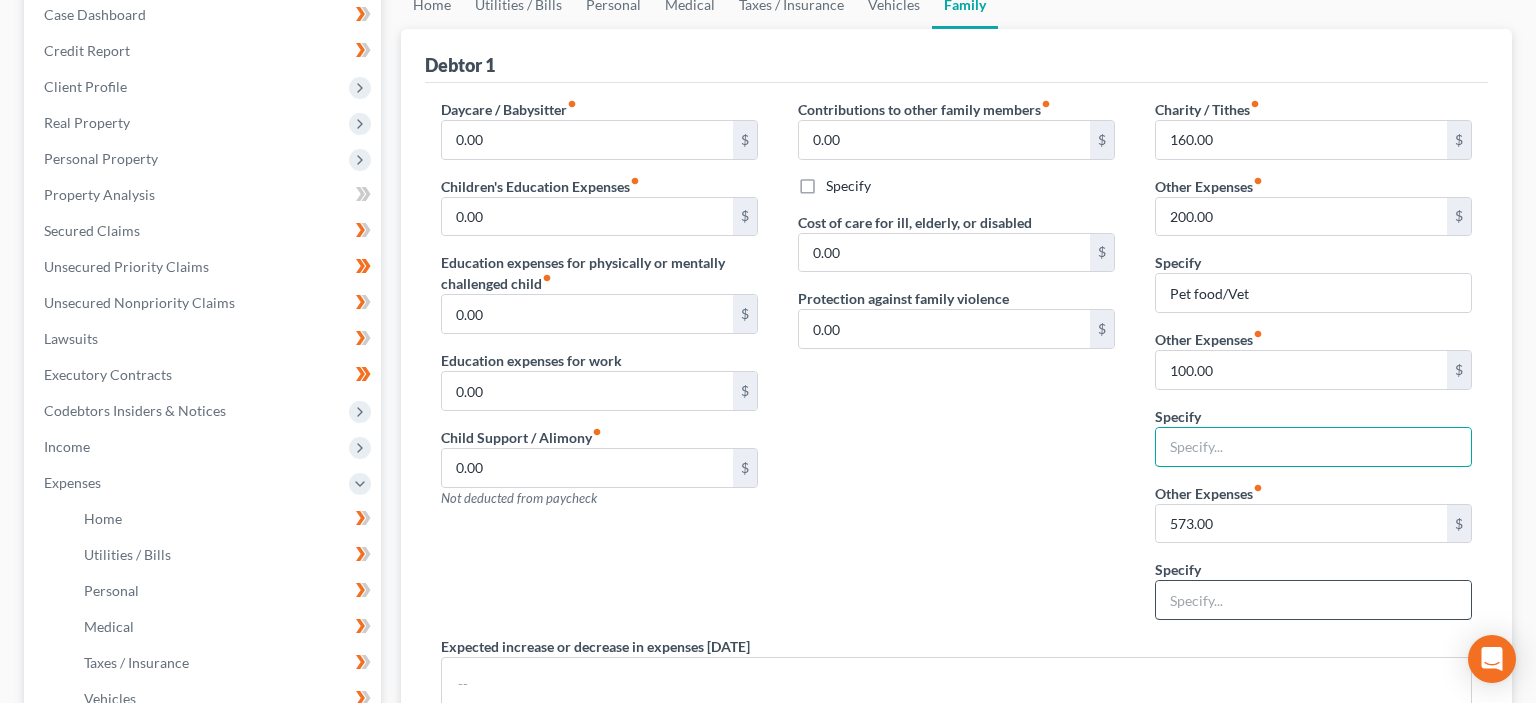 type 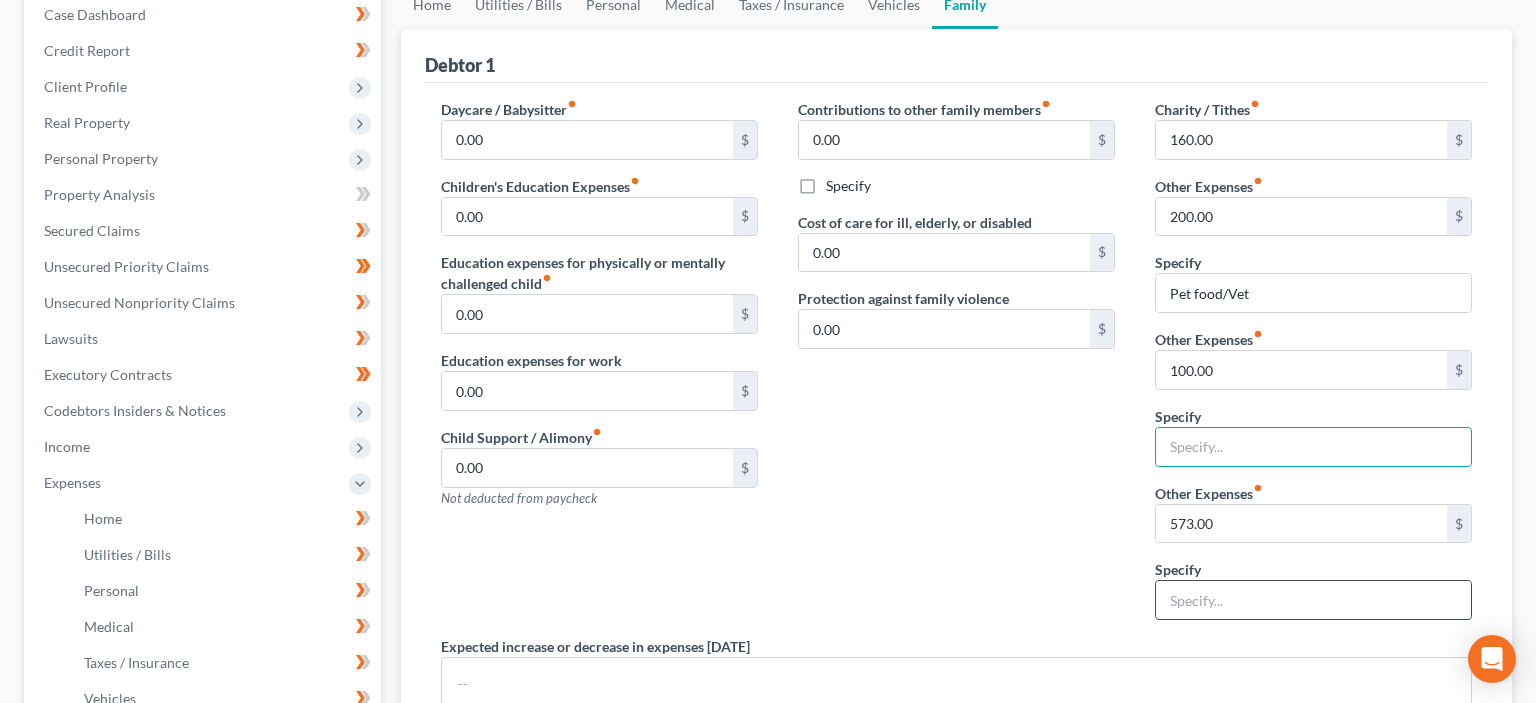 click at bounding box center [1313, 600] 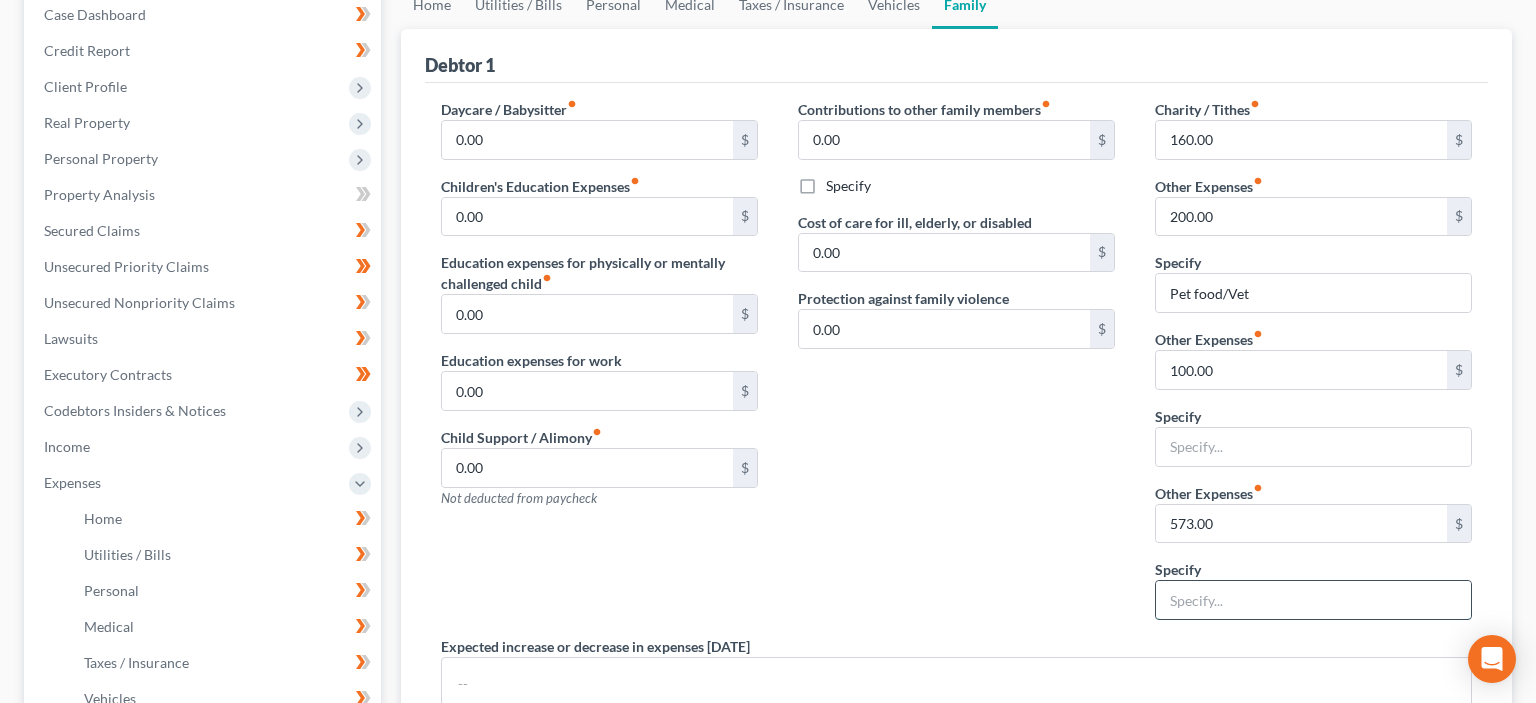 paste on "Rental Property Payment" 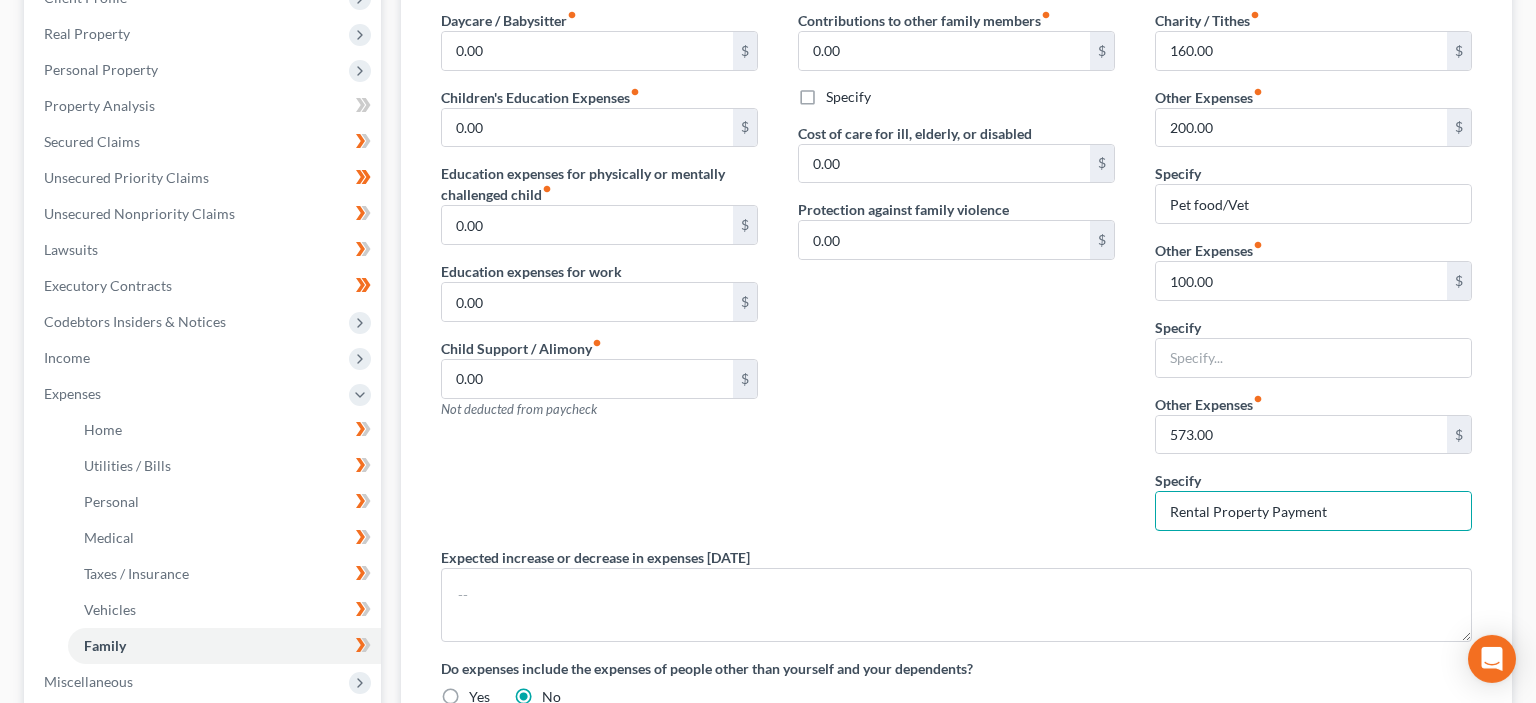 scroll, scrollTop: 422, scrollLeft: 0, axis: vertical 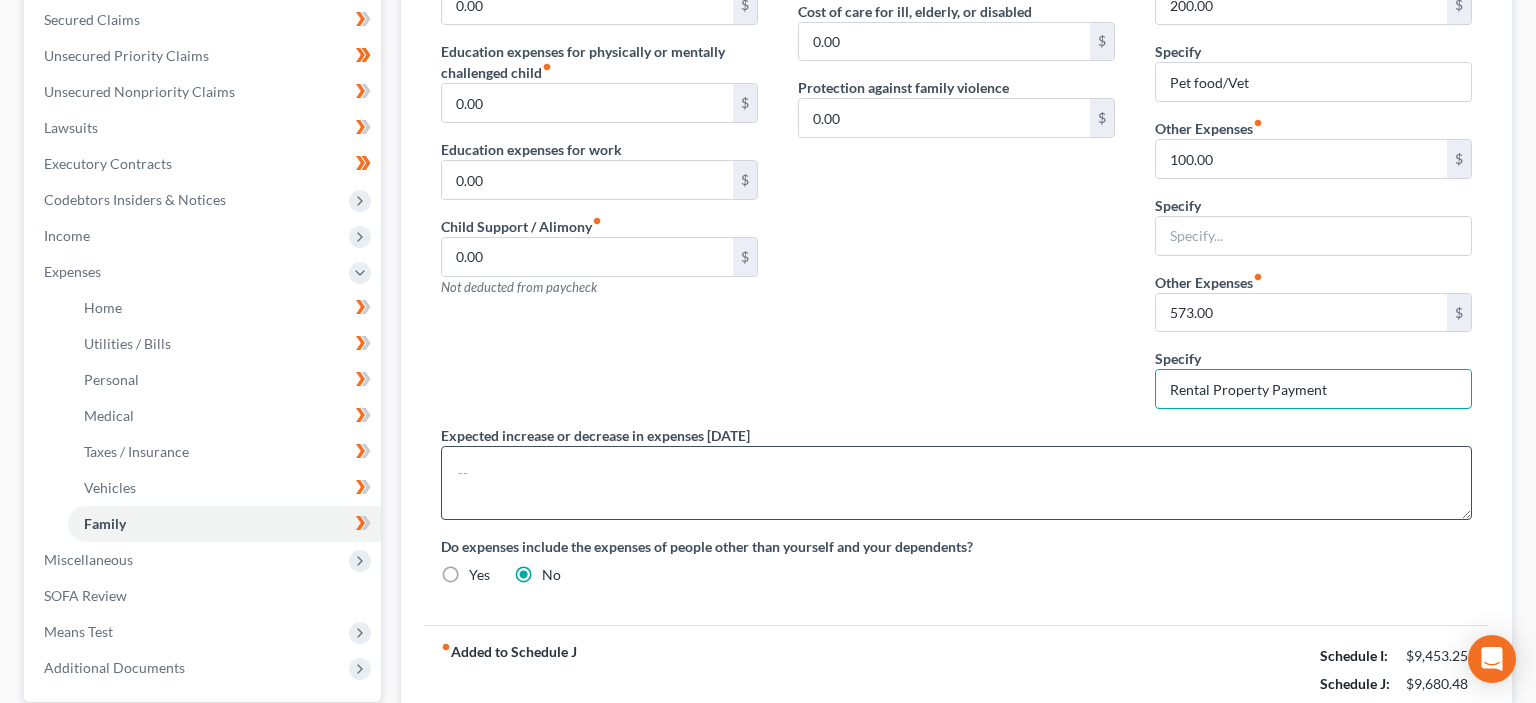type on "Rental Property Payment" 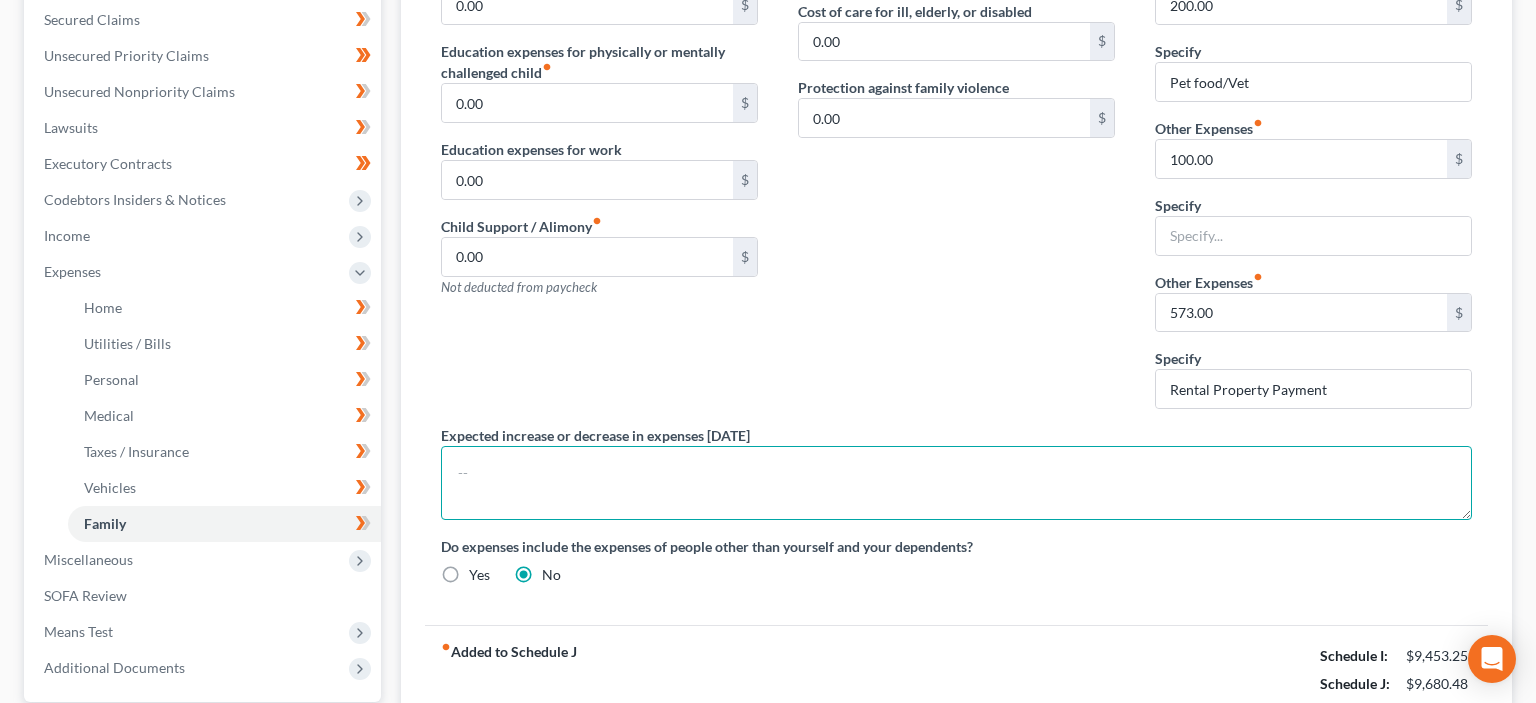 click at bounding box center [956, 483] 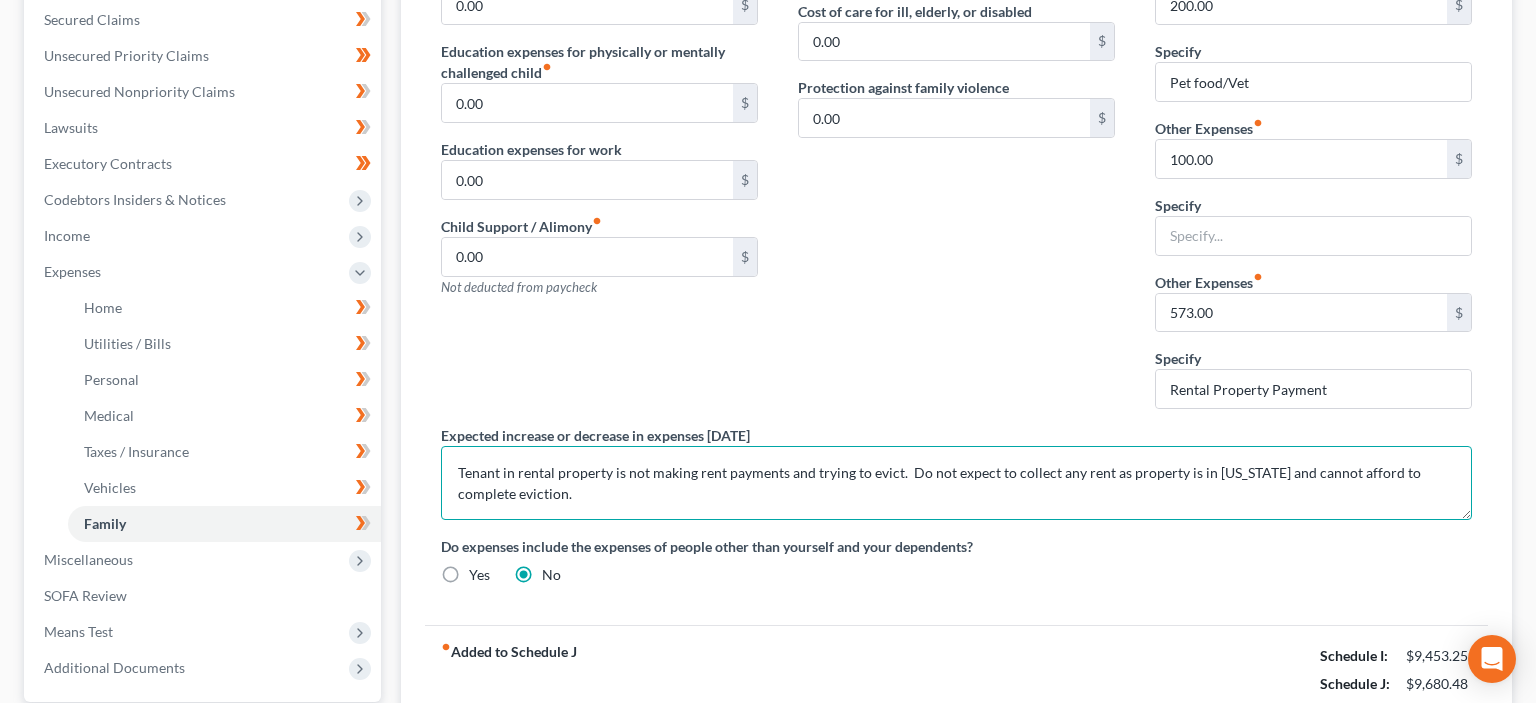 type on "Tenant in rental property is not making rent payments and trying to evict.  Do not expect to collect any rent as property is in Kentucky and cannot afford to complete eviction." 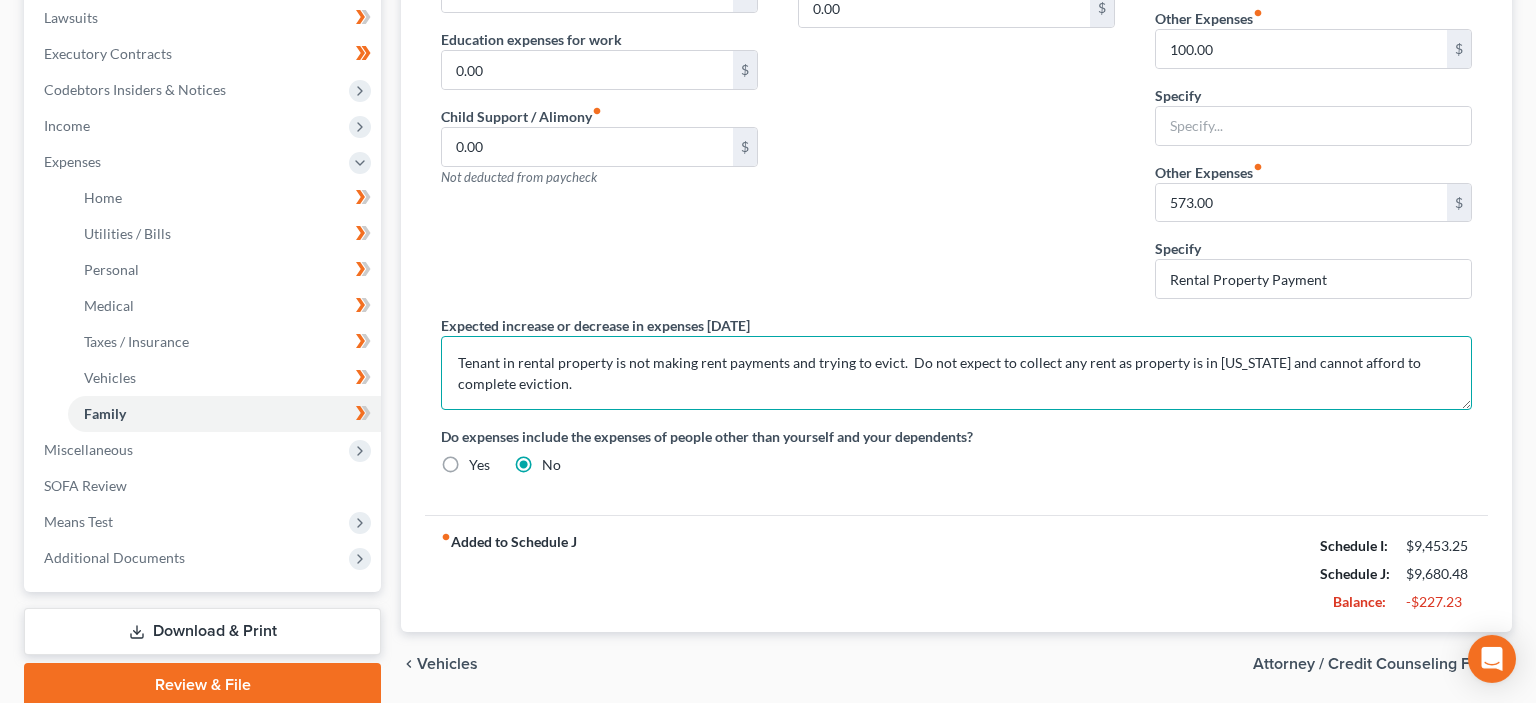 scroll, scrollTop: 609, scrollLeft: 0, axis: vertical 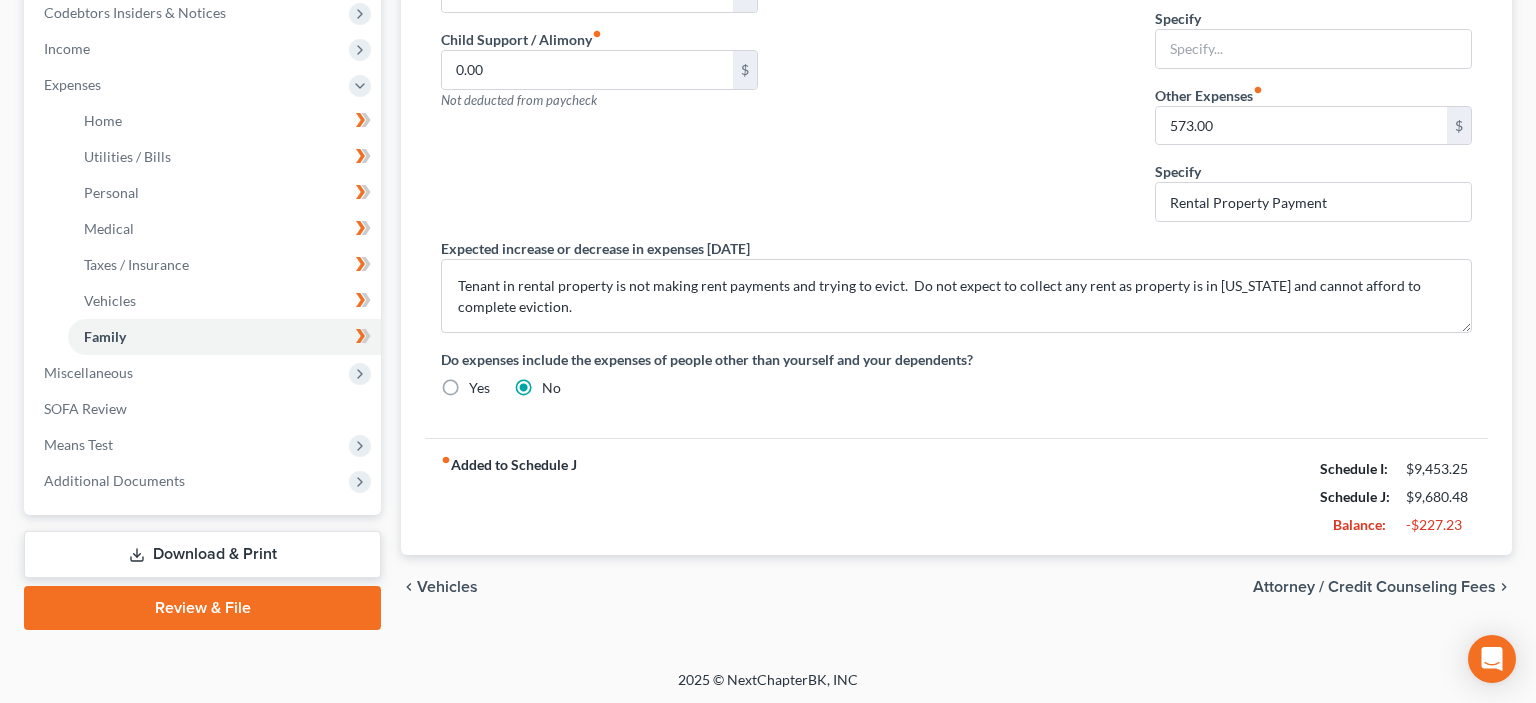 click on "Download & Print" at bounding box center [202, 554] 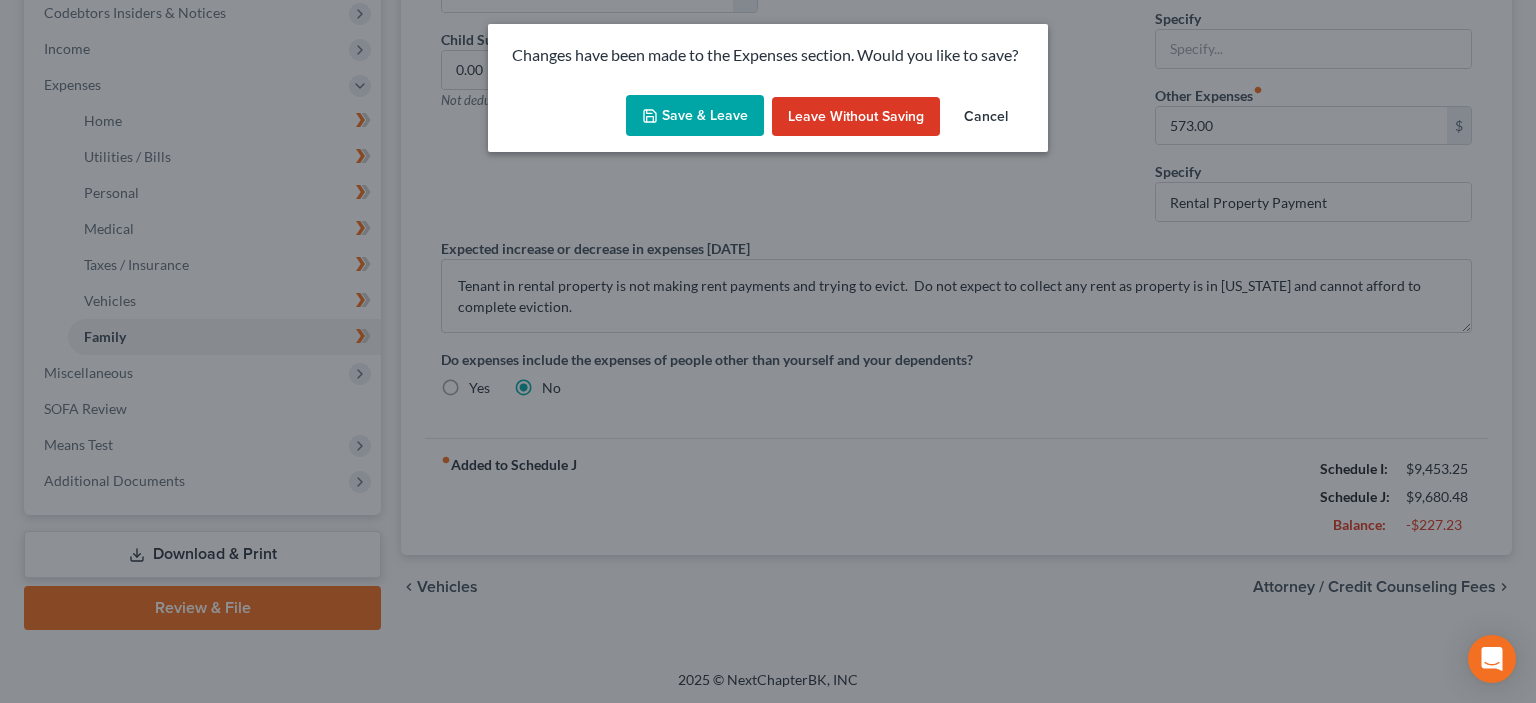 click on "Save & Leave" at bounding box center (695, 116) 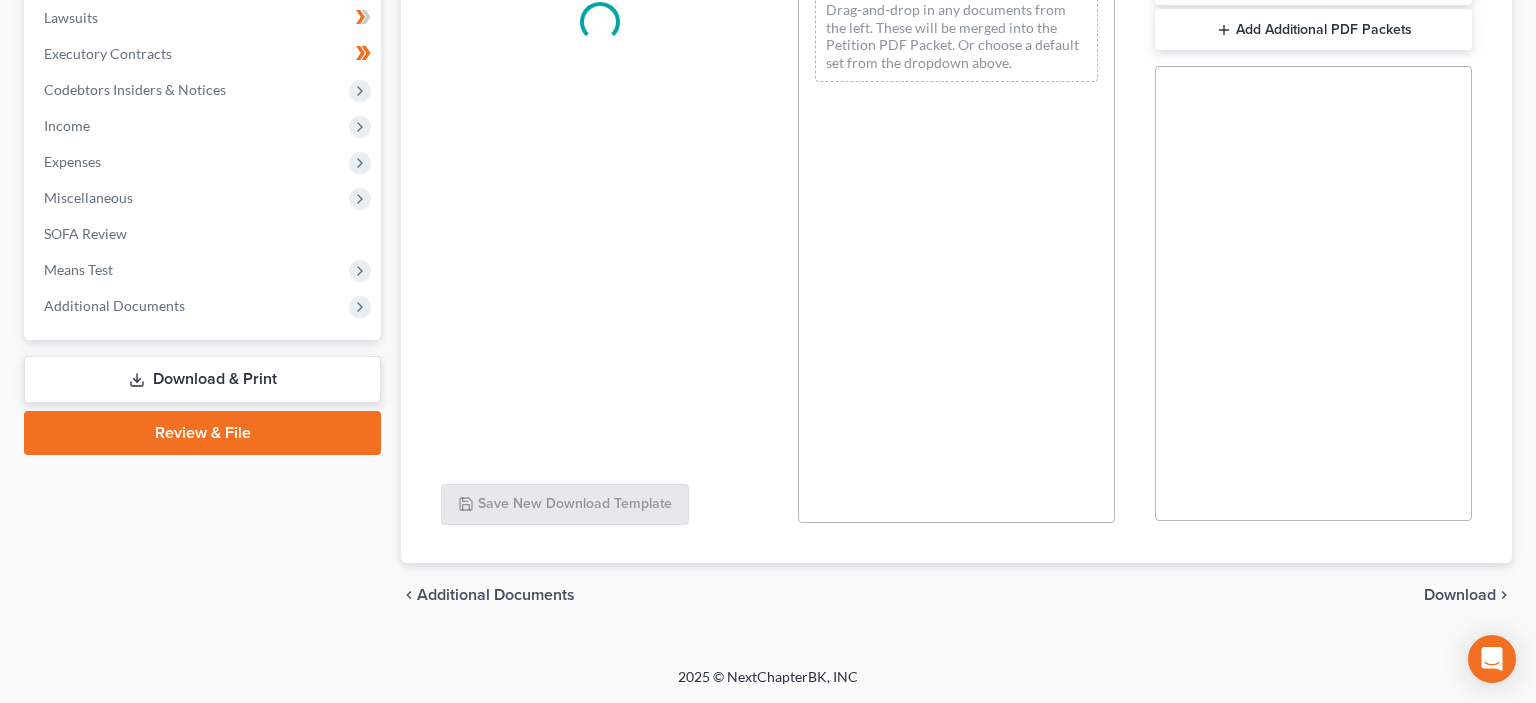 scroll, scrollTop: 530, scrollLeft: 0, axis: vertical 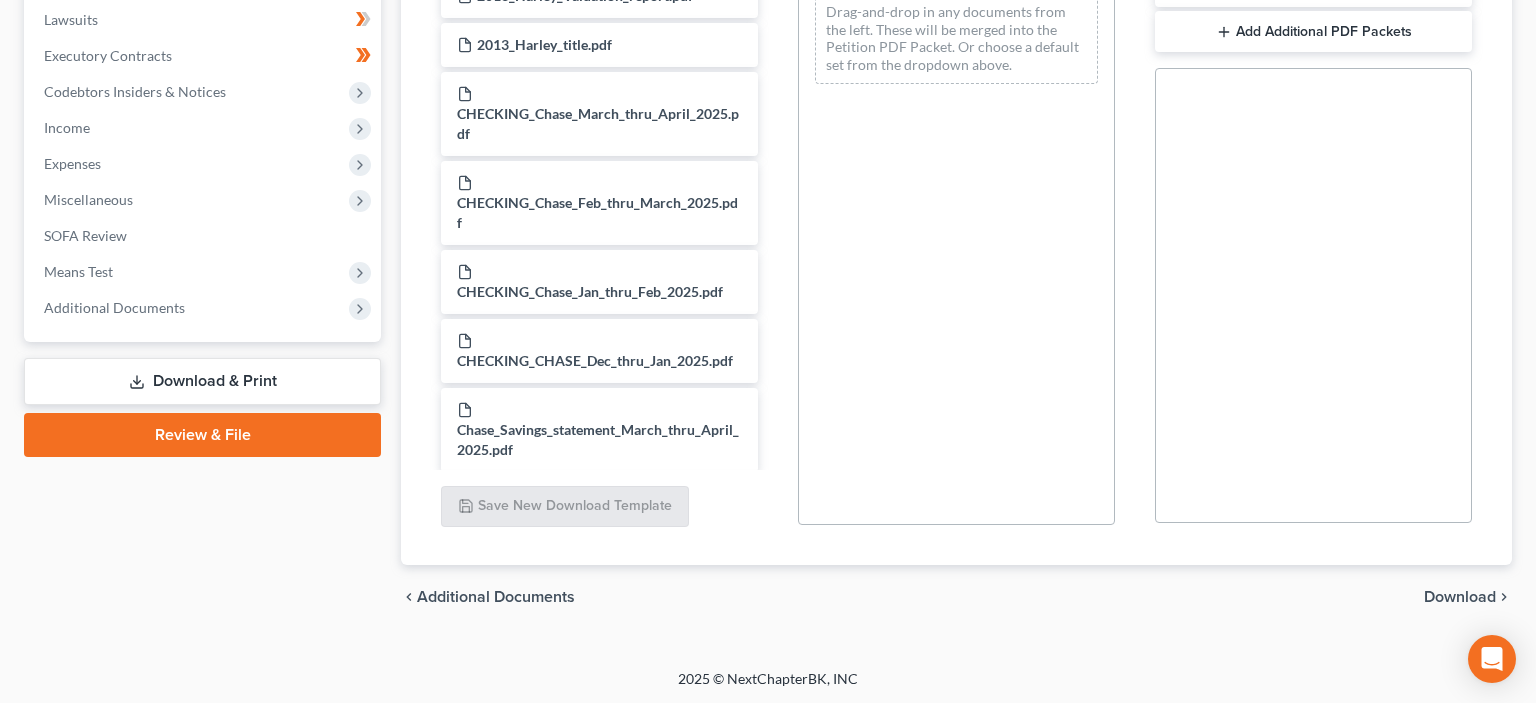 click on "Download & Print" at bounding box center [202, 381] 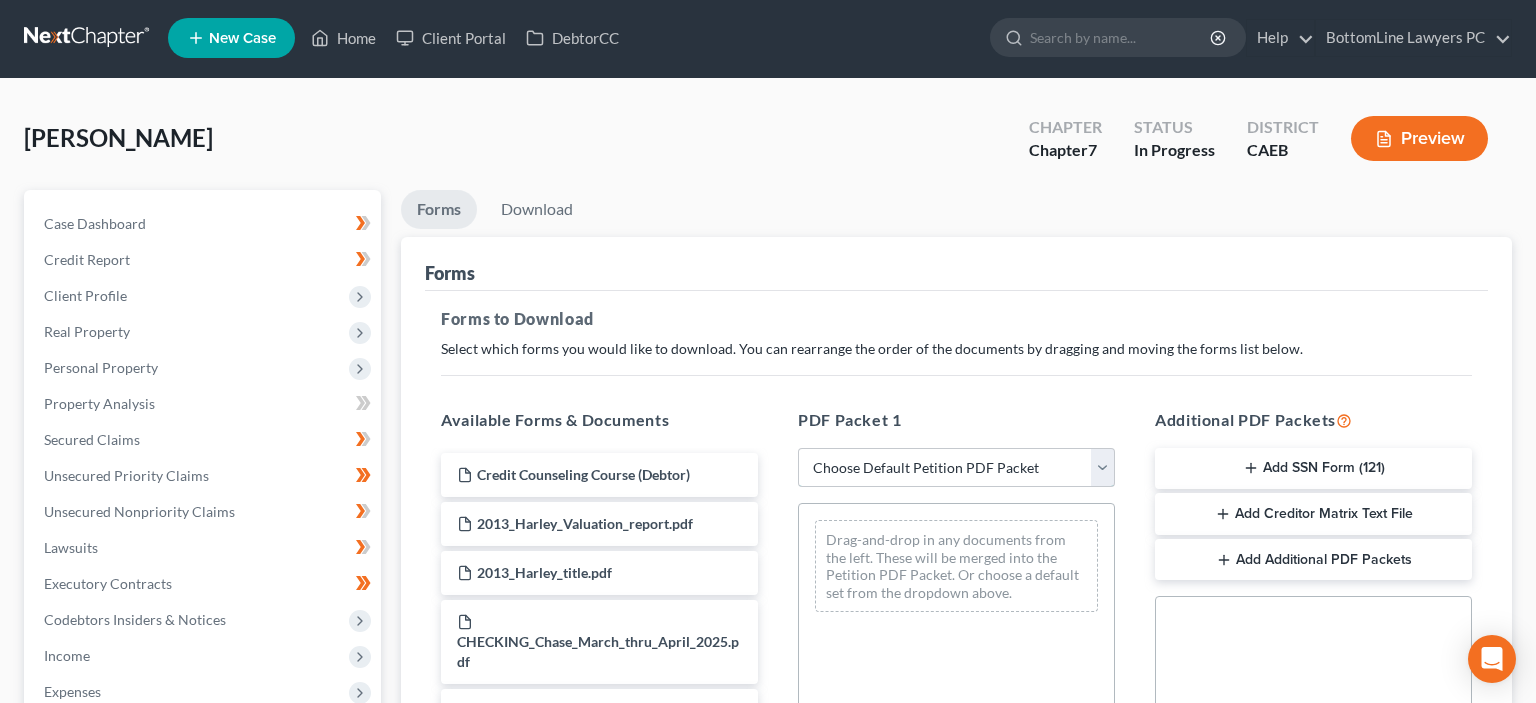 click on "Choose Default Petition PDF Packet Complete Bankruptcy Petition (all forms and schedules) Emergency Filing Forms (Petition and Creditor List Only) Amended Forms Signature Pages Only Draft" at bounding box center (956, 468) 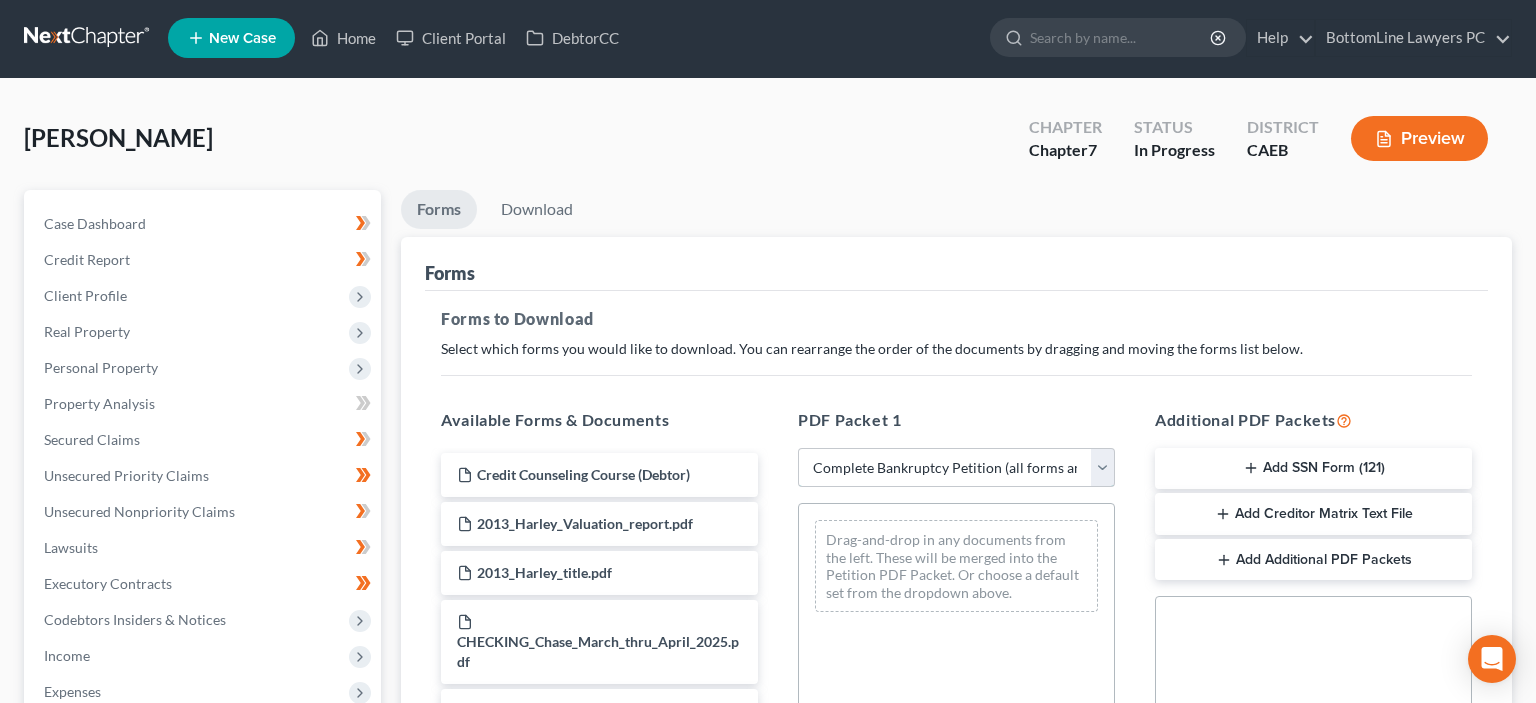 click on "Complete Bankruptcy Petition (all forms and schedules)" at bounding box center (0, 0) 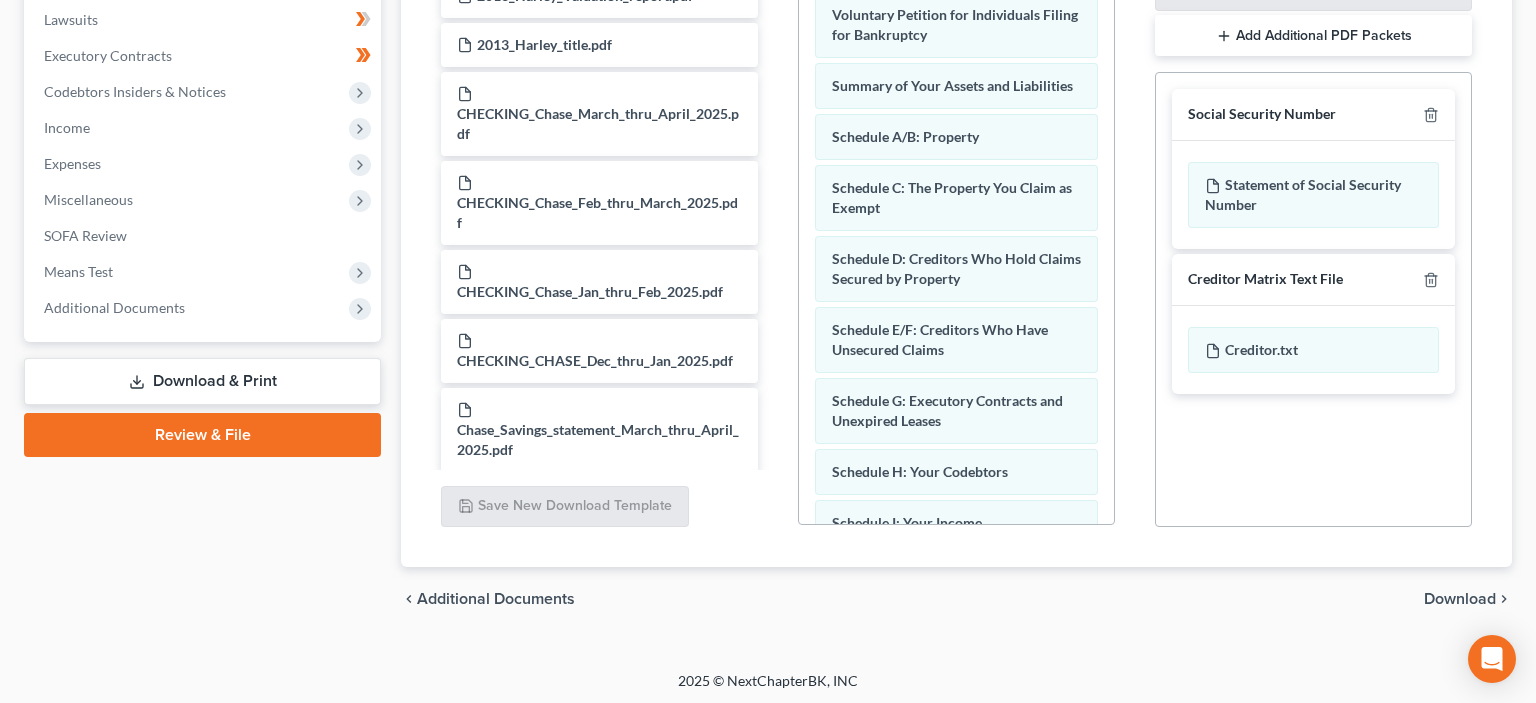 scroll, scrollTop: 532, scrollLeft: 0, axis: vertical 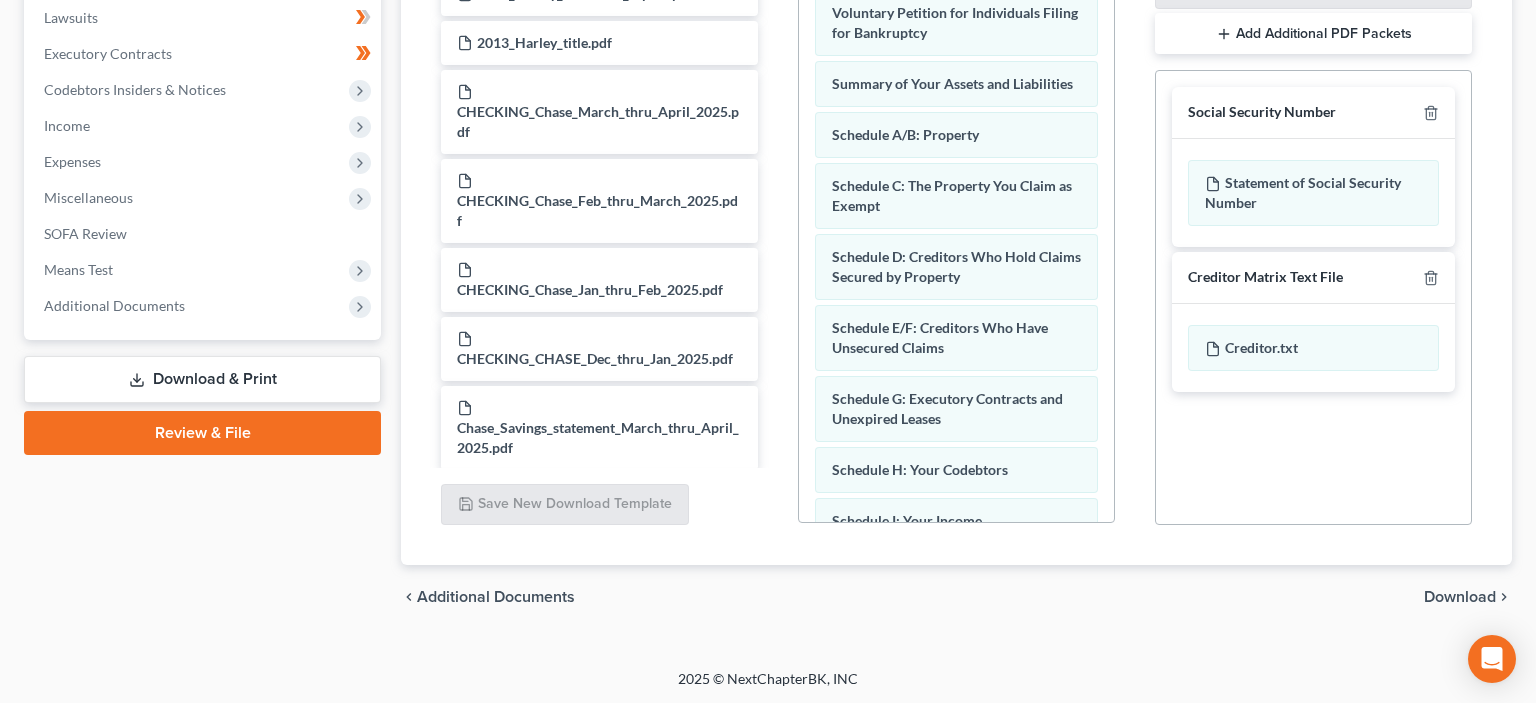 click on "Download" at bounding box center [1460, 597] 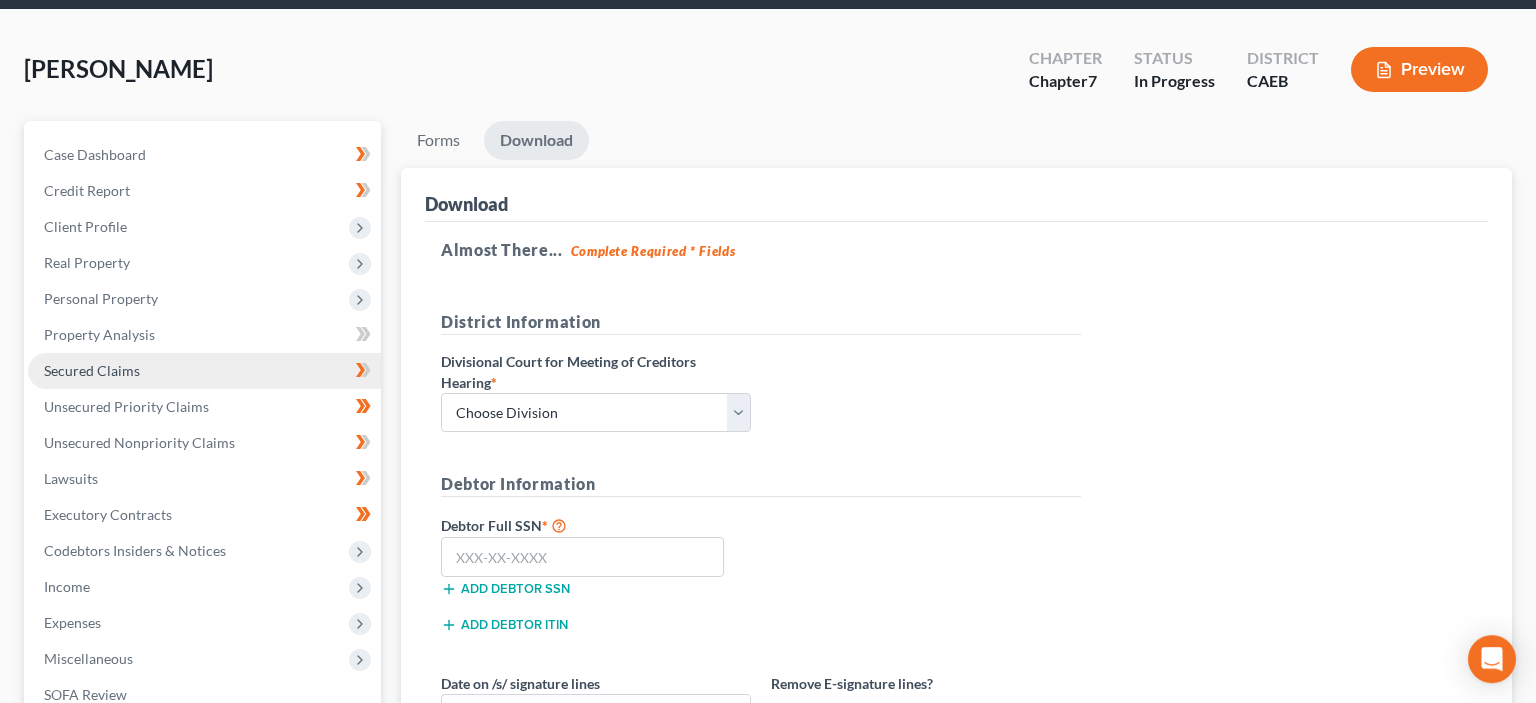 scroll, scrollTop: 0, scrollLeft: 0, axis: both 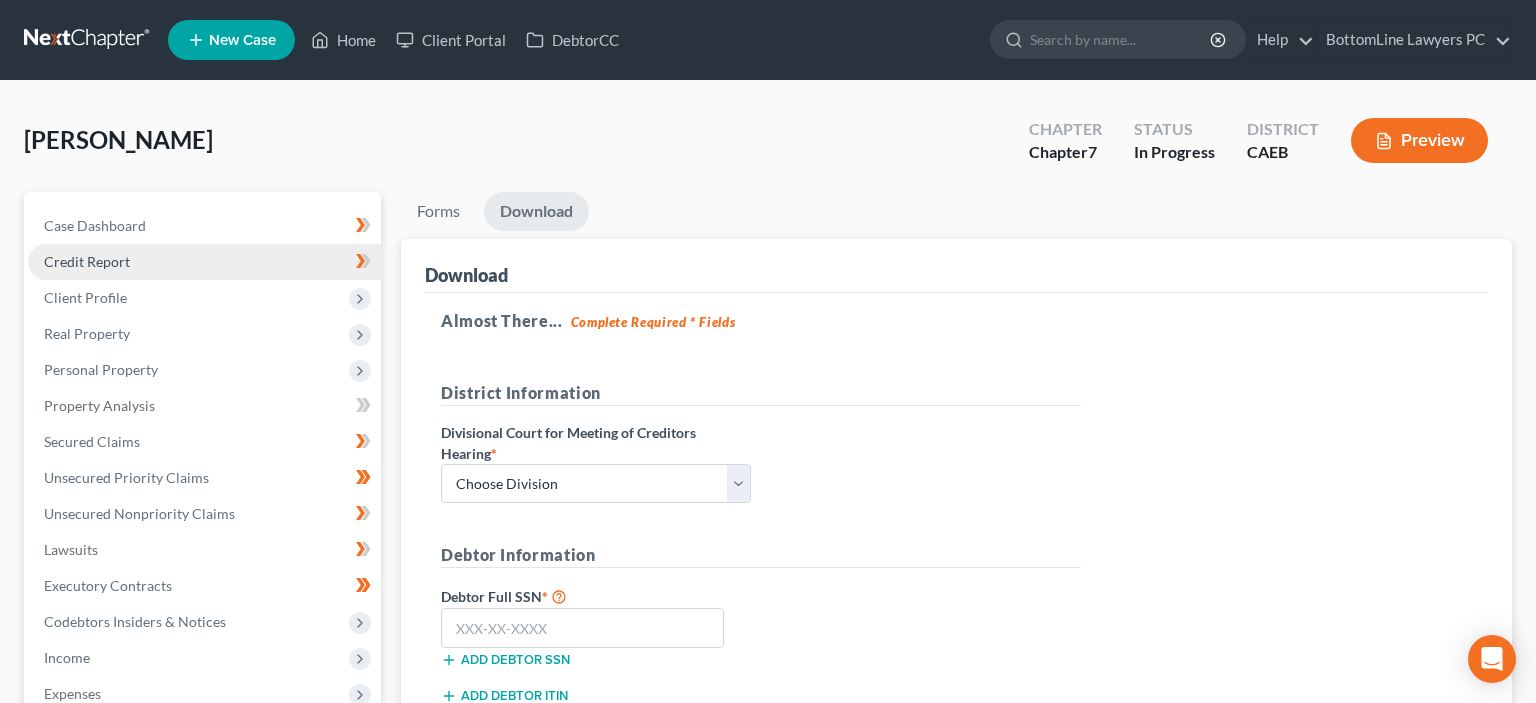 click on "Credit Report" at bounding box center (204, 262) 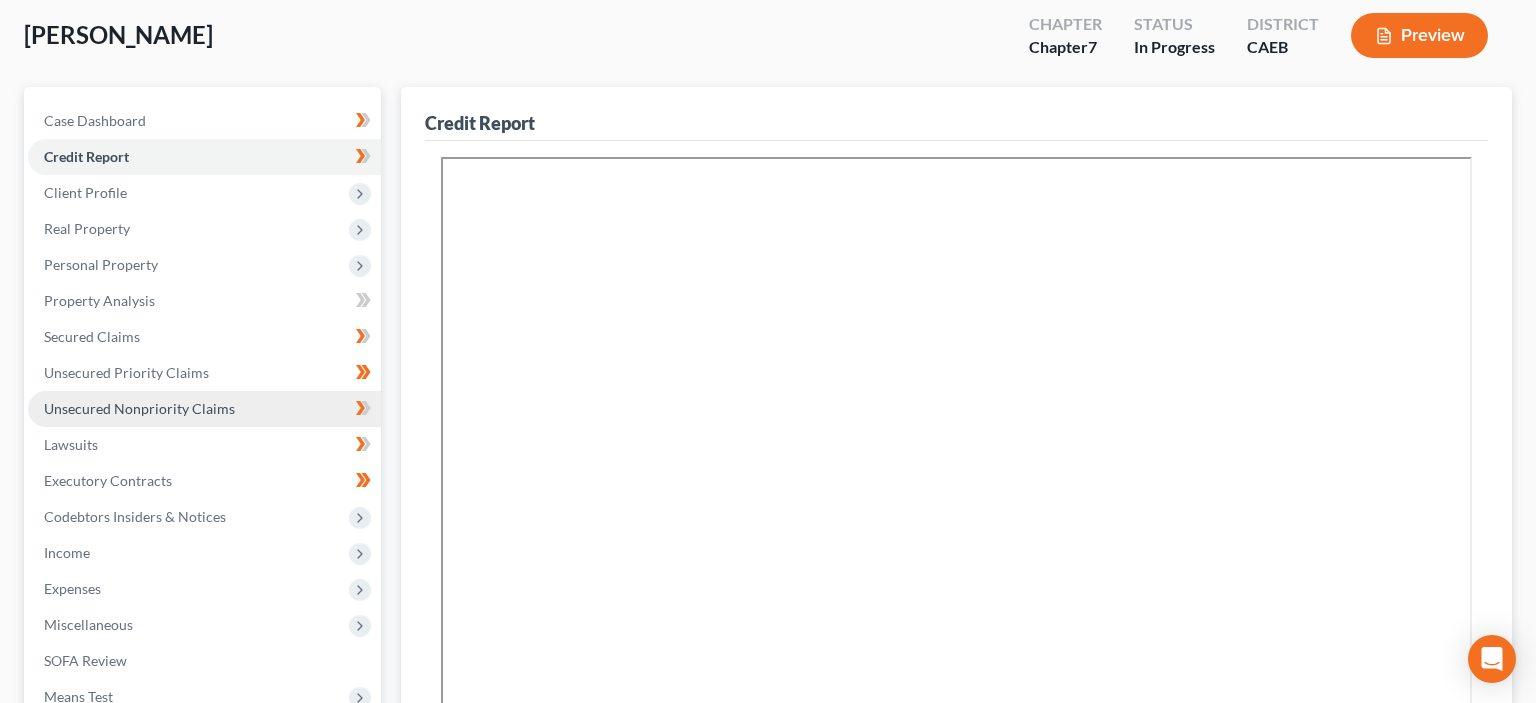 scroll, scrollTop: 608, scrollLeft: 0, axis: vertical 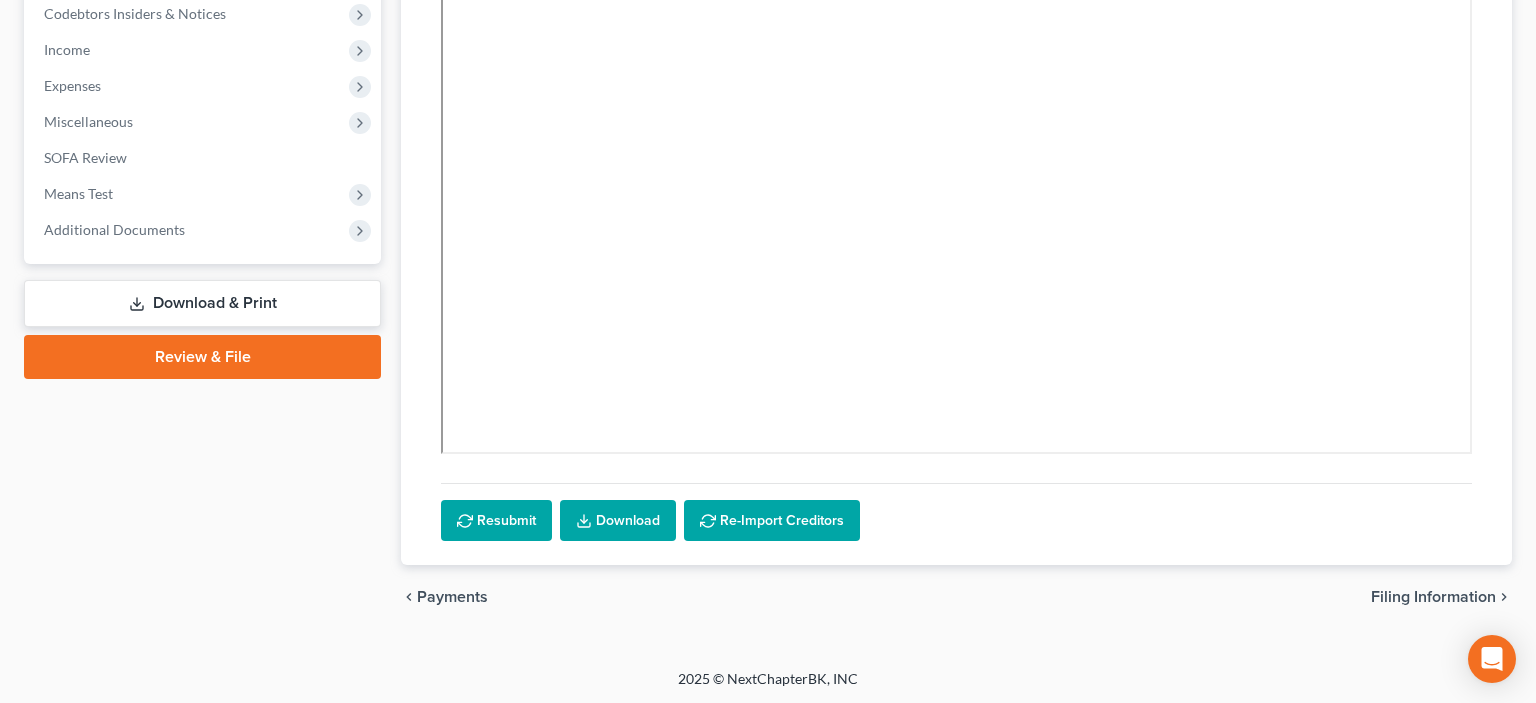 click on "Download & Print" at bounding box center [202, 303] 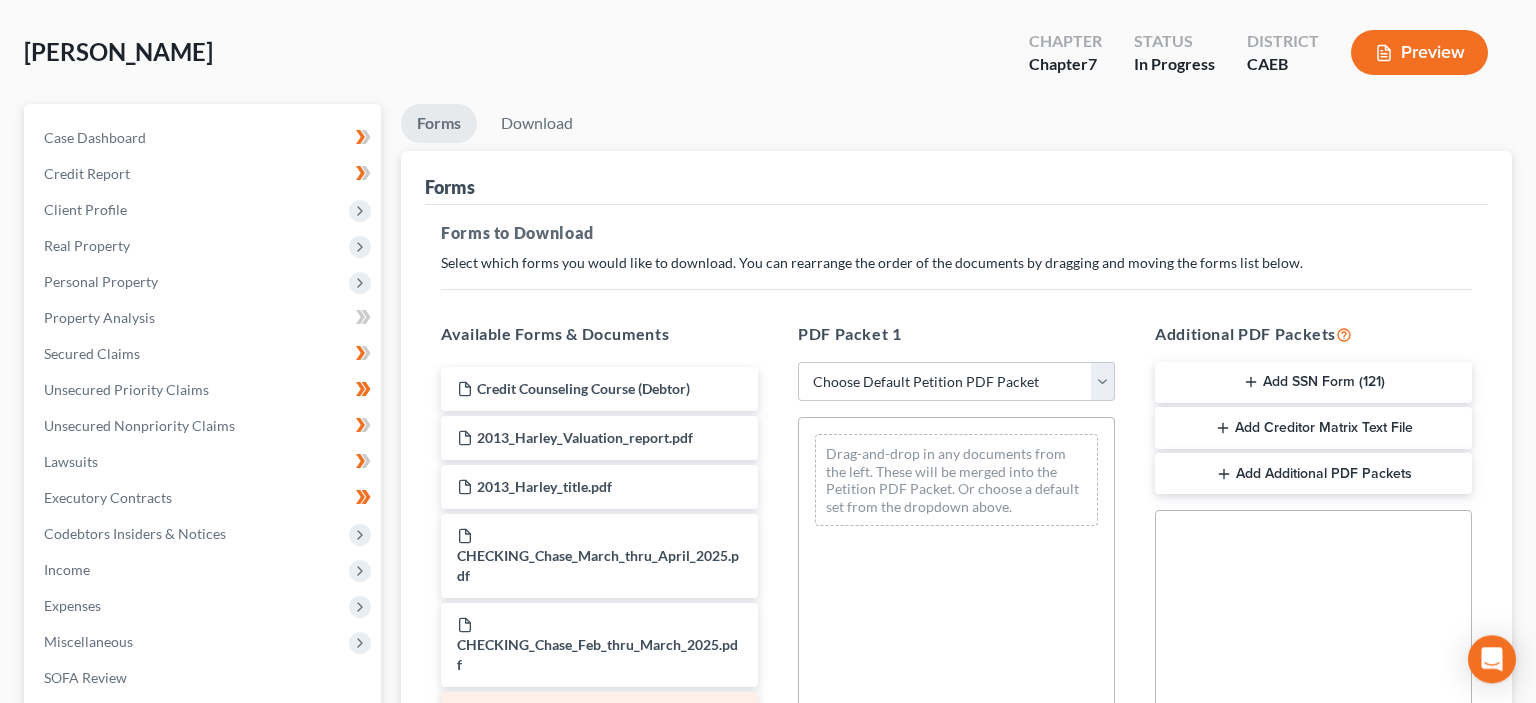 scroll, scrollTop: 0, scrollLeft: 0, axis: both 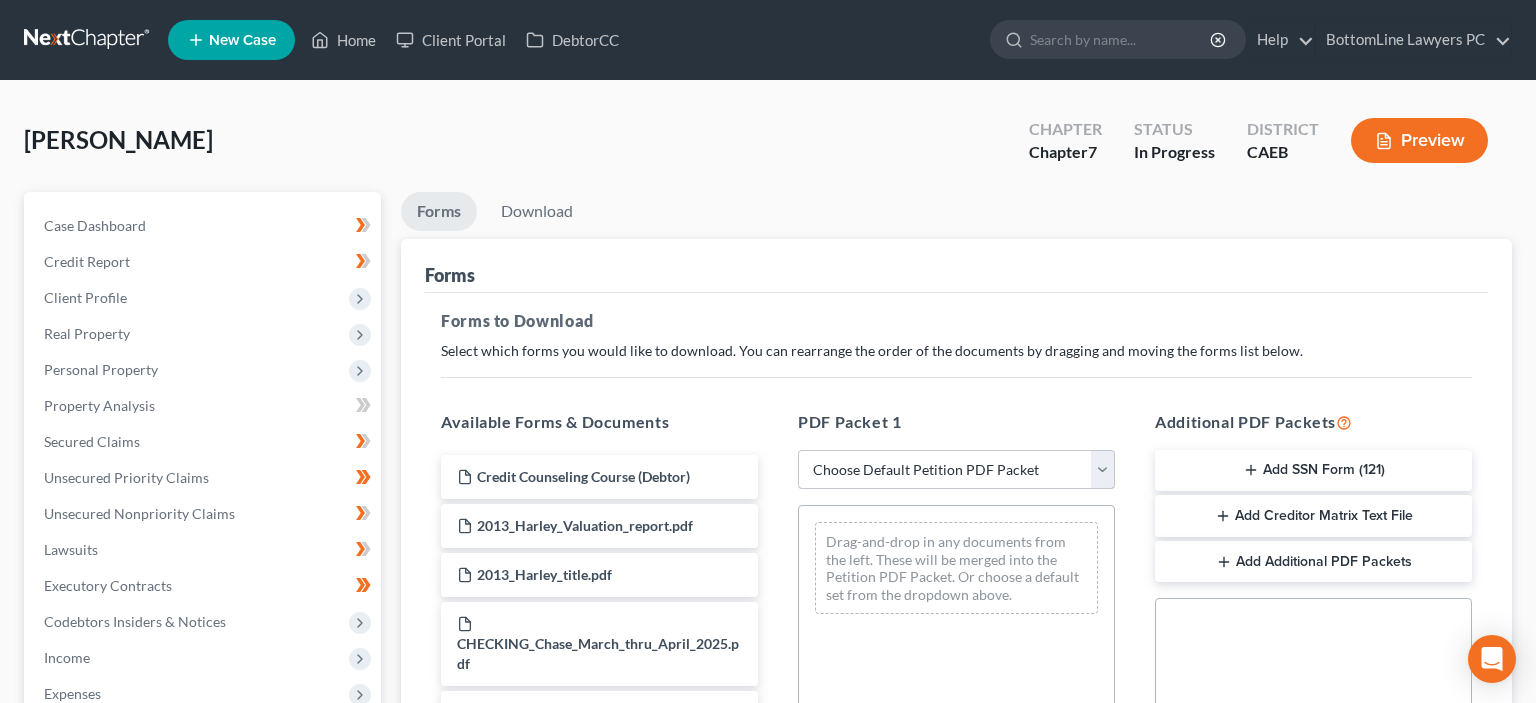 click on "Choose Default Petition PDF Packet Complete Bankruptcy Petition (all forms and schedules) Emergency Filing Forms (Petition and Creditor List Only) Amended Forms Signature Pages Only Draft" at bounding box center [956, 470] 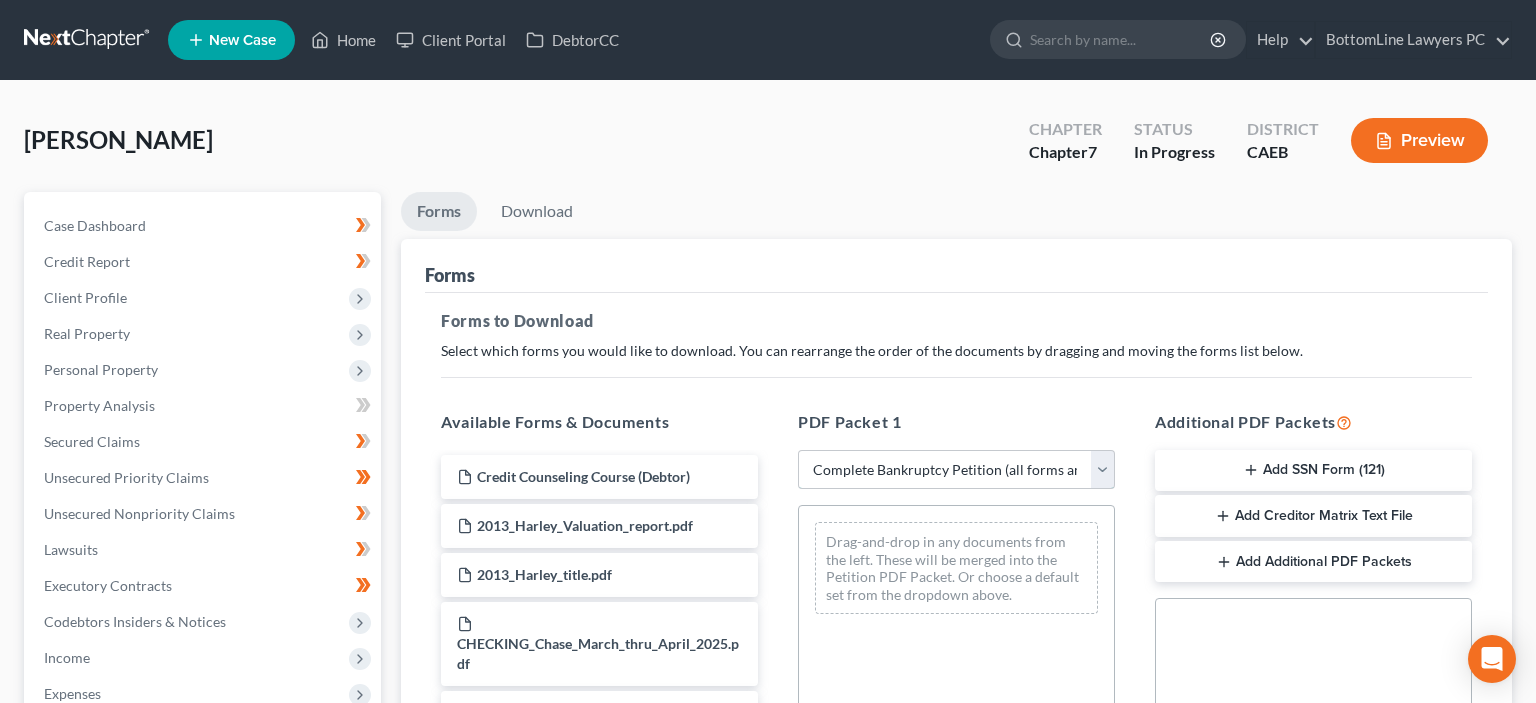 click on "Complete Bankruptcy Petition (all forms and schedules)" at bounding box center (0, 0) 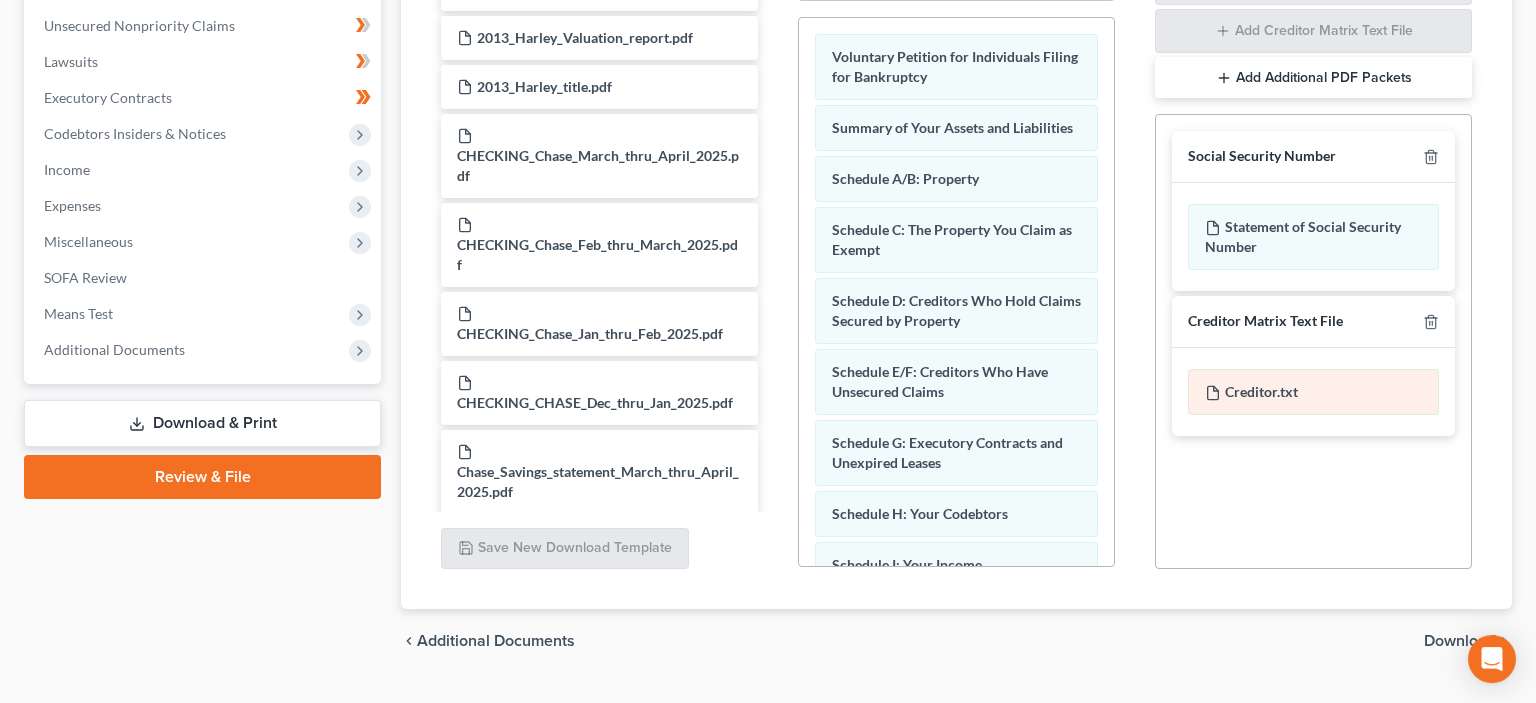 scroll, scrollTop: 528, scrollLeft: 0, axis: vertical 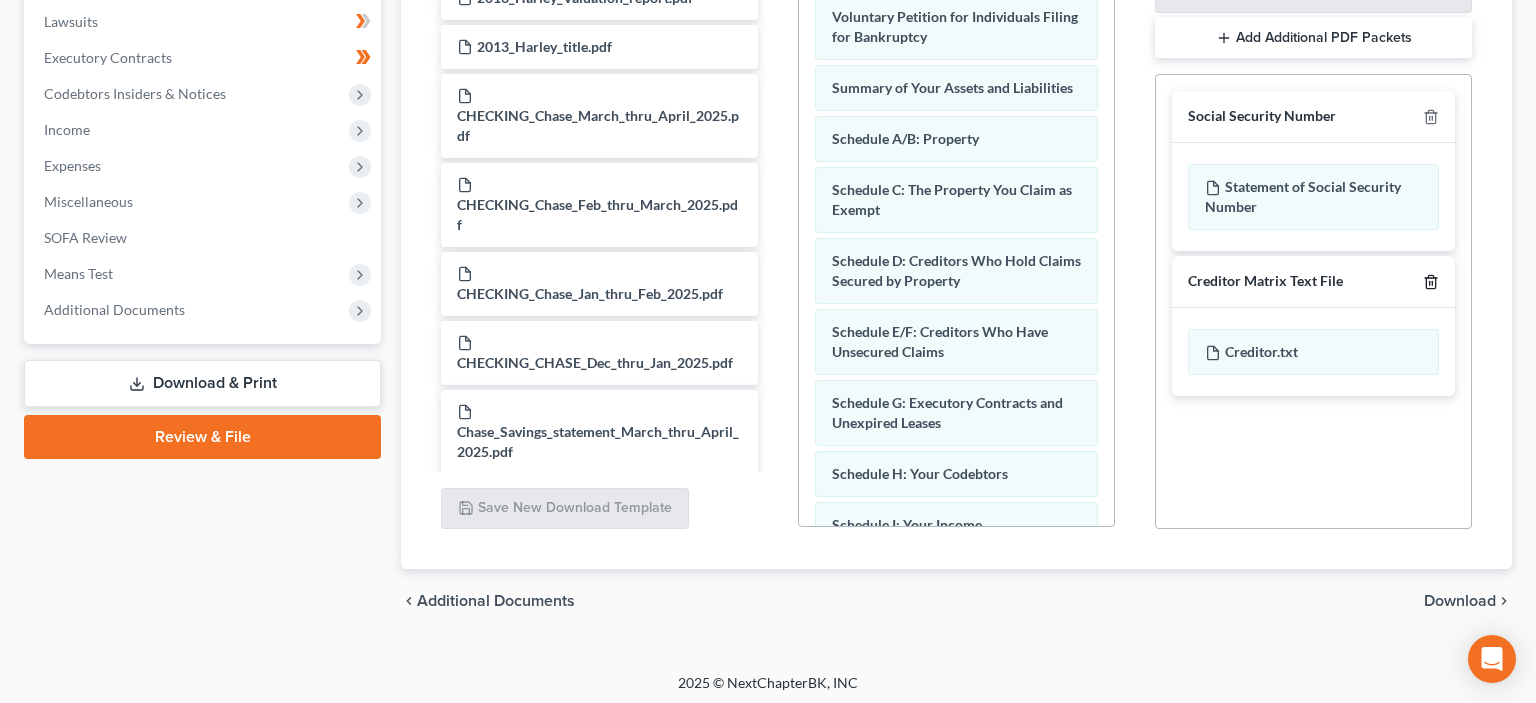 click 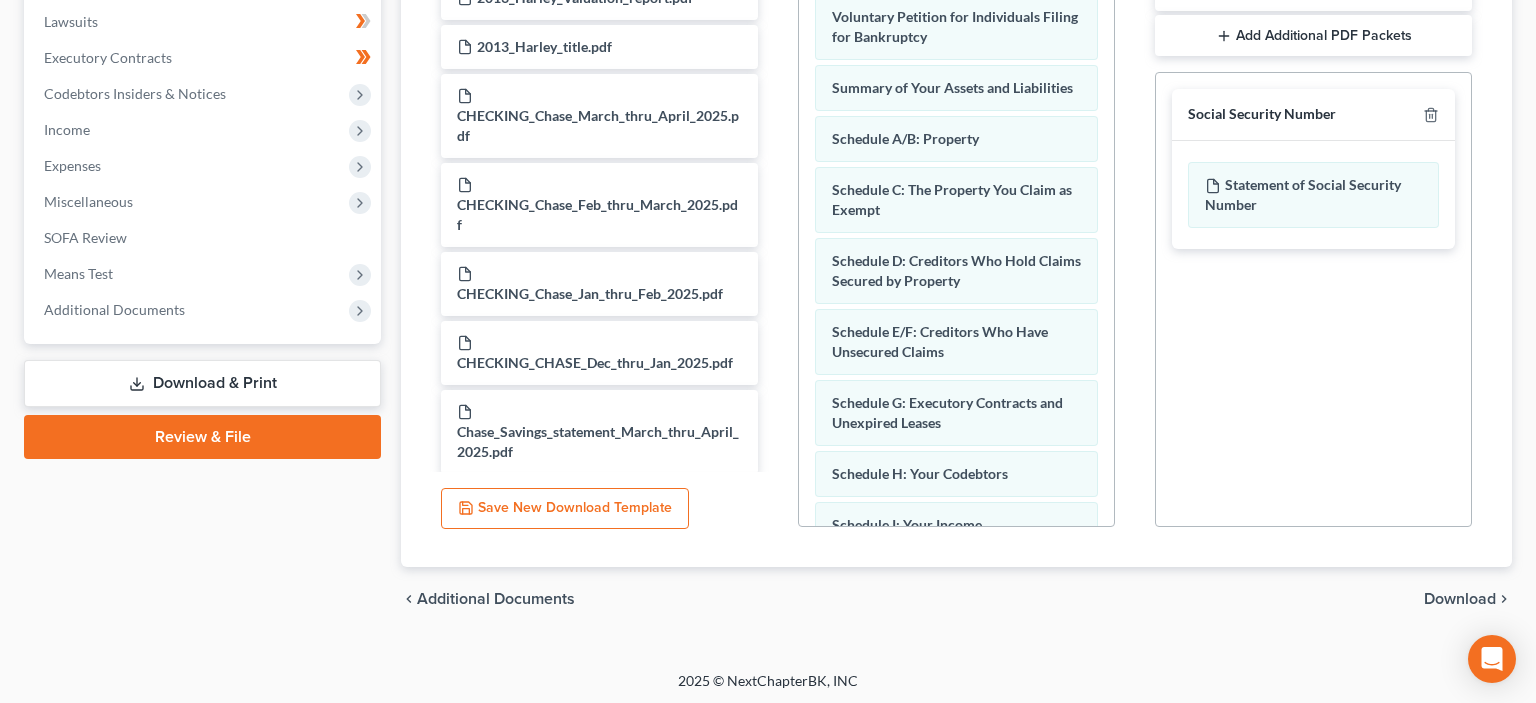 click on "Download" at bounding box center (1460, 599) 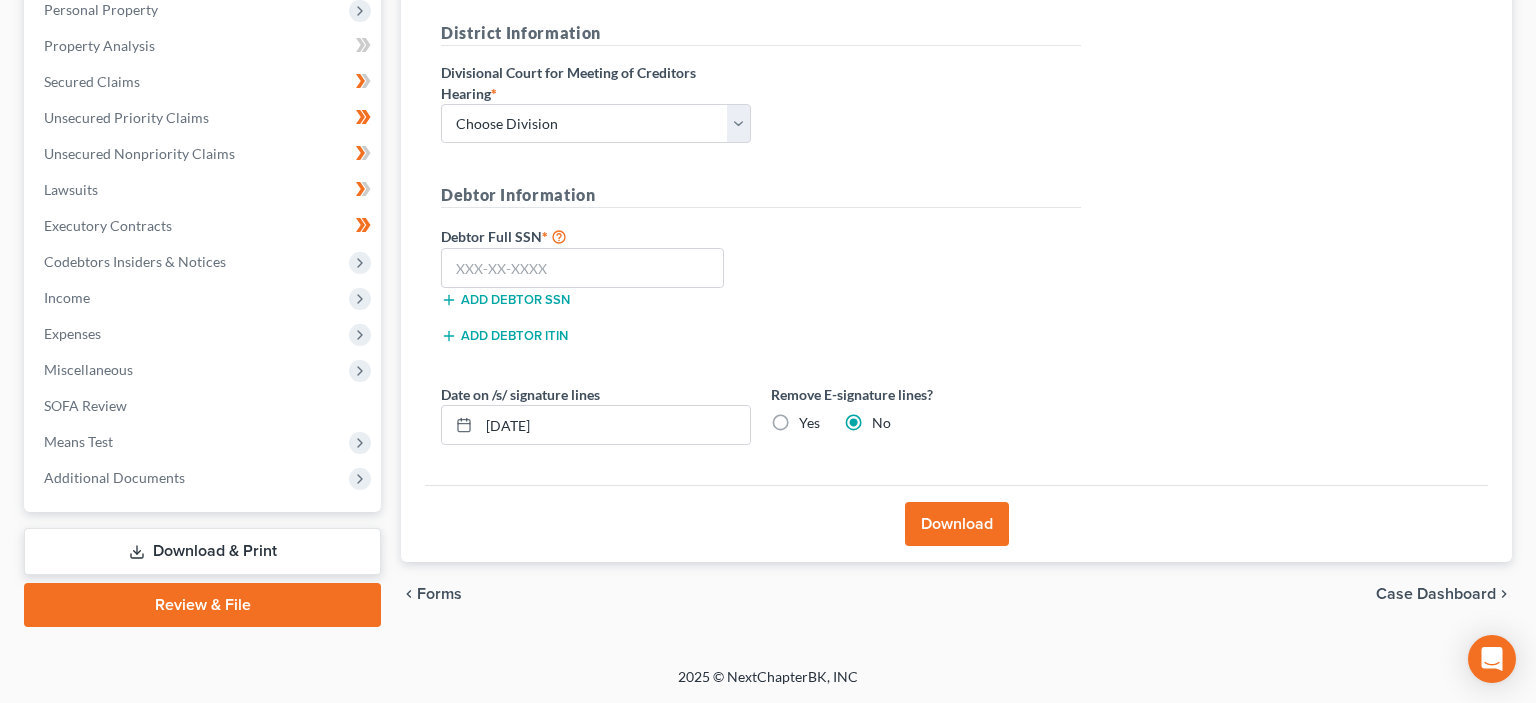 scroll, scrollTop: 357, scrollLeft: 0, axis: vertical 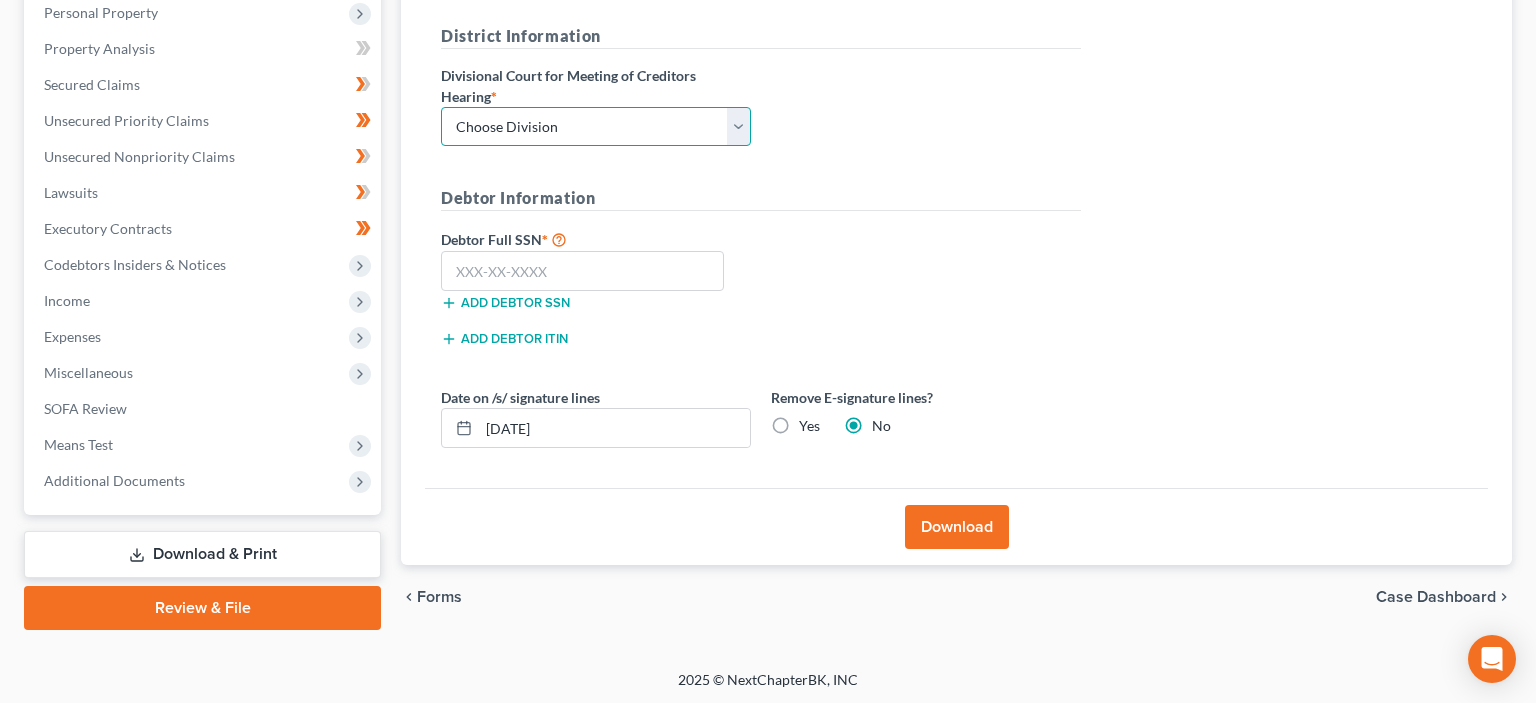 click on "Choose Division Fresno Modesto Sacramento" at bounding box center [596, 127] 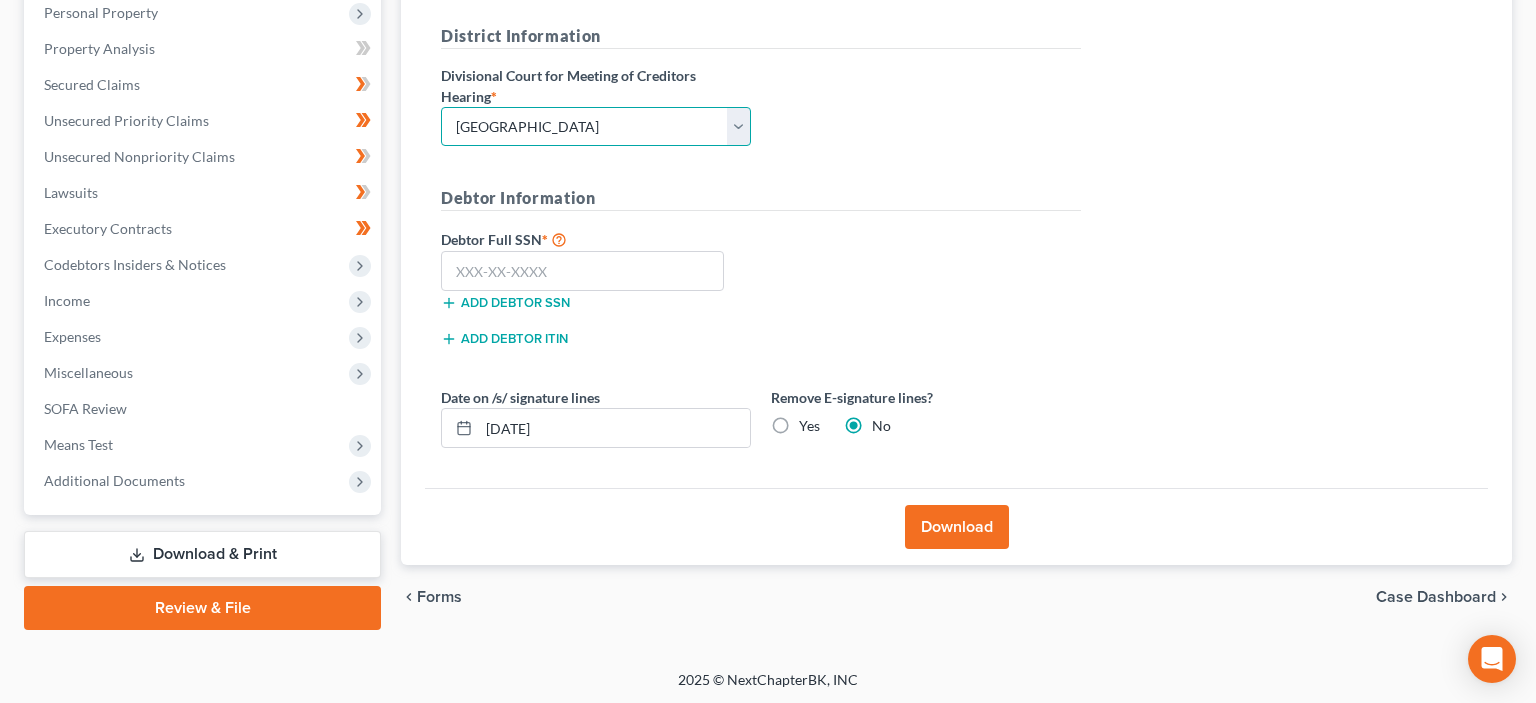 click on "[GEOGRAPHIC_DATA]" at bounding box center [0, 0] 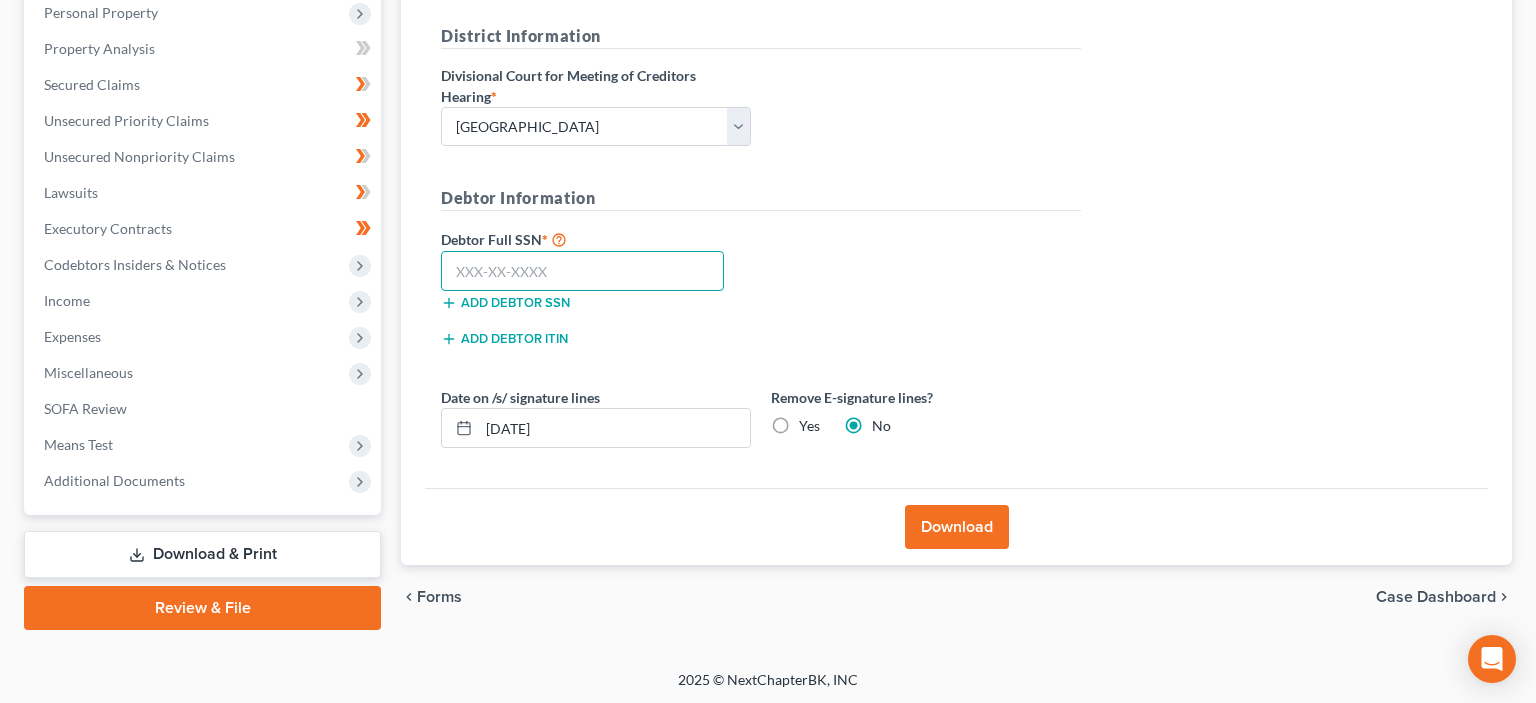 click at bounding box center [582, 271] 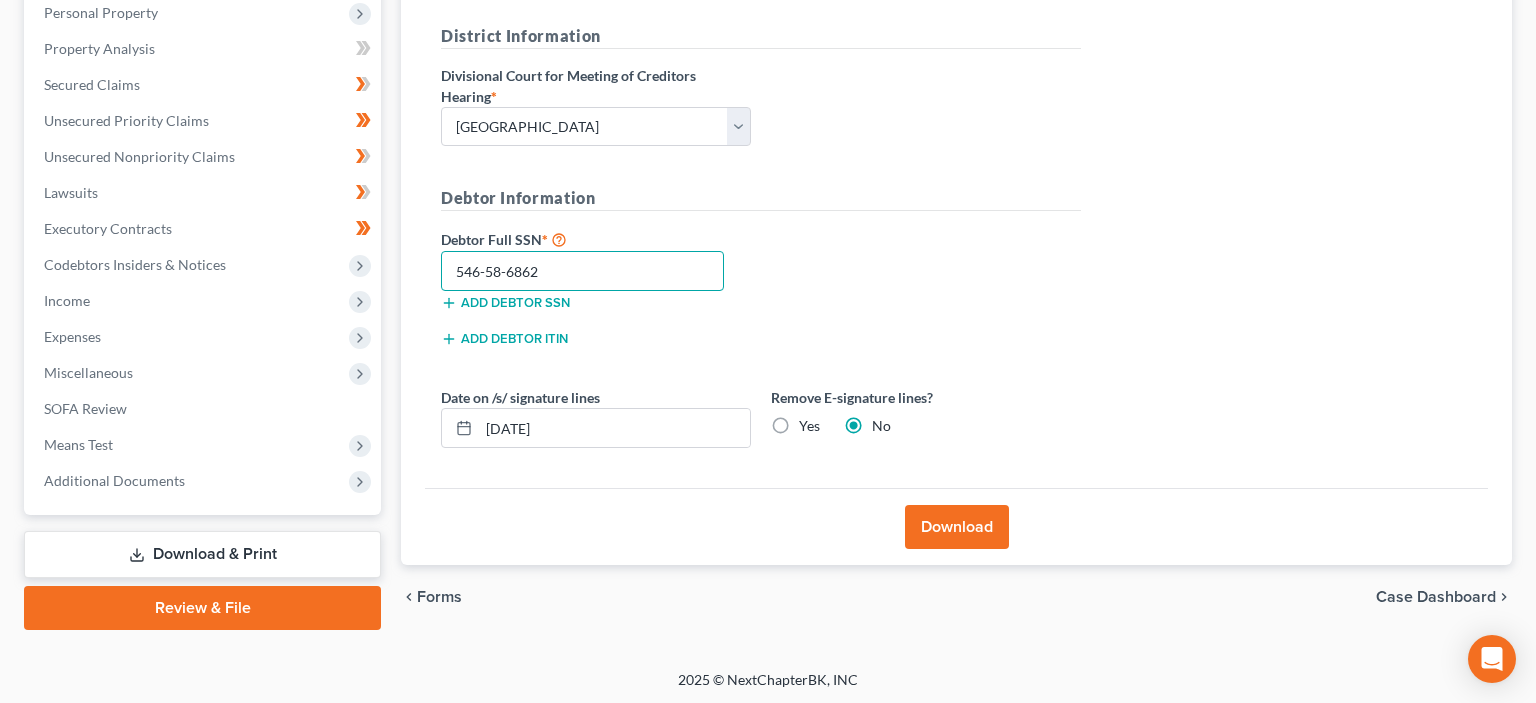 type on "546-58-6862" 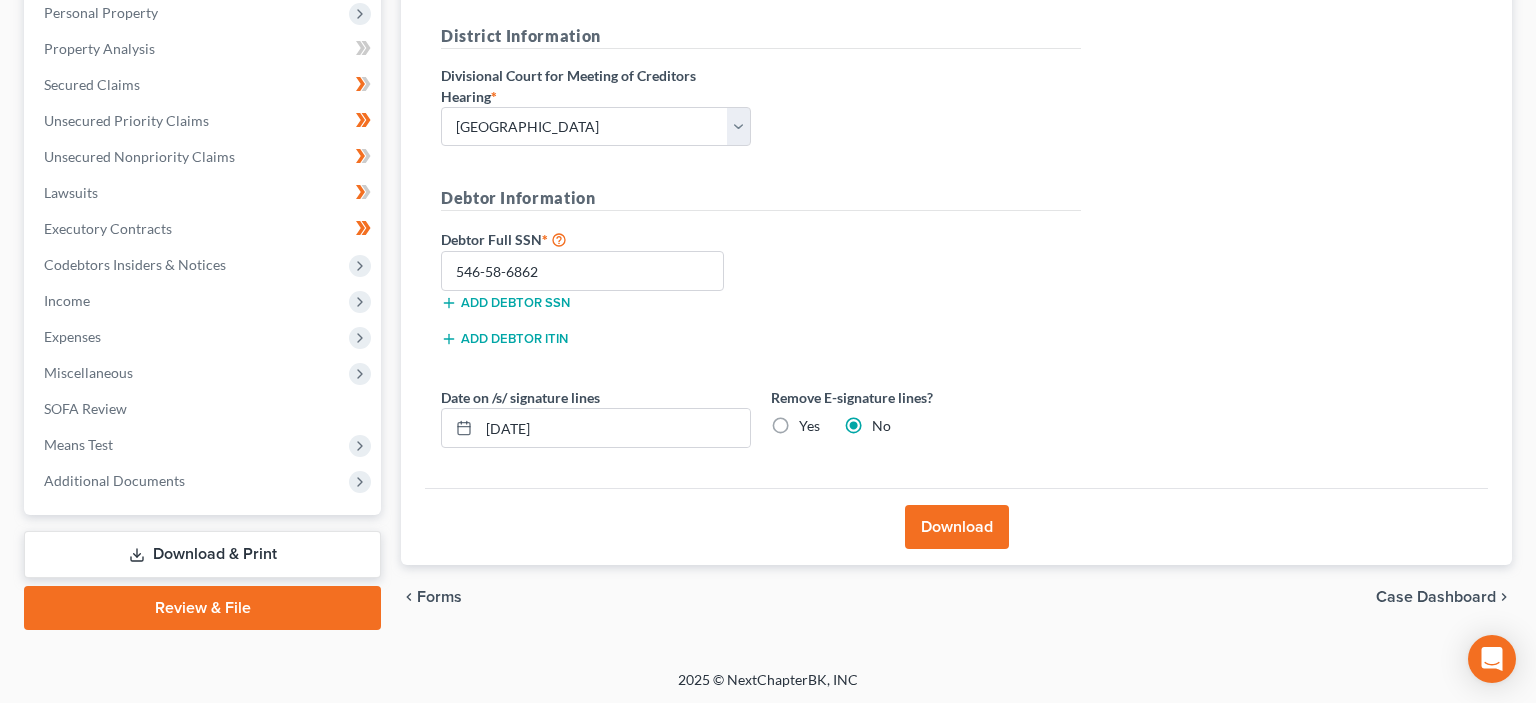 click on "Download" at bounding box center [957, 527] 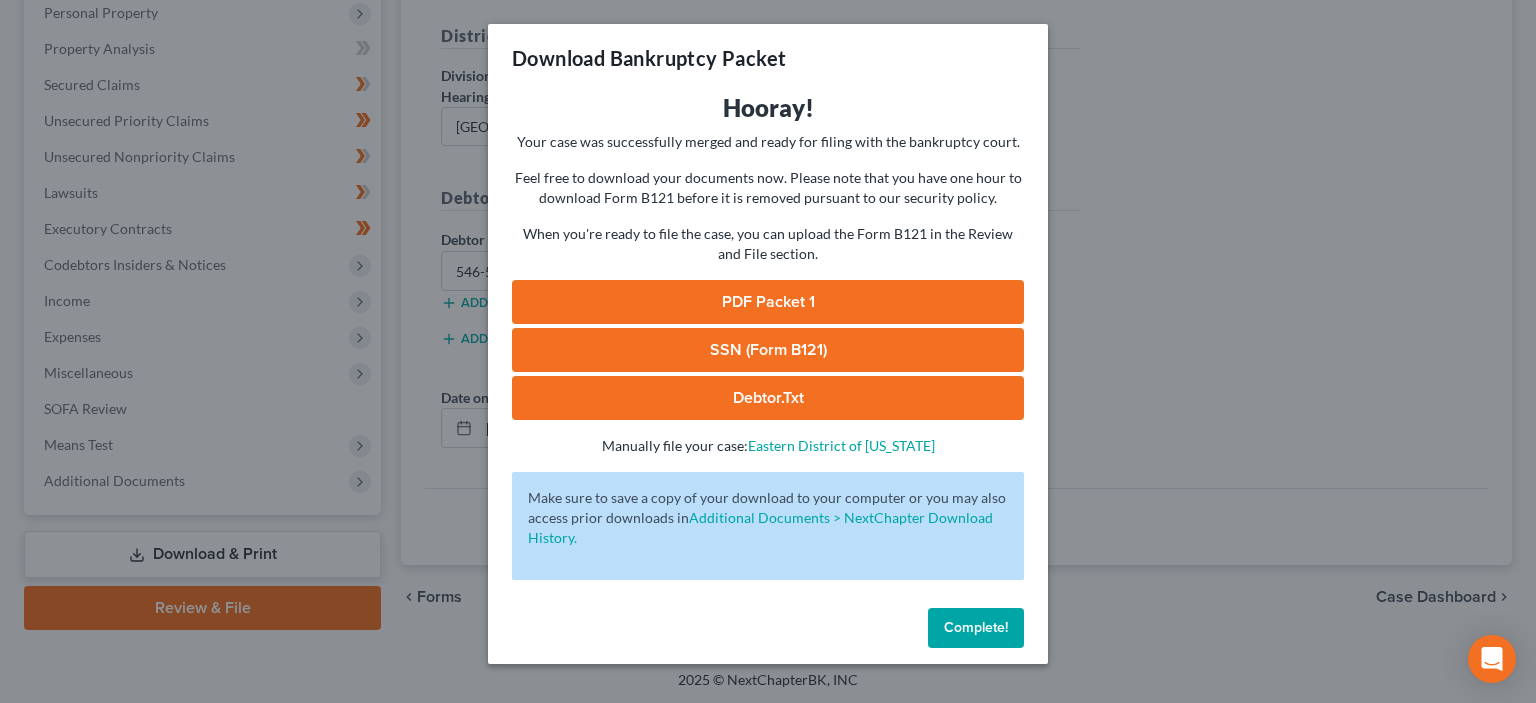 click on "PDF Packet 1" at bounding box center (768, 302) 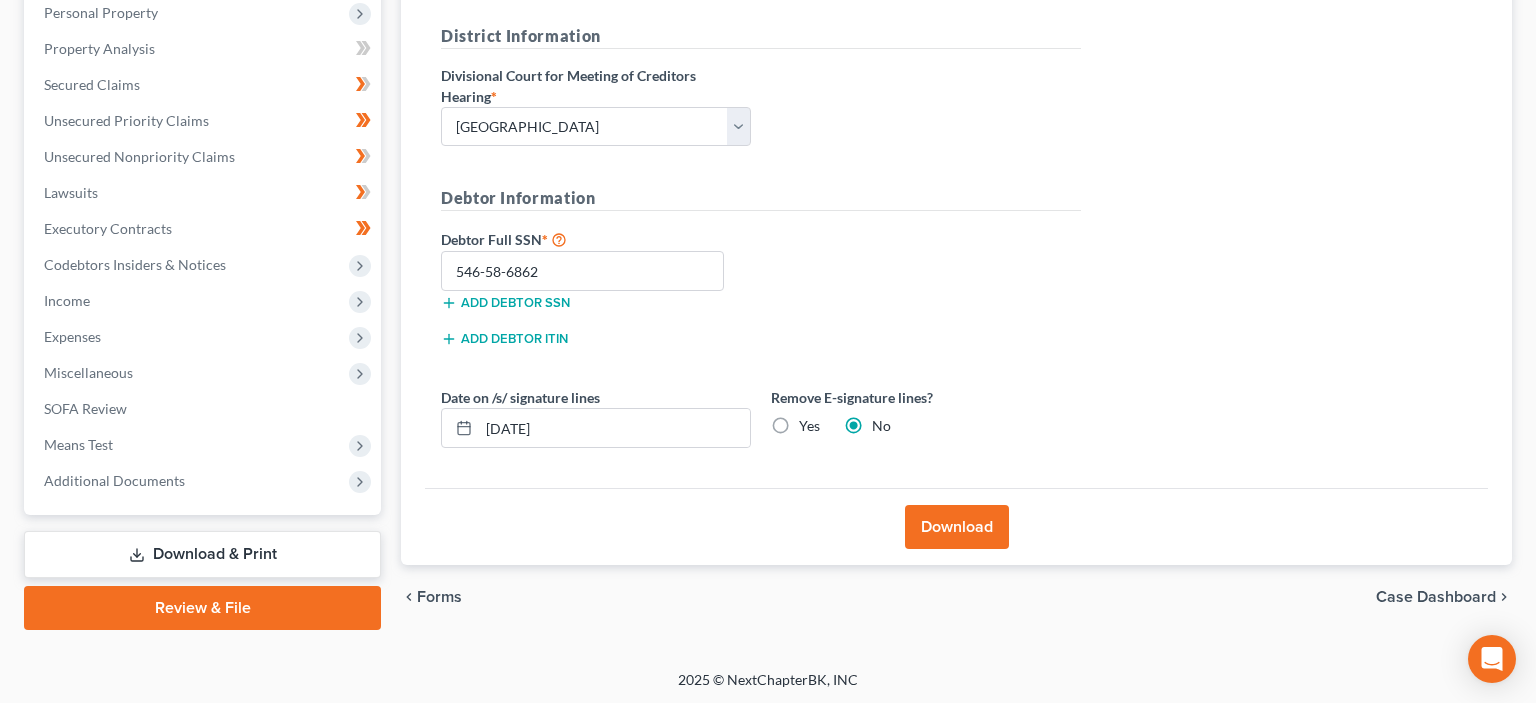 click on "Download" at bounding box center [957, 527] 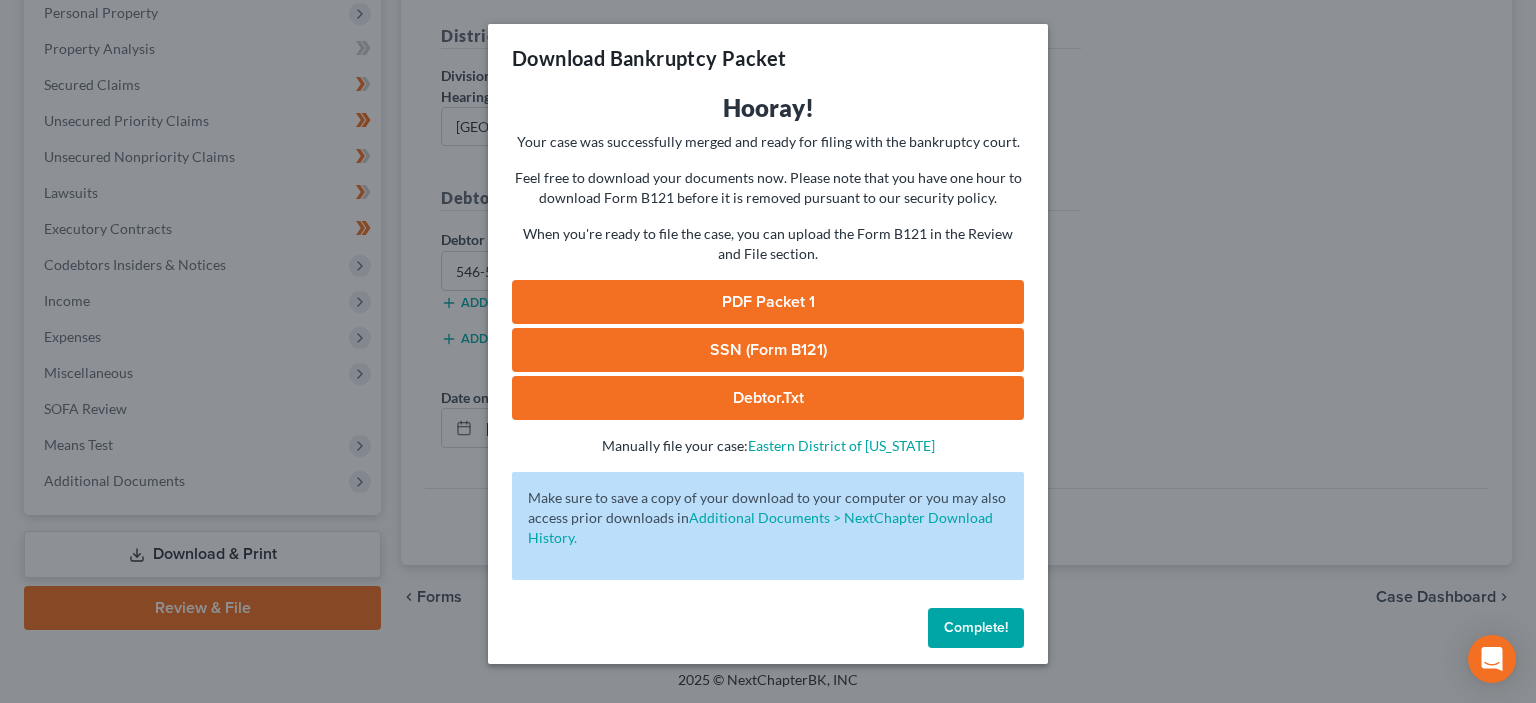 click on "PDF Packet 1" at bounding box center [768, 302] 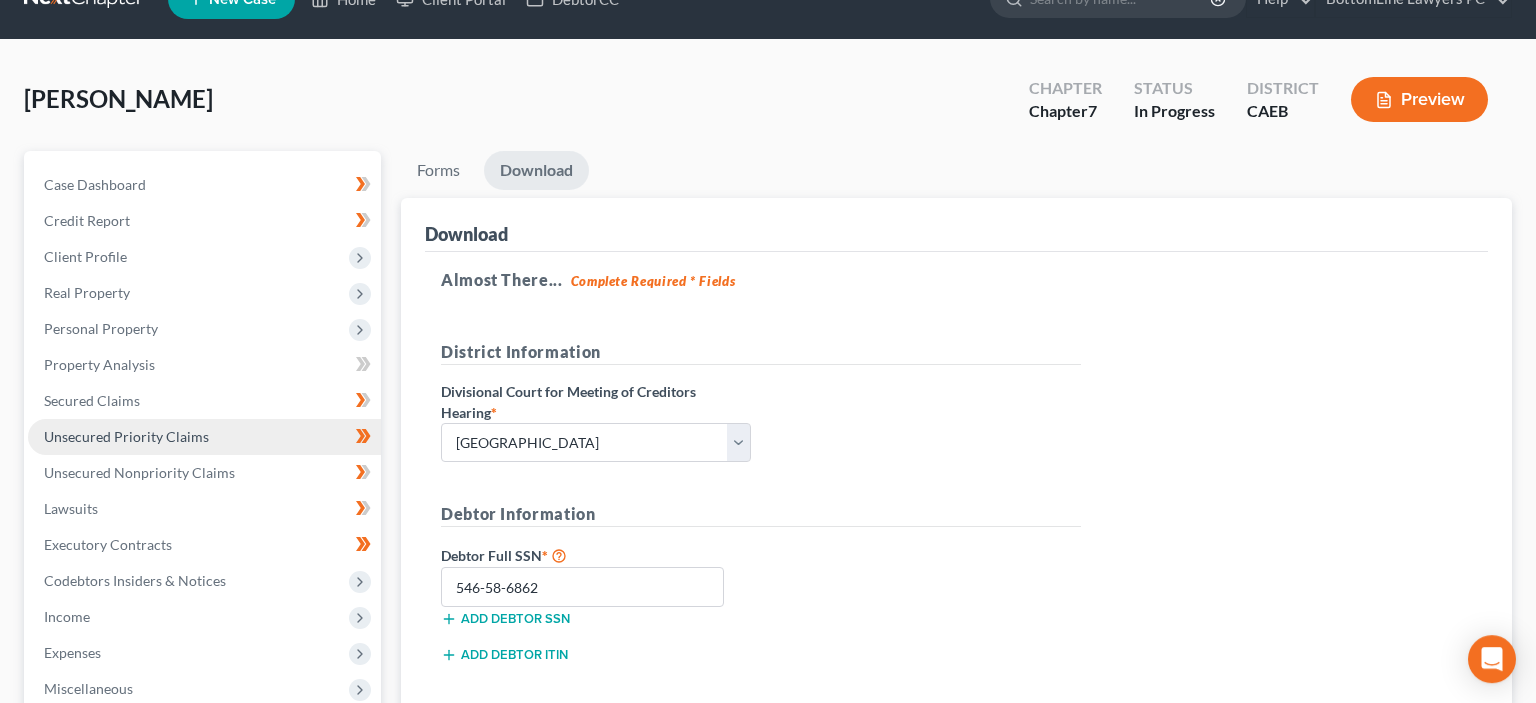 scroll, scrollTop: 40, scrollLeft: 0, axis: vertical 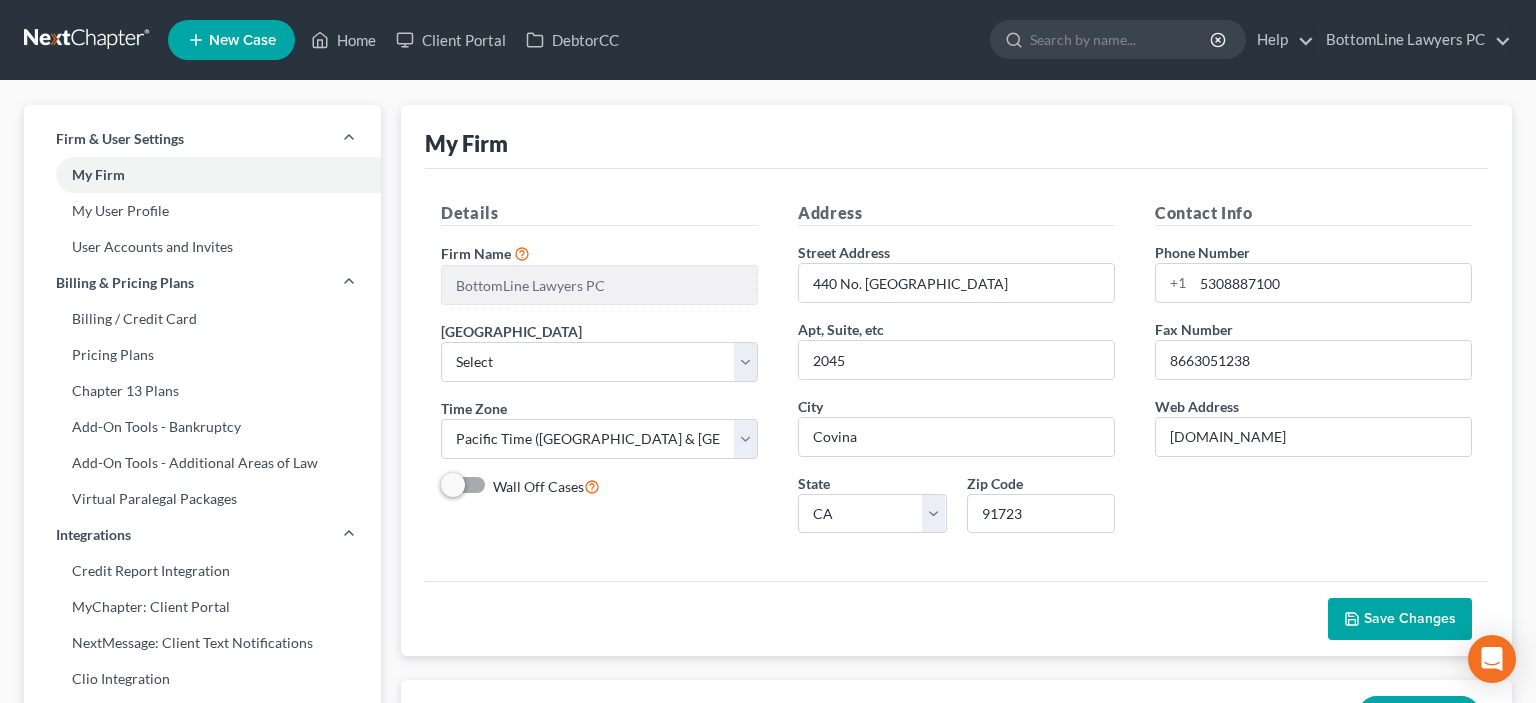 select on "29" 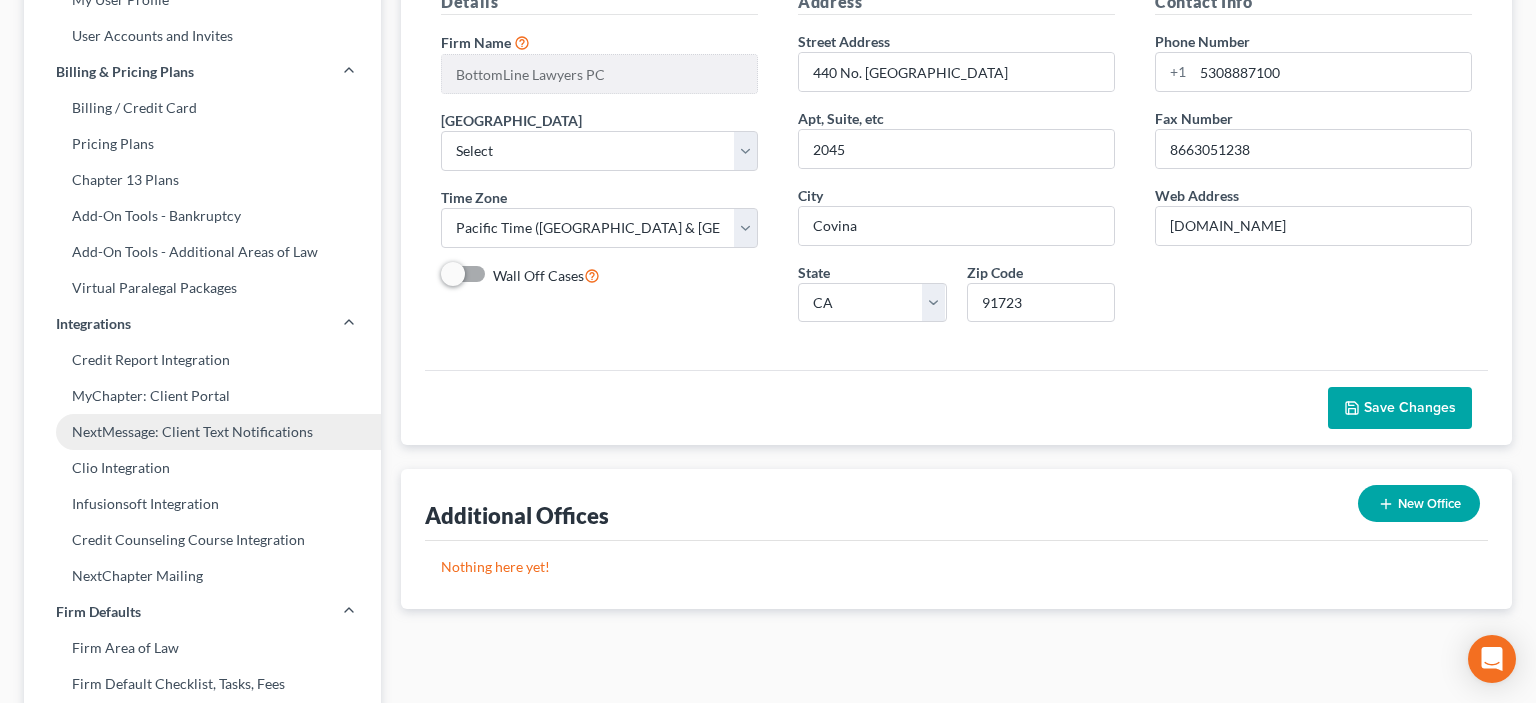 scroll, scrollTop: 0, scrollLeft: 0, axis: both 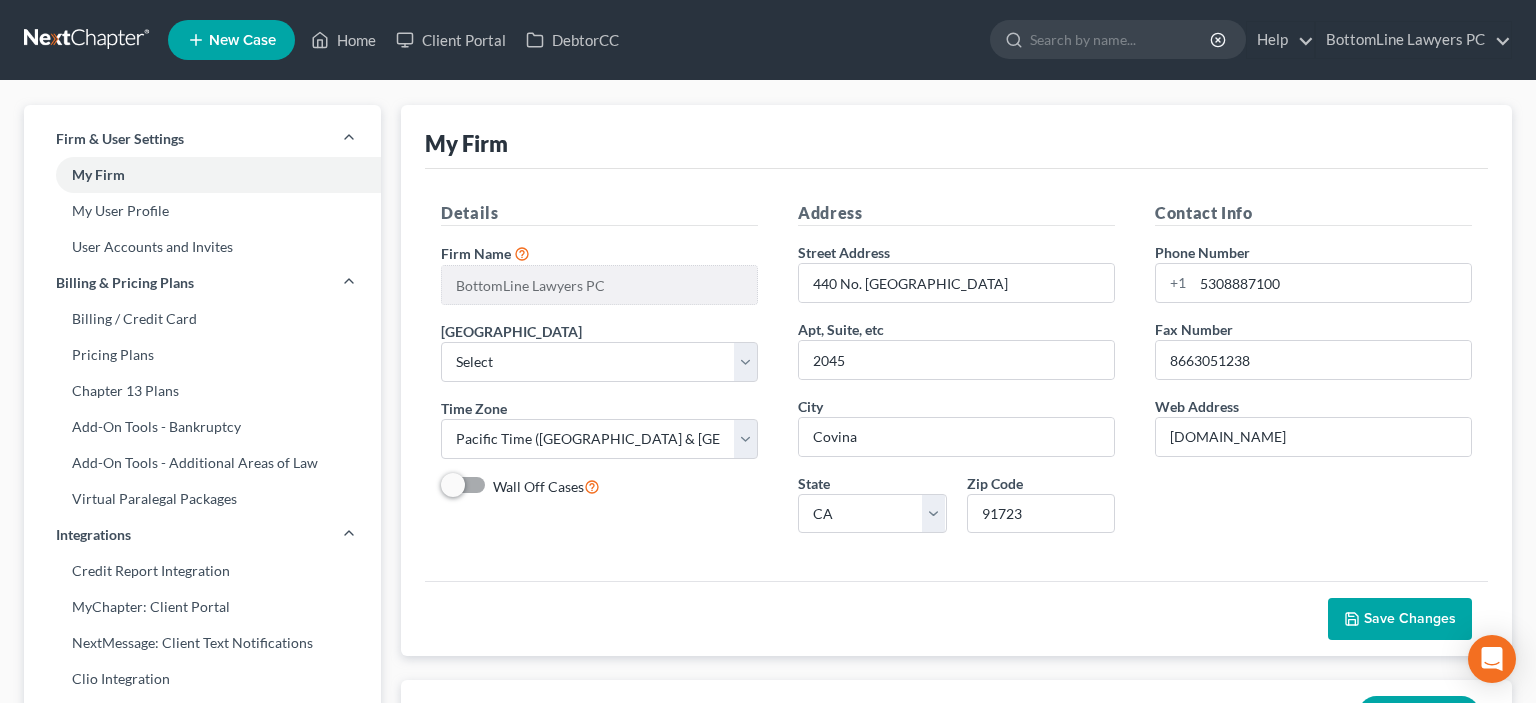 click at bounding box center (88, 40) 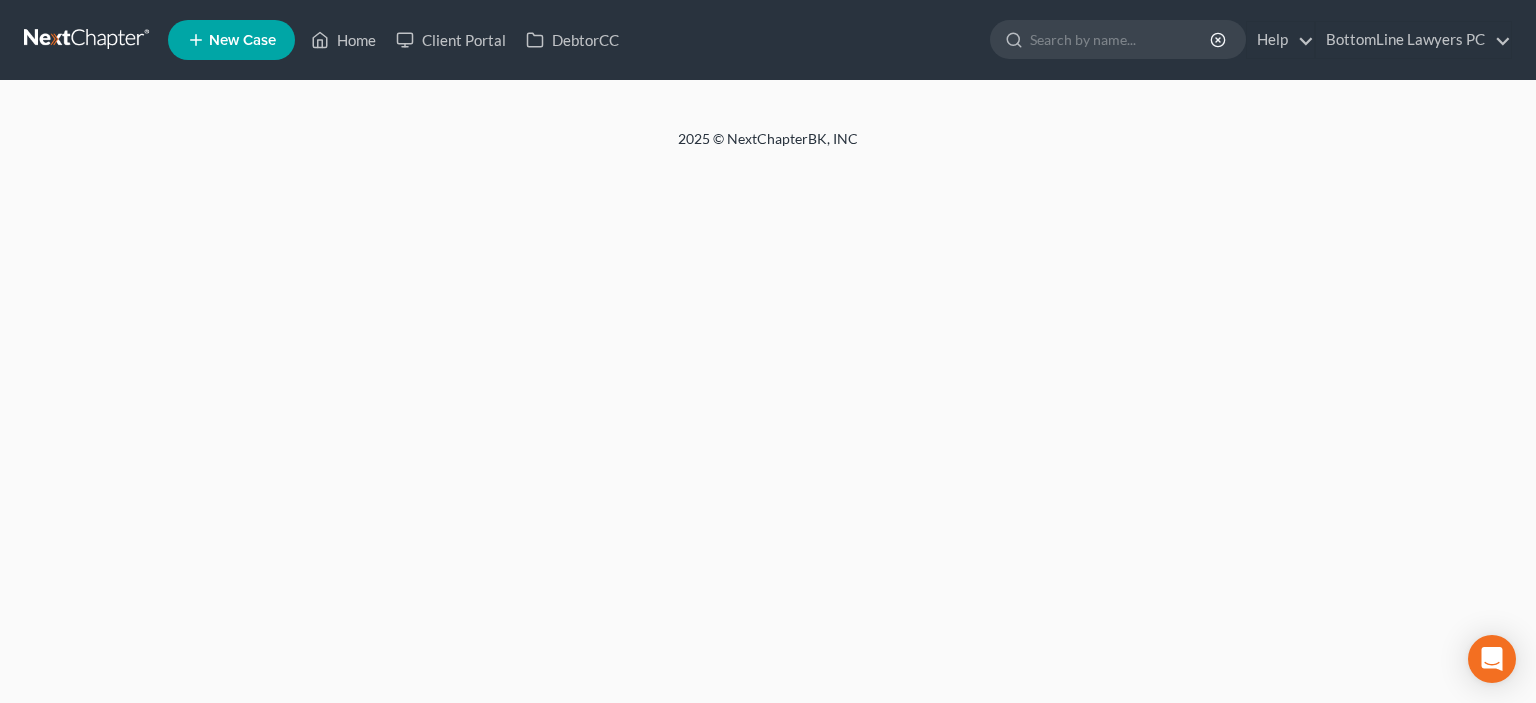 scroll, scrollTop: 0, scrollLeft: 0, axis: both 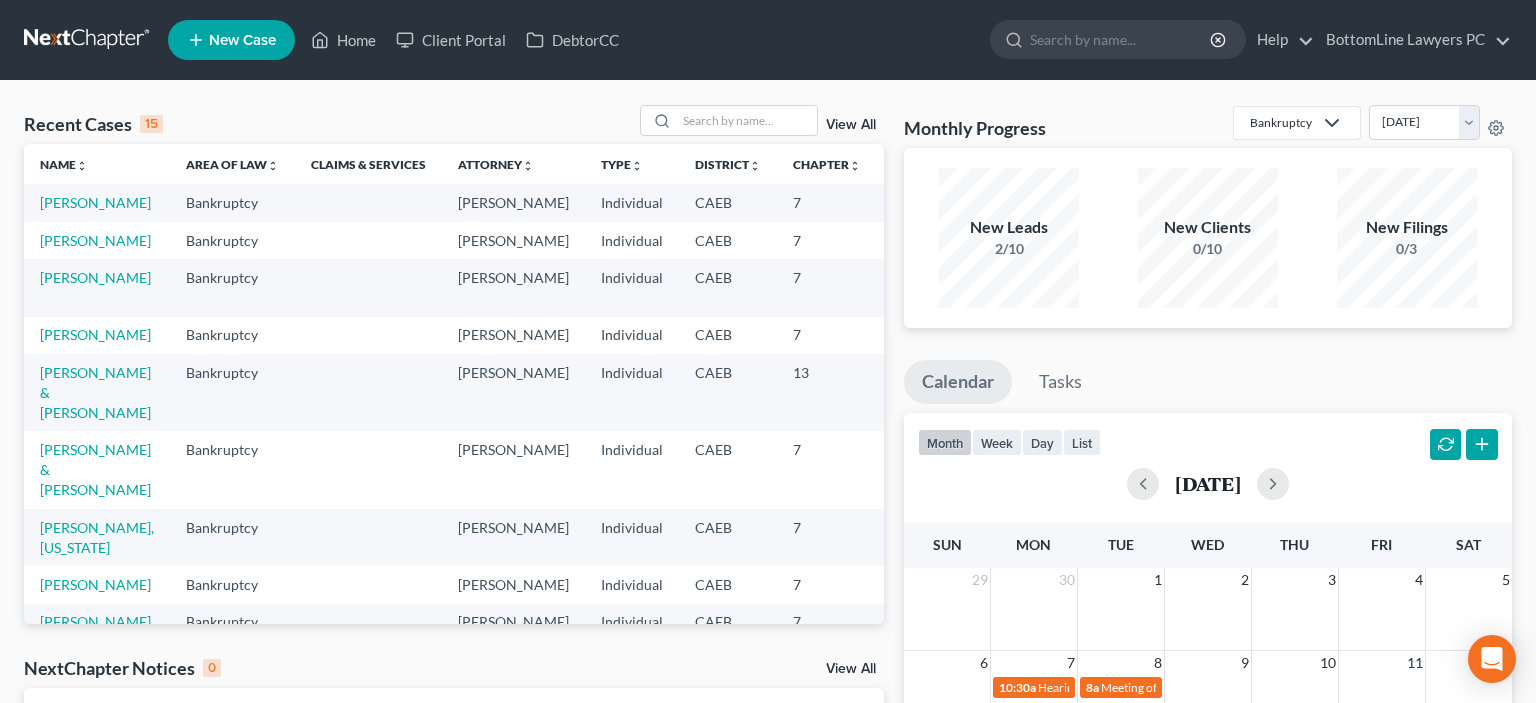 click on "[PERSON_NAME]" at bounding box center (97, 202) 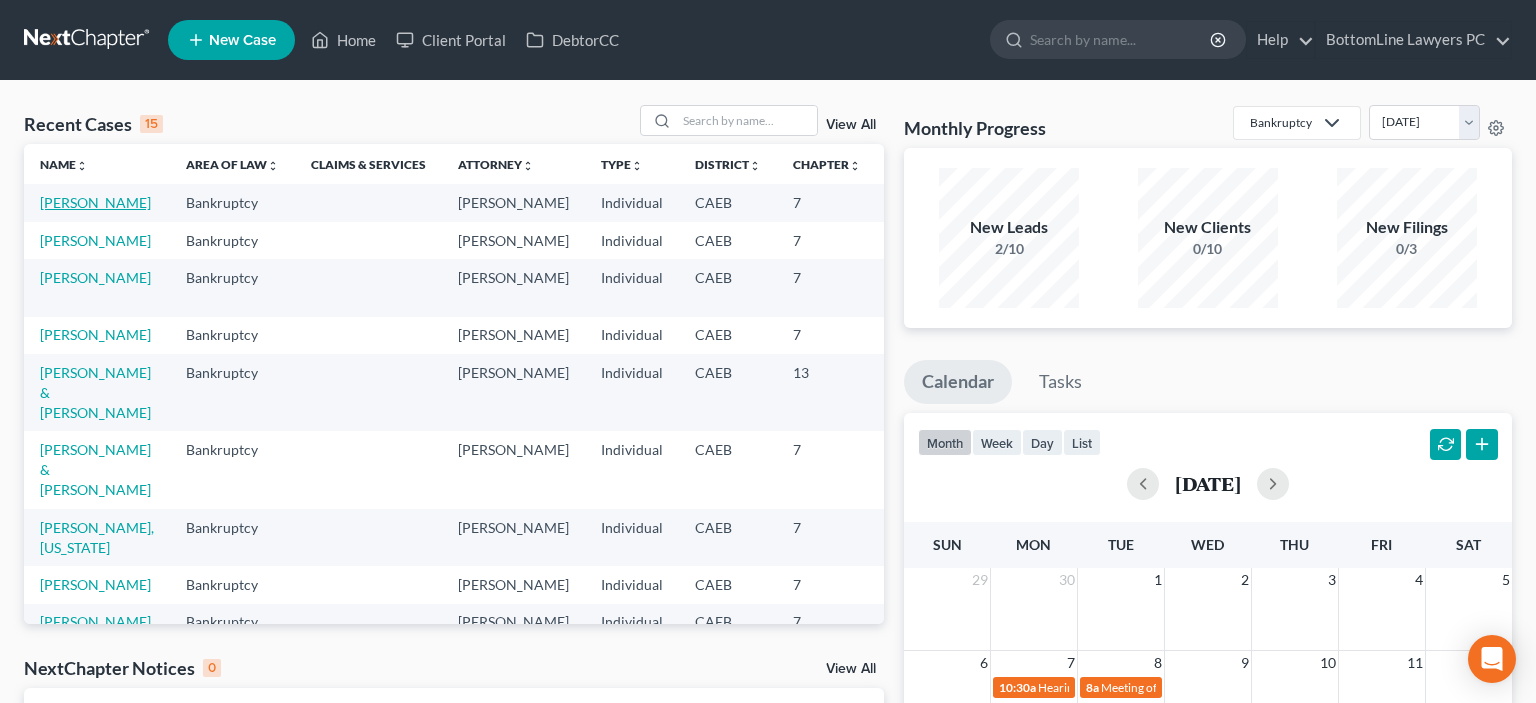 click on "[PERSON_NAME]" at bounding box center (95, 202) 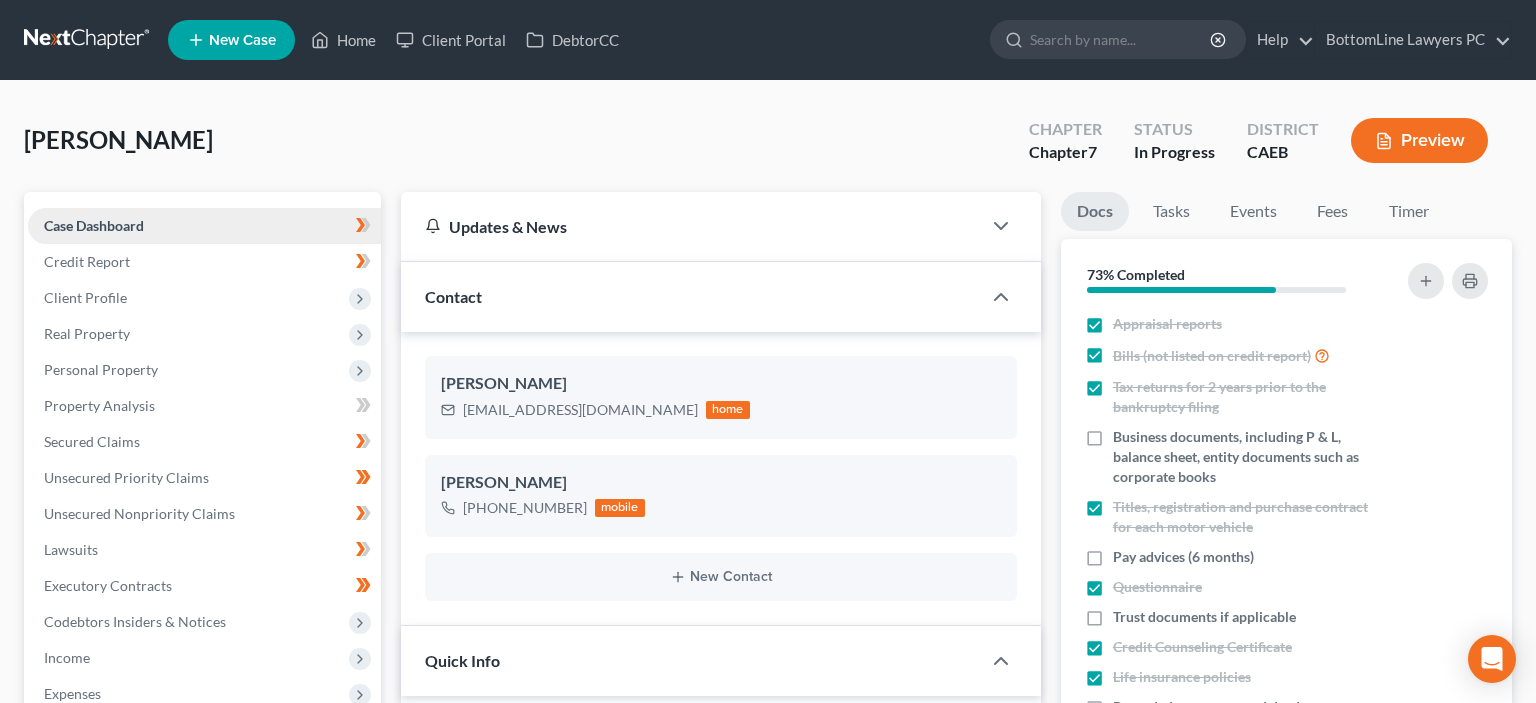 scroll, scrollTop: 963, scrollLeft: 0, axis: vertical 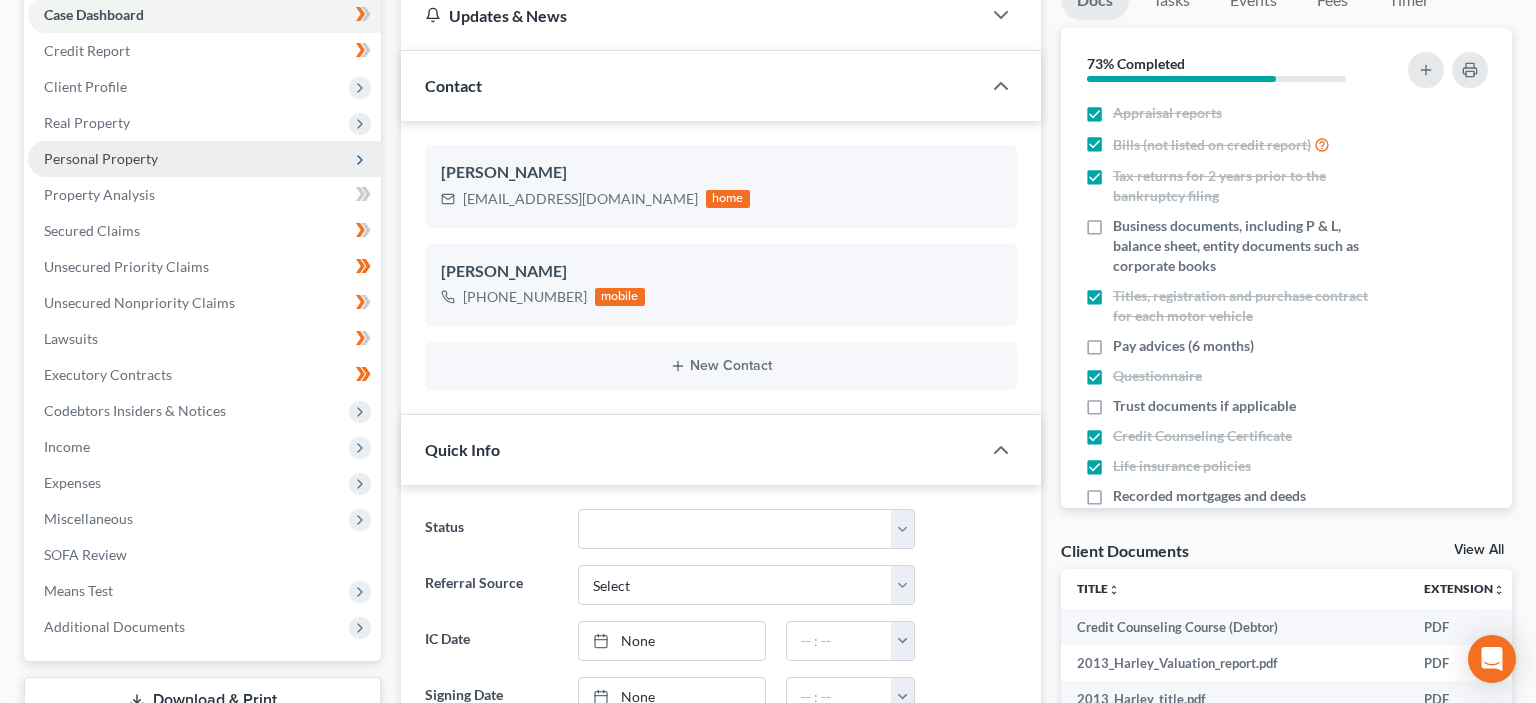 click on "Personal Property" at bounding box center [204, 159] 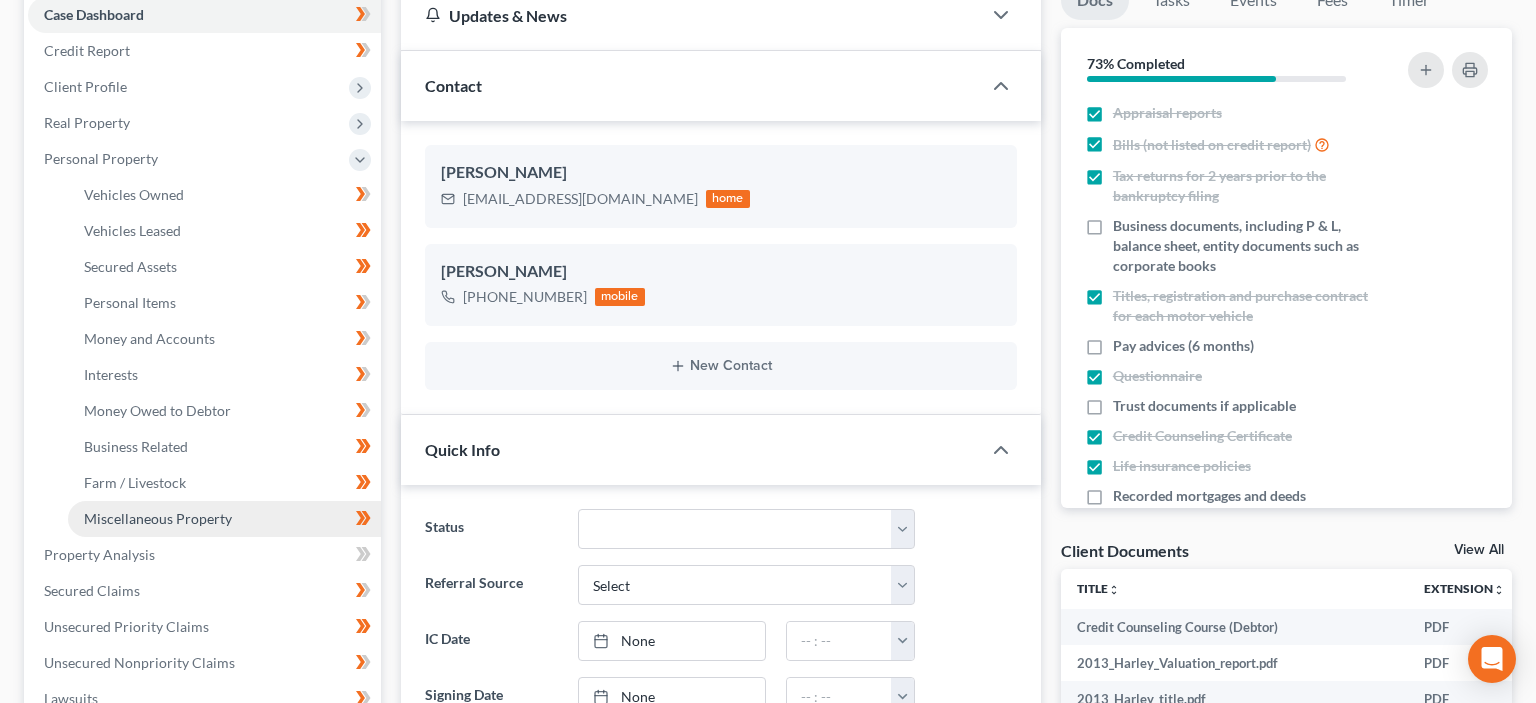 click on "Miscellaneous Property" at bounding box center [158, 518] 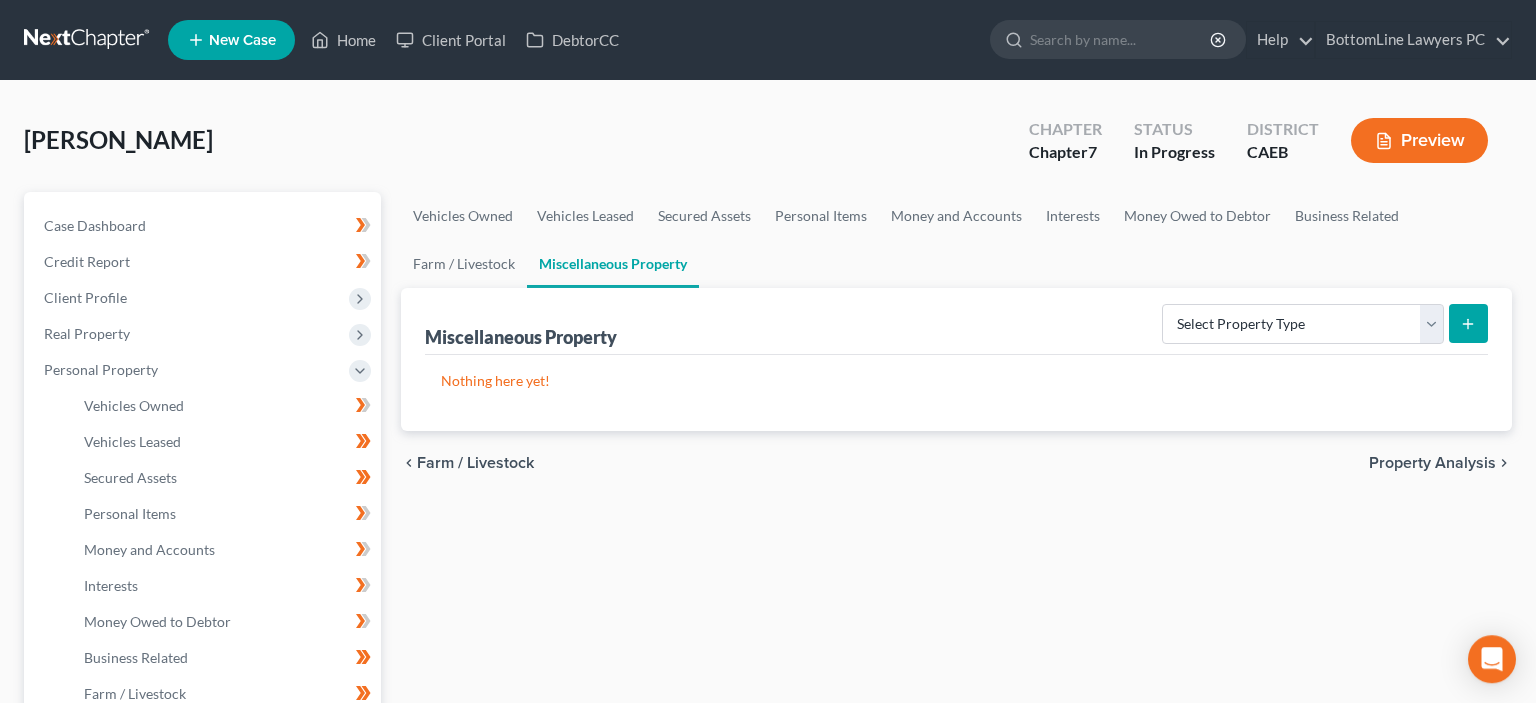 scroll, scrollTop: 0, scrollLeft: 0, axis: both 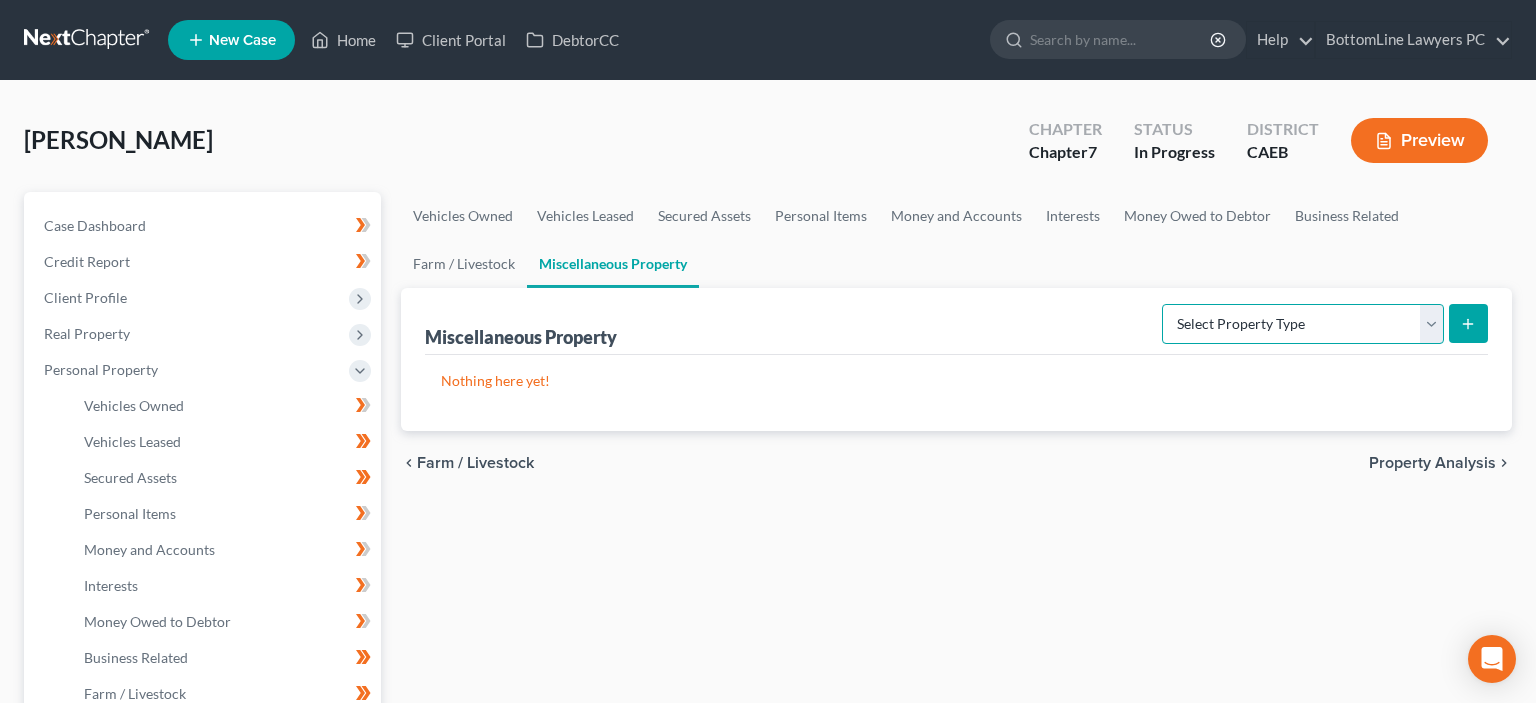 click on "Select Property Type Assigned for Creditor Benefit [DATE] Holding for Another Not Yet Listed Stored [DATE] Transferred" at bounding box center [1303, 324] 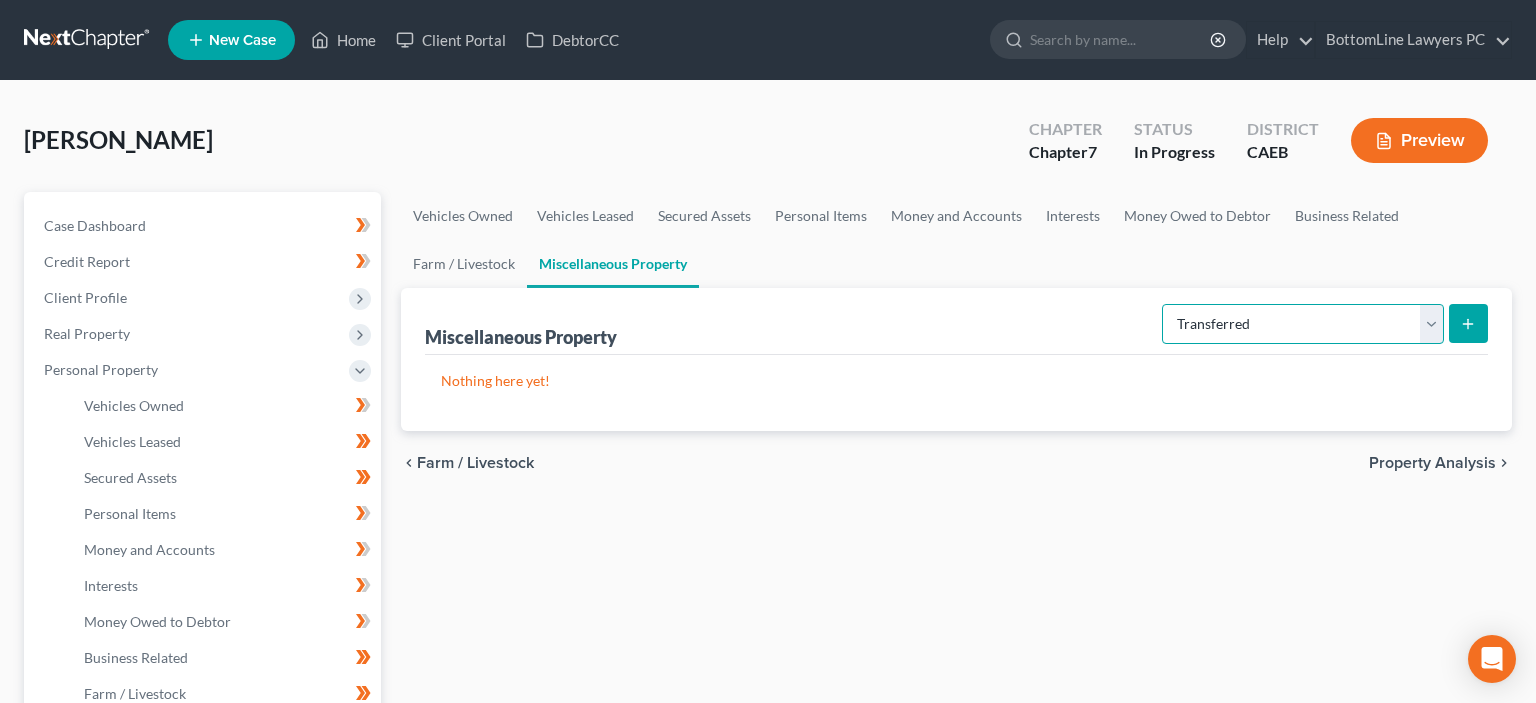 click on "Transferred" at bounding box center [0, 0] 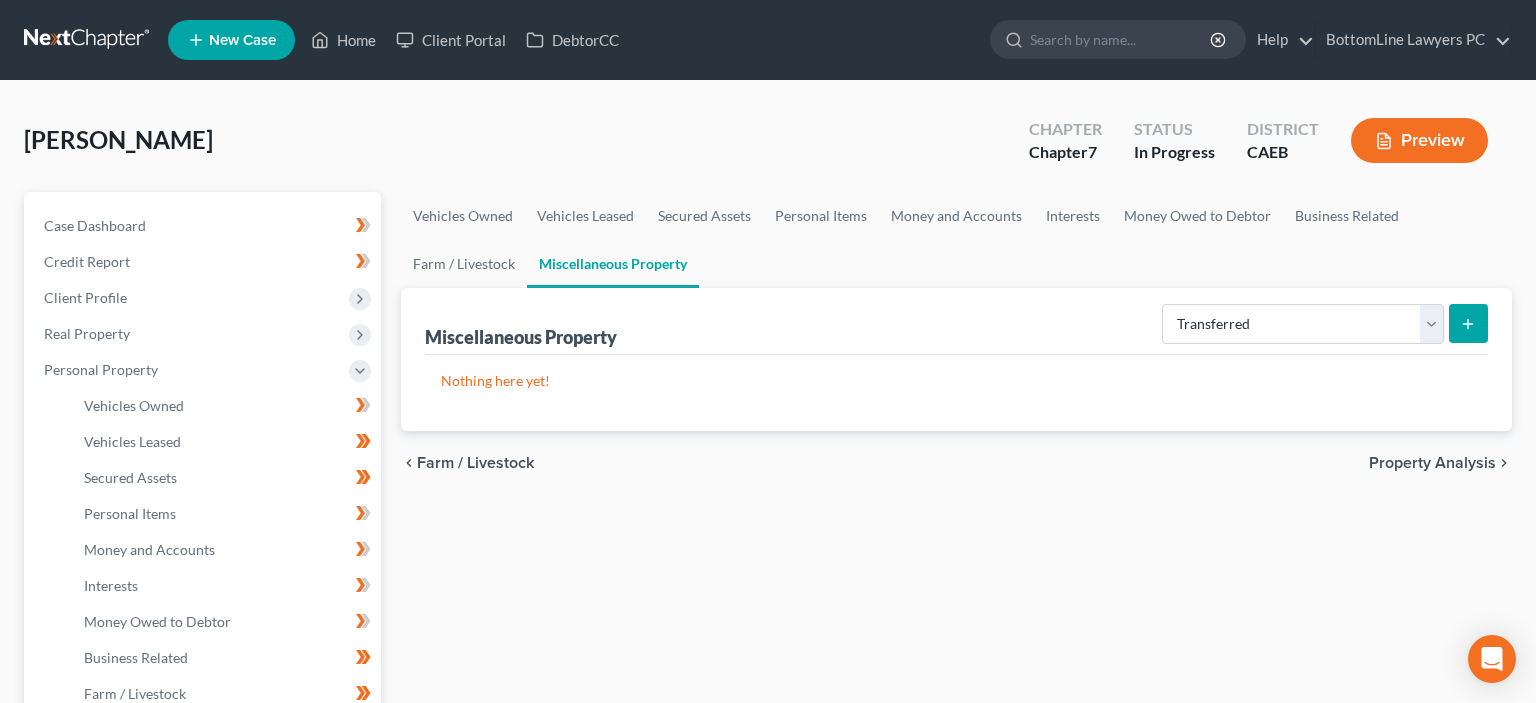 click 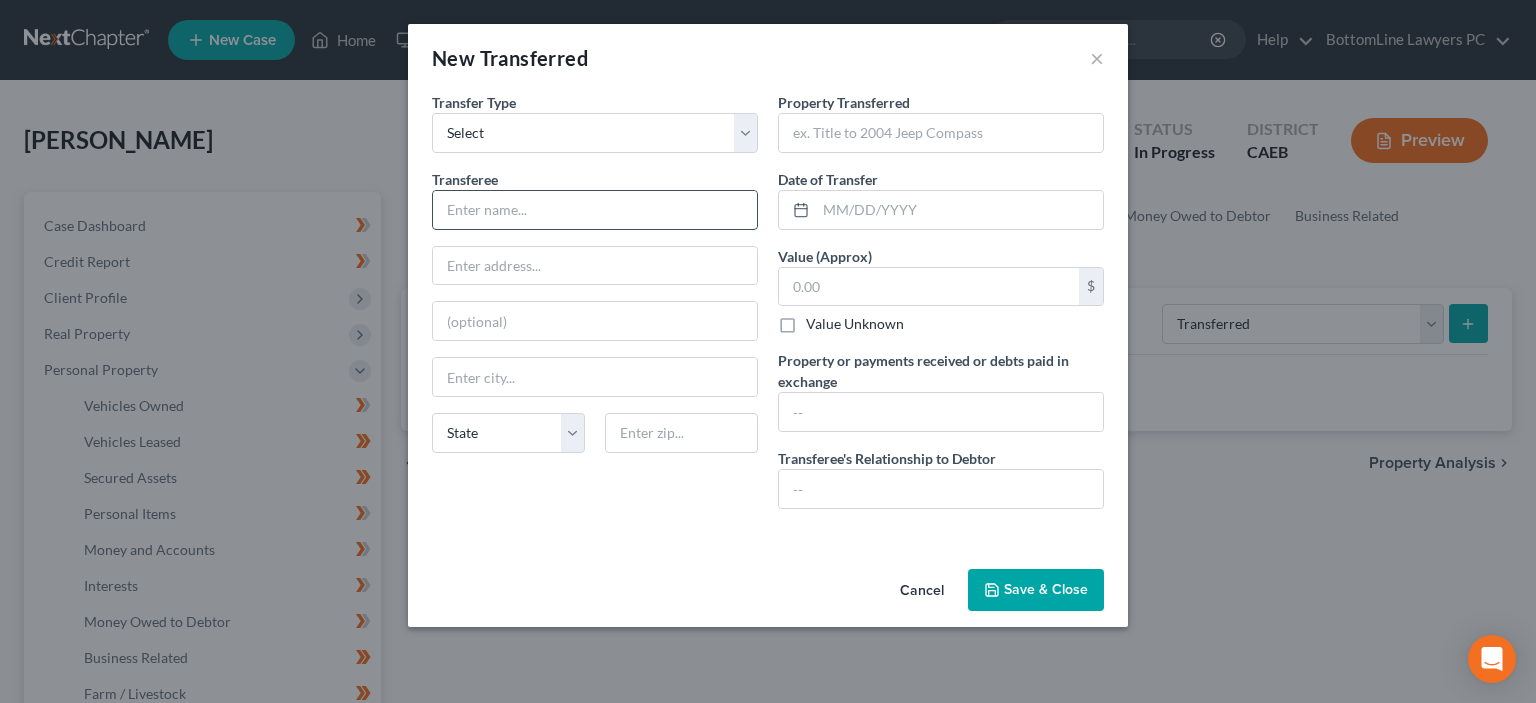 click at bounding box center [595, 210] 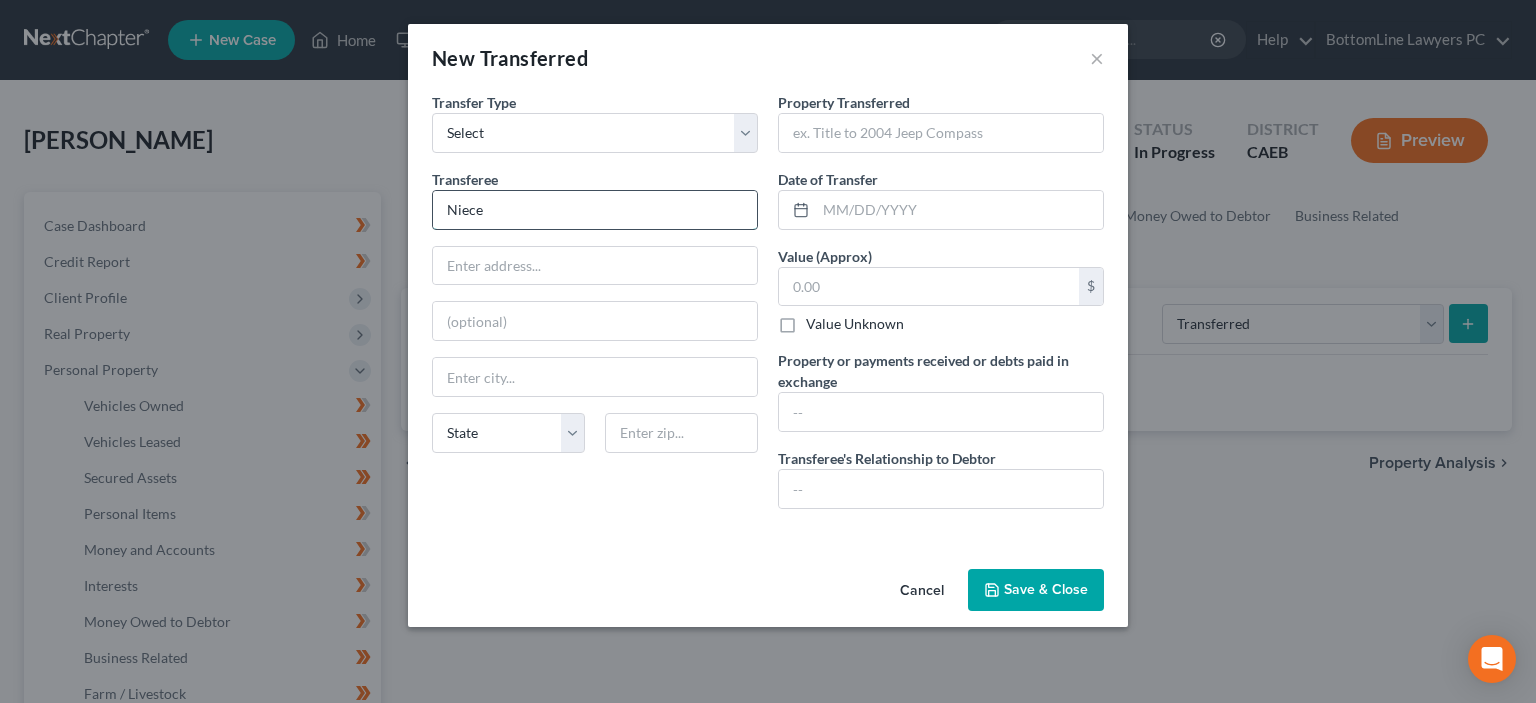 type on "Niece" 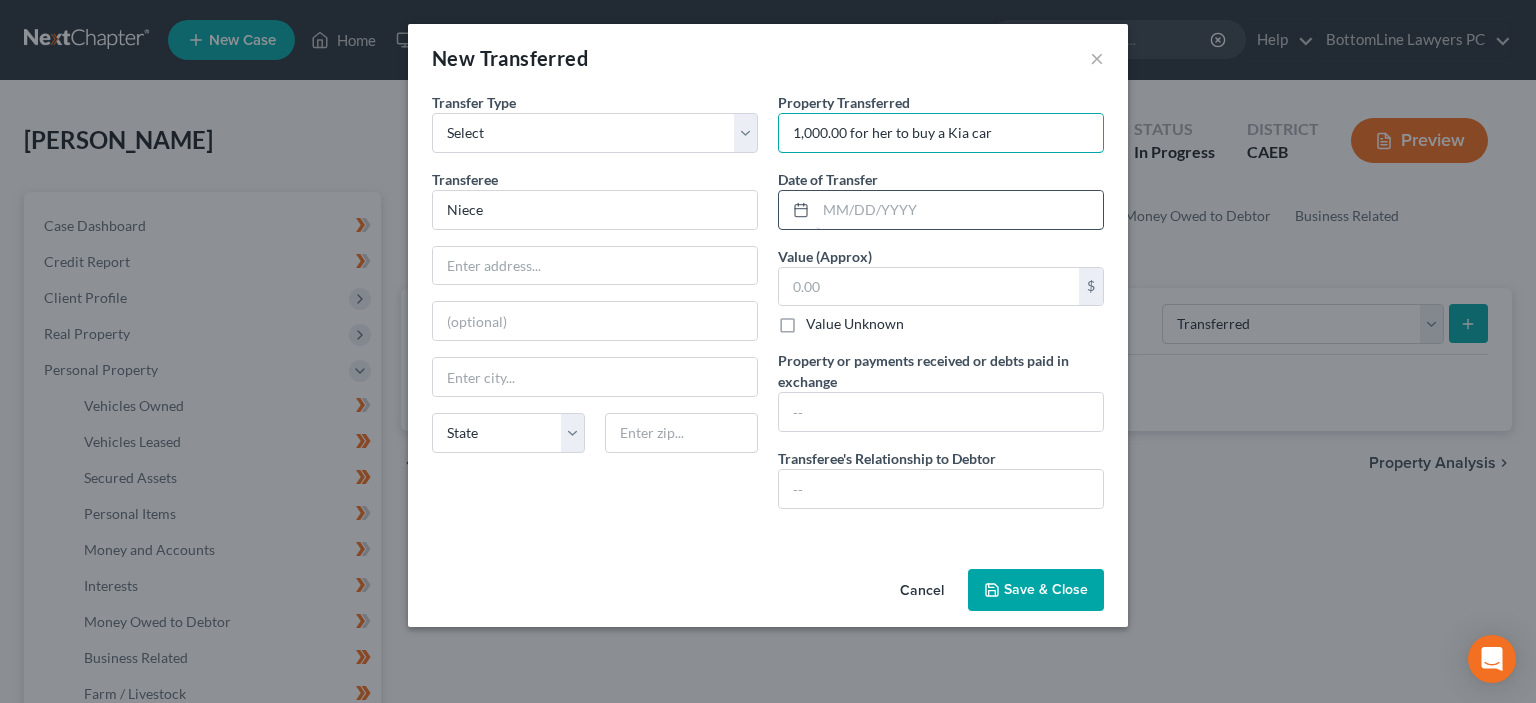 type on "1,000.00 for her to buy a Kia car" 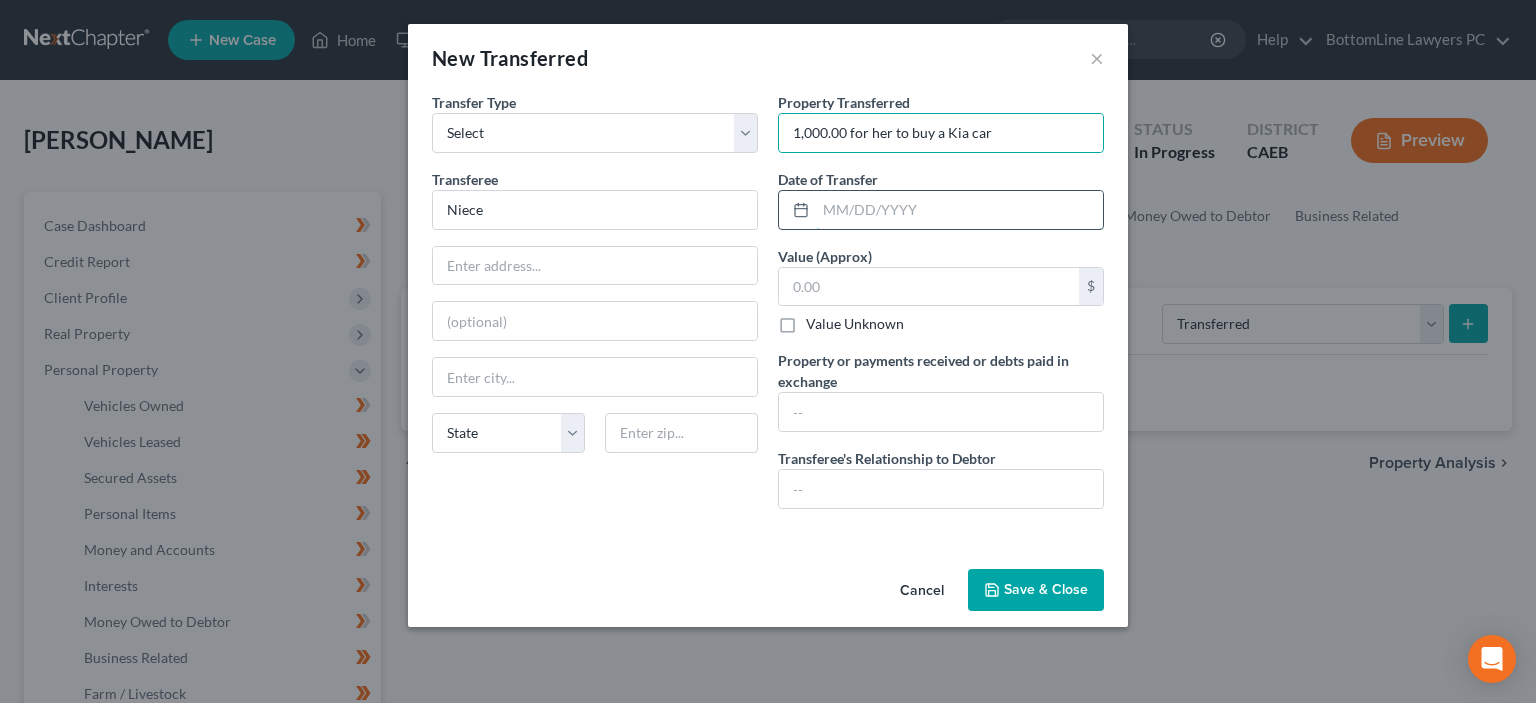 click at bounding box center (959, 210) 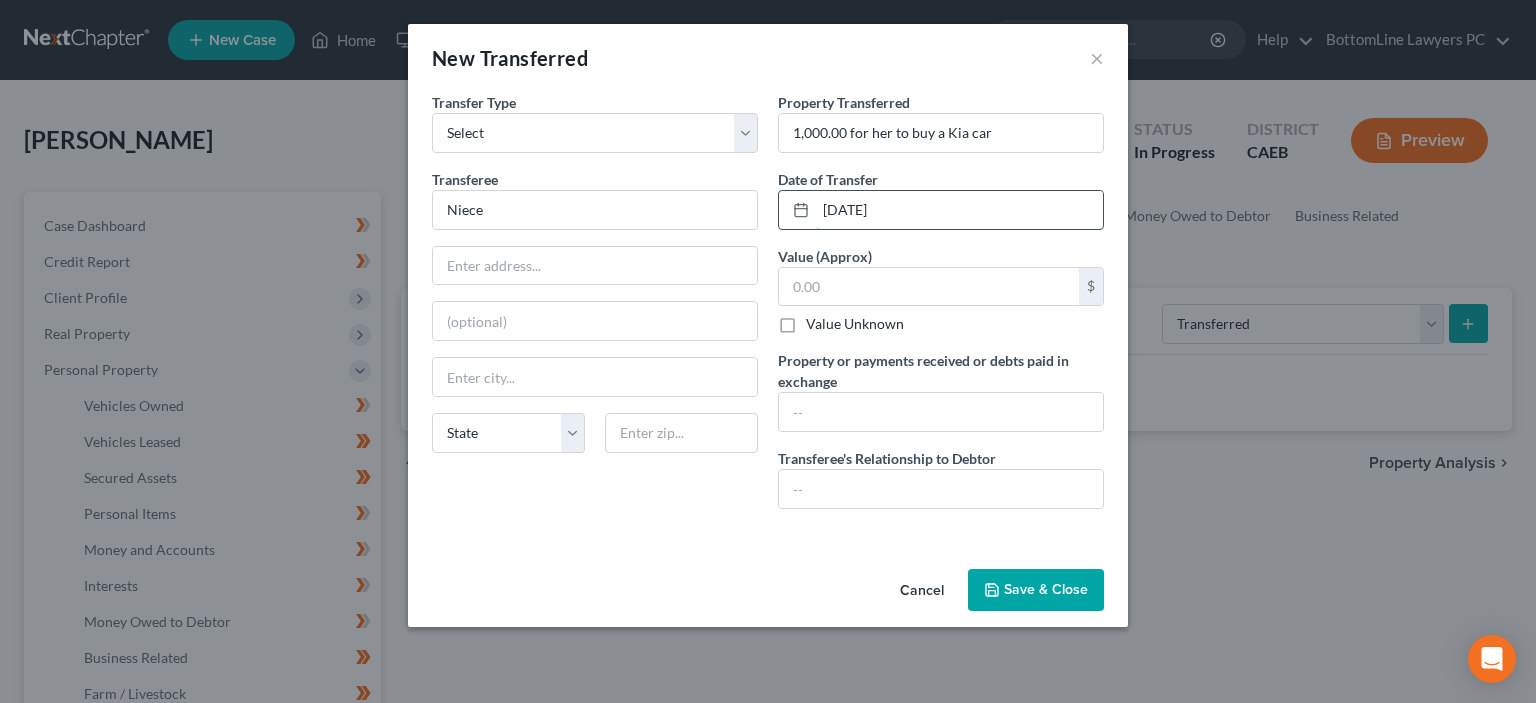 type on "[DATE]" 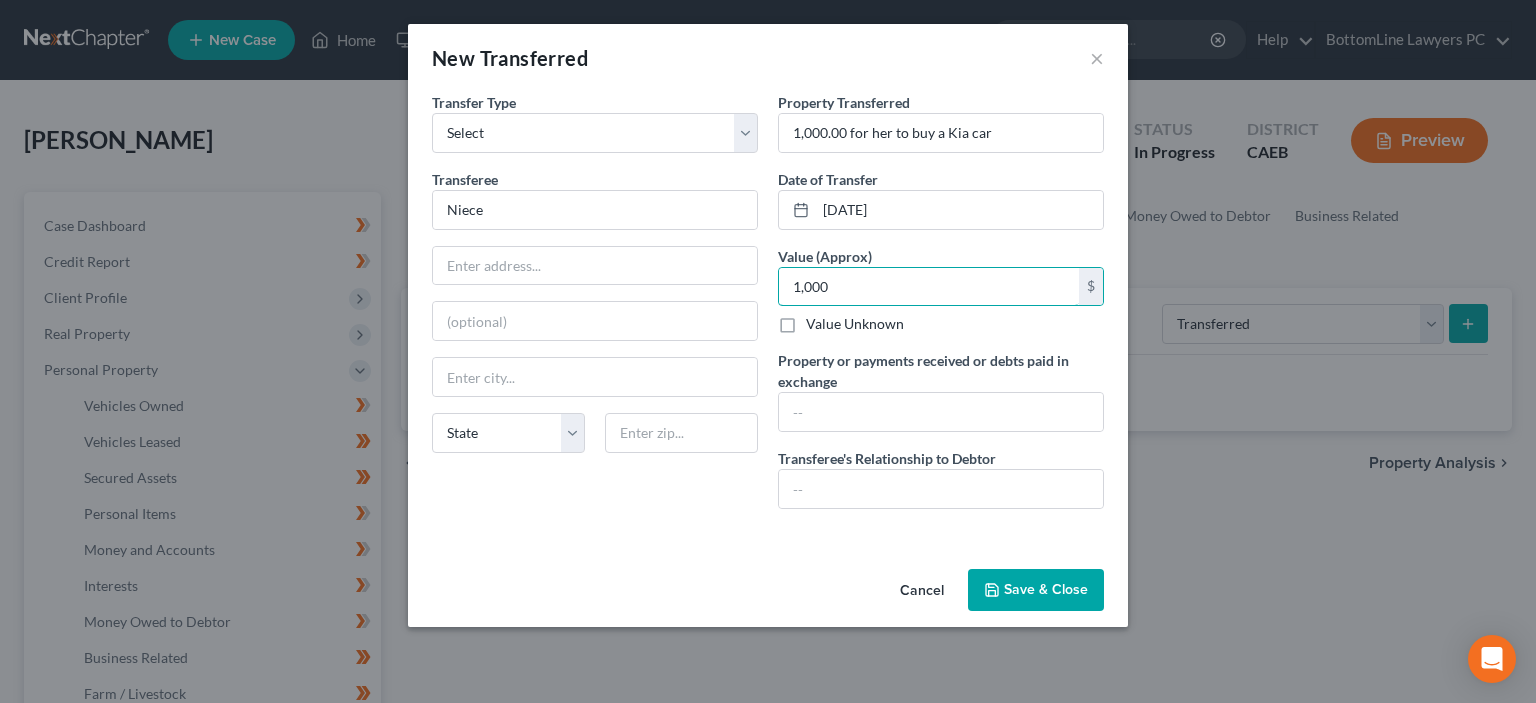 type on "1,000" 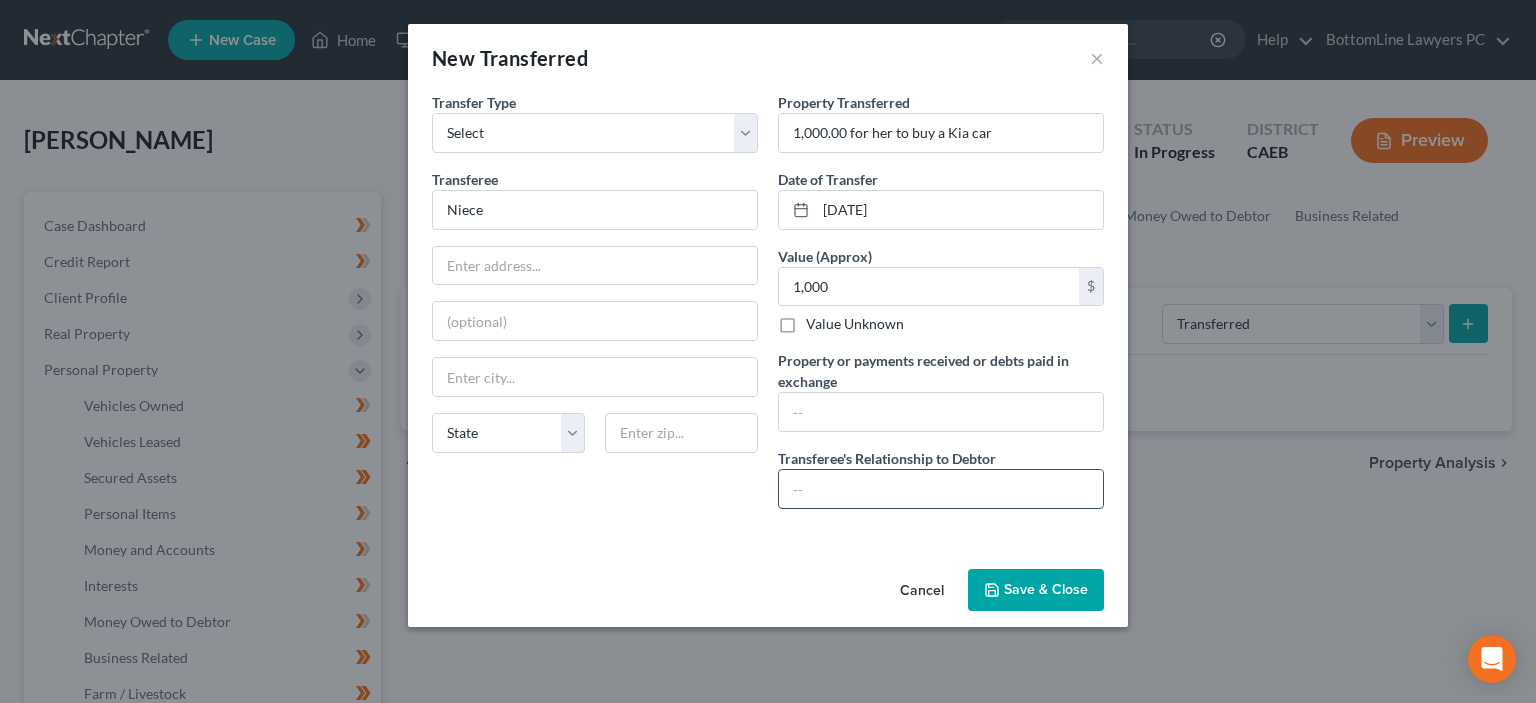 click at bounding box center (941, 489) 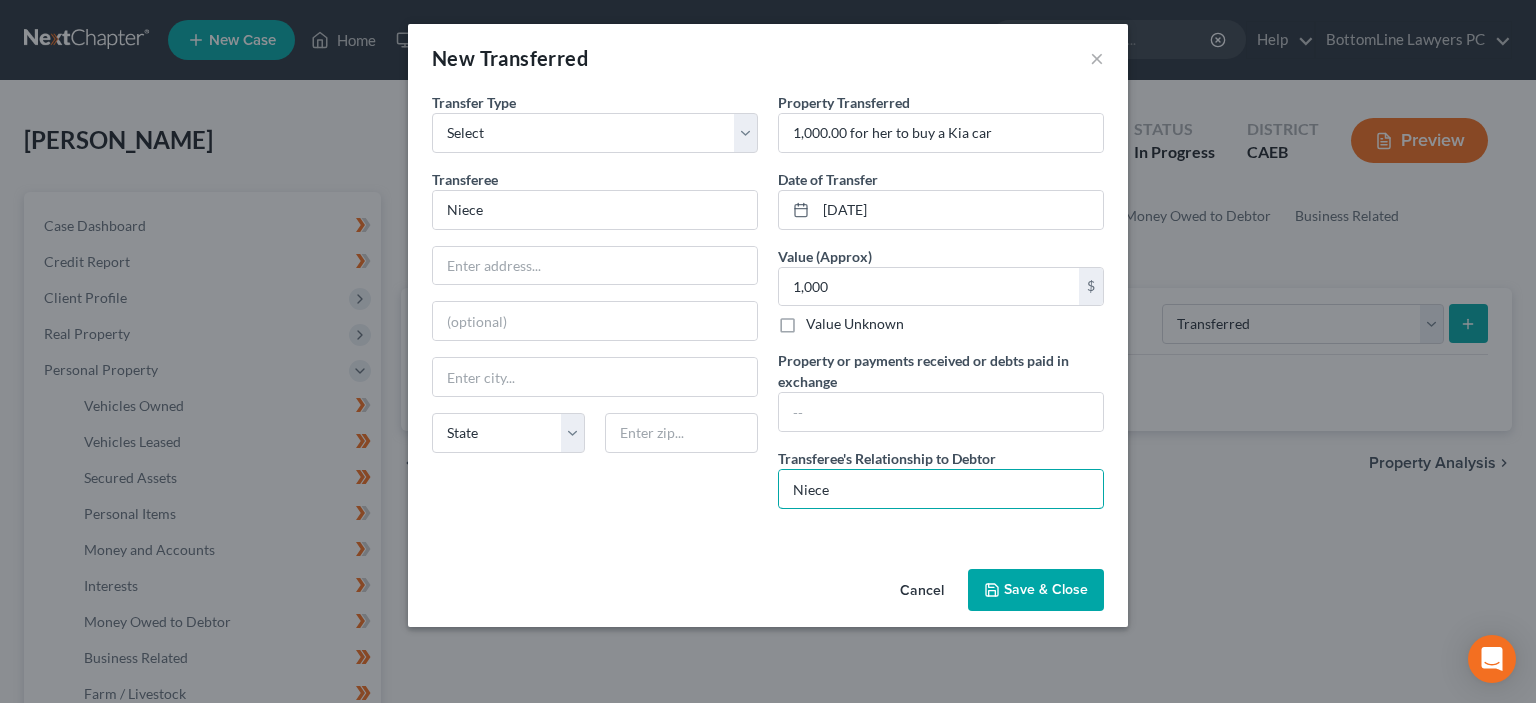 type on "Niece" 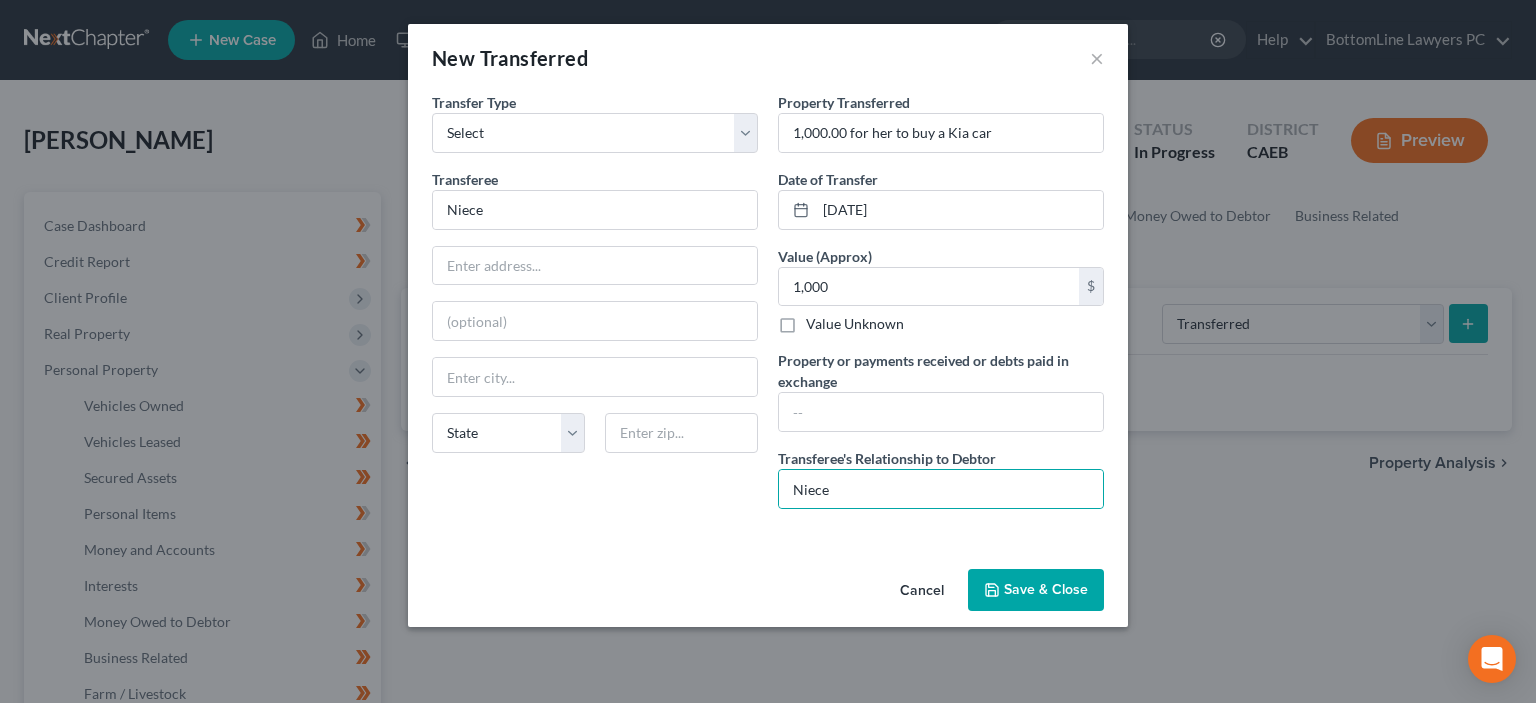 click on "Save & Close" at bounding box center (1036, 590) 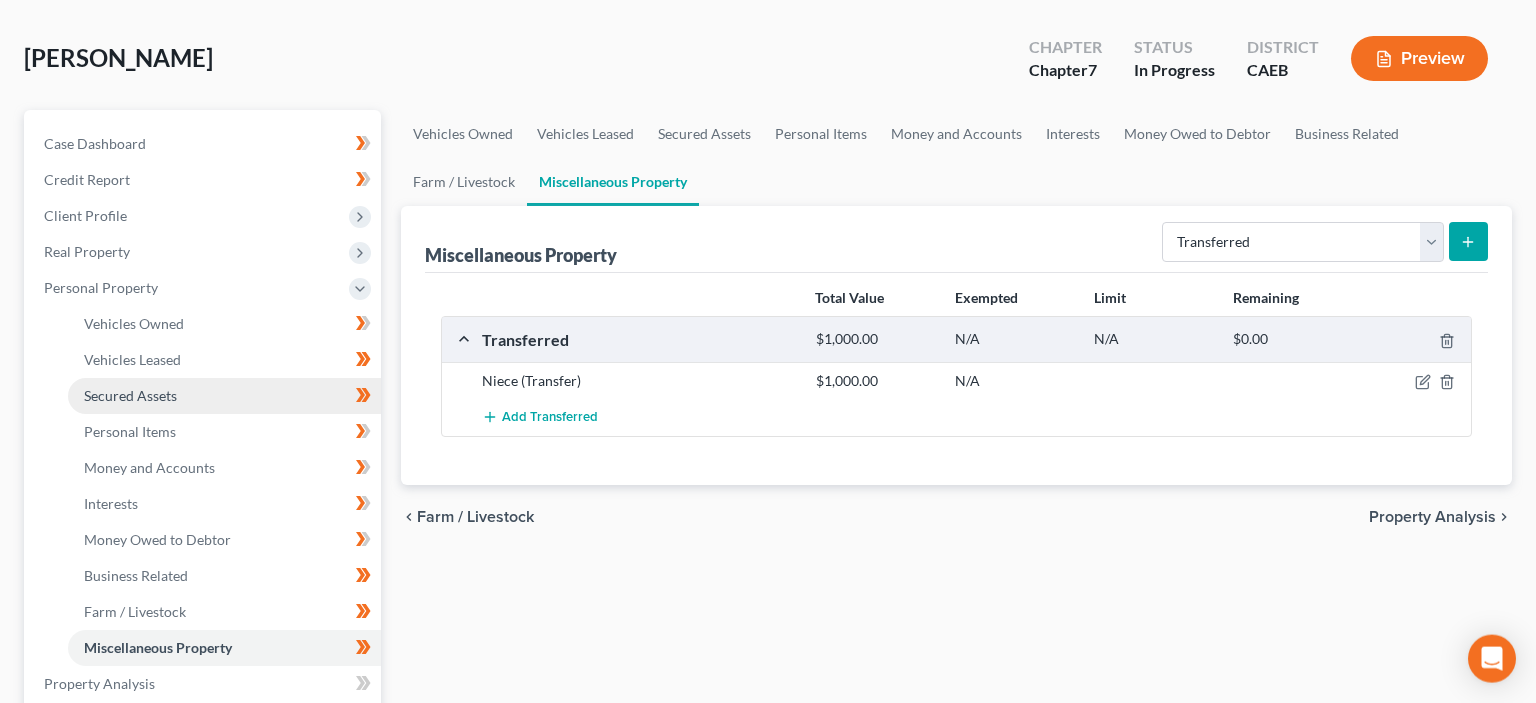 scroll, scrollTop: 105, scrollLeft: 0, axis: vertical 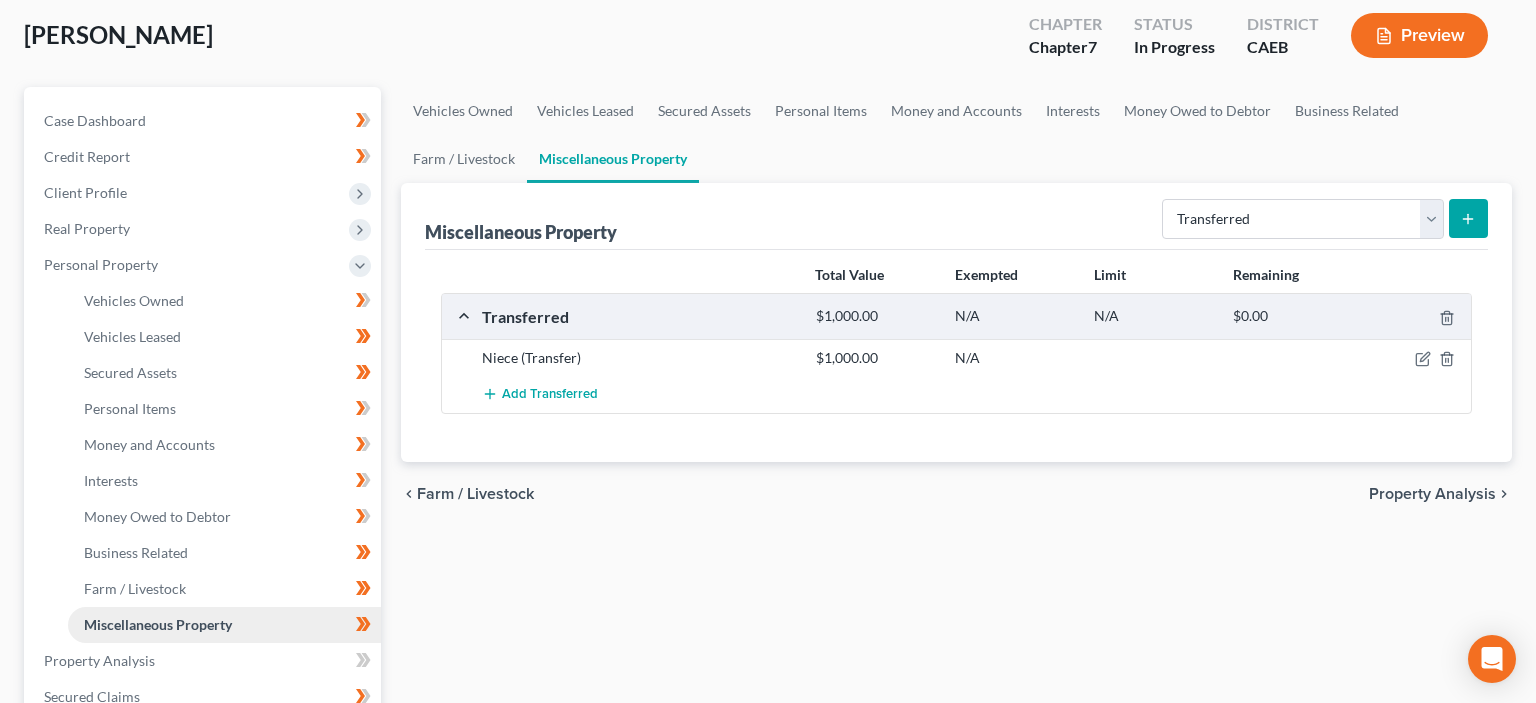 click on "Miscellaneous Property" at bounding box center (158, 624) 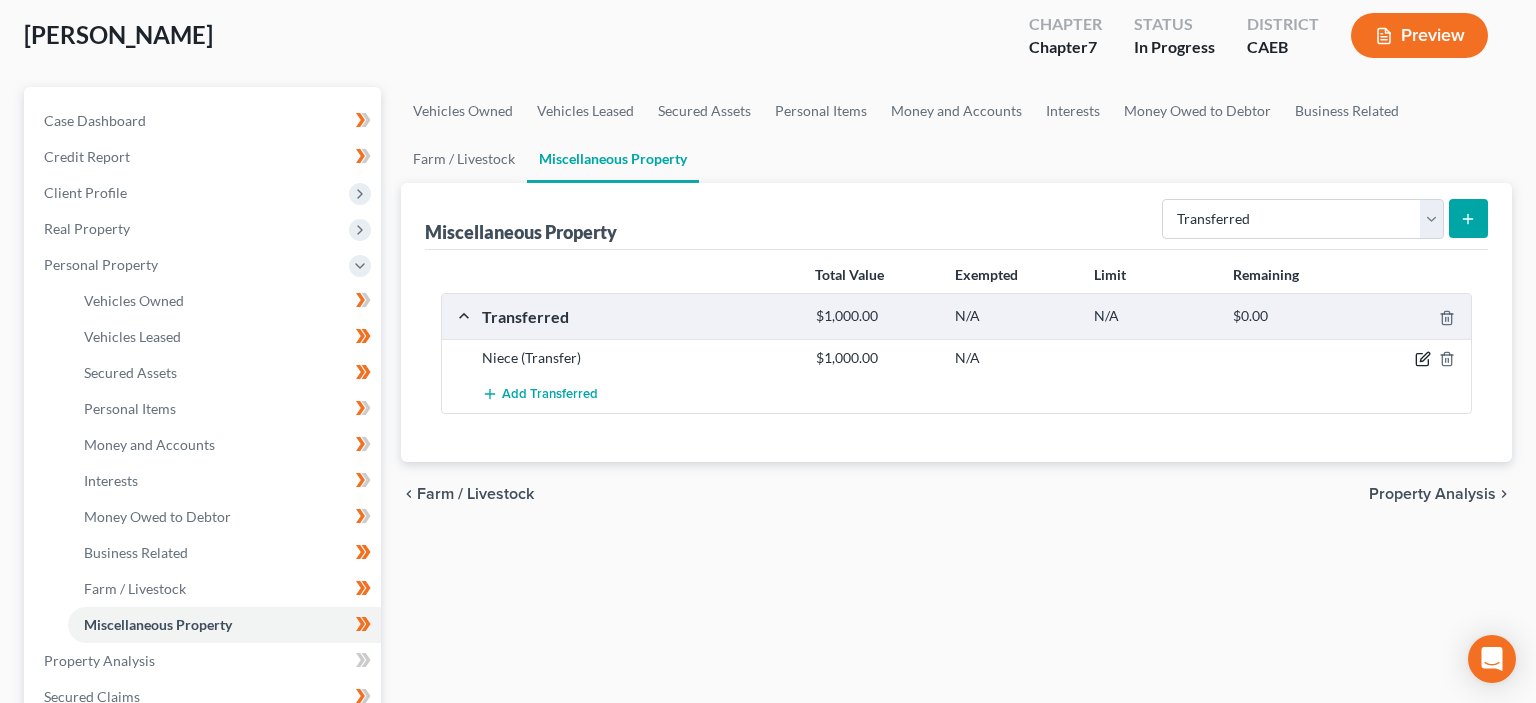 click 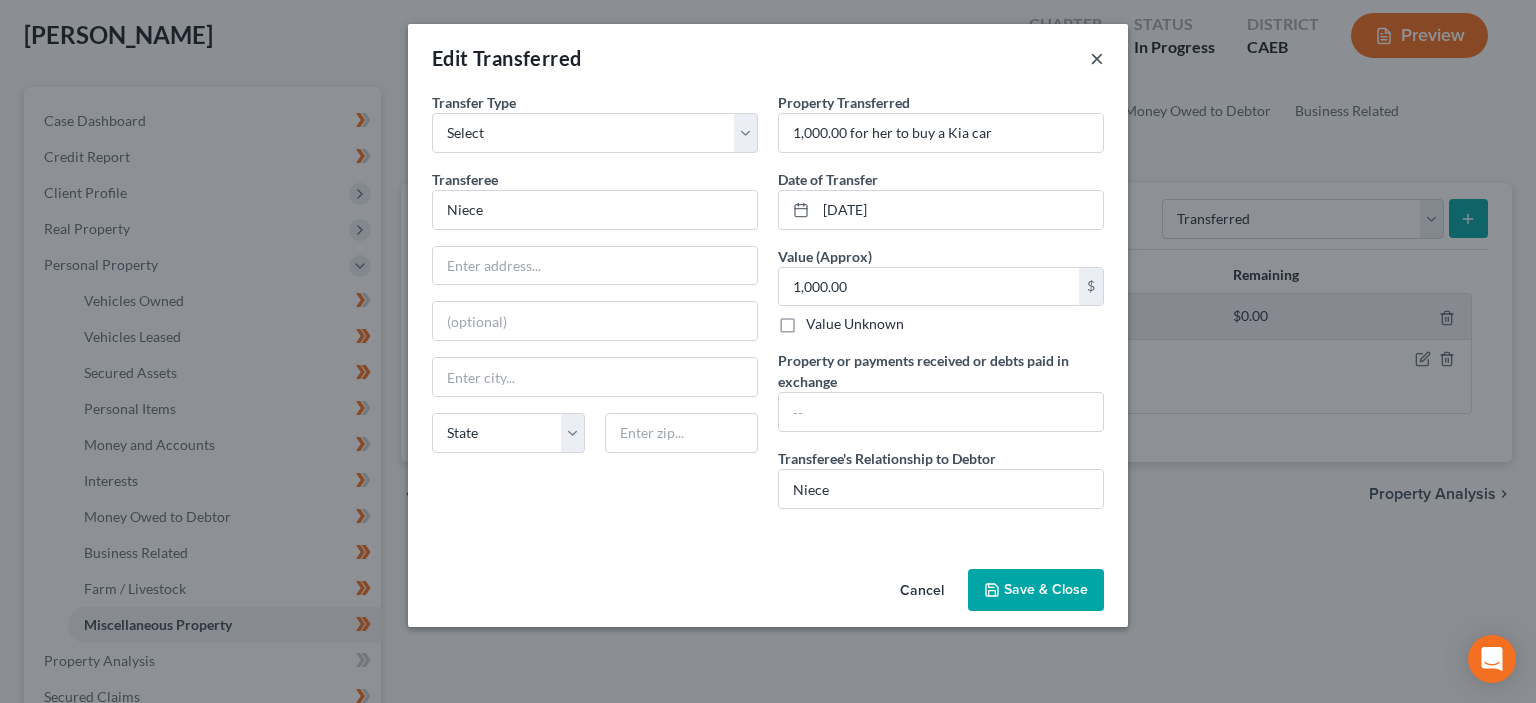 click on "×" at bounding box center [1097, 58] 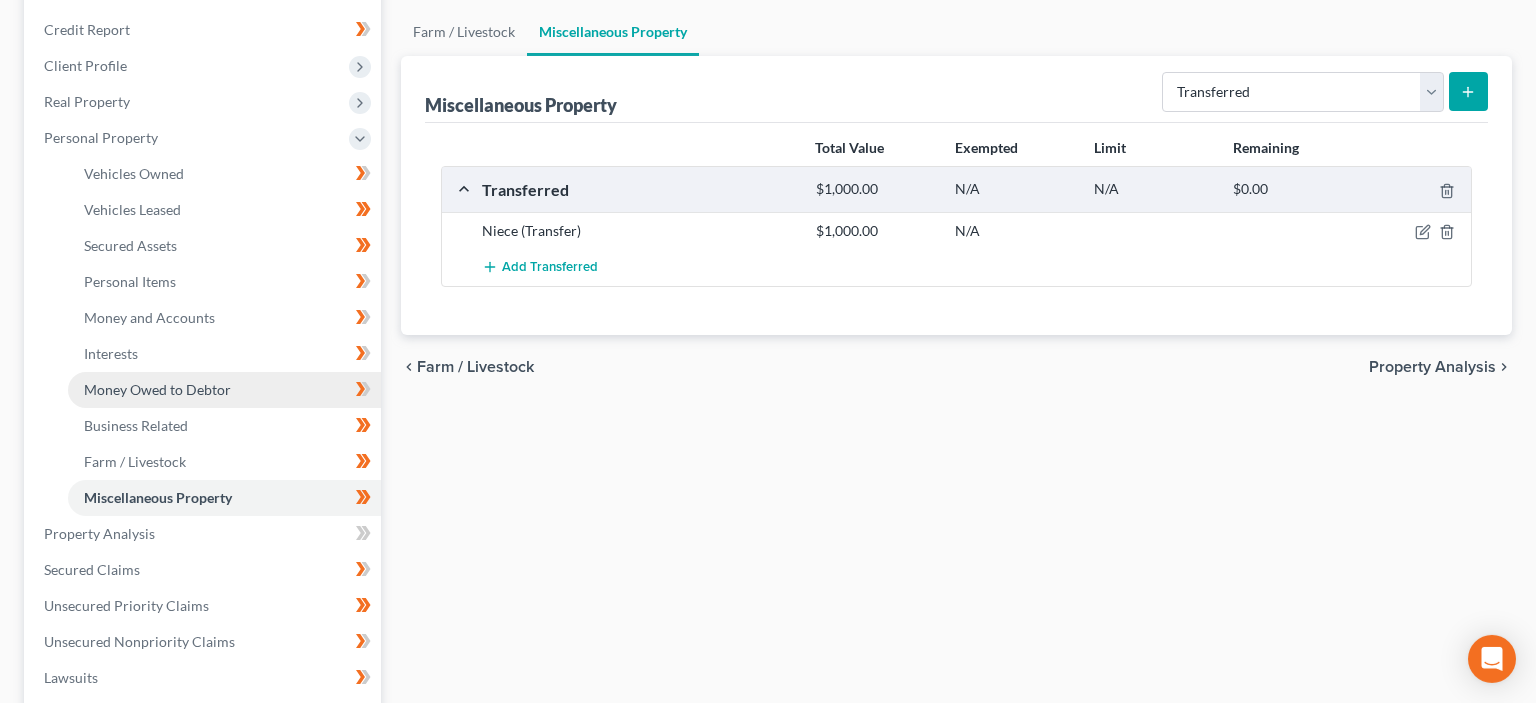 scroll, scrollTop: 316, scrollLeft: 0, axis: vertical 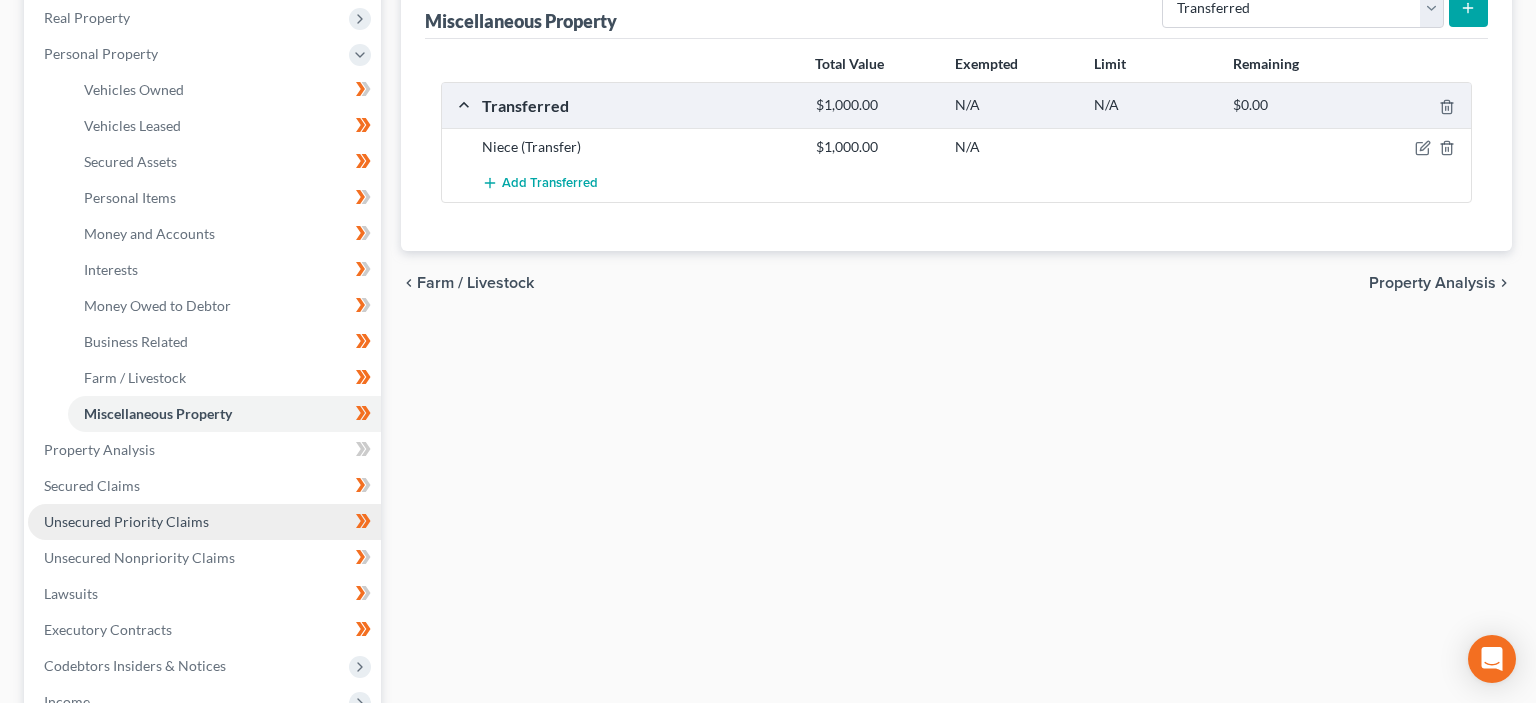 click on "Unsecured Priority Claims" at bounding box center [126, 521] 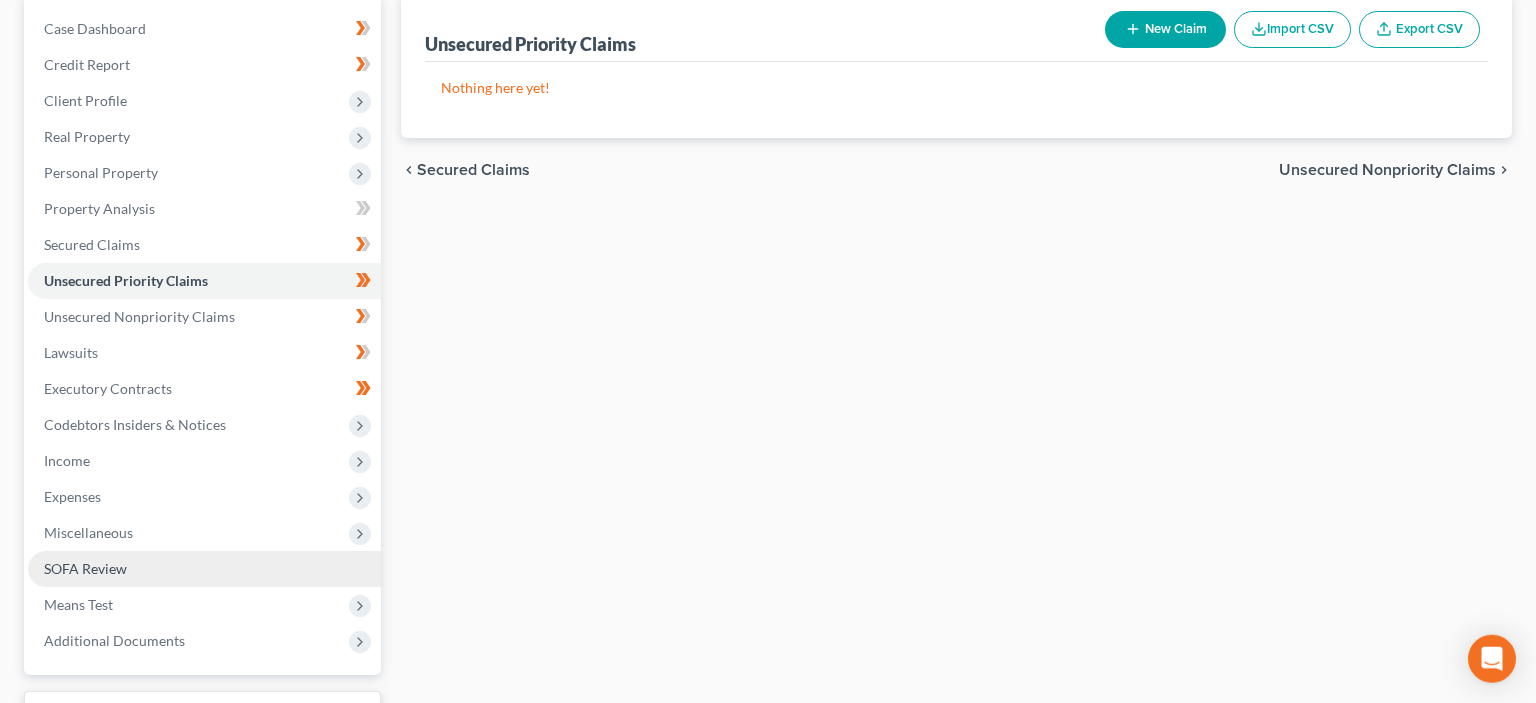 scroll, scrollTop: 146, scrollLeft: 0, axis: vertical 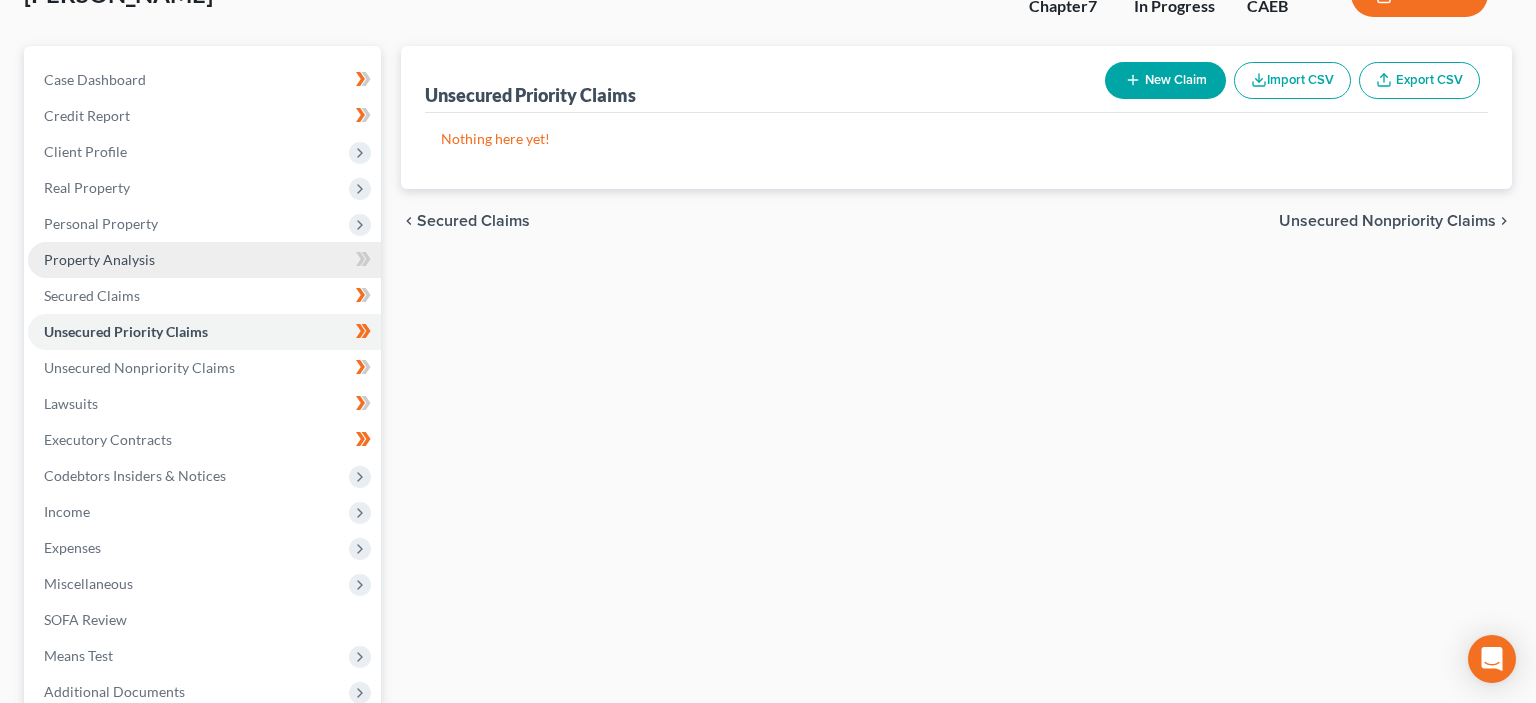 click on "Property Analysis" at bounding box center [99, 259] 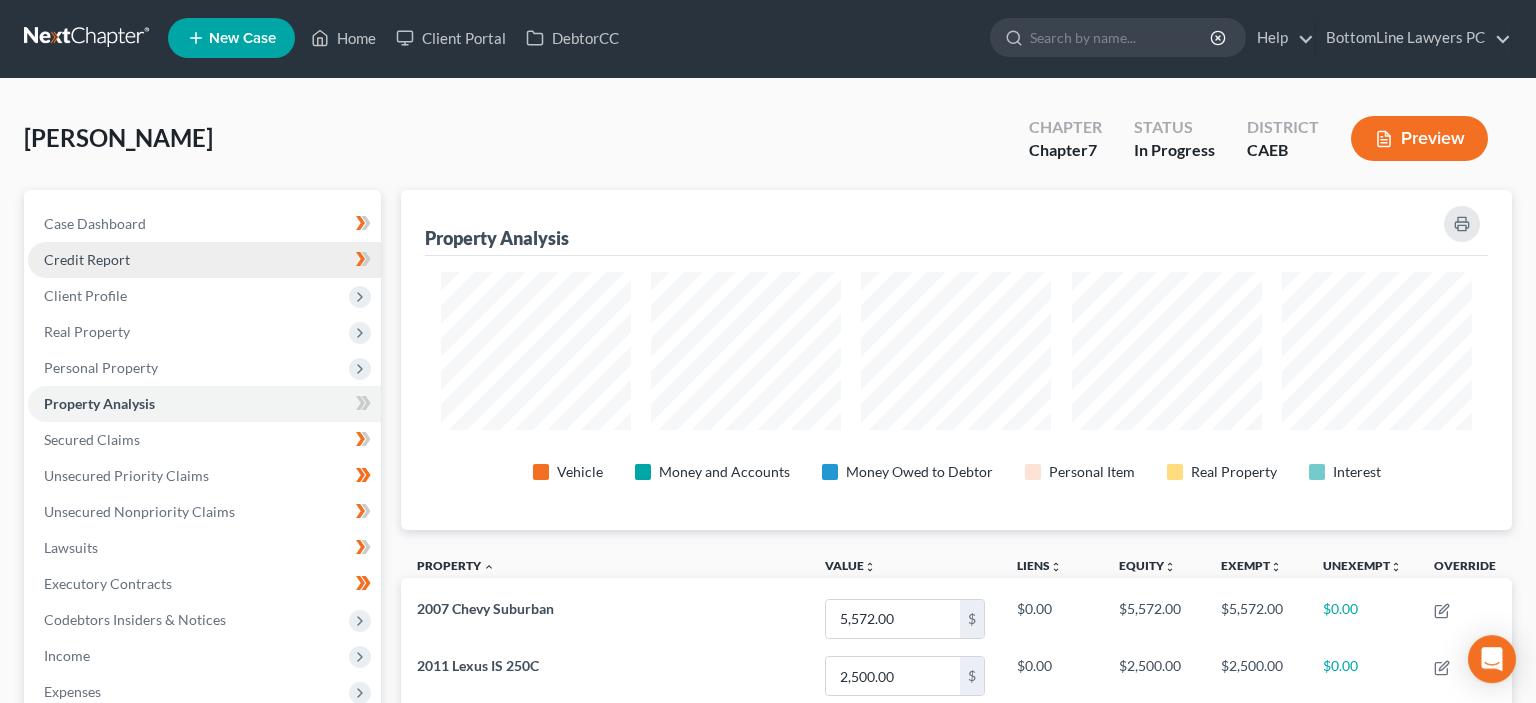scroll, scrollTop: 0, scrollLeft: 0, axis: both 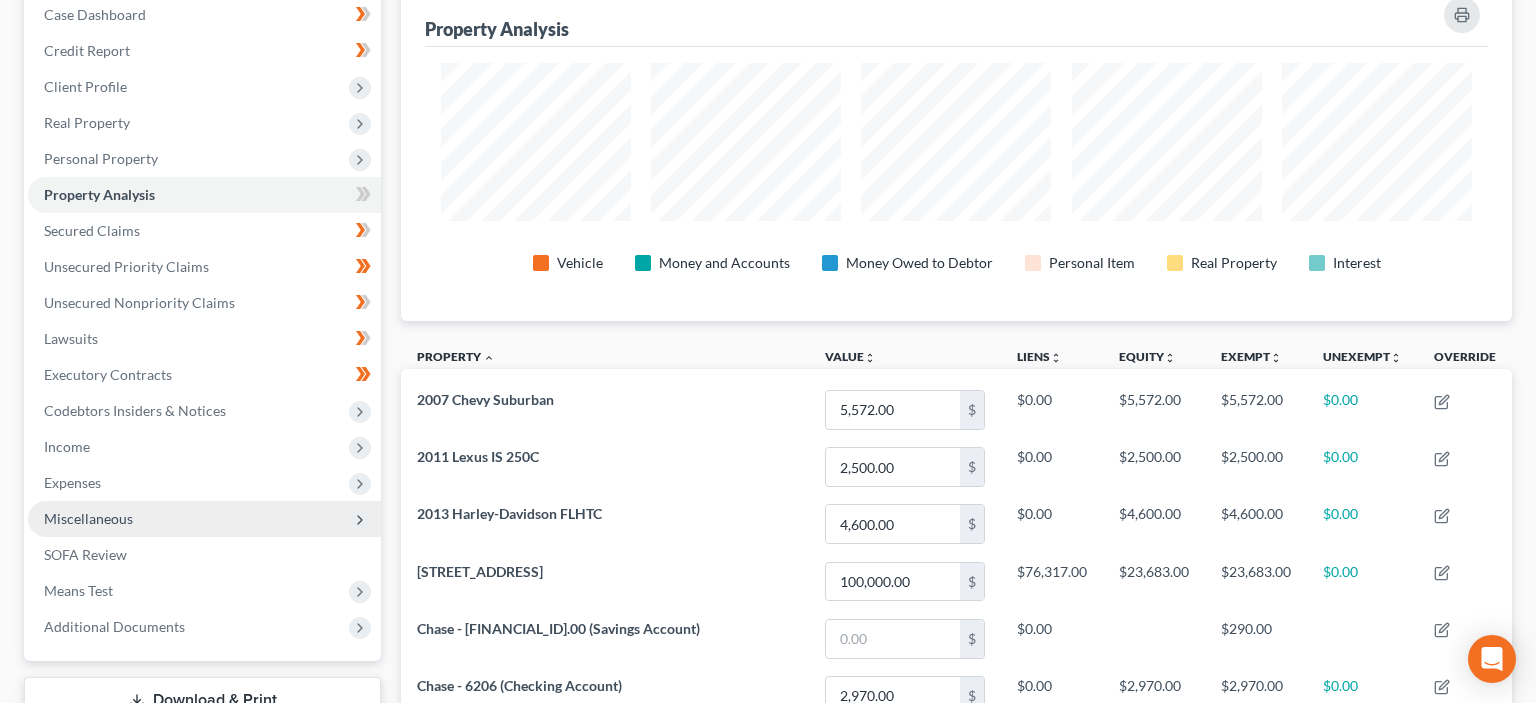 click on "Miscellaneous" at bounding box center (204, 519) 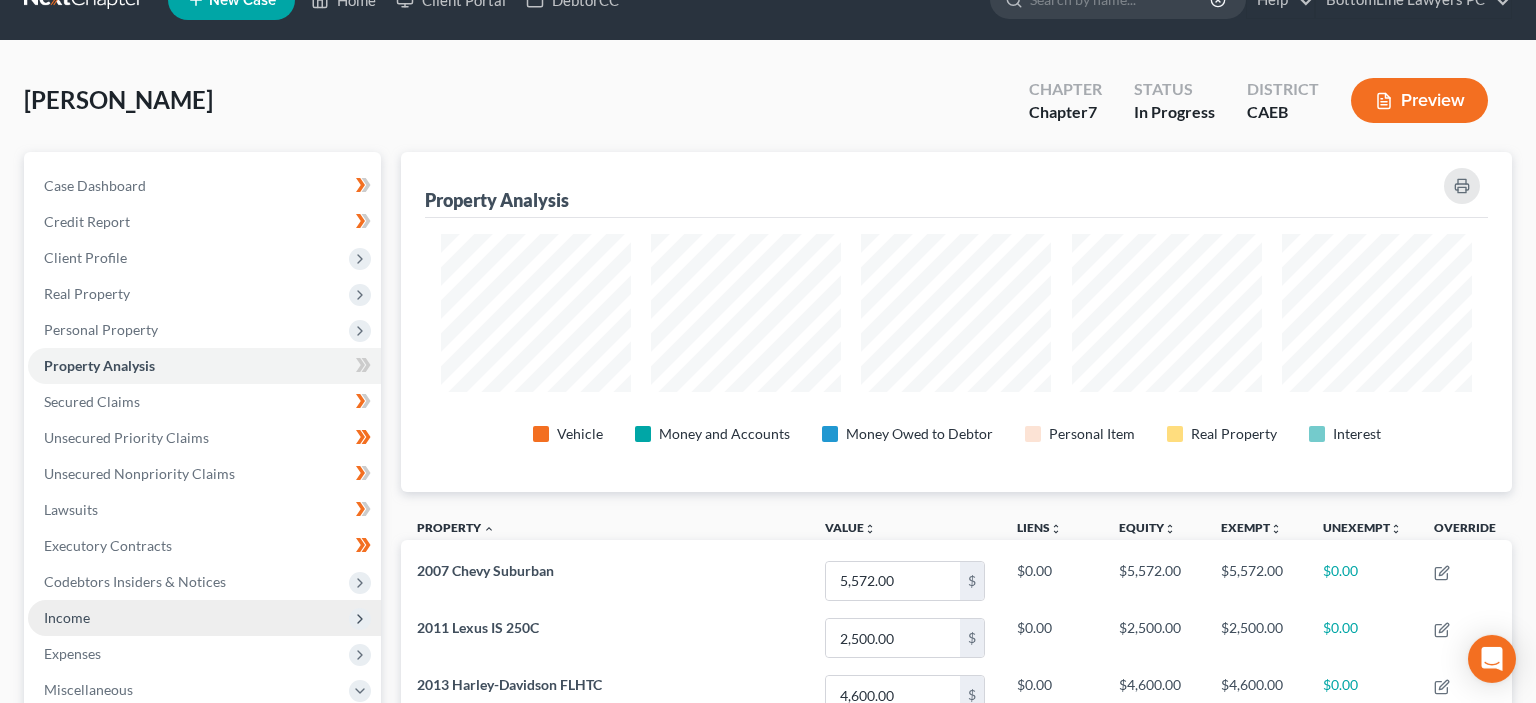 scroll, scrollTop: 0, scrollLeft: 0, axis: both 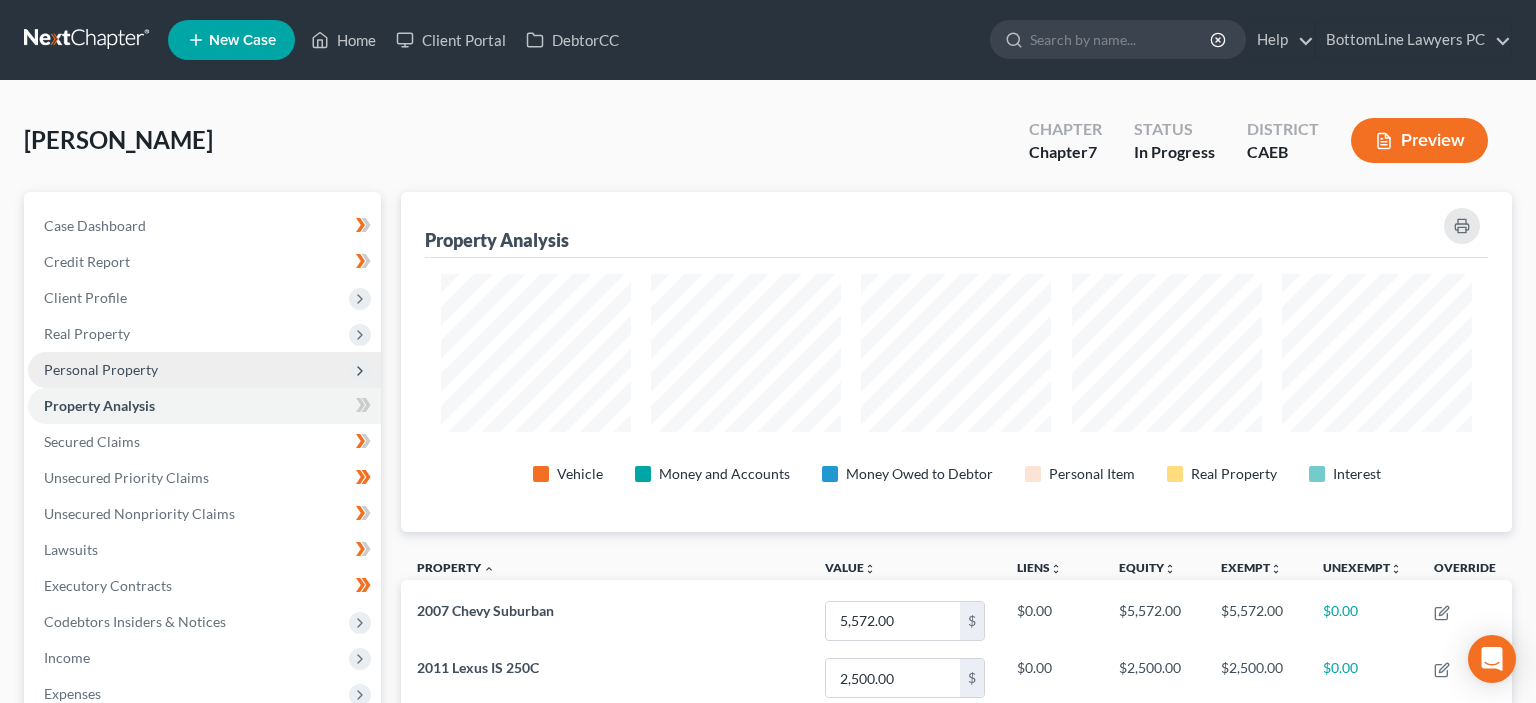 click on "Personal Property" at bounding box center [101, 369] 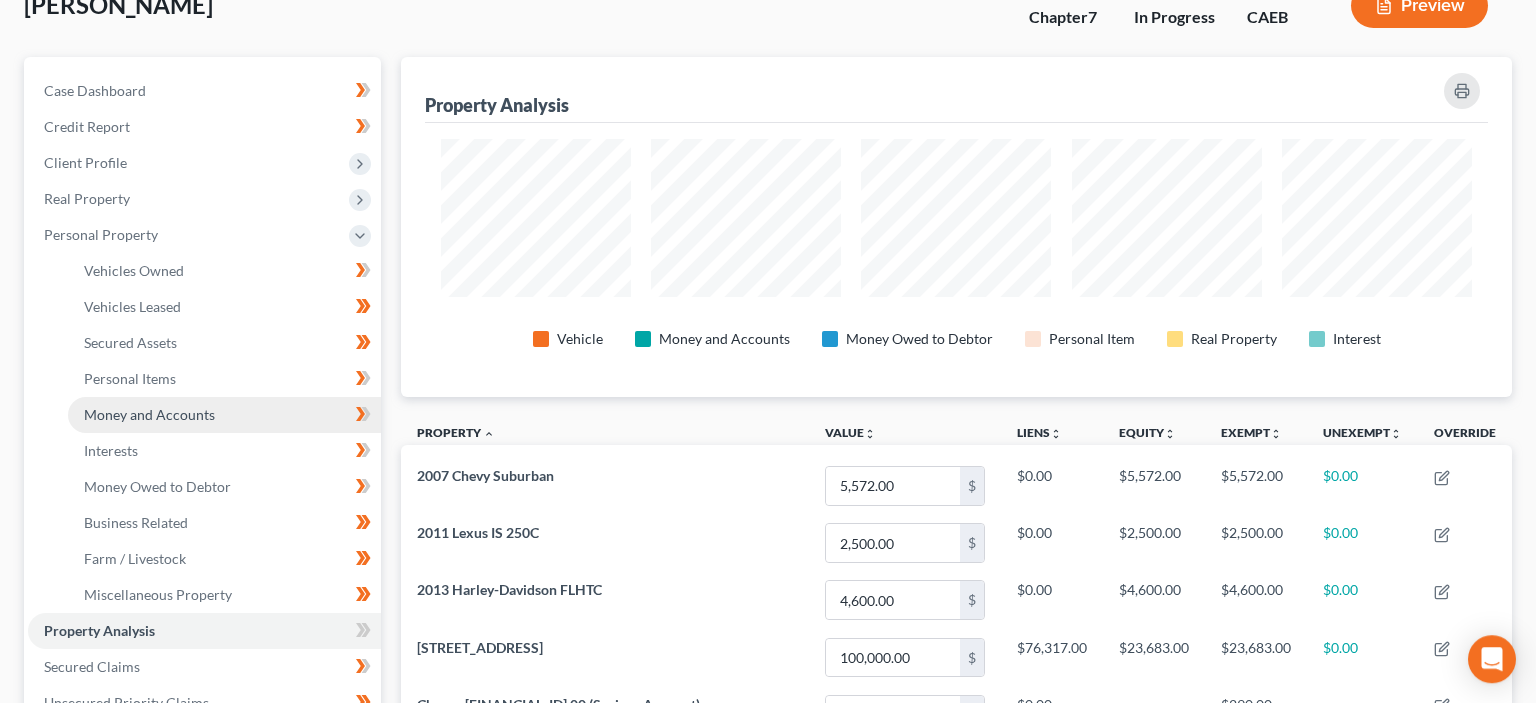 scroll, scrollTop: 211, scrollLeft: 0, axis: vertical 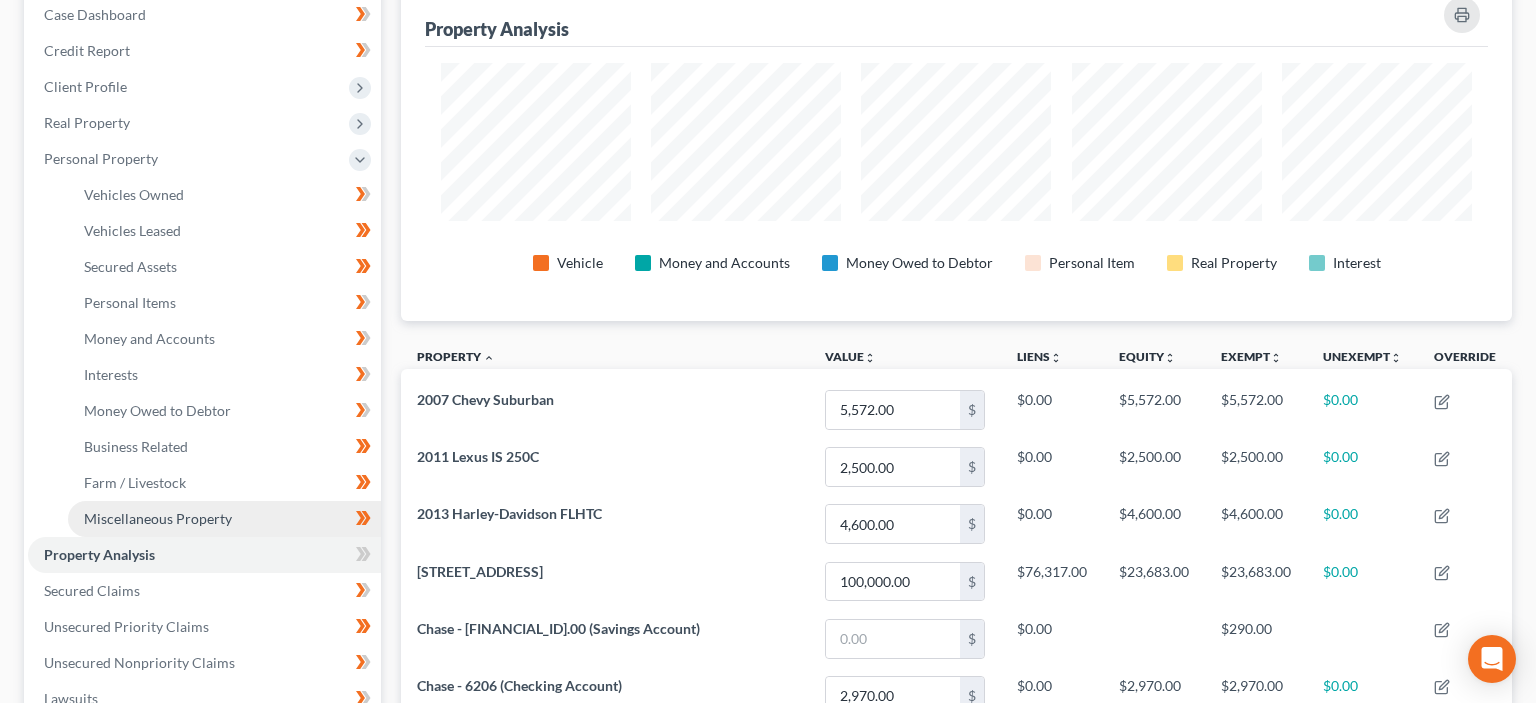 click on "Miscellaneous Property" at bounding box center (158, 518) 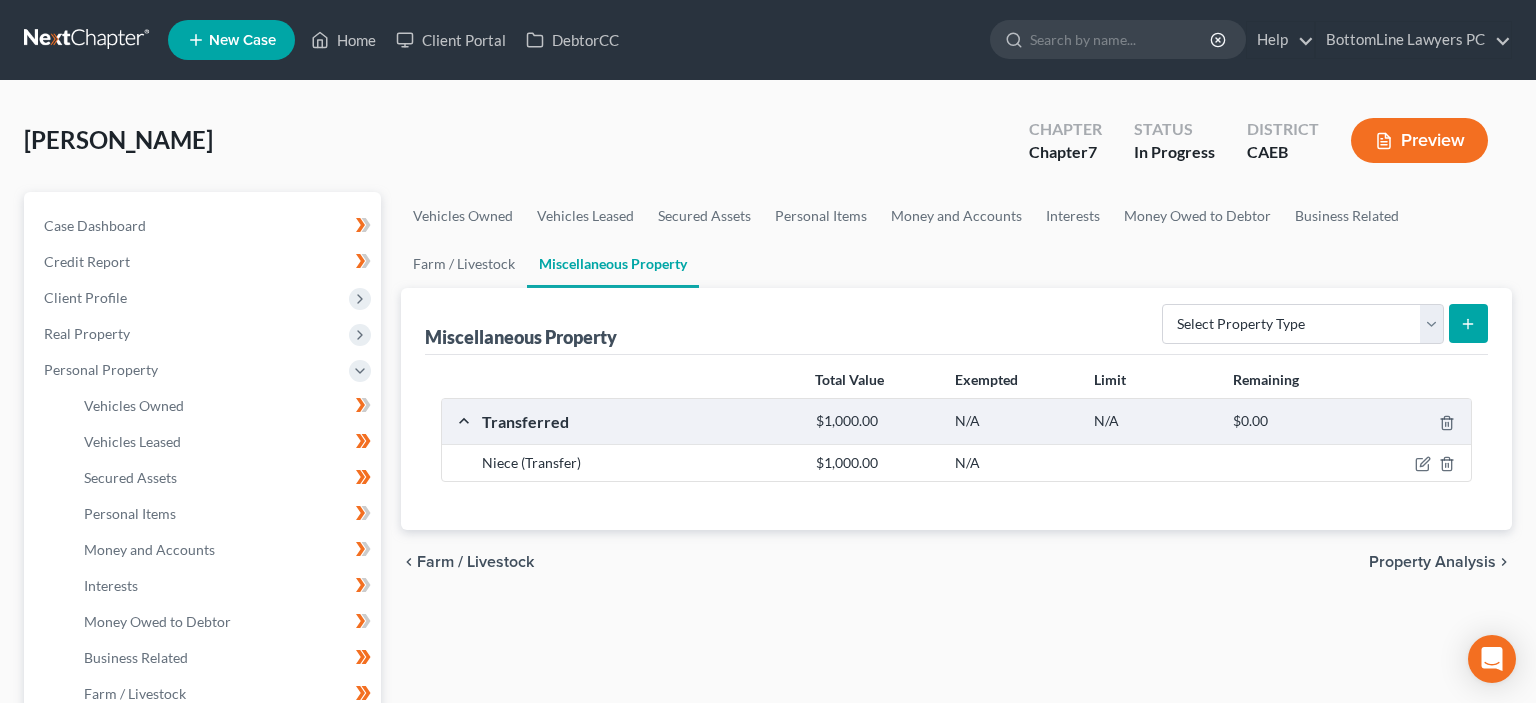 scroll, scrollTop: 0, scrollLeft: 0, axis: both 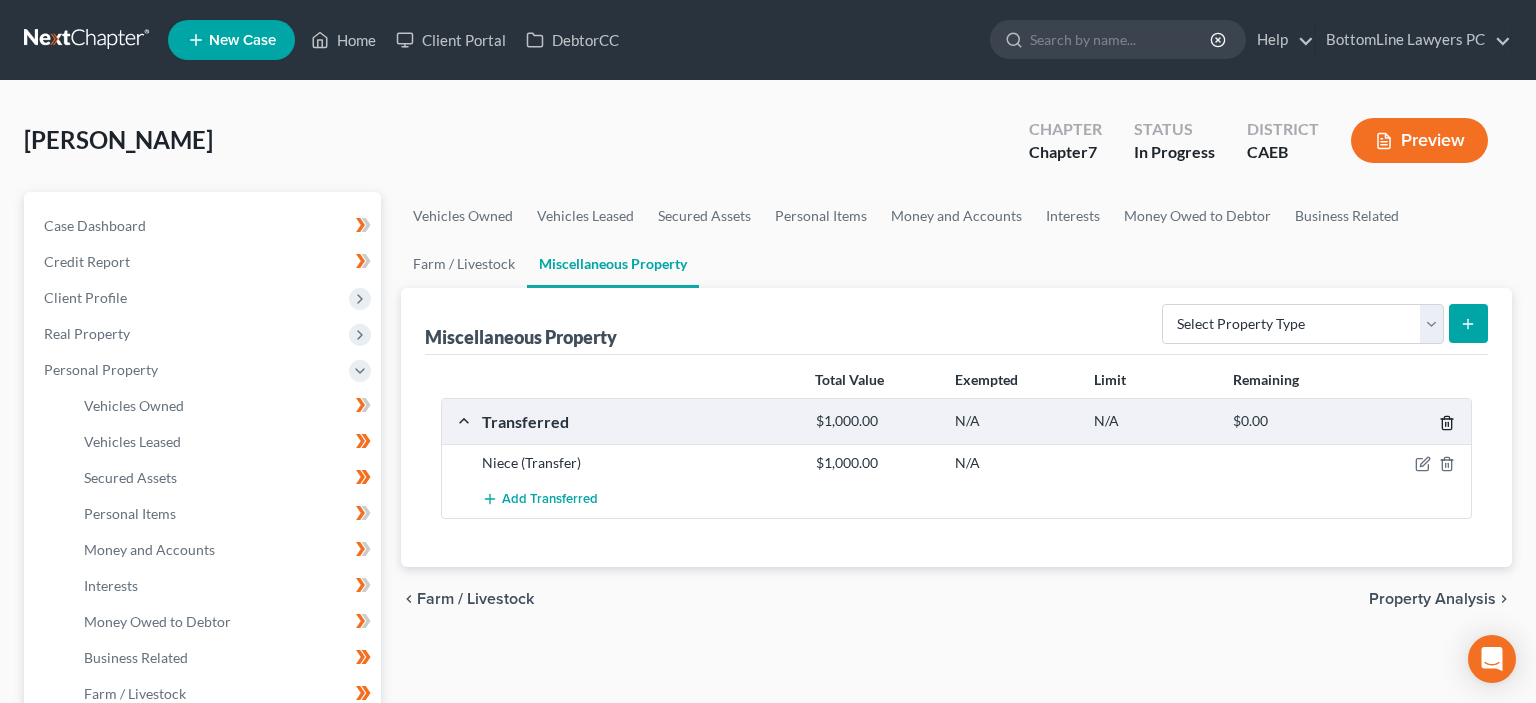 click 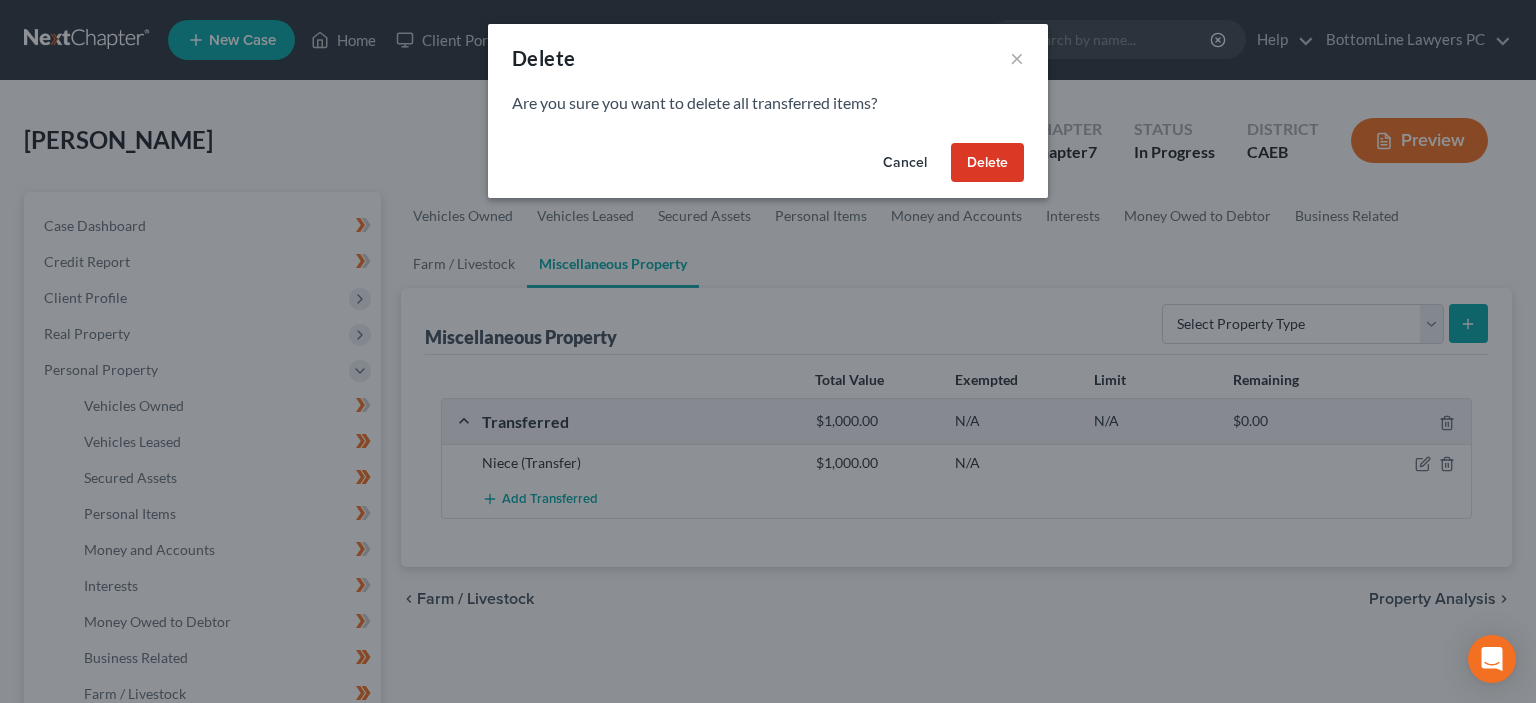 click on "Delete" at bounding box center (987, 163) 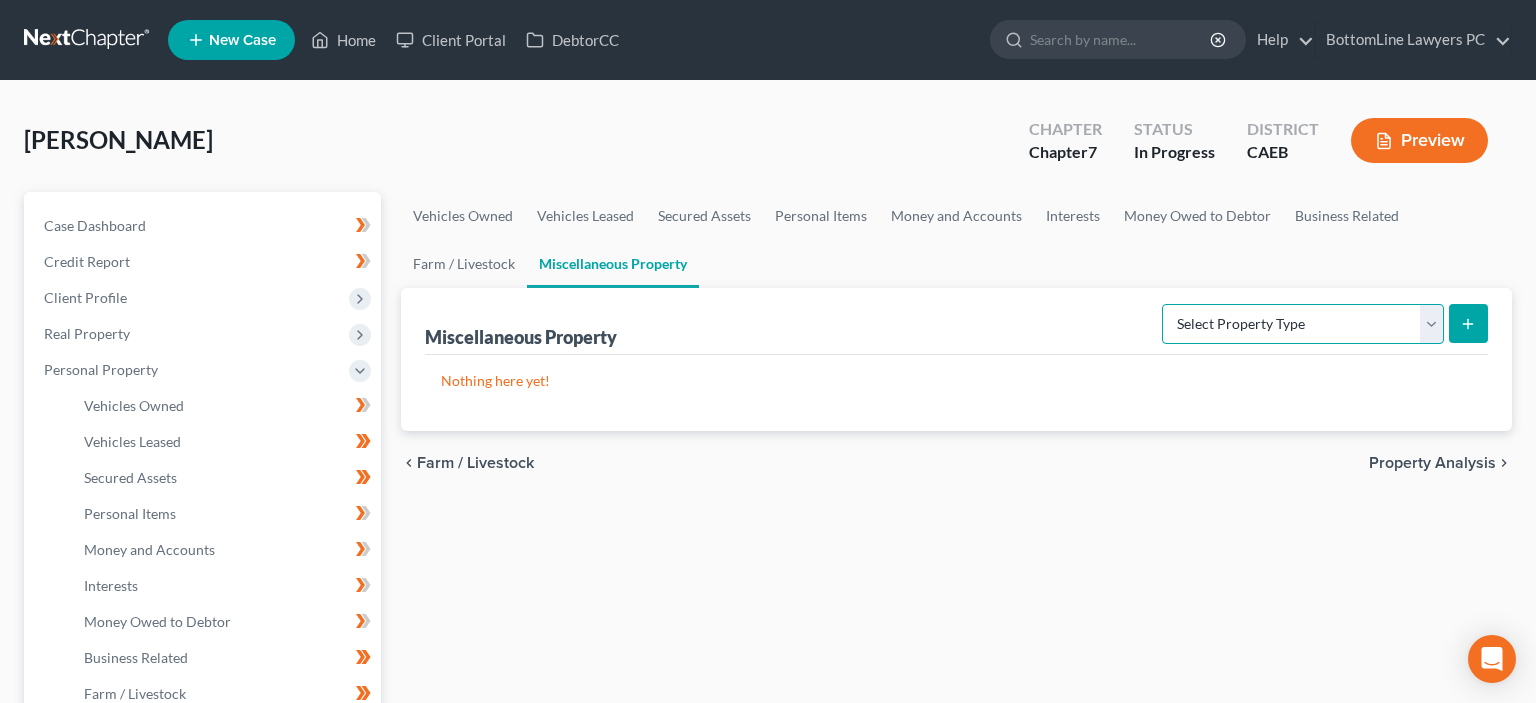click on "Select Property Type Assigned for Creditor Benefit [DATE] Holding for Another Not Yet Listed Stored [DATE] Transferred" at bounding box center [1303, 324] 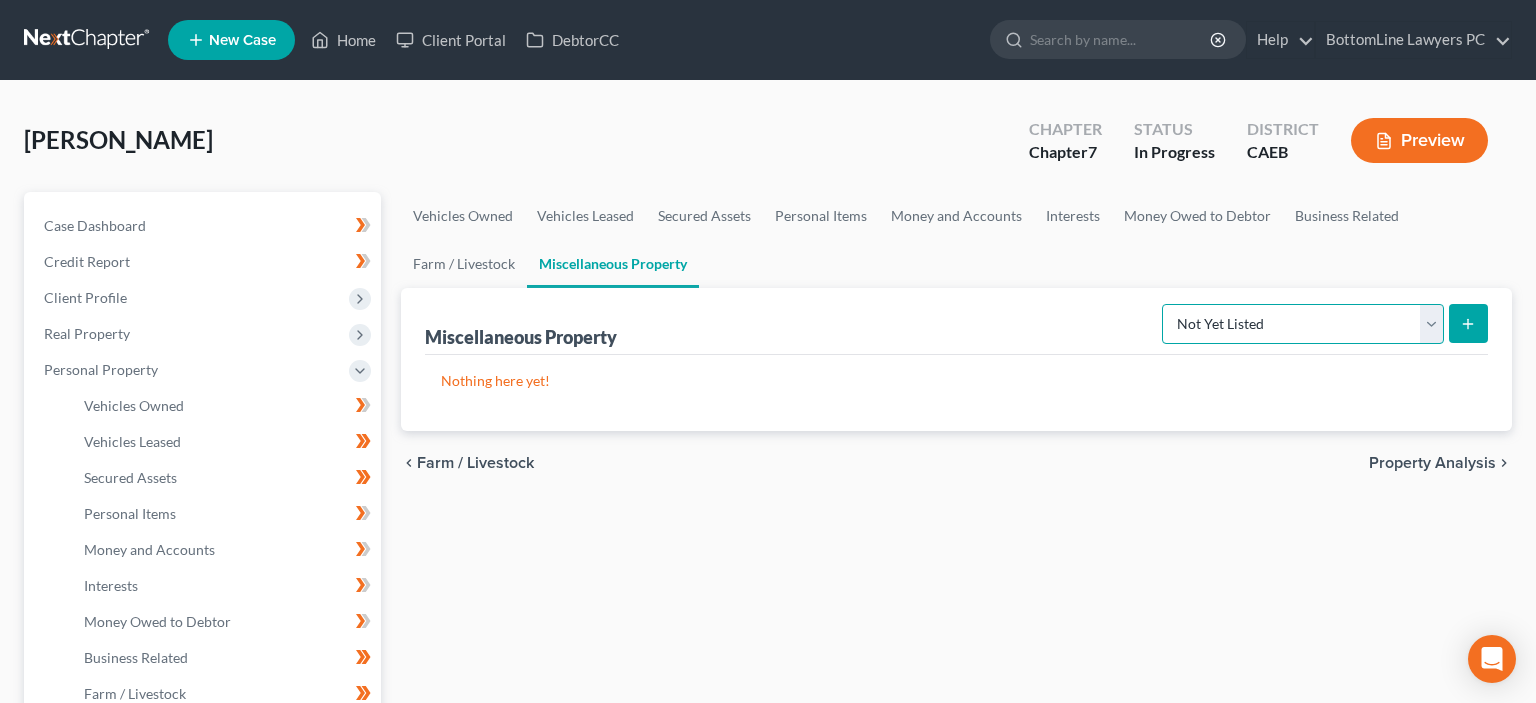 click on "Not Yet Listed" at bounding box center [0, 0] 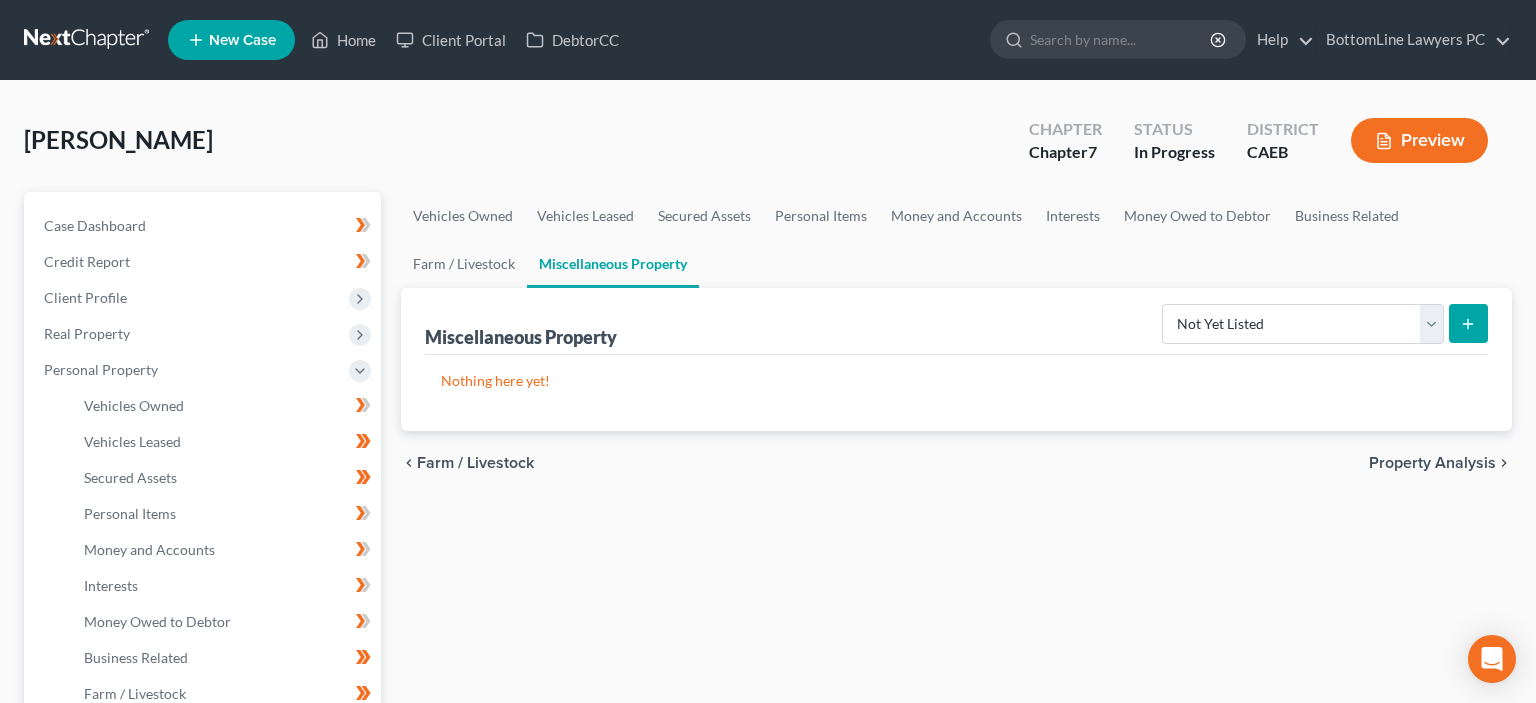 click 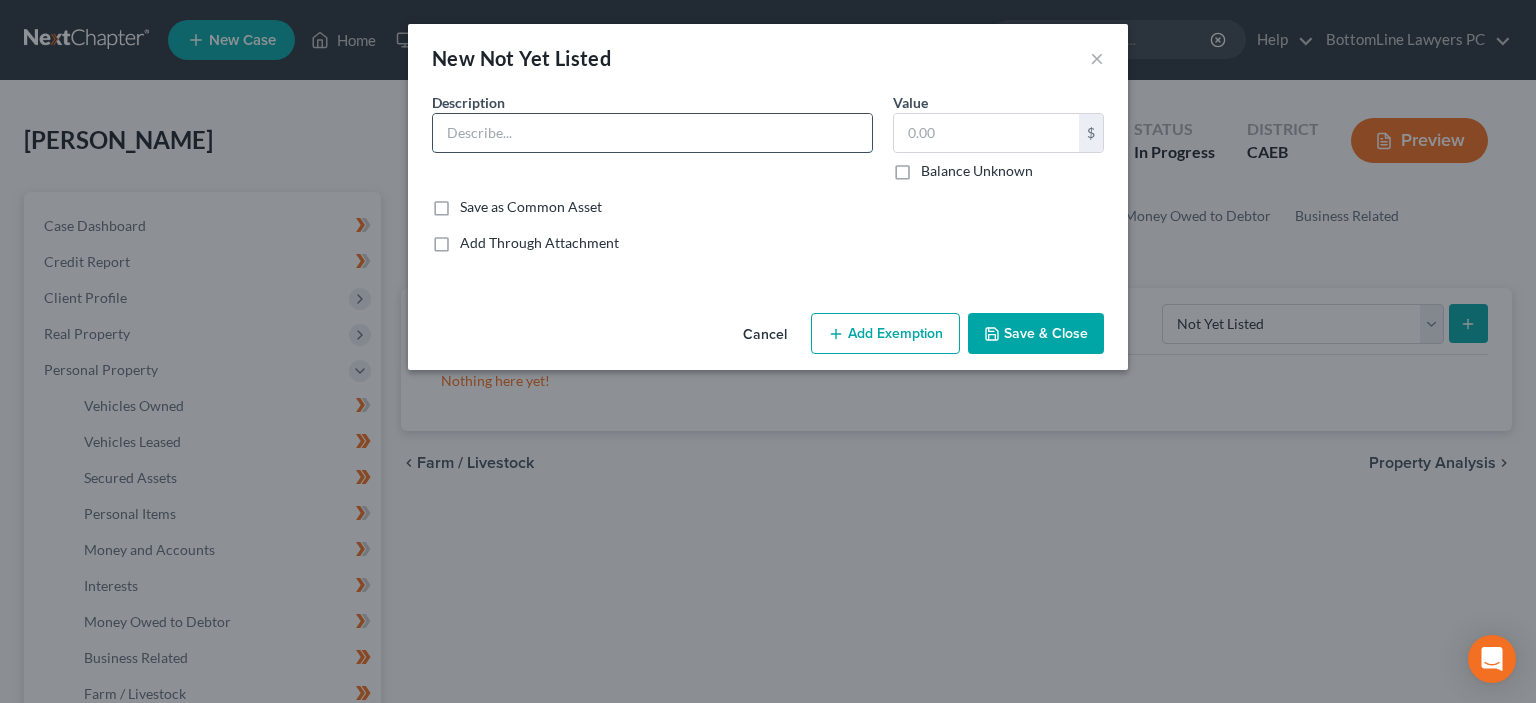 click at bounding box center [652, 133] 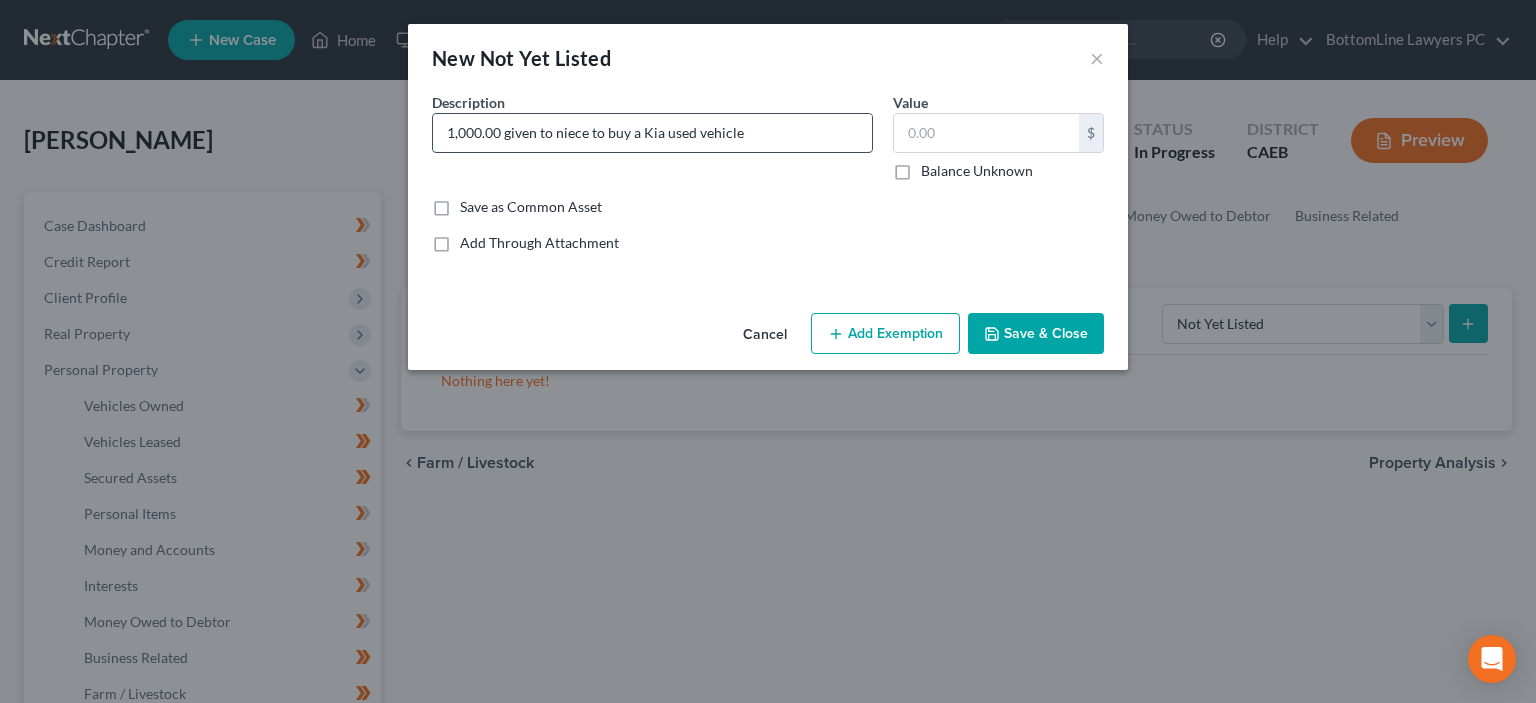 type on "1,000.00 given to niece to buy a Kia used vehicle" 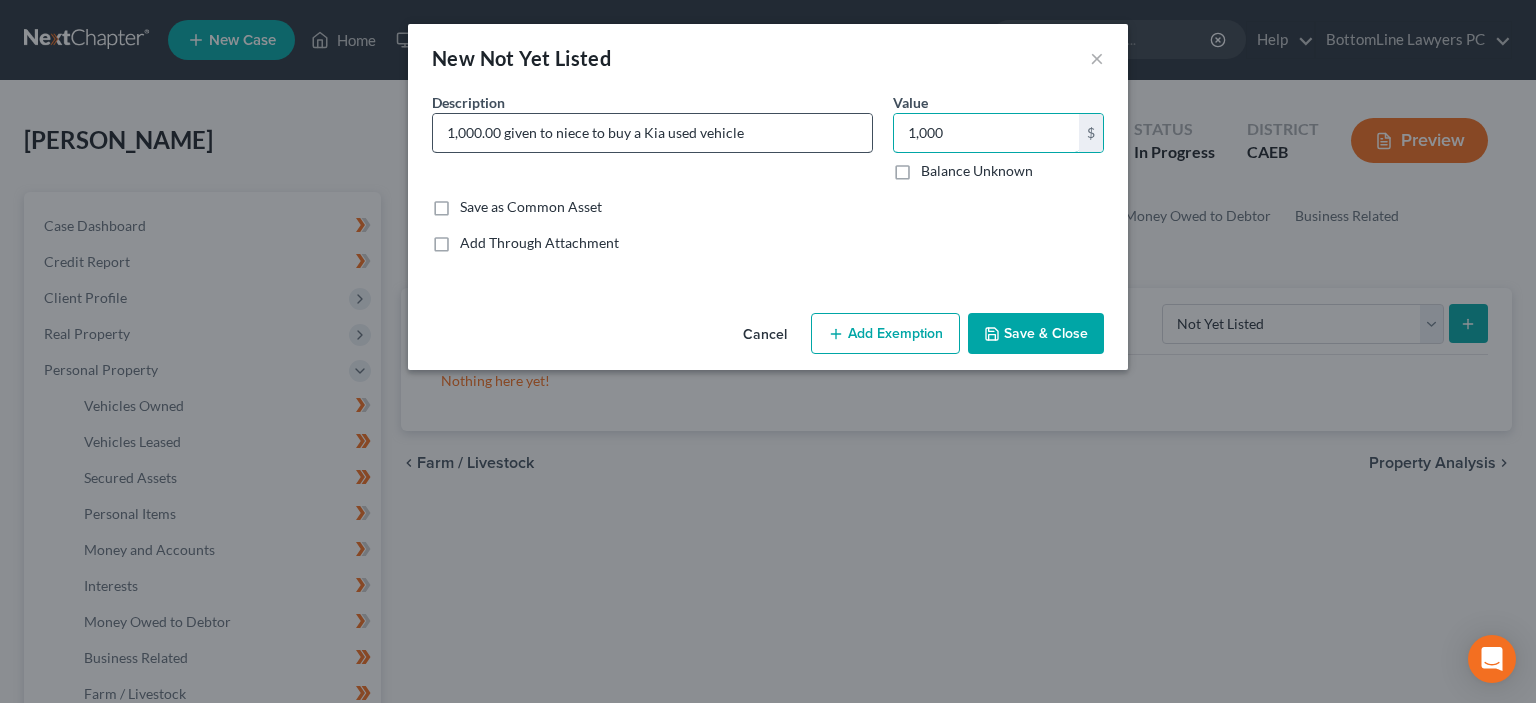 type on "1,000" 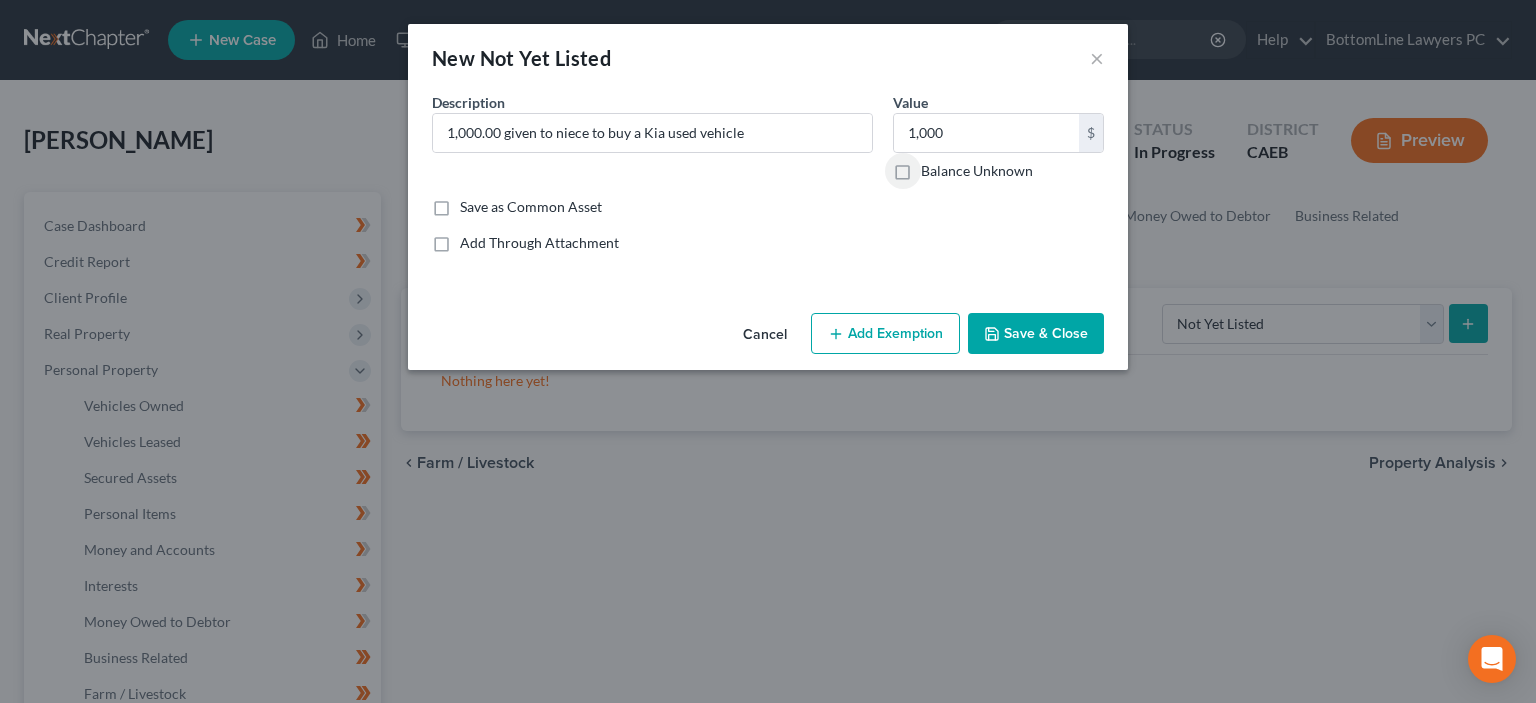 click 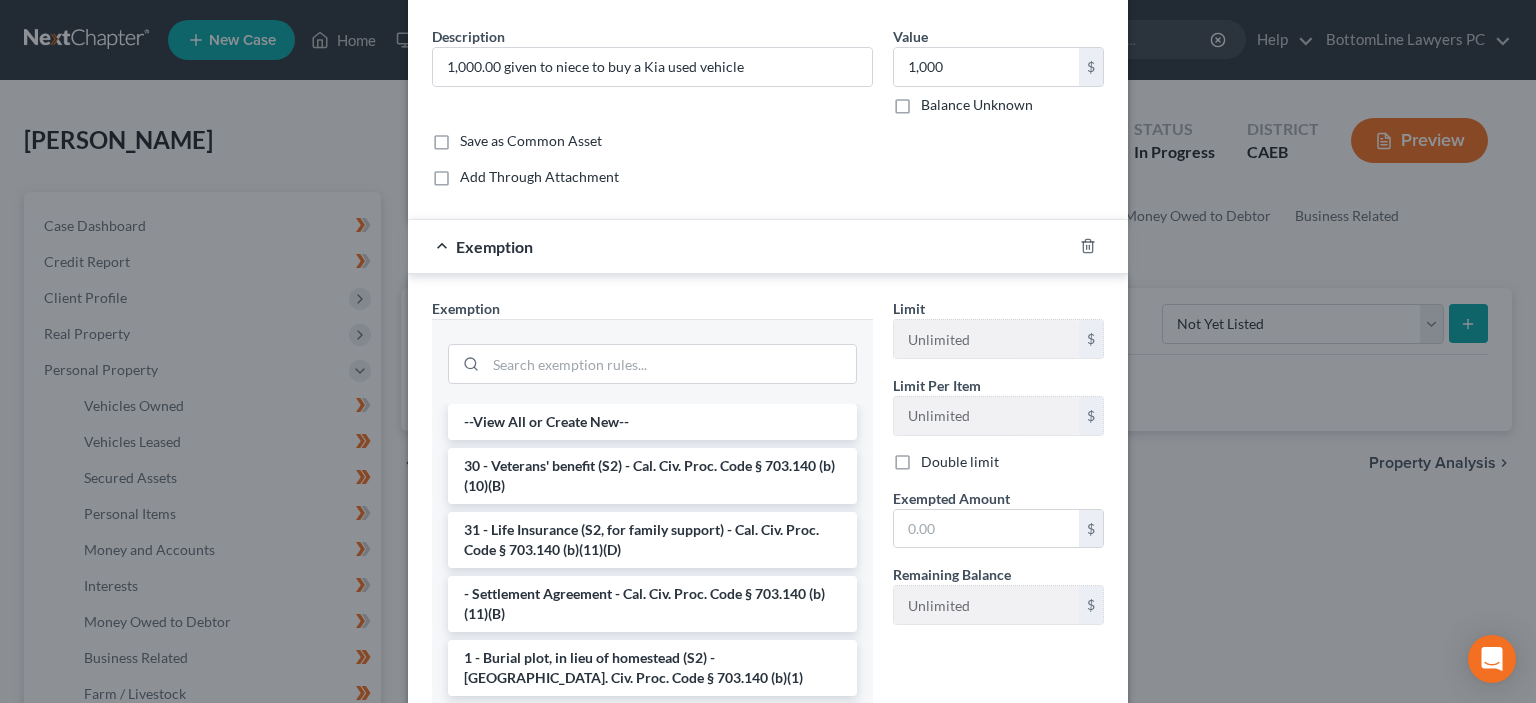 scroll, scrollTop: 101, scrollLeft: 0, axis: vertical 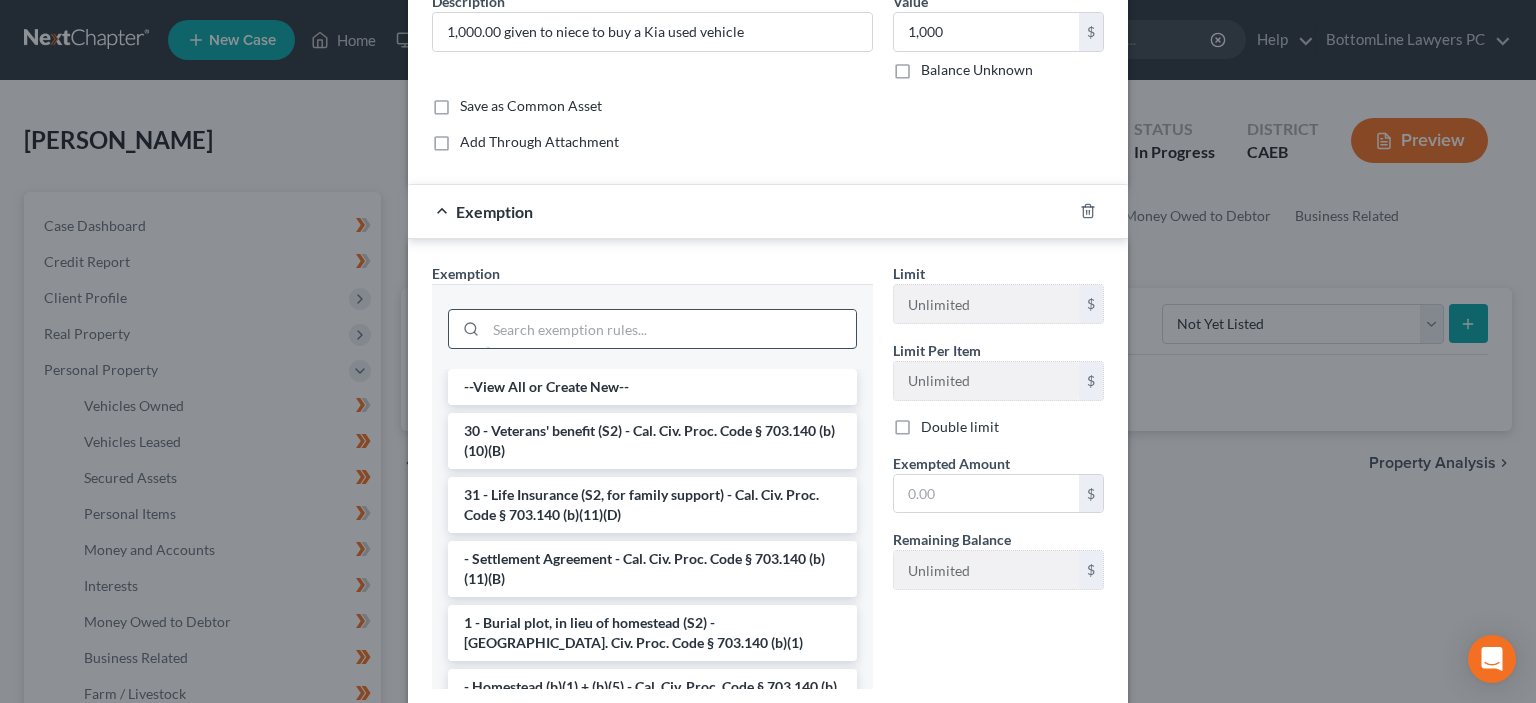 click at bounding box center (671, 329) 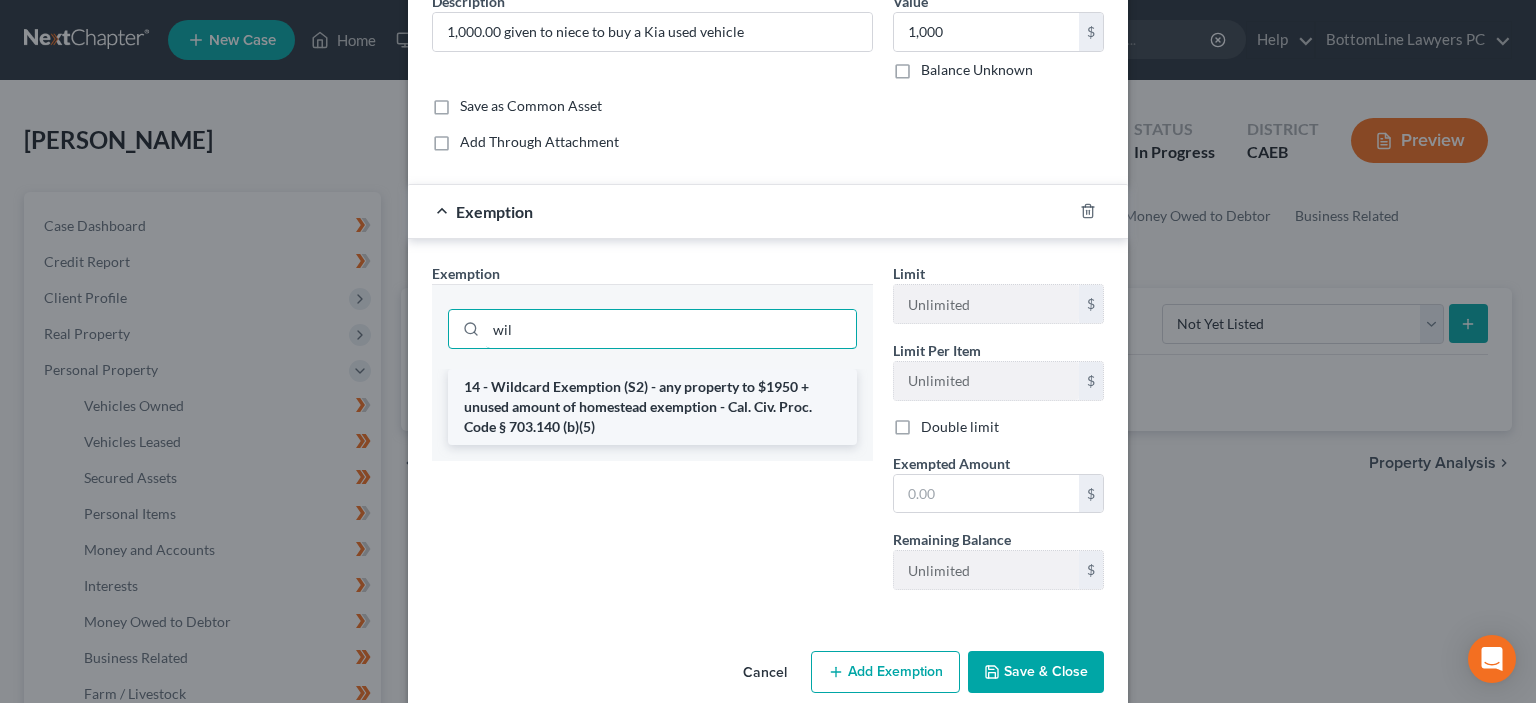 type on "wil" 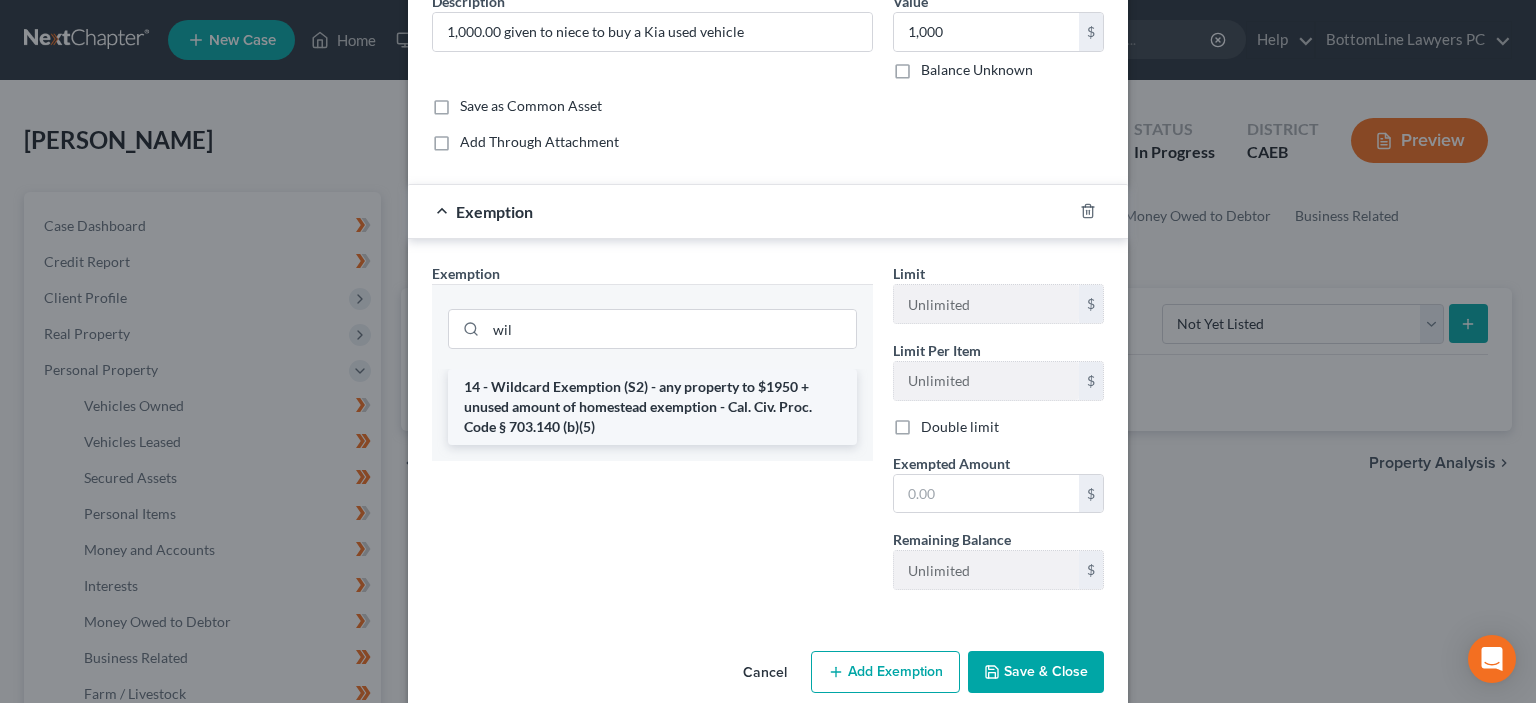 click on "14 - Wildcard Exemption (S2) - any property to $1950 + unused amount of homestead exemption  - Cal. Civ. Proc. Code § 703.140 (b)(5)" at bounding box center [652, 407] 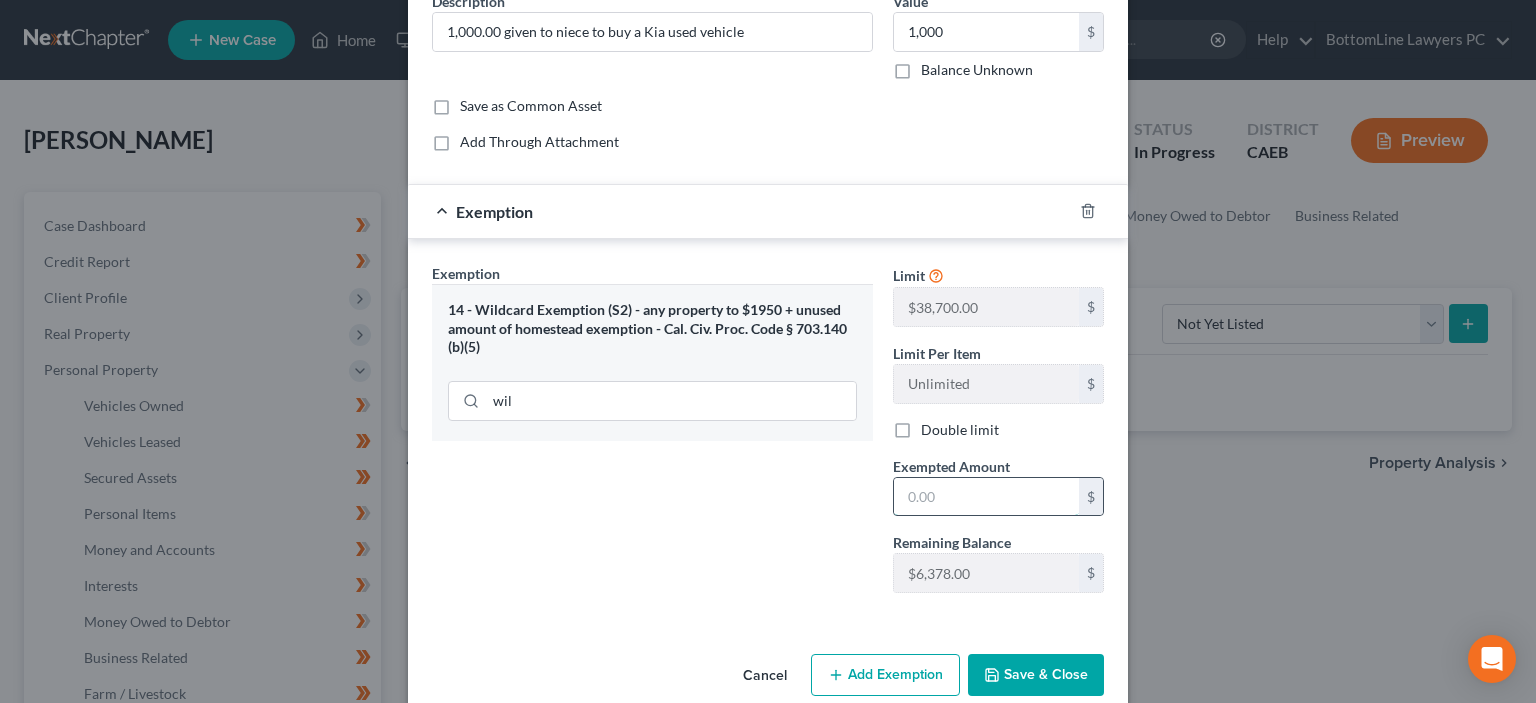 click at bounding box center (986, 497) 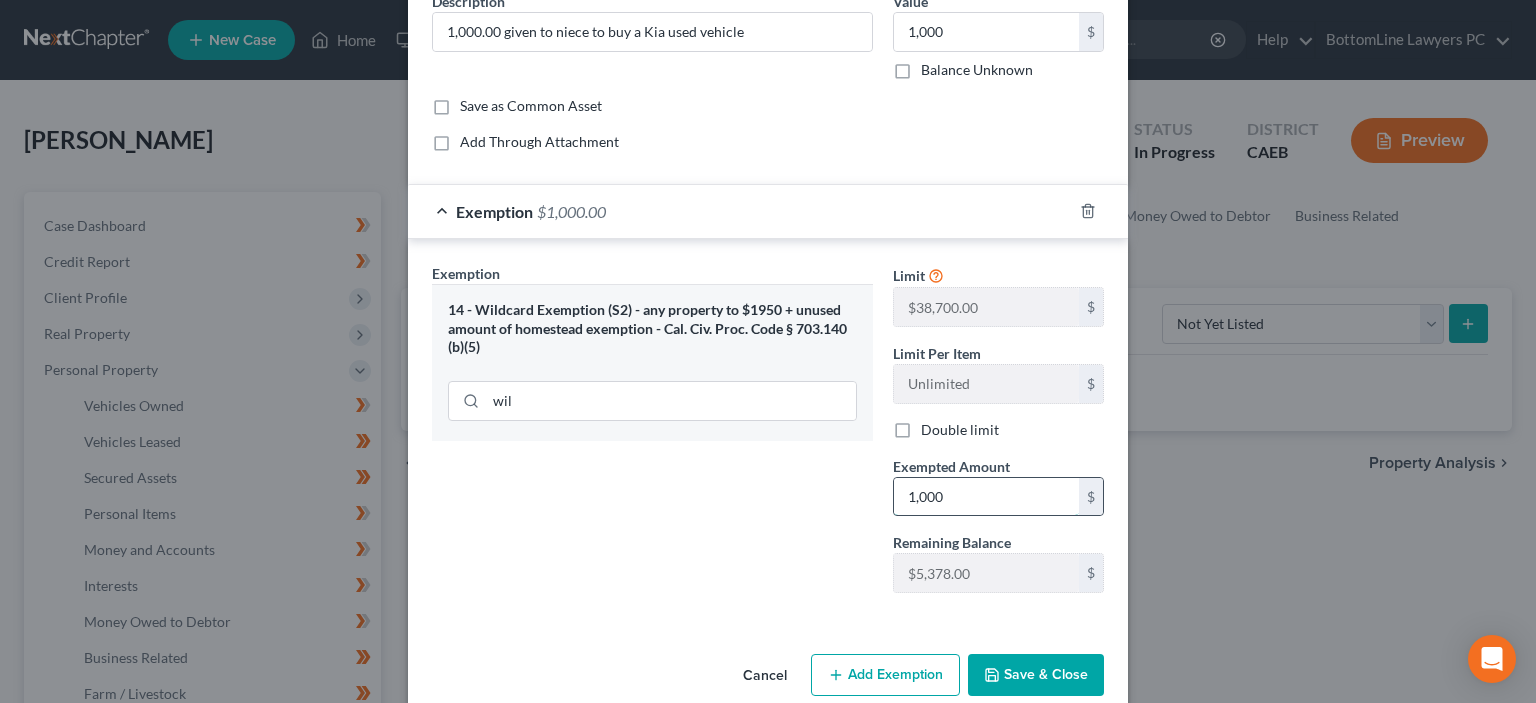 type on "1,000" 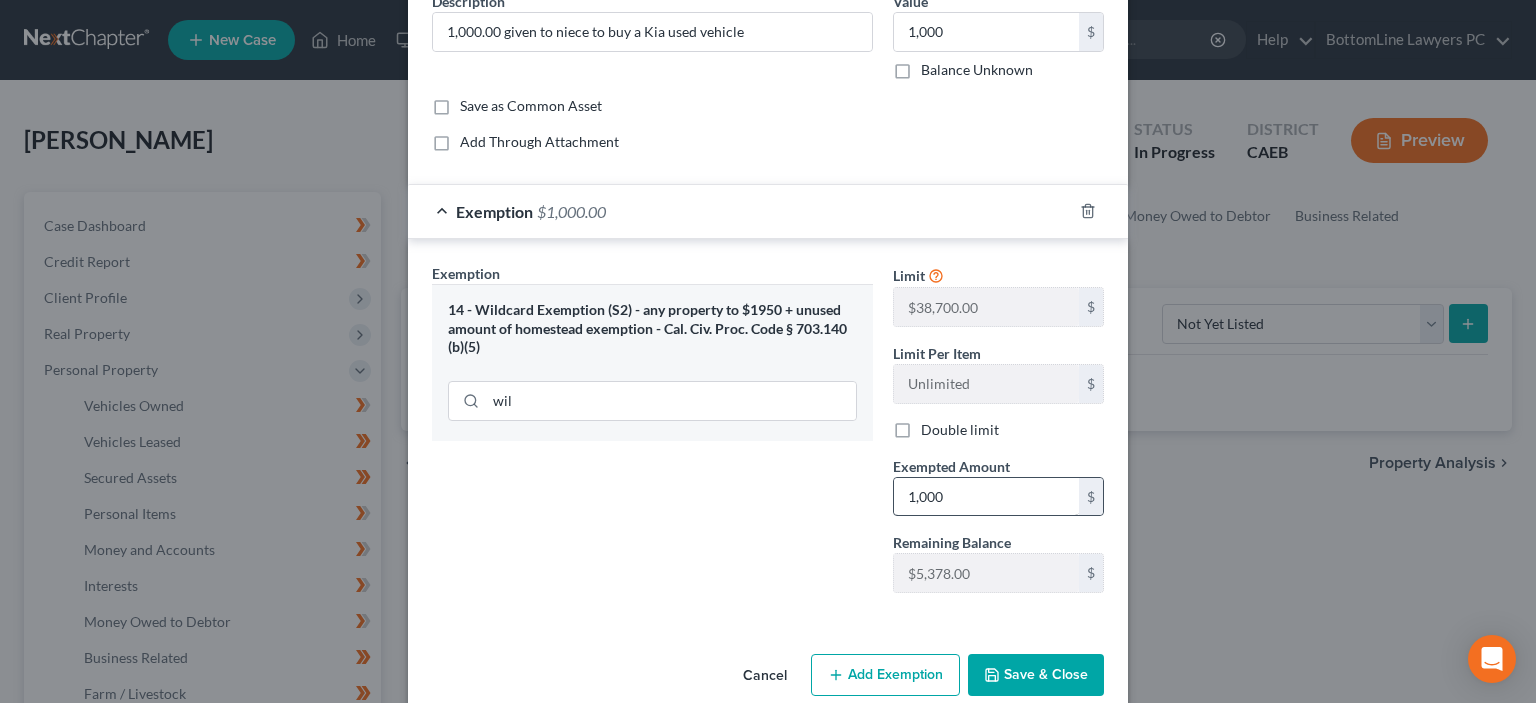 type 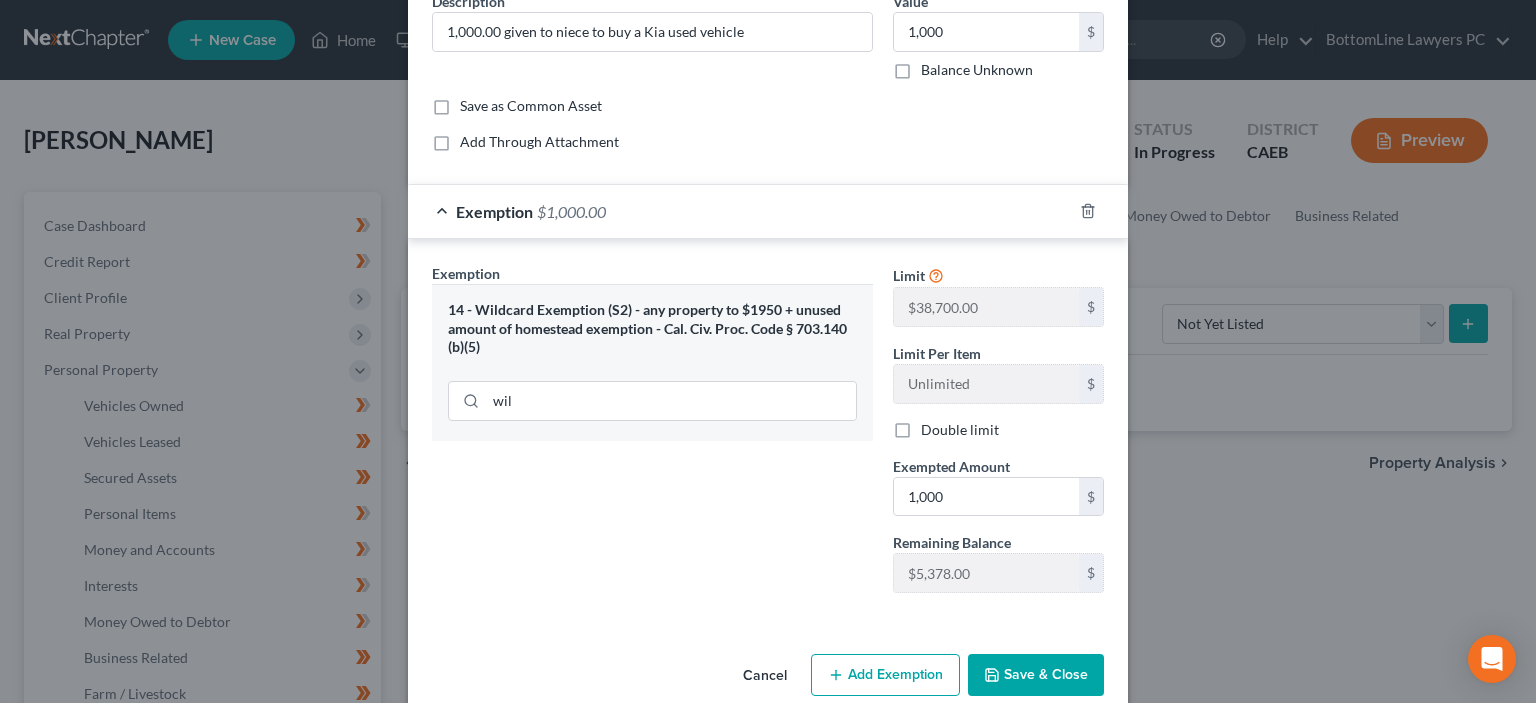 click on "Save & Close" at bounding box center [1036, 675] 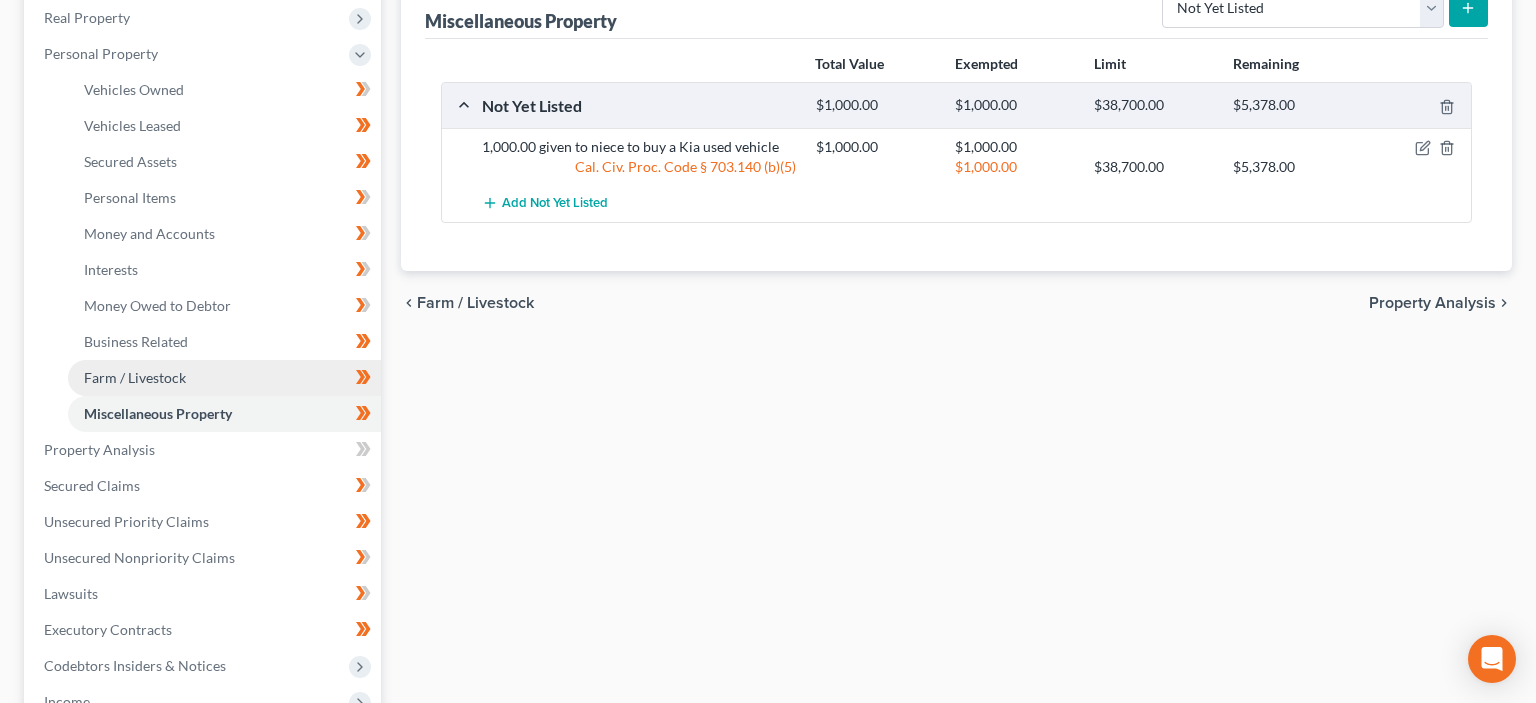 scroll, scrollTop: 717, scrollLeft: 0, axis: vertical 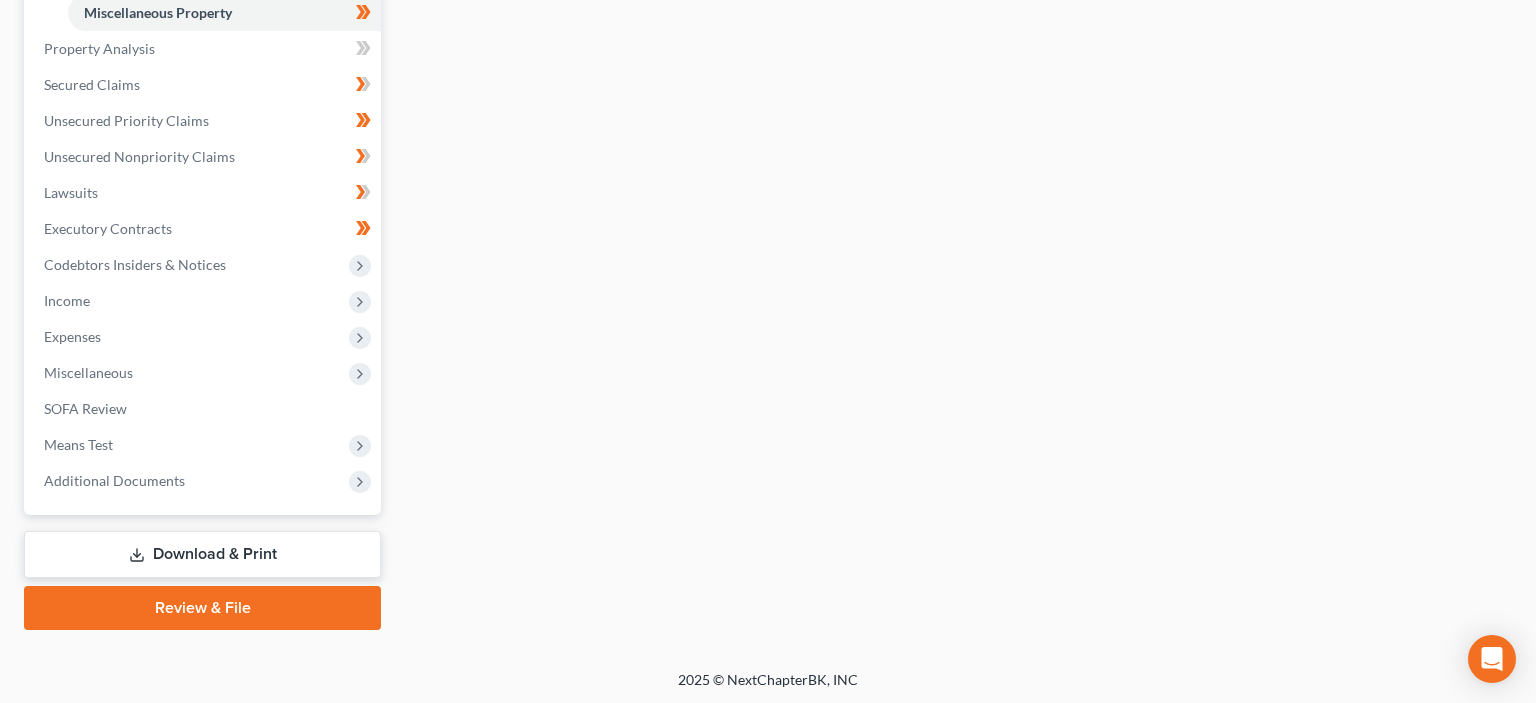 click on "Download & Print" at bounding box center [202, 554] 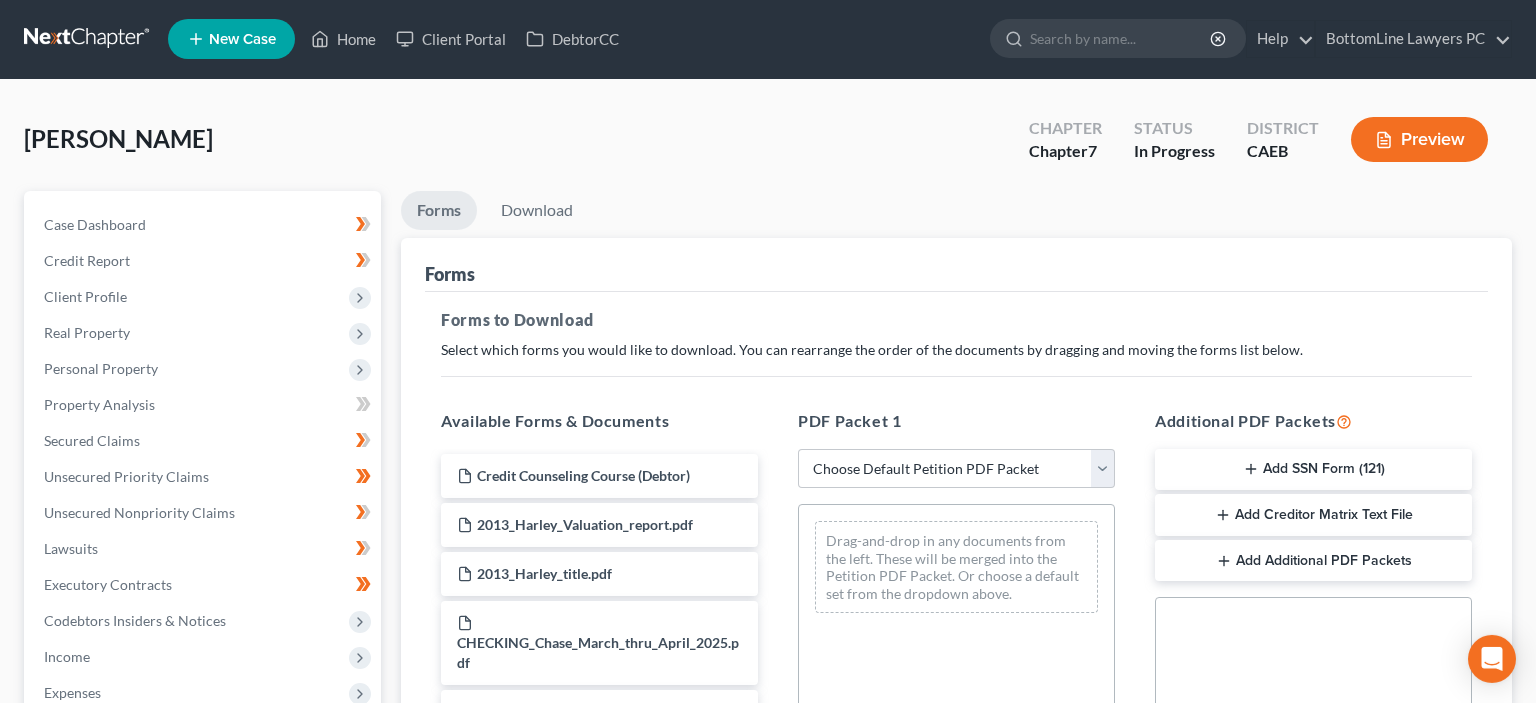 scroll, scrollTop: 0, scrollLeft: 0, axis: both 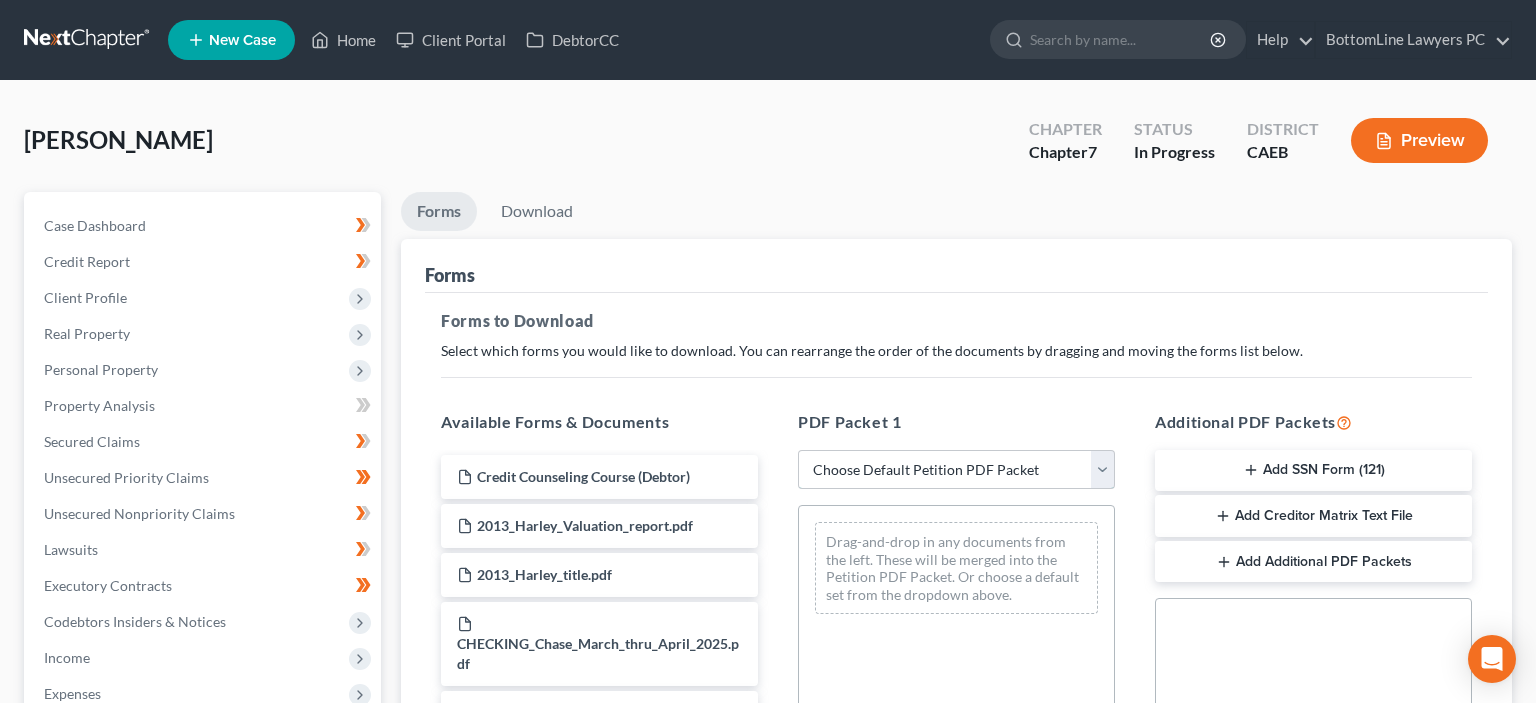 click on "Choose Default Petition PDF Packet Complete Bankruptcy Petition (all forms and schedules) Emergency Filing Forms (Petition and Creditor List Only) Amended Forms Signature Pages Only Draft" at bounding box center (956, 470) 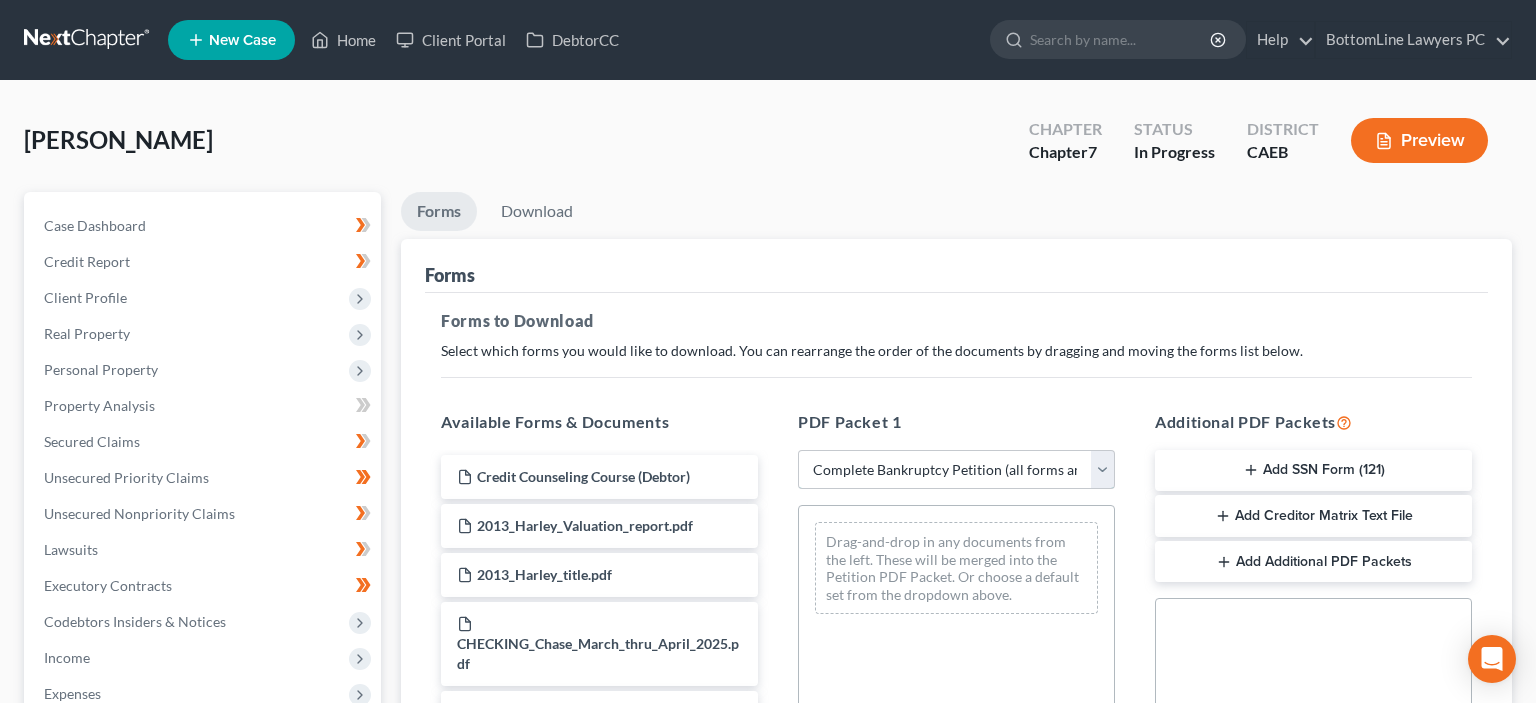 click on "Complete Bankruptcy Petition (all forms and schedules)" at bounding box center (0, 0) 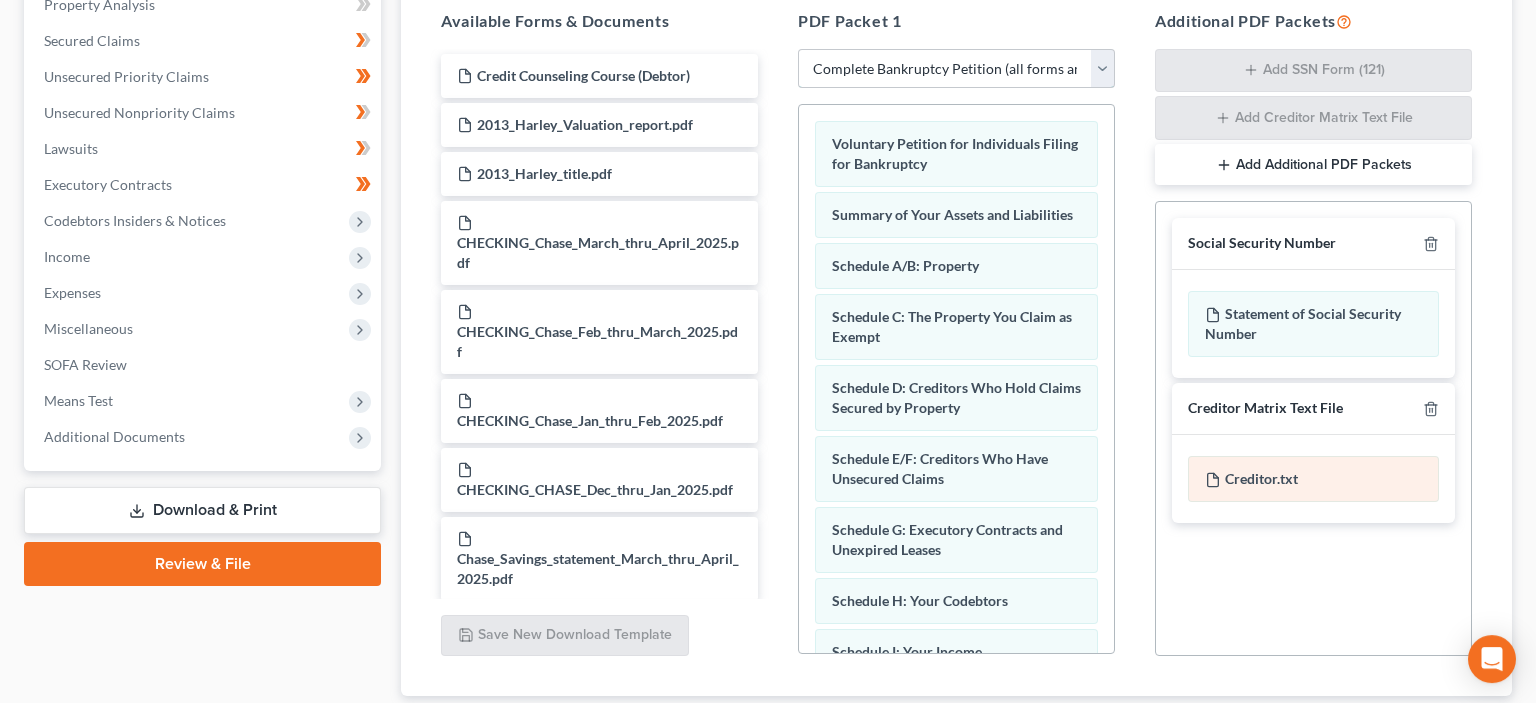 scroll, scrollTop: 422, scrollLeft: 0, axis: vertical 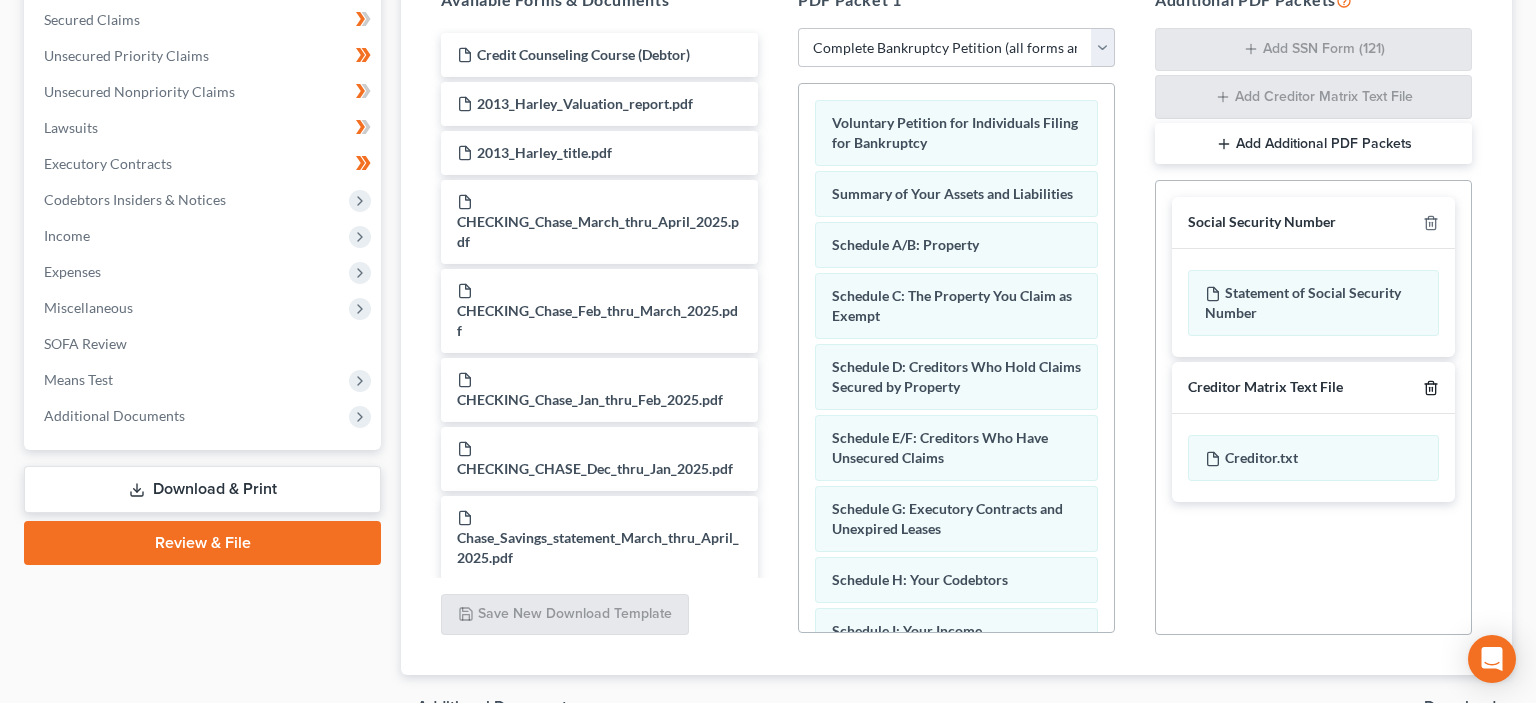 click 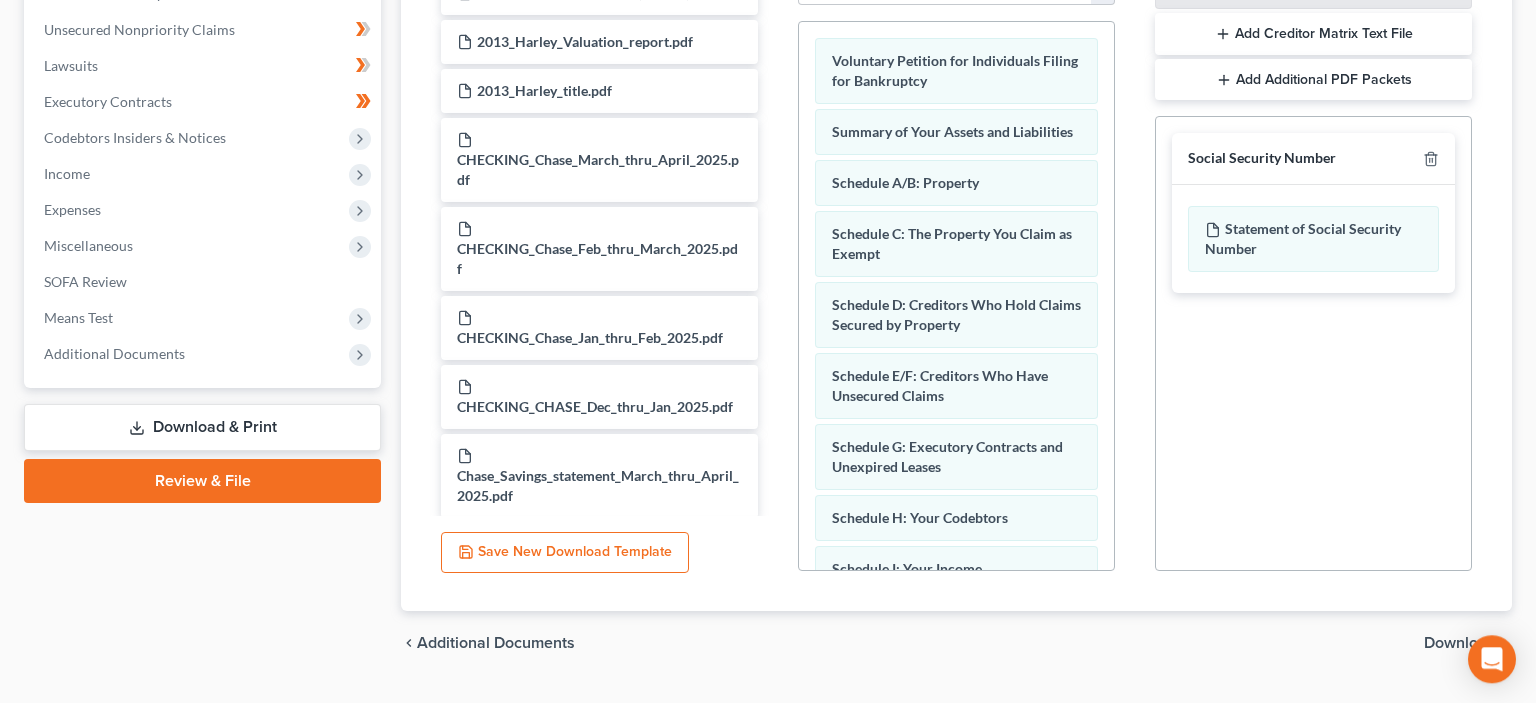 scroll, scrollTop: 530, scrollLeft: 0, axis: vertical 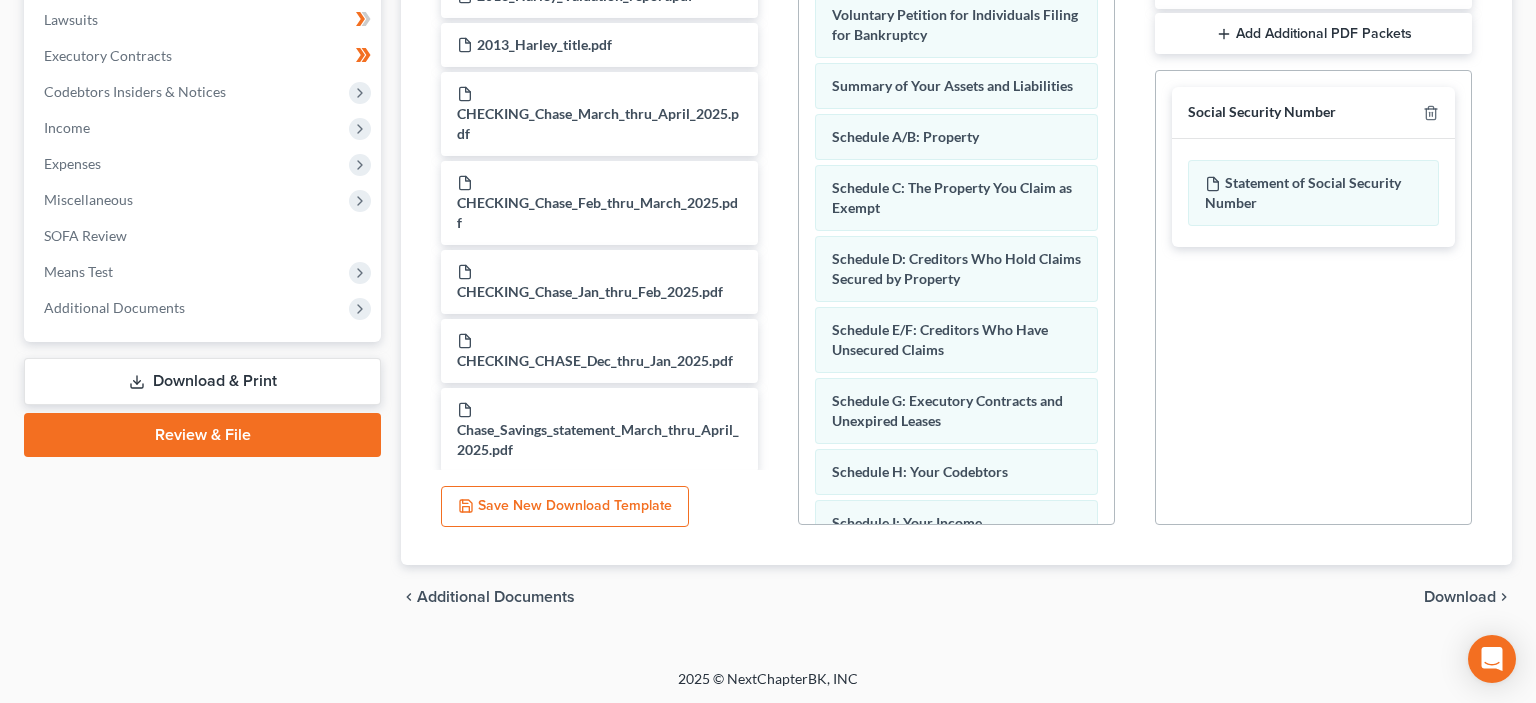 click on "Download" at bounding box center (1460, 597) 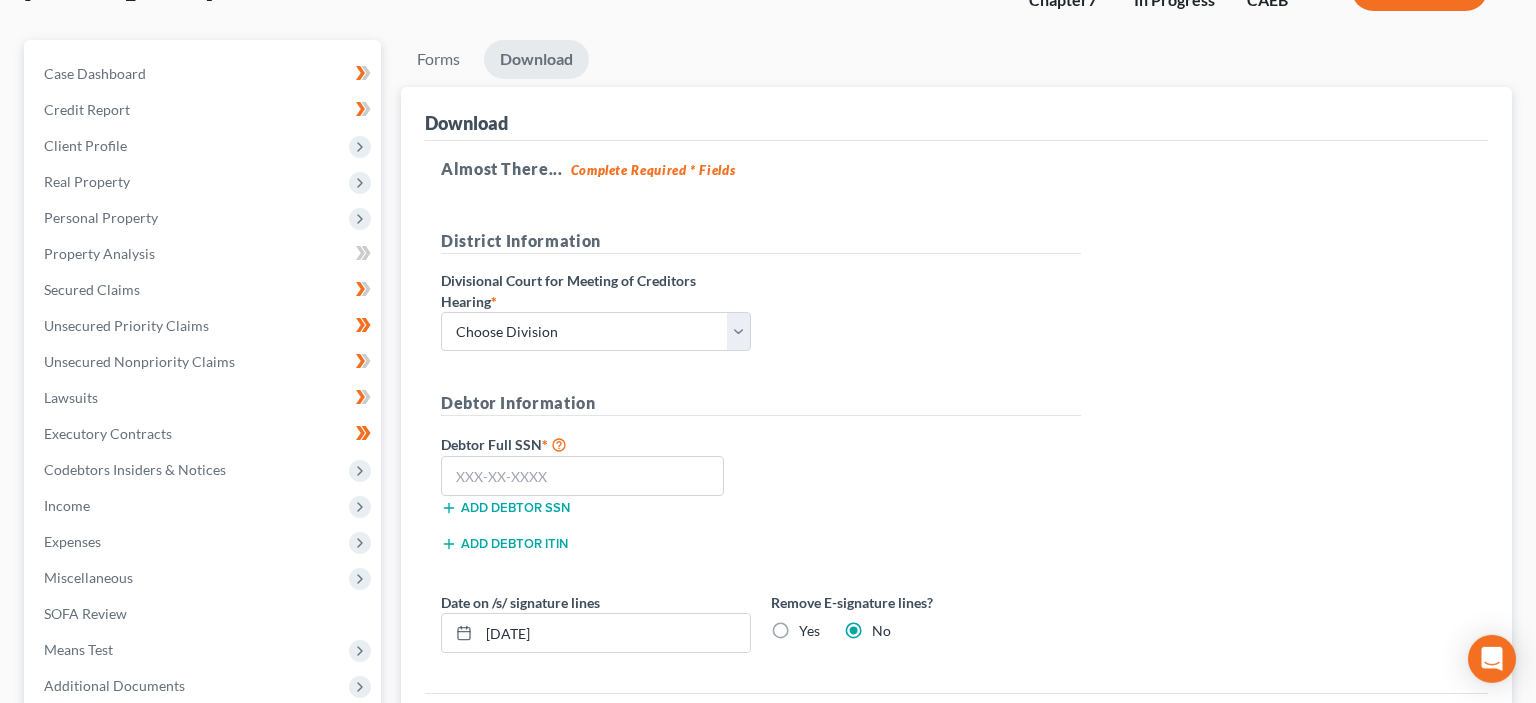 scroll, scrollTop: 146, scrollLeft: 0, axis: vertical 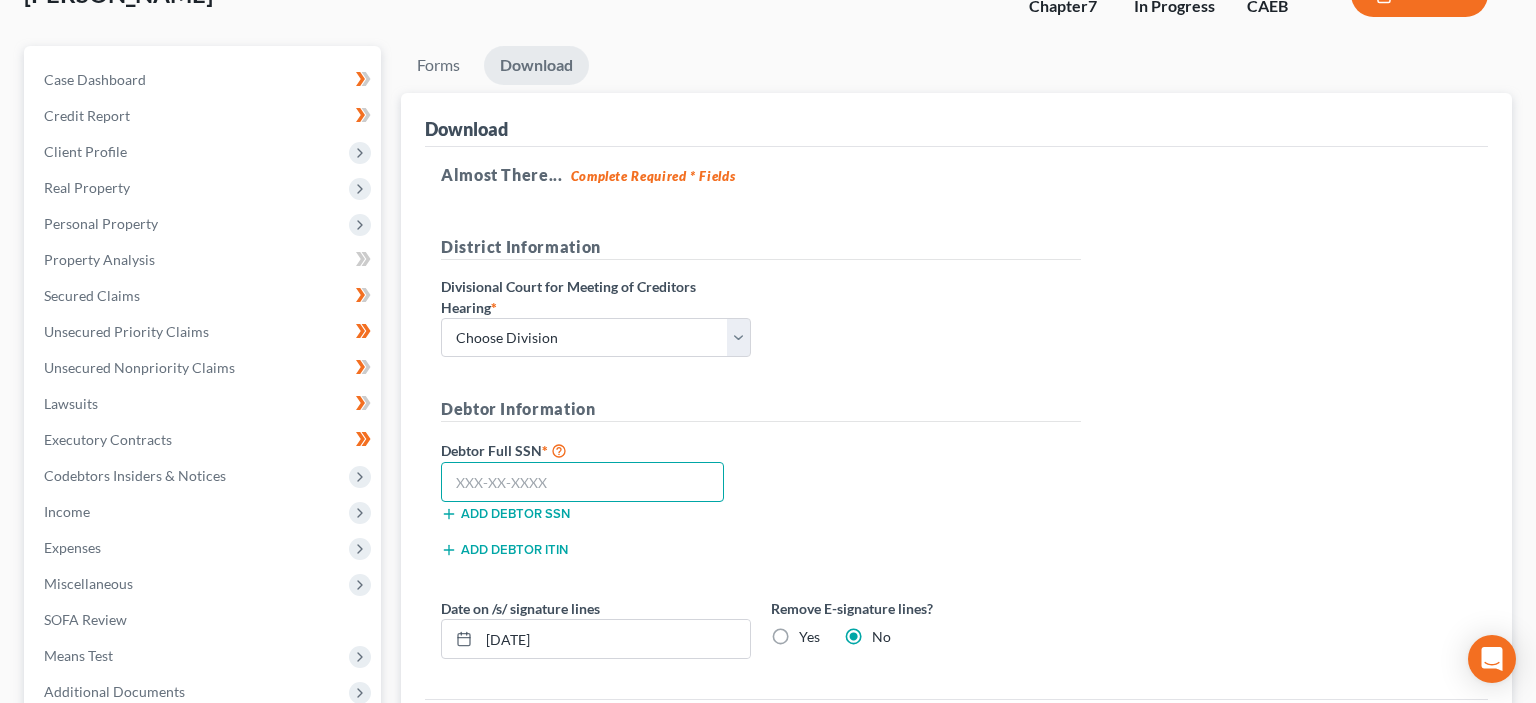click at bounding box center [582, 482] 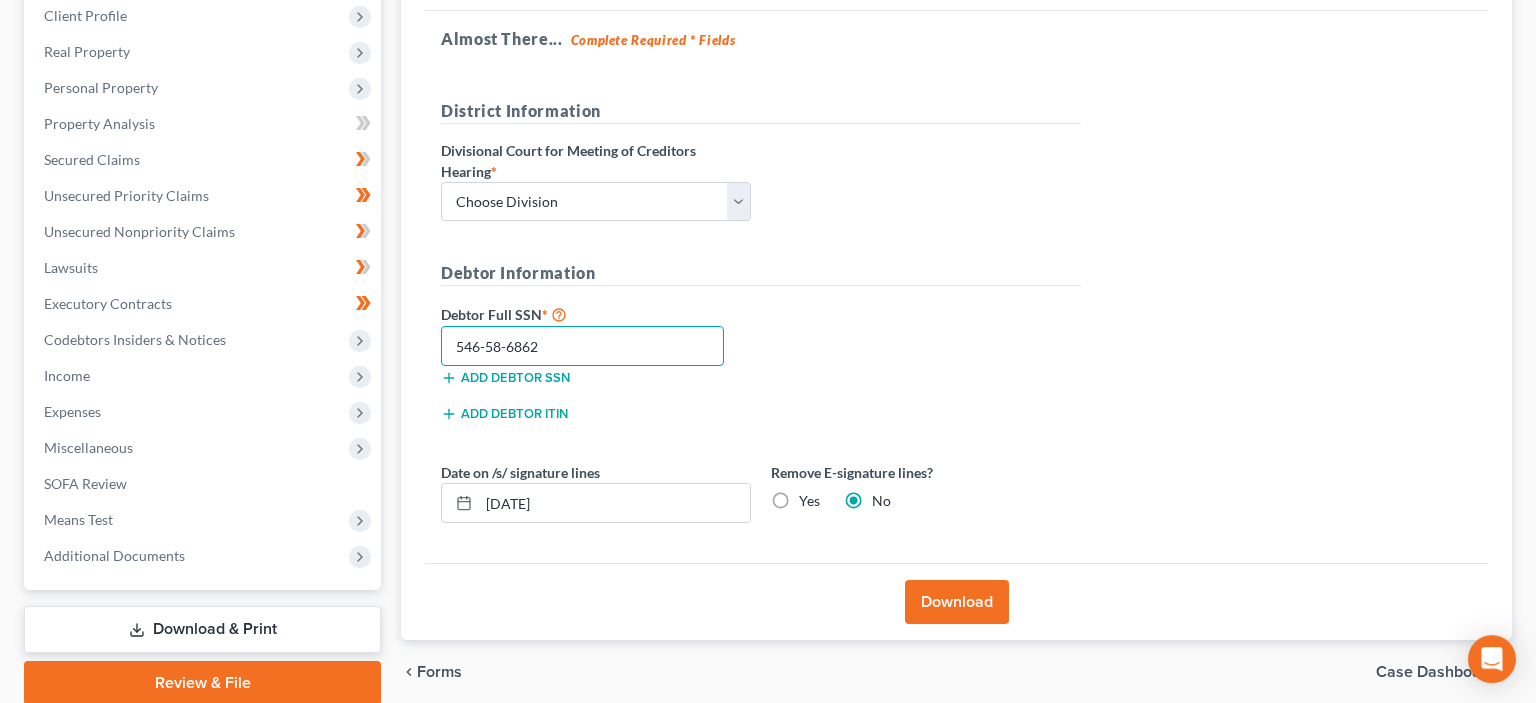 scroll, scrollTop: 357, scrollLeft: 0, axis: vertical 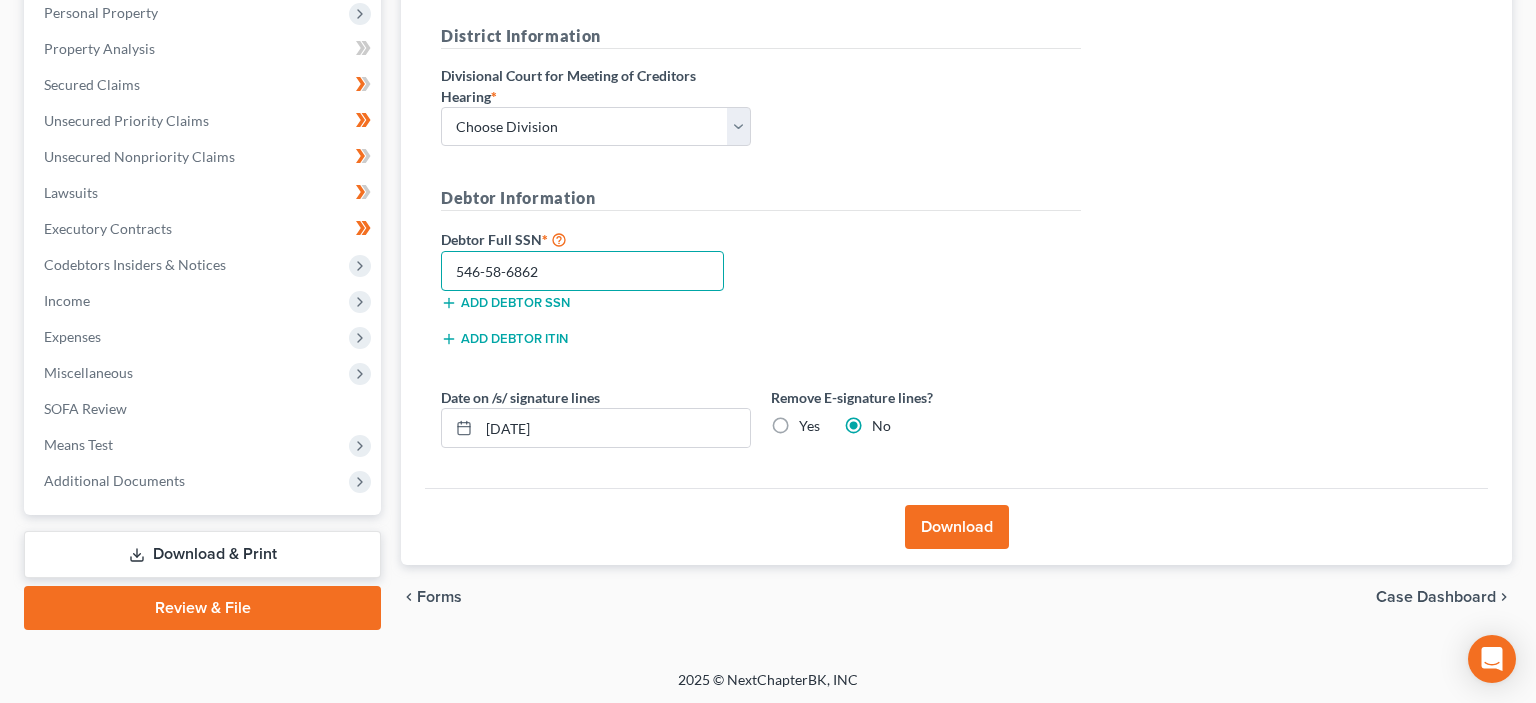 type on "546-58-6862" 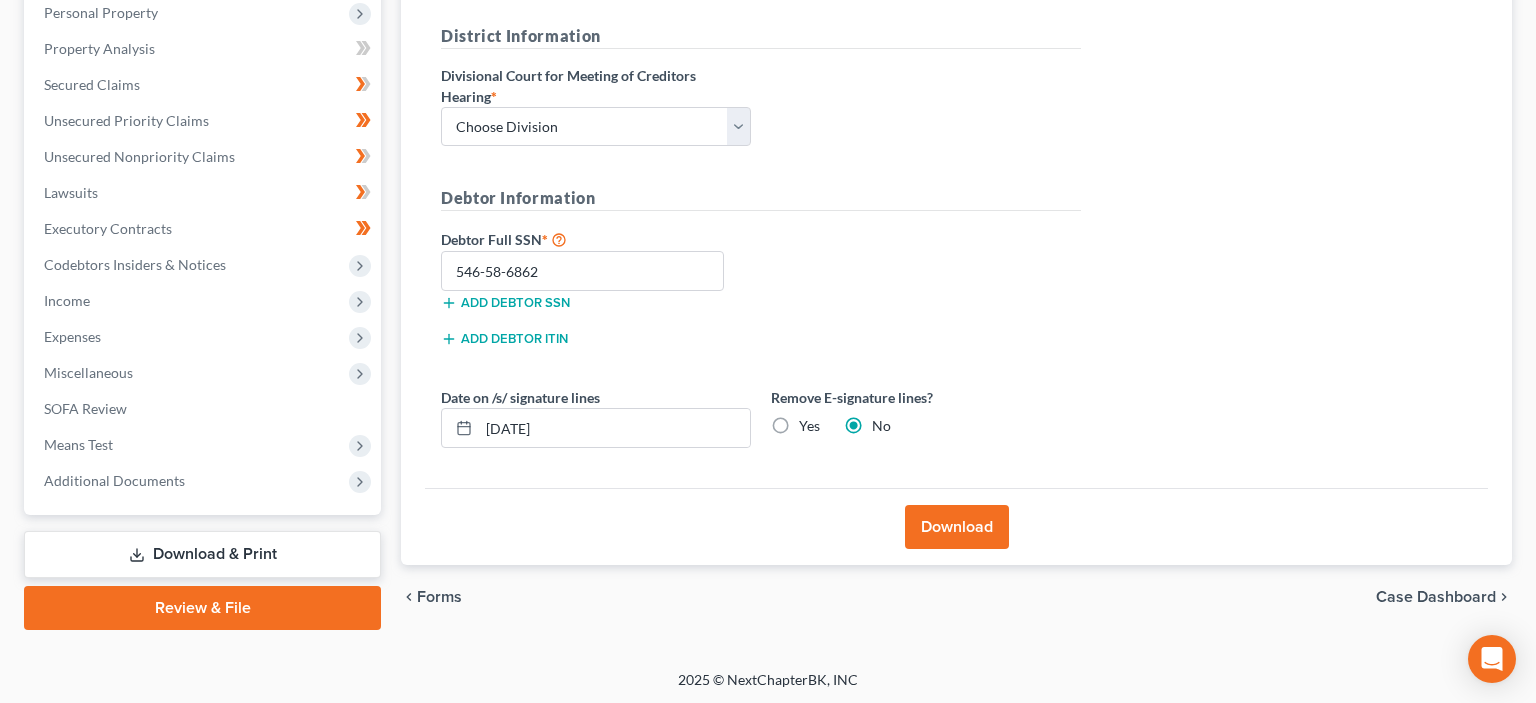 click on "Download" at bounding box center [957, 527] 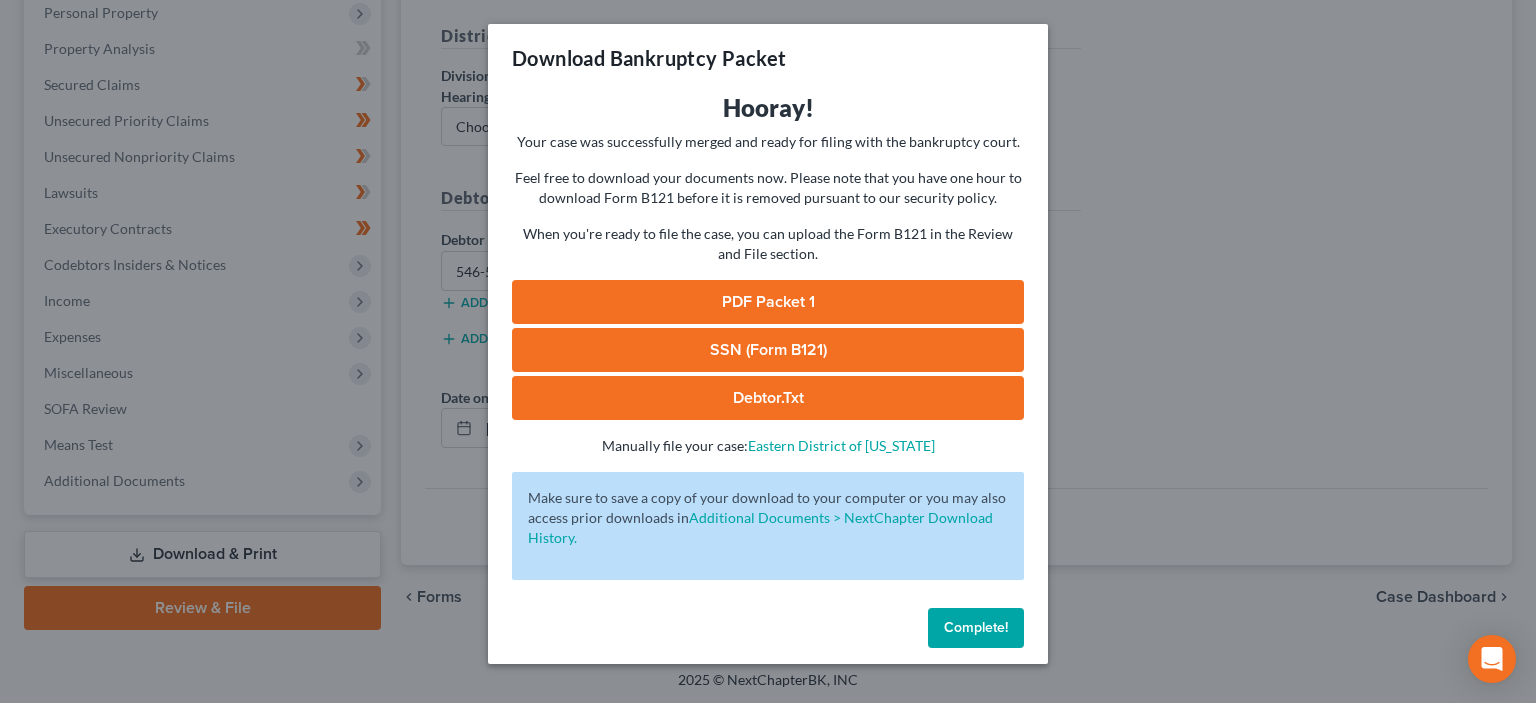 click on "PDF Packet 1" at bounding box center [768, 302] 